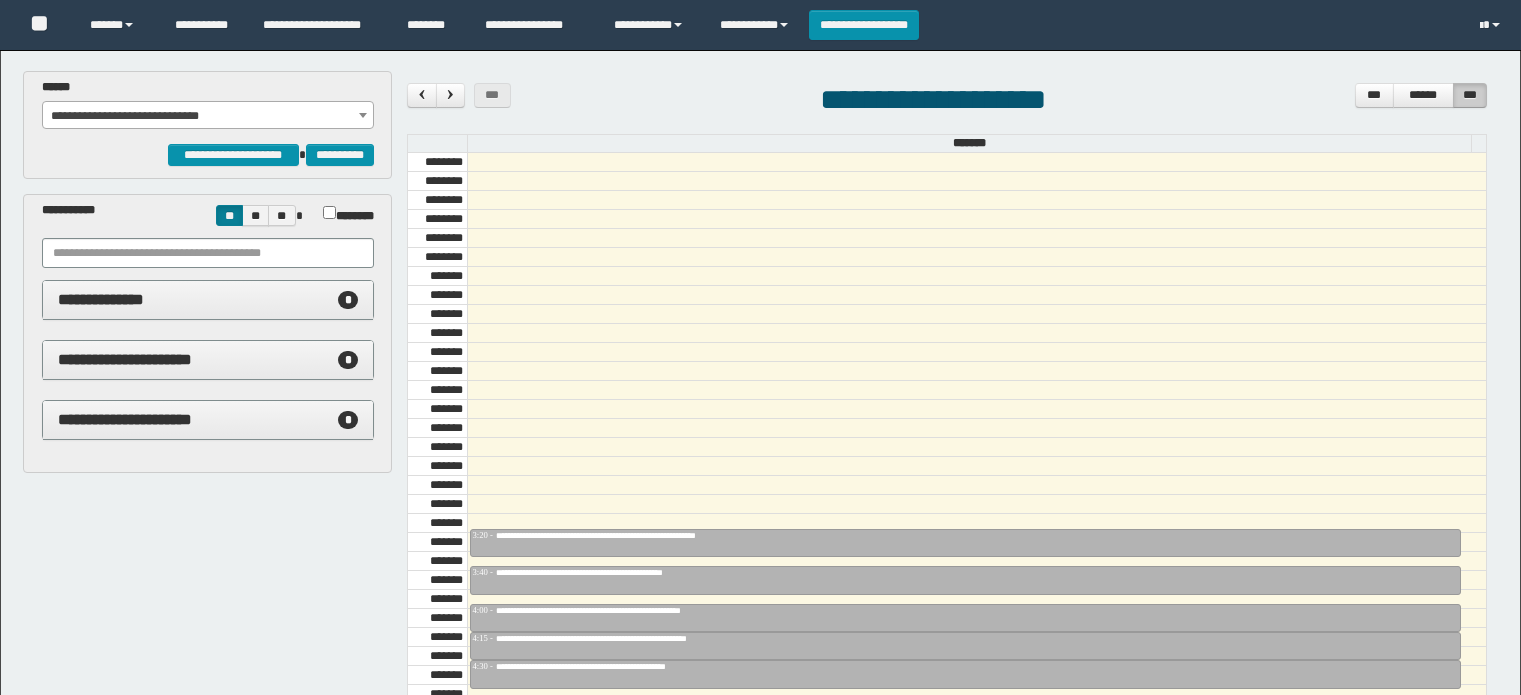 scroll, scrollTop: 0, scrollLeft: 0, axis: both 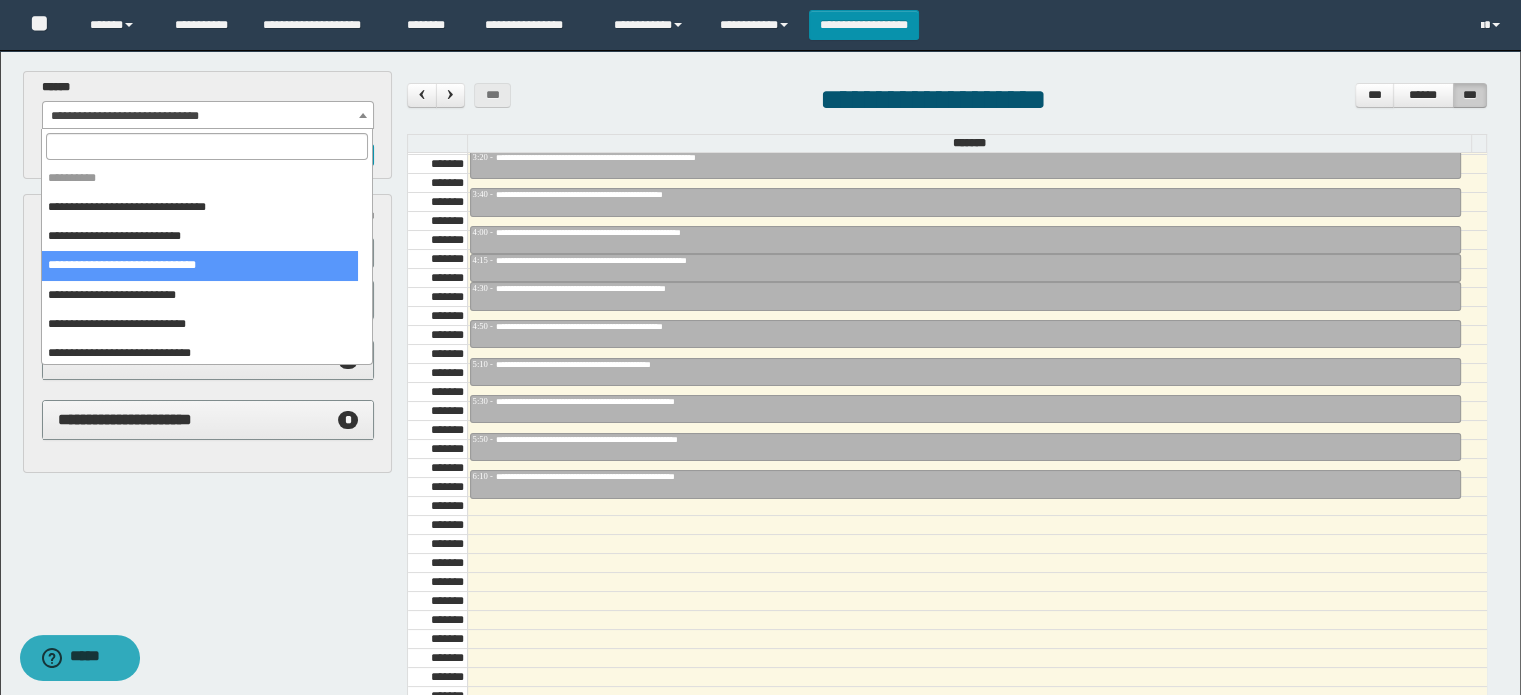 click on "**********" at bounding box center (208, 116) 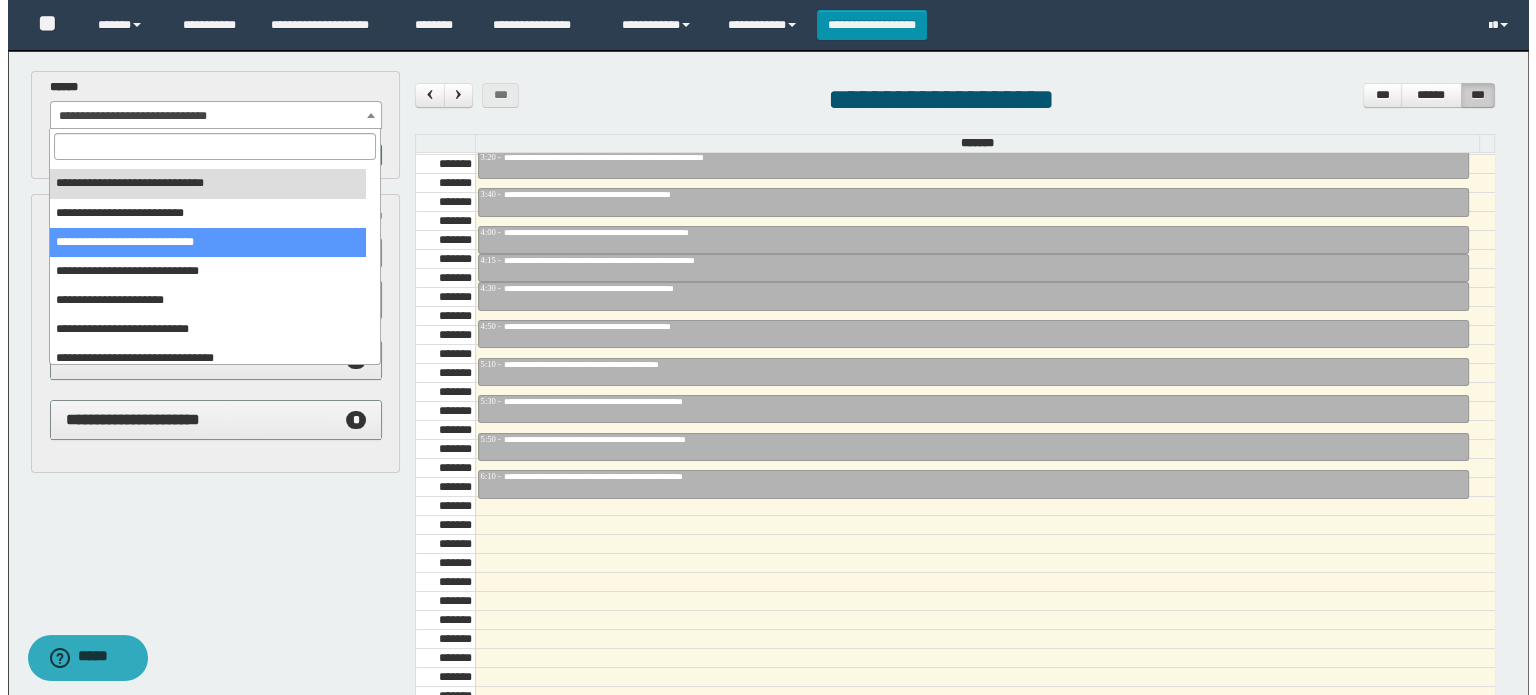 scroll, scrollTop: 149, scrollLeft: 0, axis: vertical 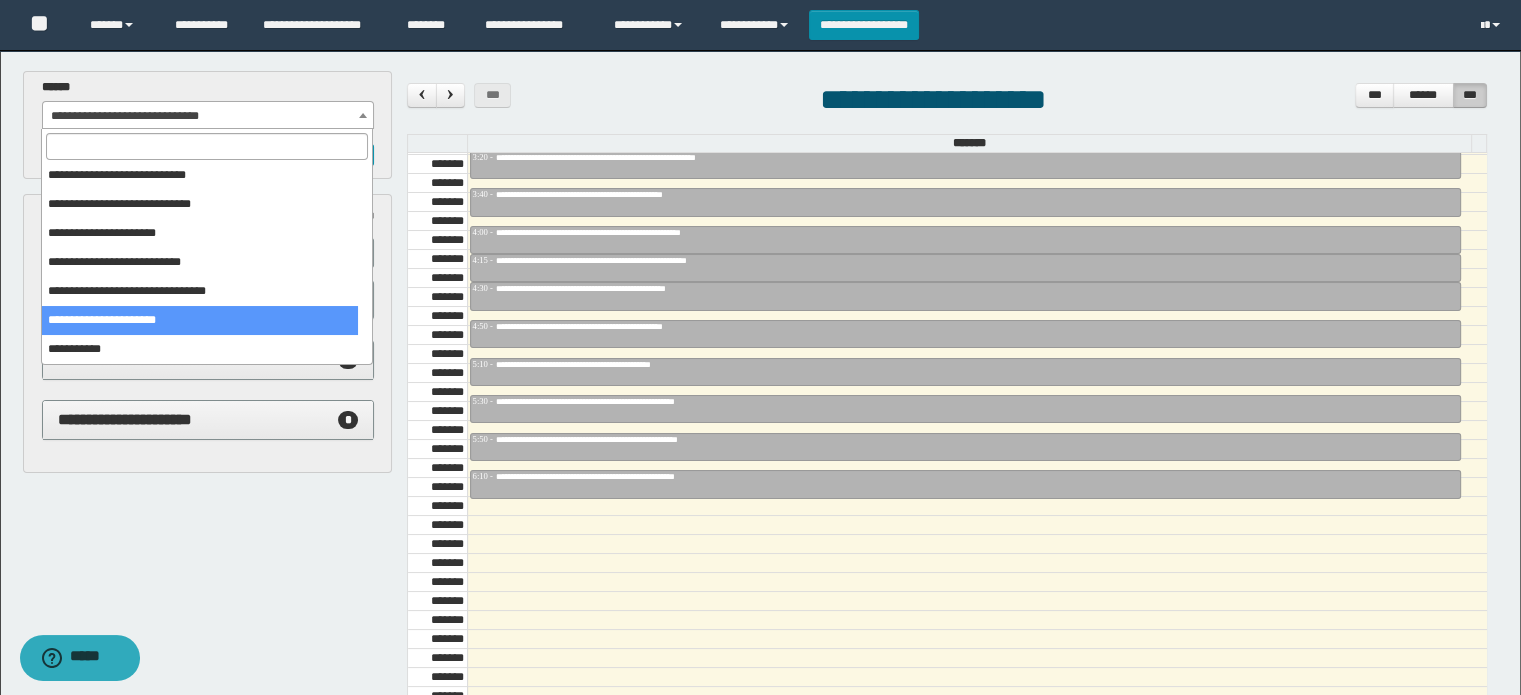 select on "******" 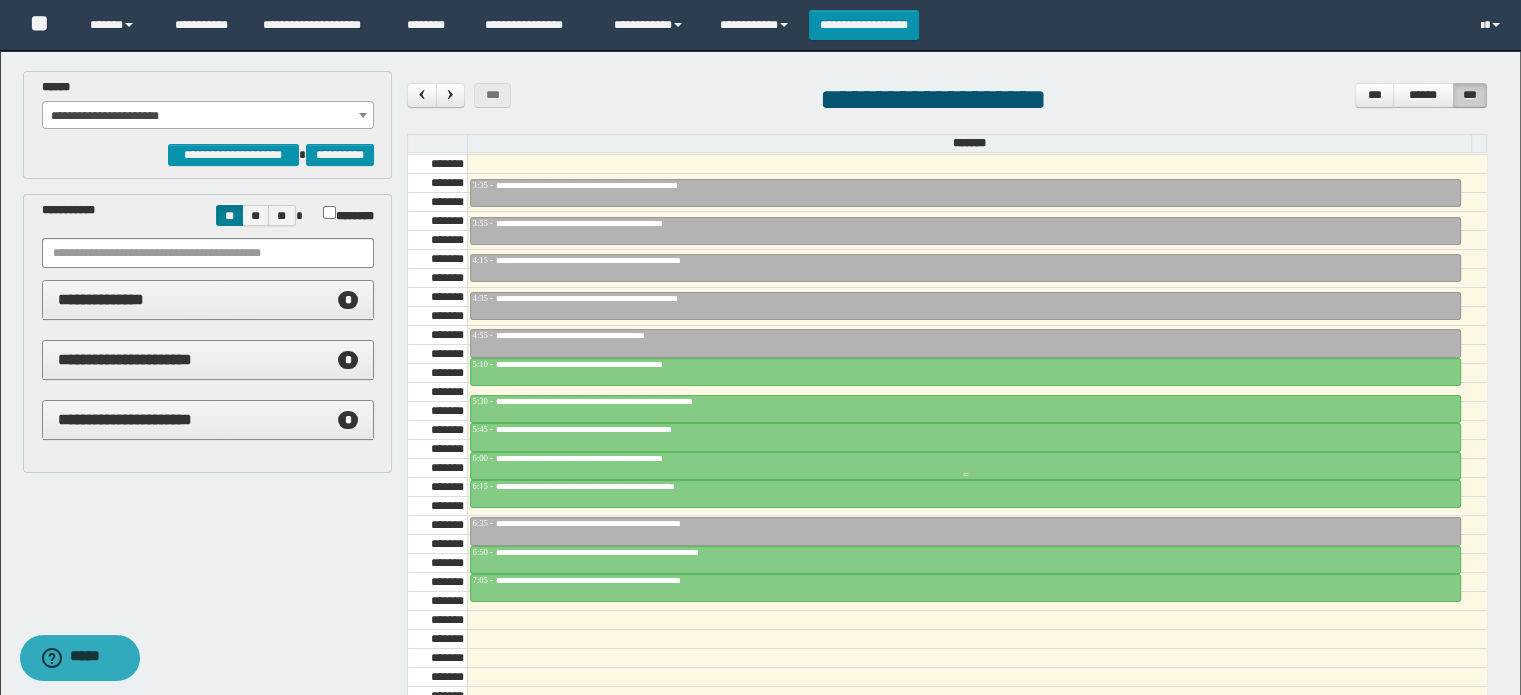 click on "**********" at bounding box center (965, 459) 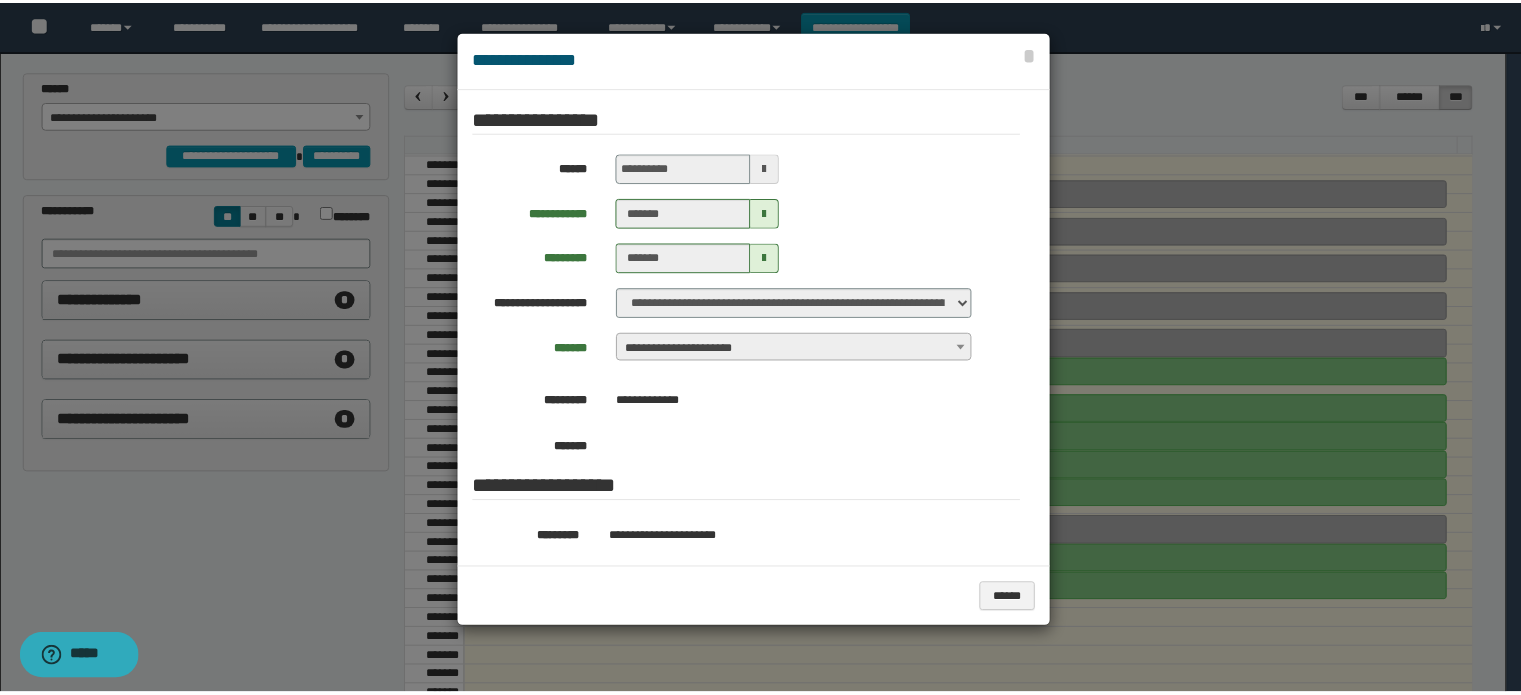scroll, scrollTop: 200, scrollLeft: 0, axis: vertical 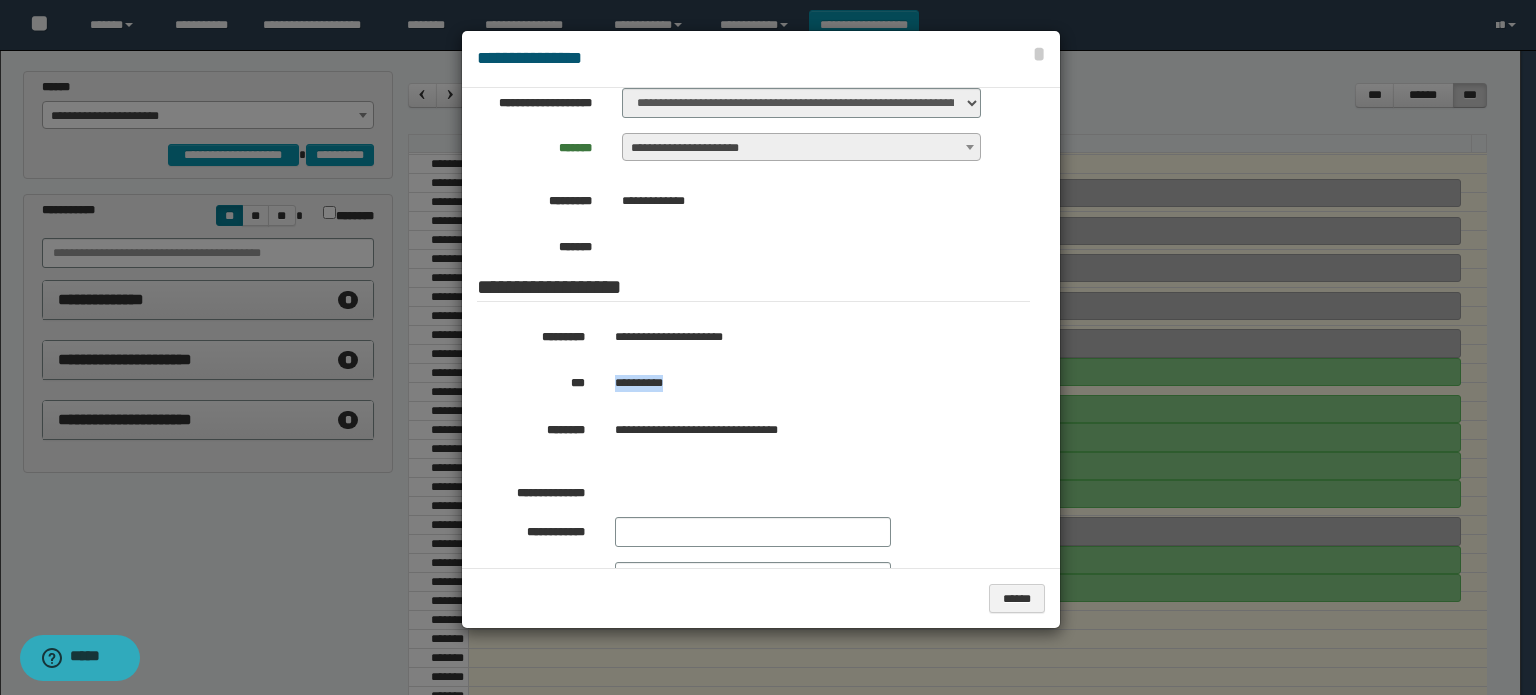 drag, startPoint x: 682, startPoint y: 381, endPoint x: 612, endPoint y: 383, distance: 70.028564 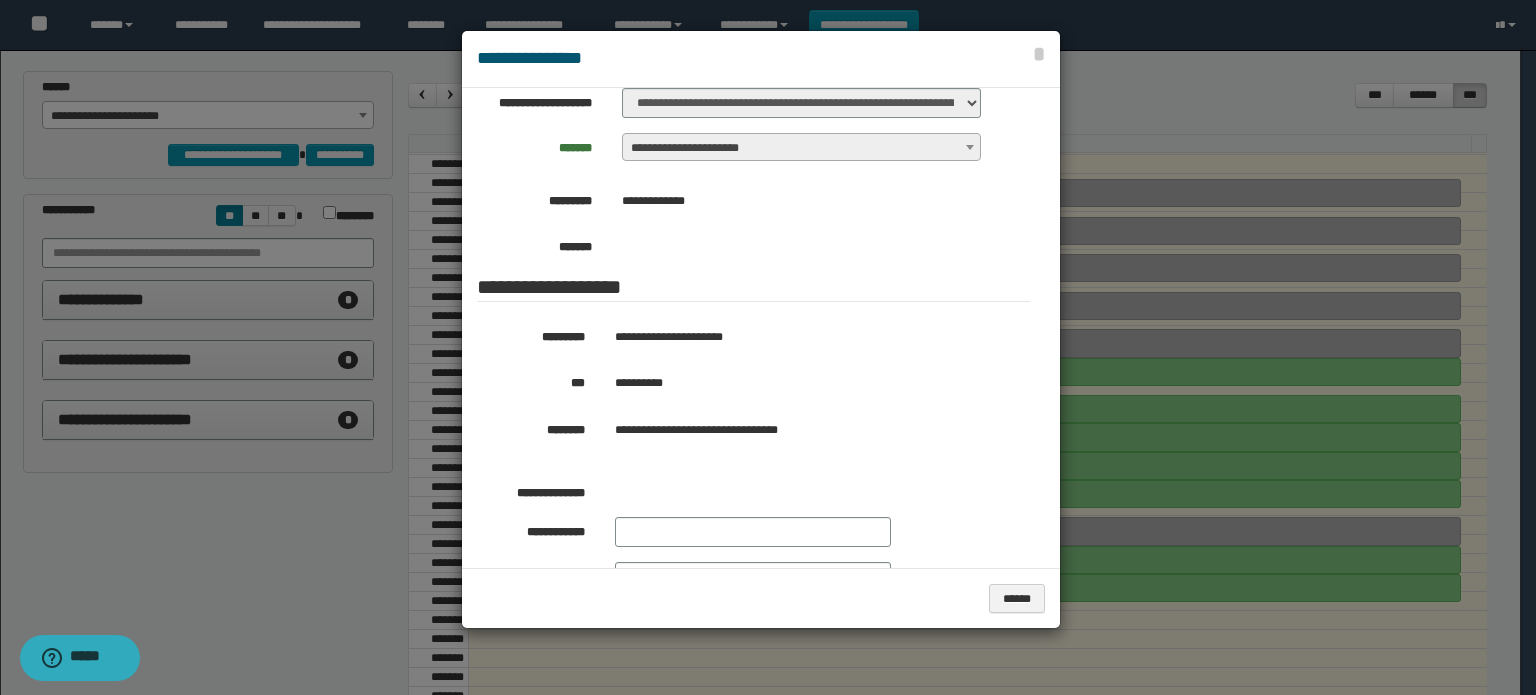 drag, startPoint x: 323, startPoint y: 482, endPoint x: 341, endPoint y: 454, distance: 33.286633 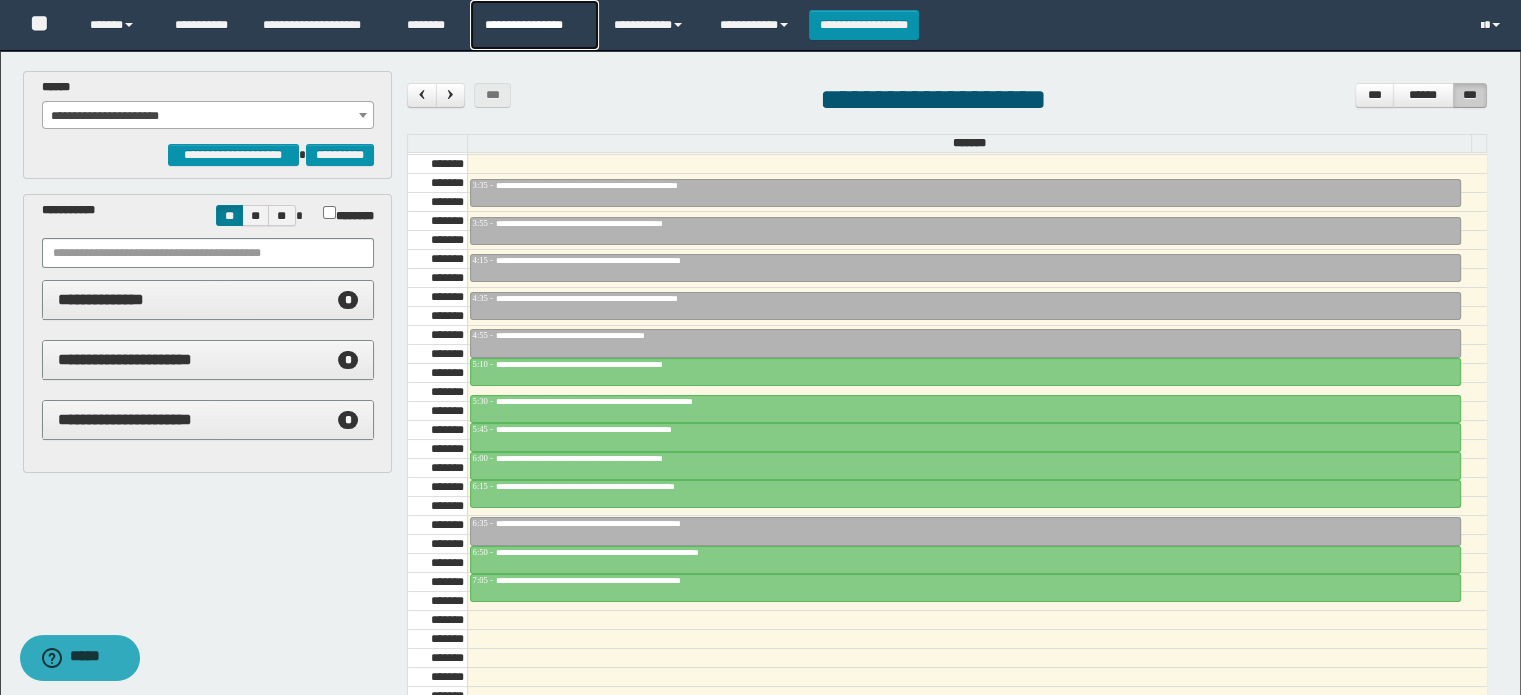 click on "**********" at bounding box center [534, 25] 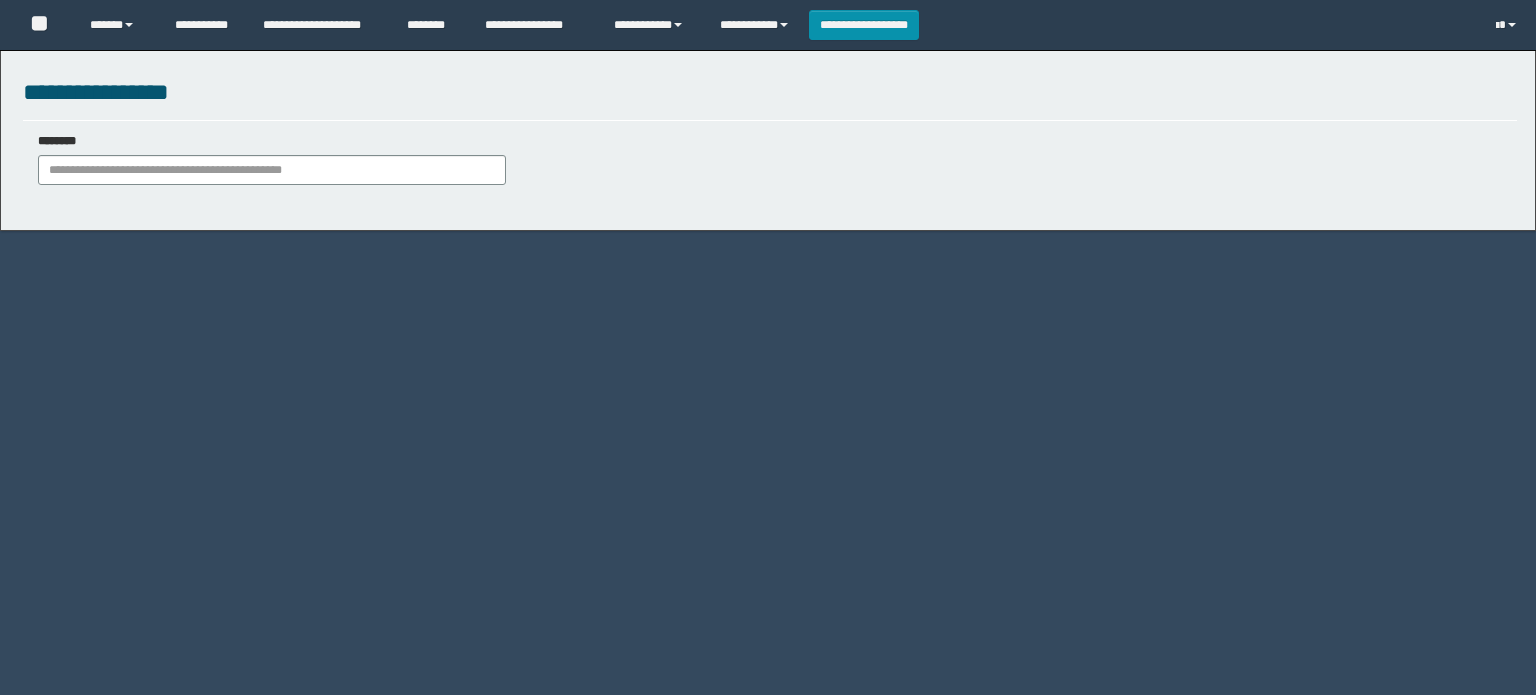 scroll, scrollTop: 0, scrollLeft: 0, axis: both 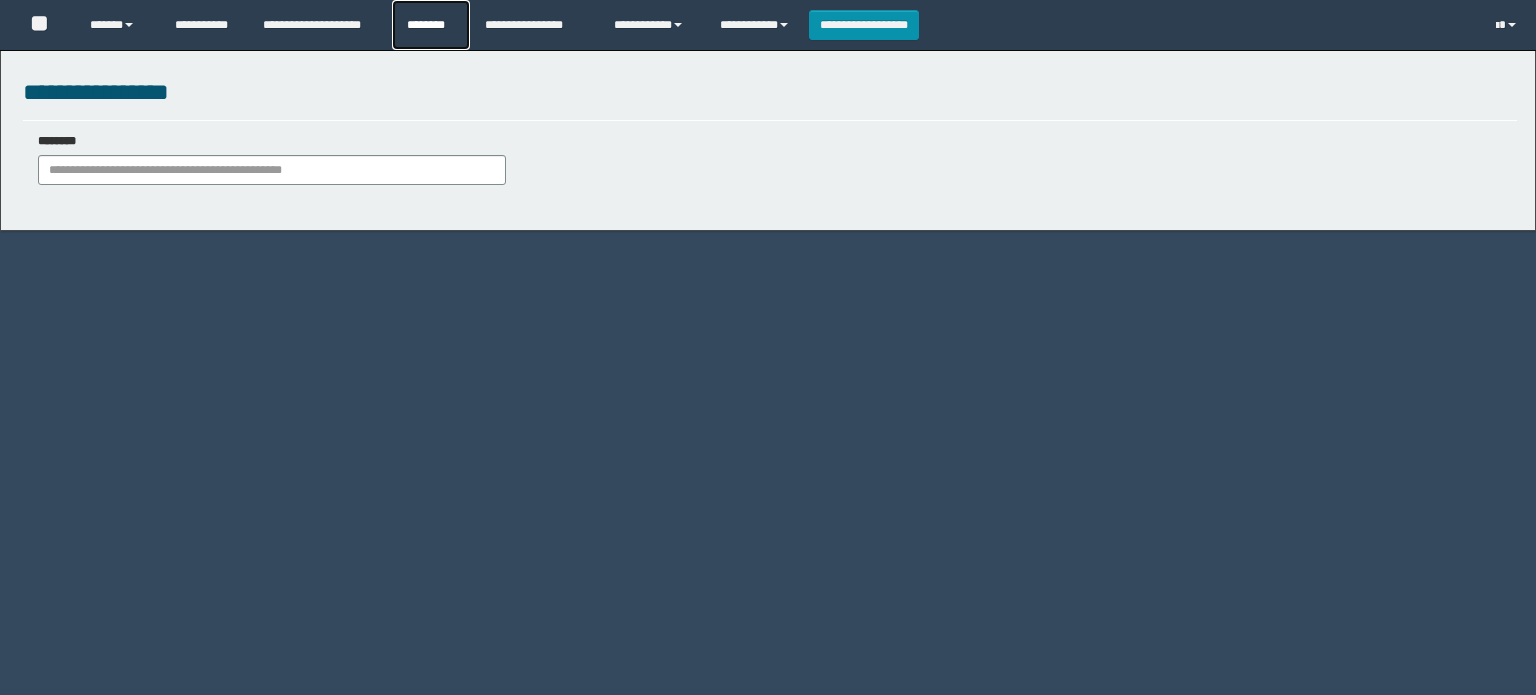 click on "********" at bounding box center (431, 25) 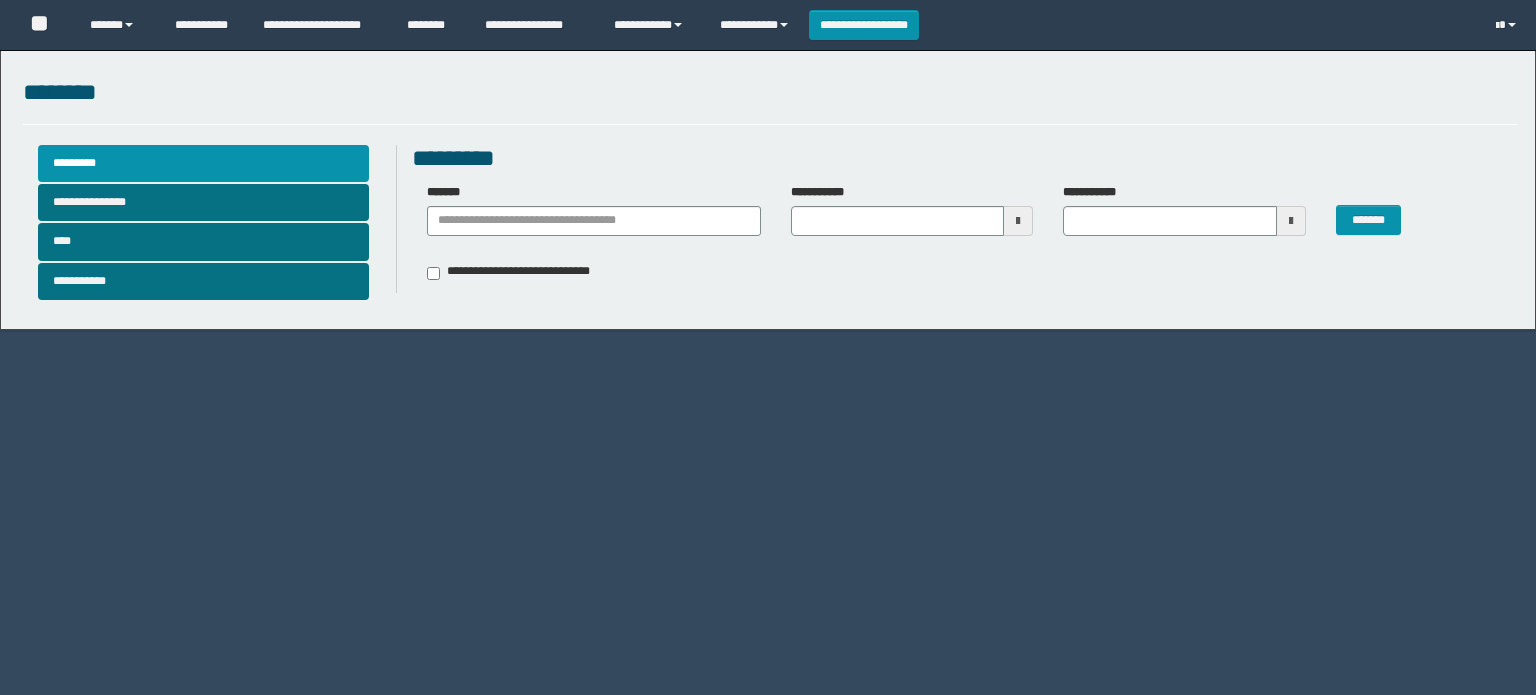 scroll, scrollTop: 0, scrollLeft: 0, axis: both 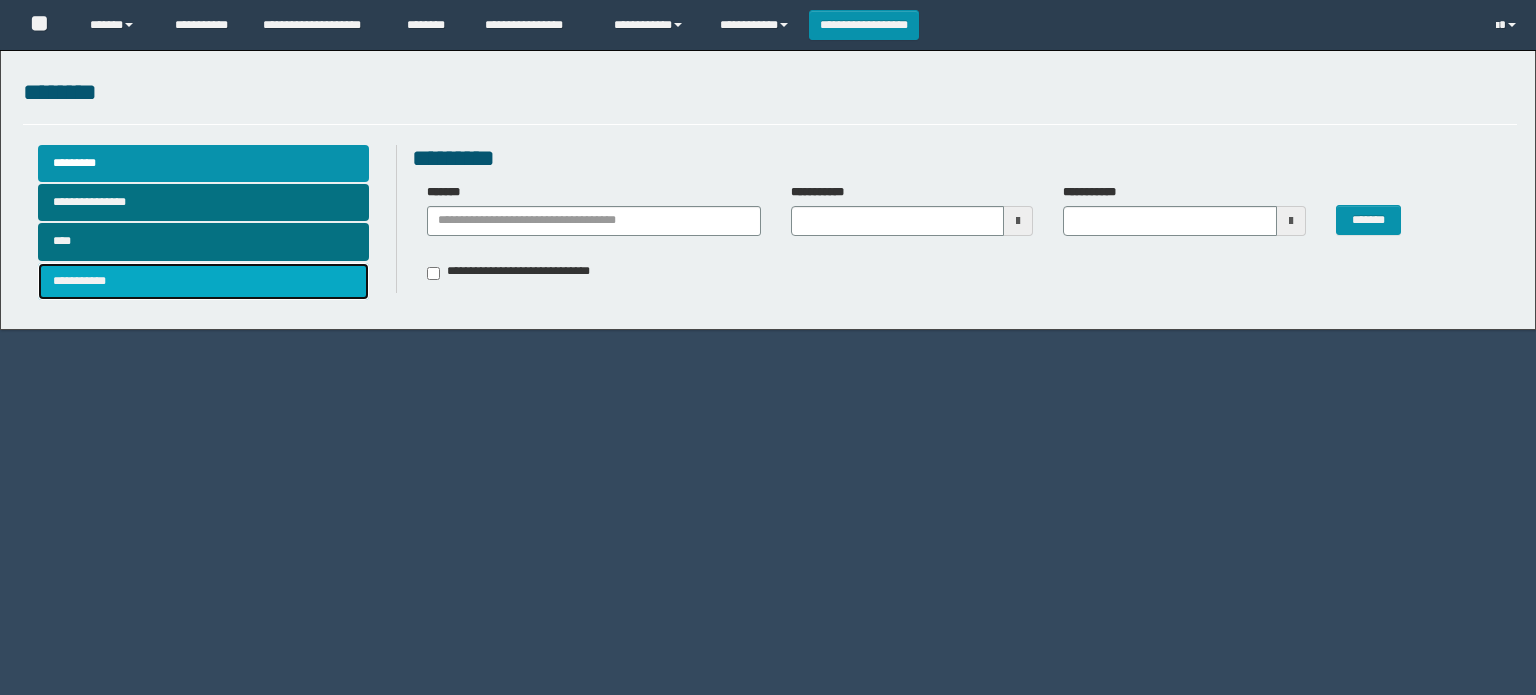 click on "**********" at bounding box center (204, 281) 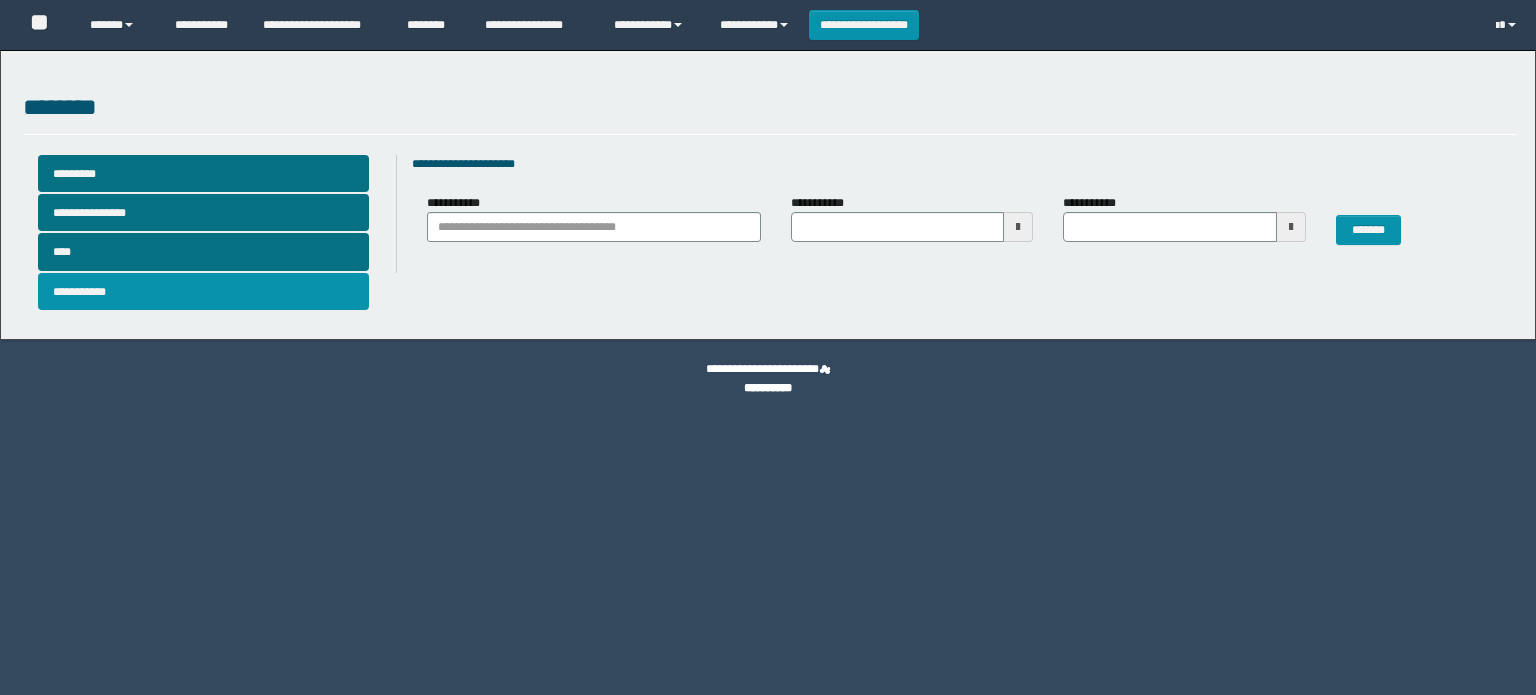 type 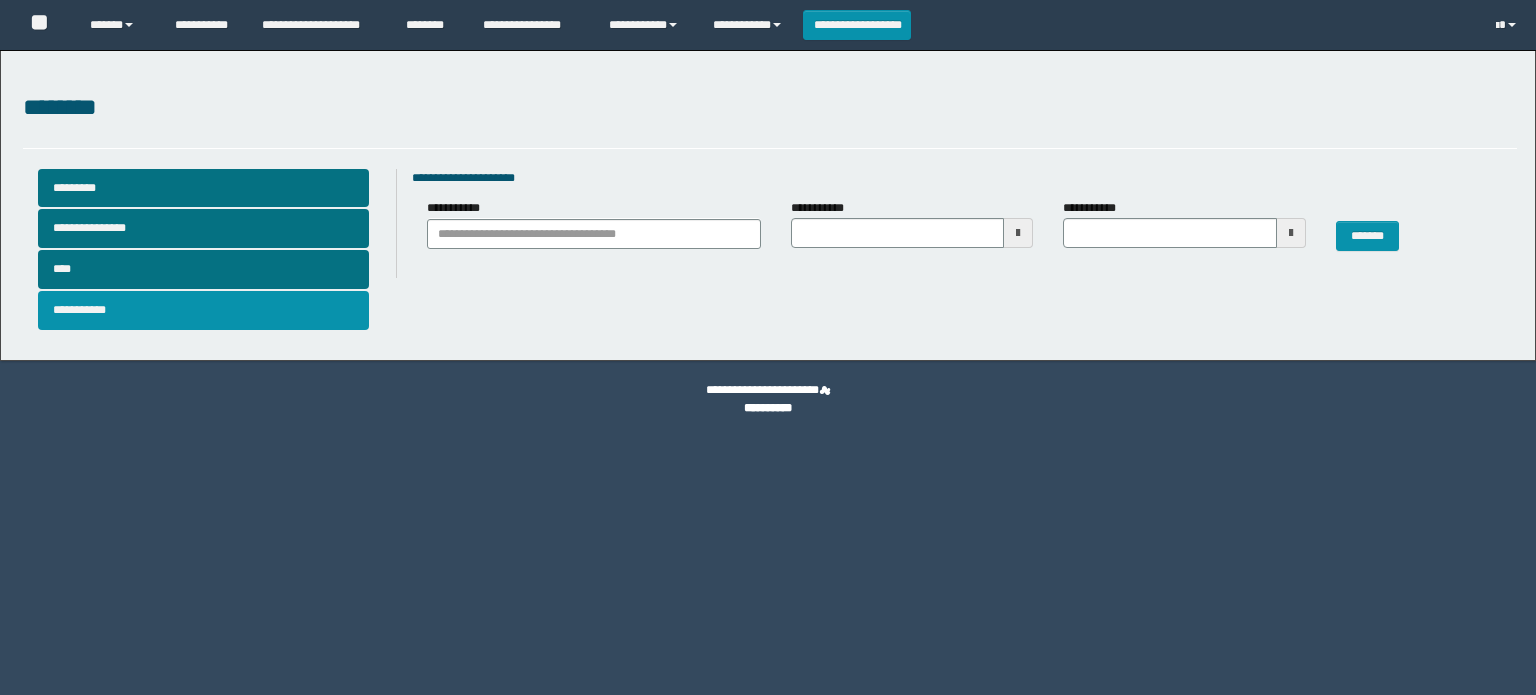 scroll, scrollTop: 0, scrollLeft: 0, axis: both 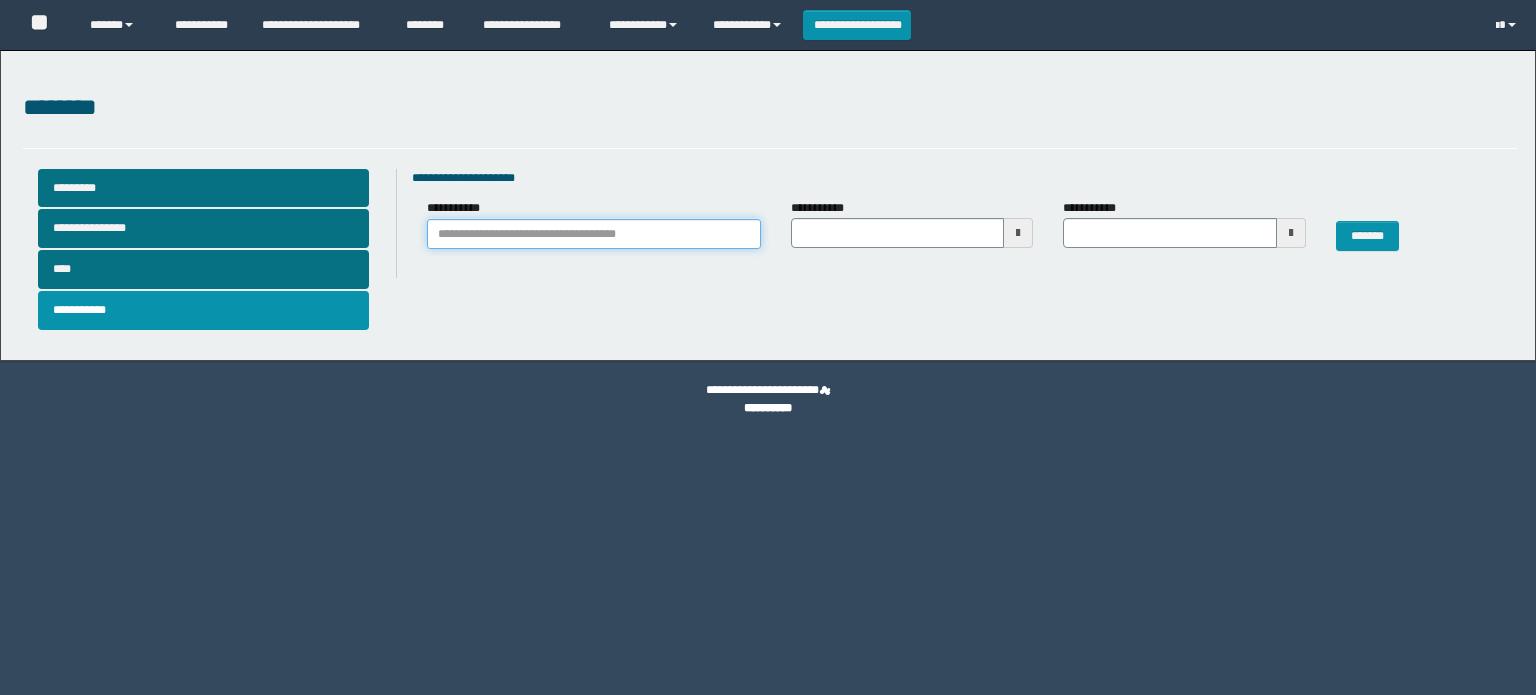 click on "**********" at bounding box center (593, 234) 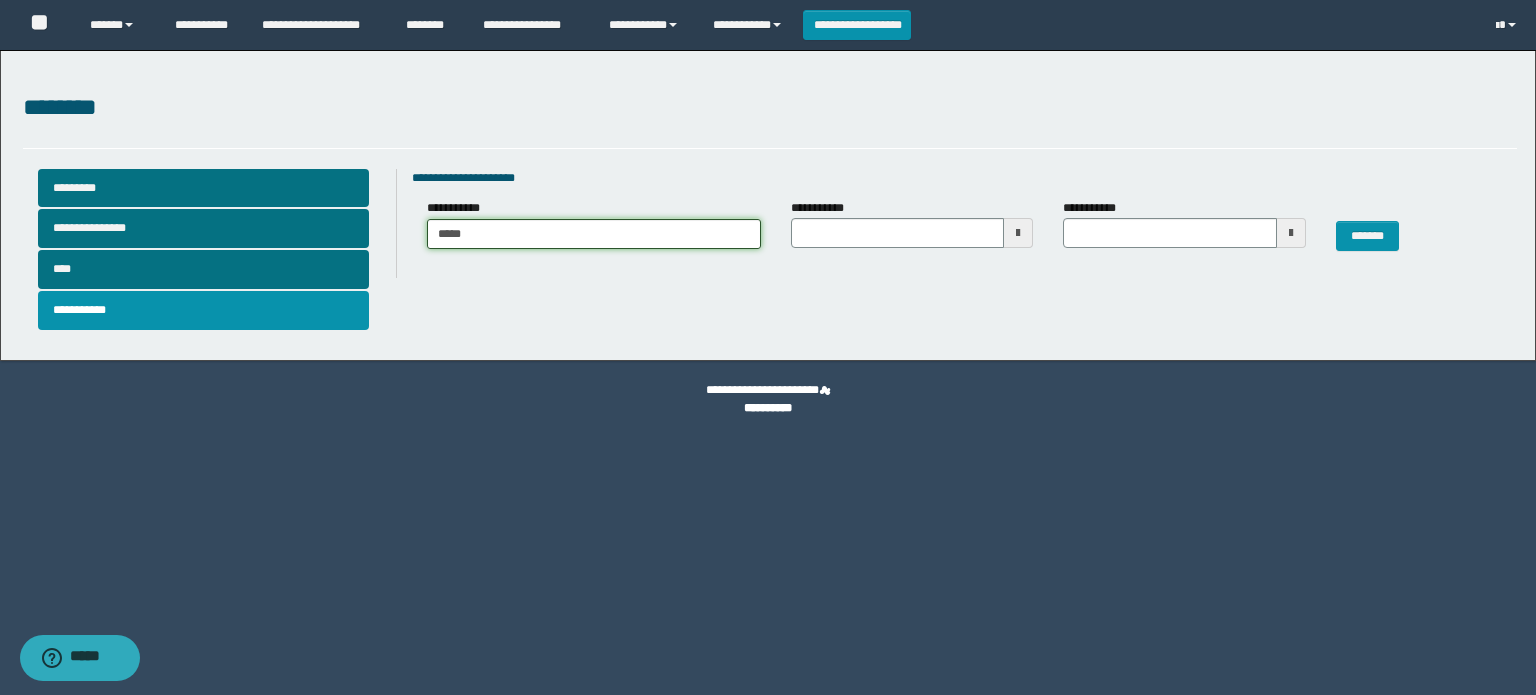 type on "******" 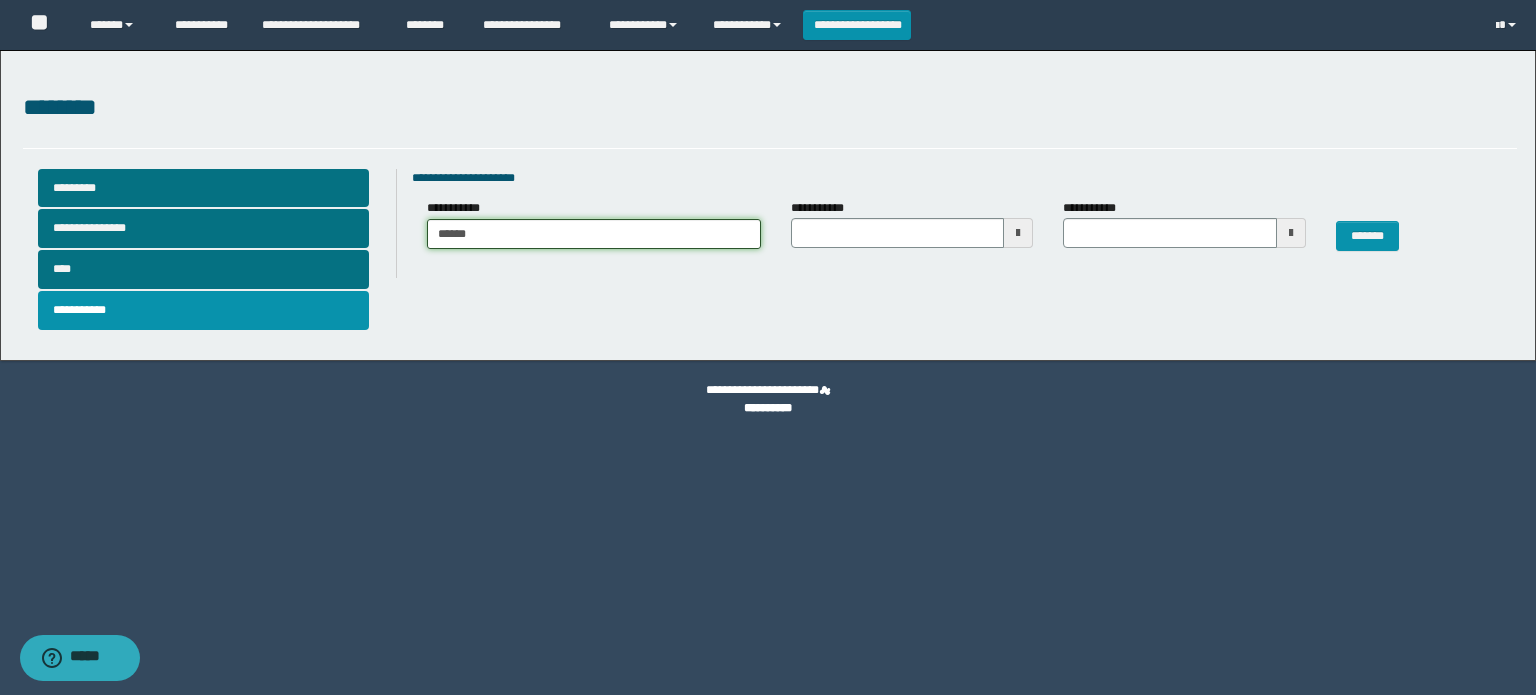 type on "******" 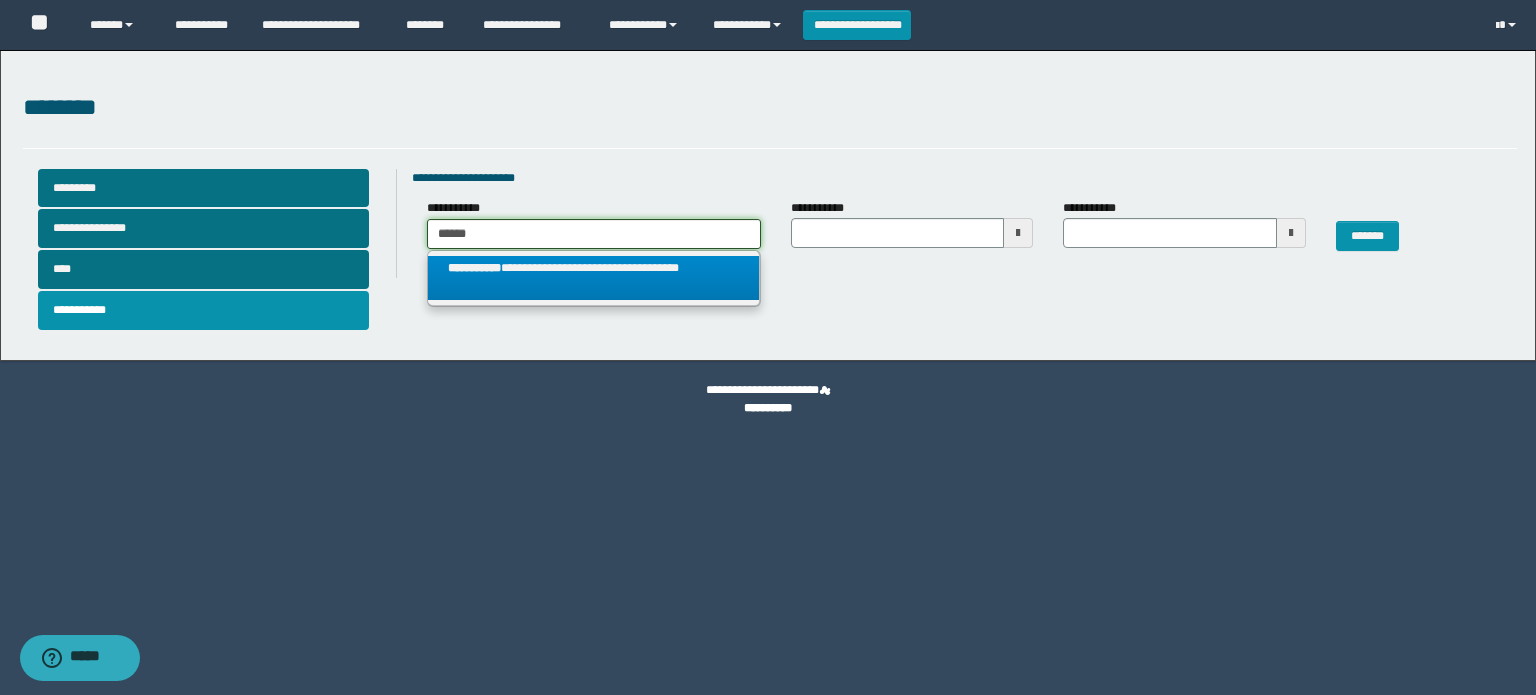 type on "******" 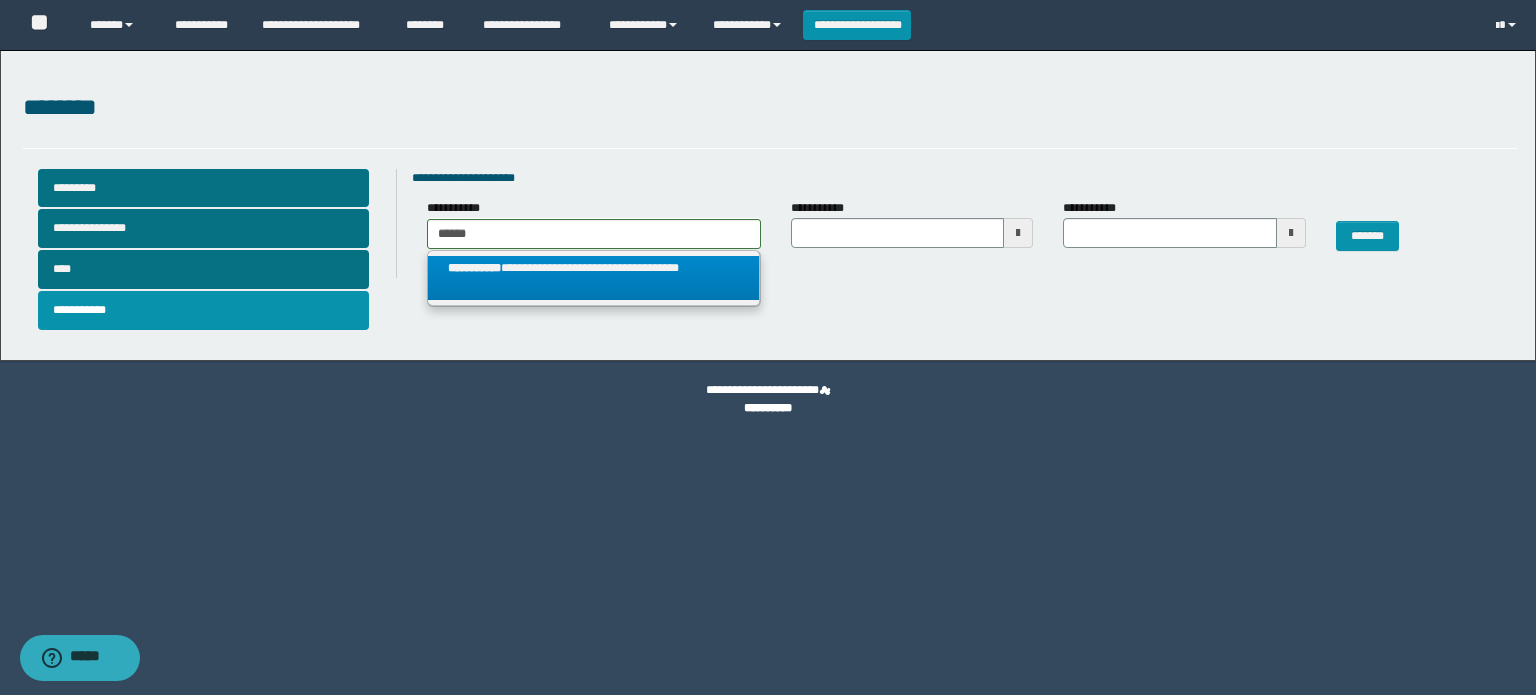 click on "**********" at bounding box center (593, 278) 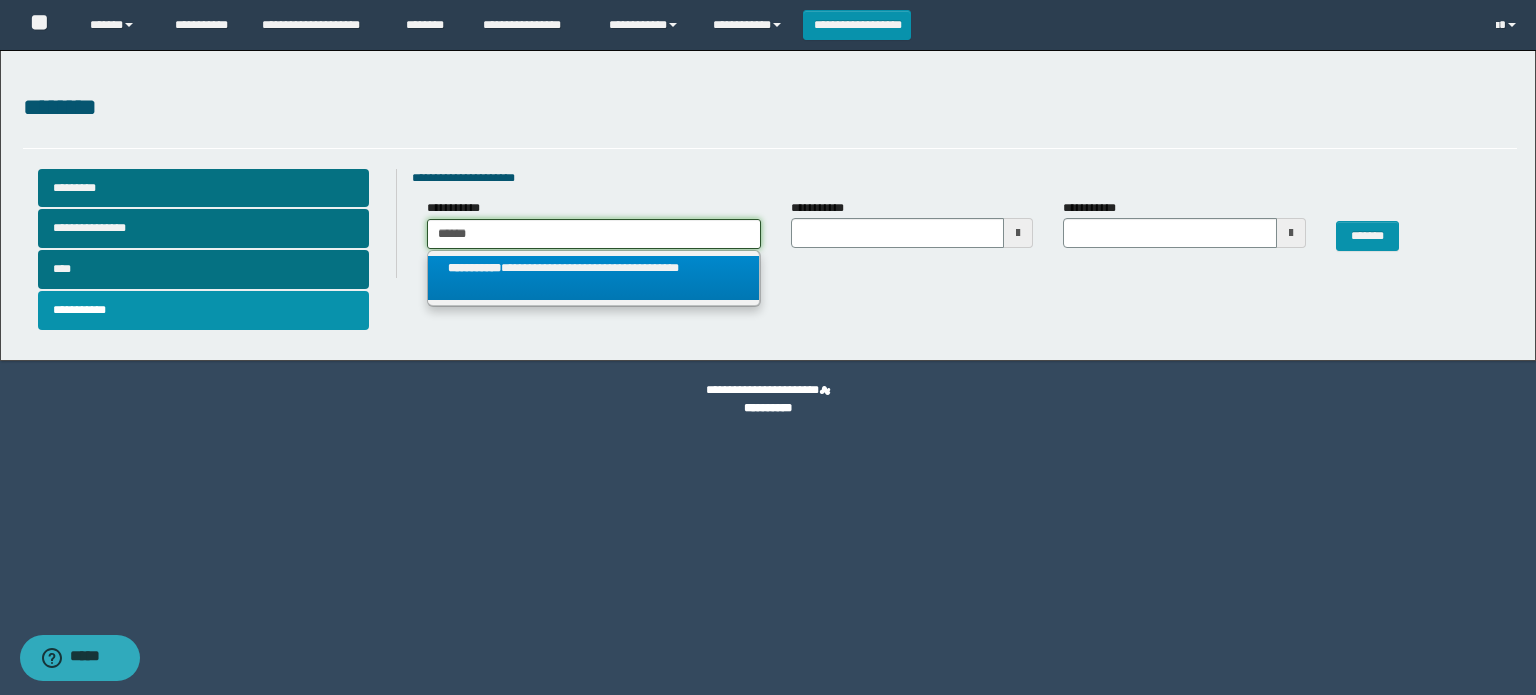 type 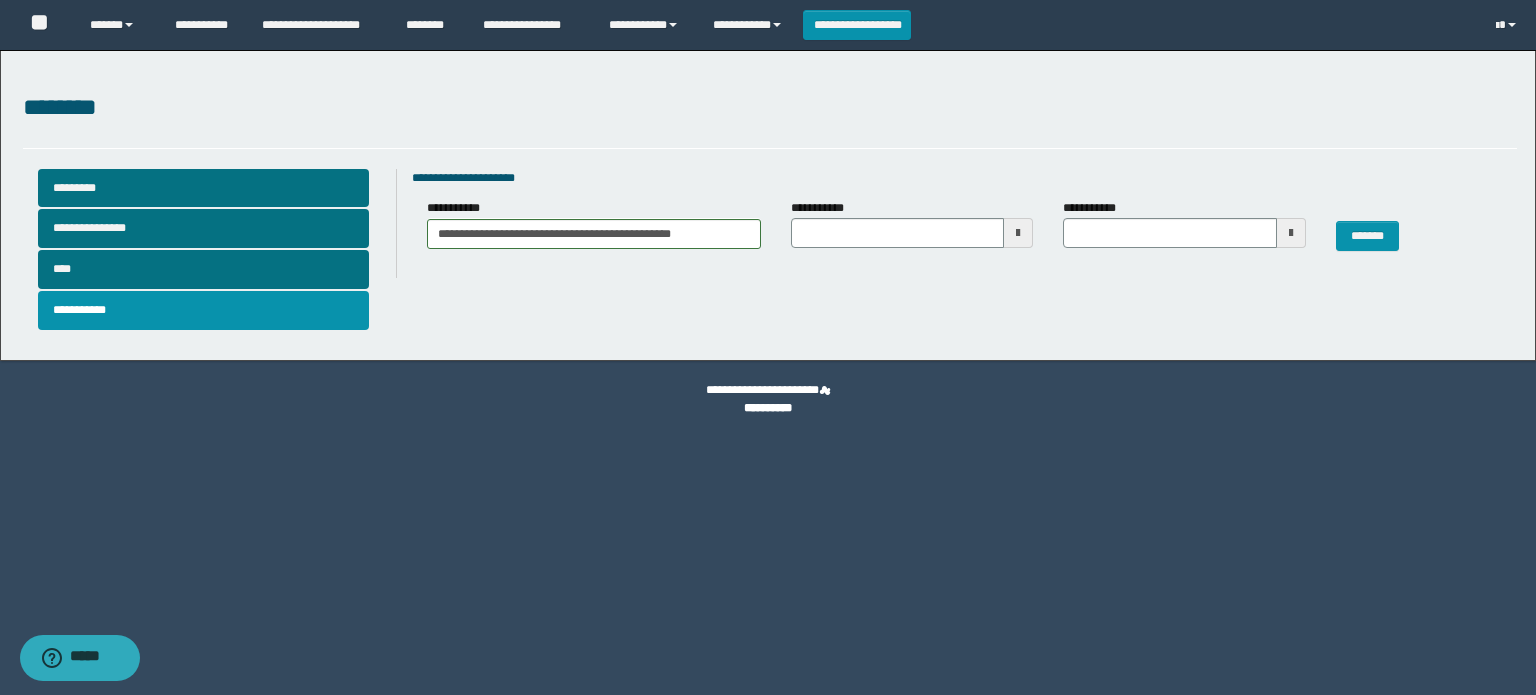 click at bounding box center [1018, 233] 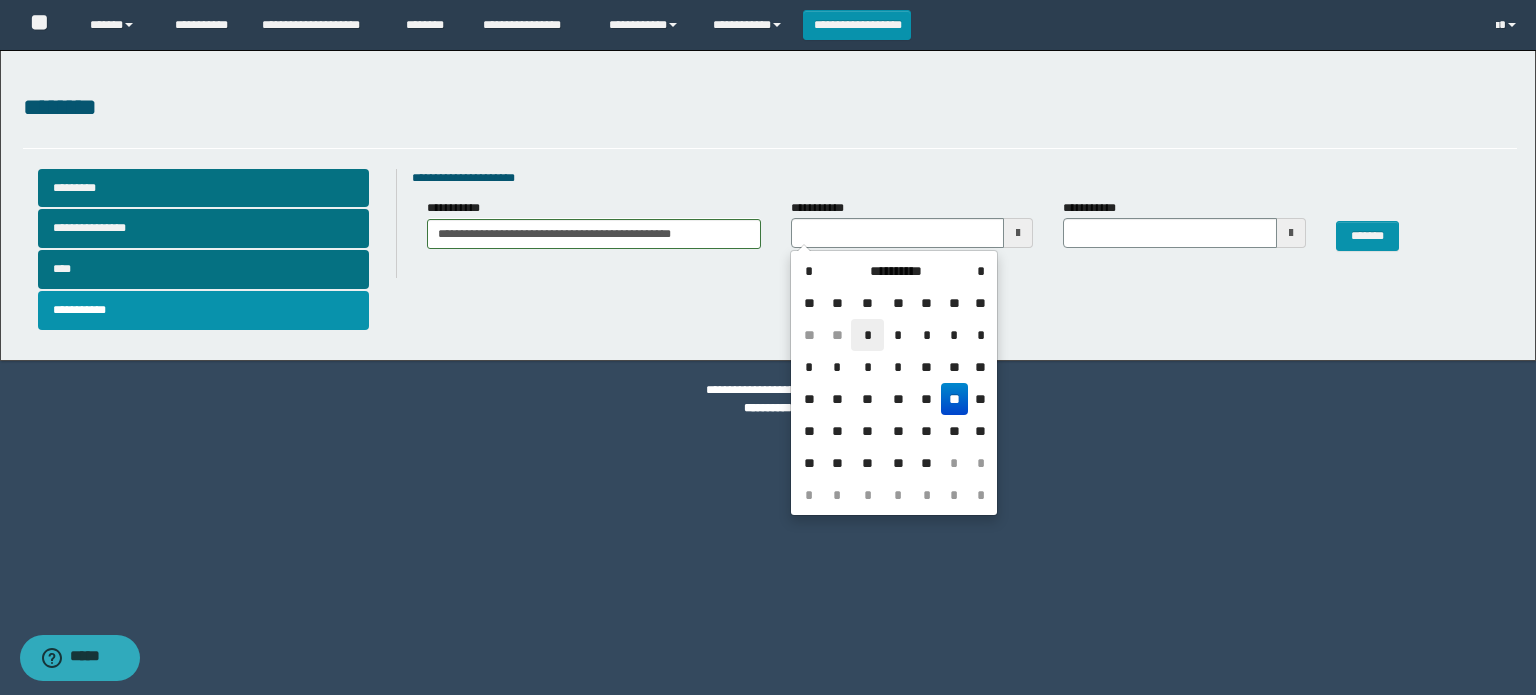 click on "*" at bounding box center [867, 335] 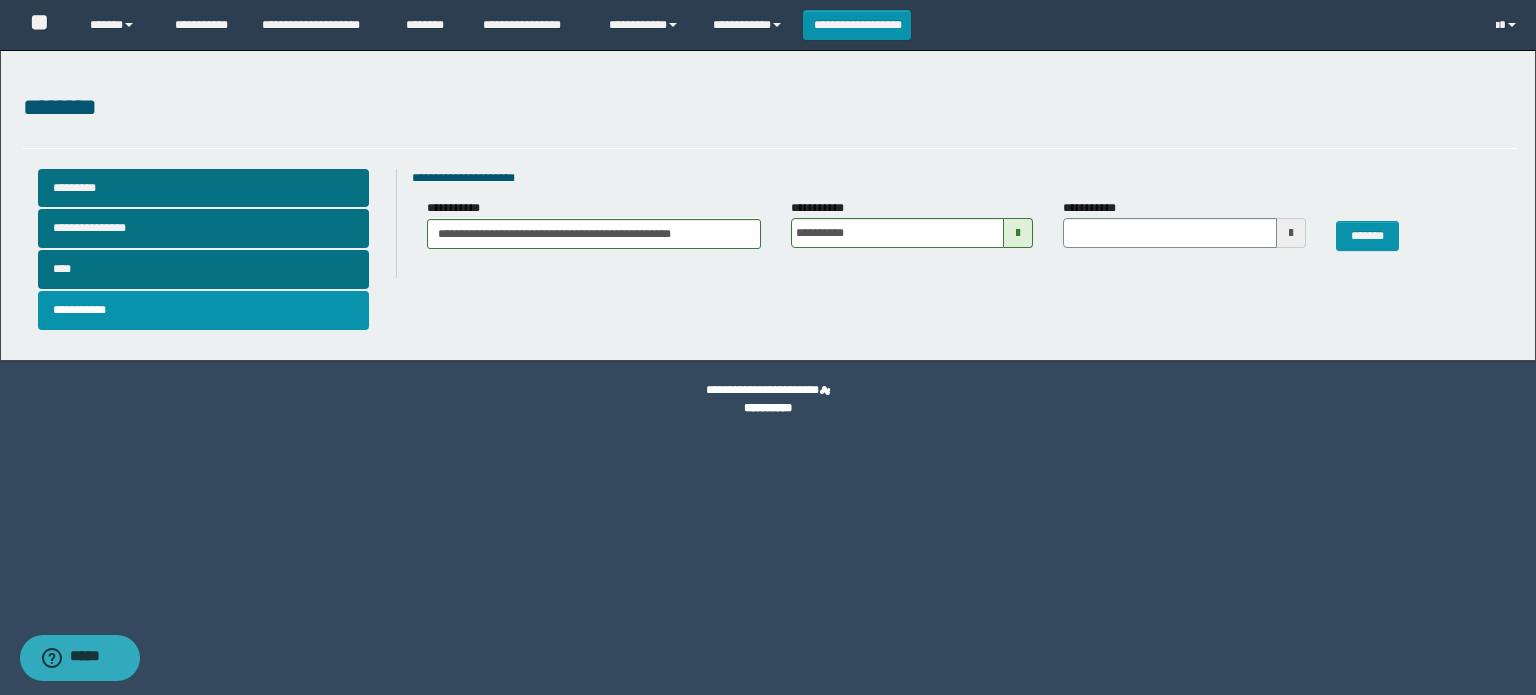 click at bounding box center [1291, 233] 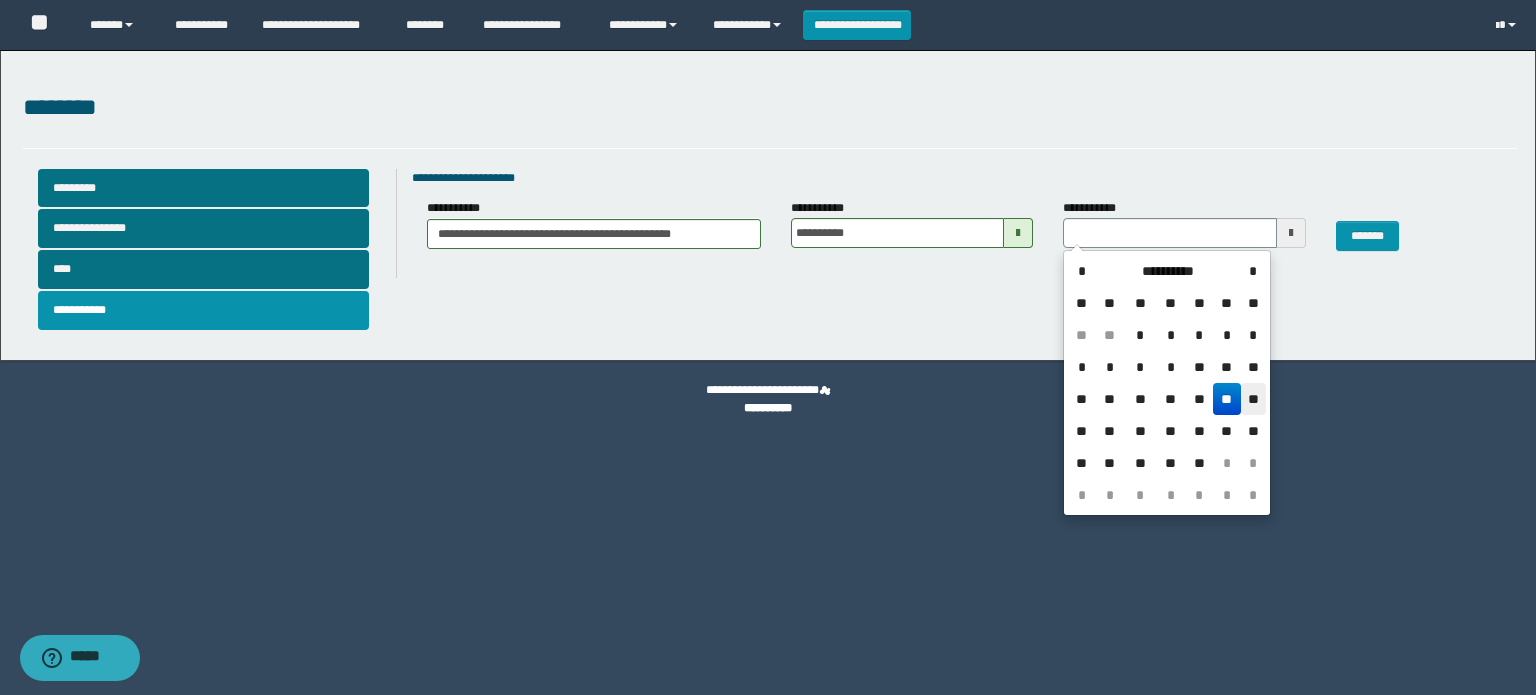 click on "**" at bounding box center [1253, 399] 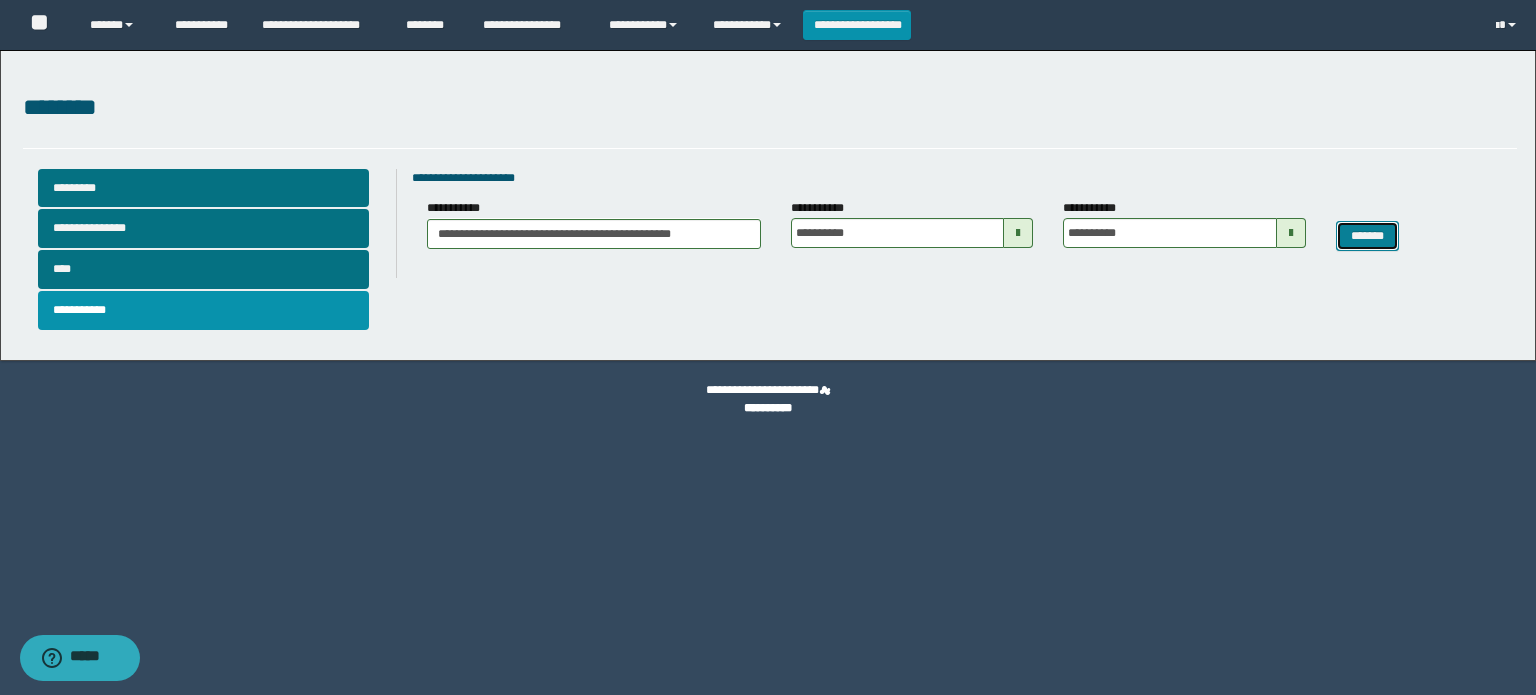 click on "*******" at bounding box center [1368, 236] 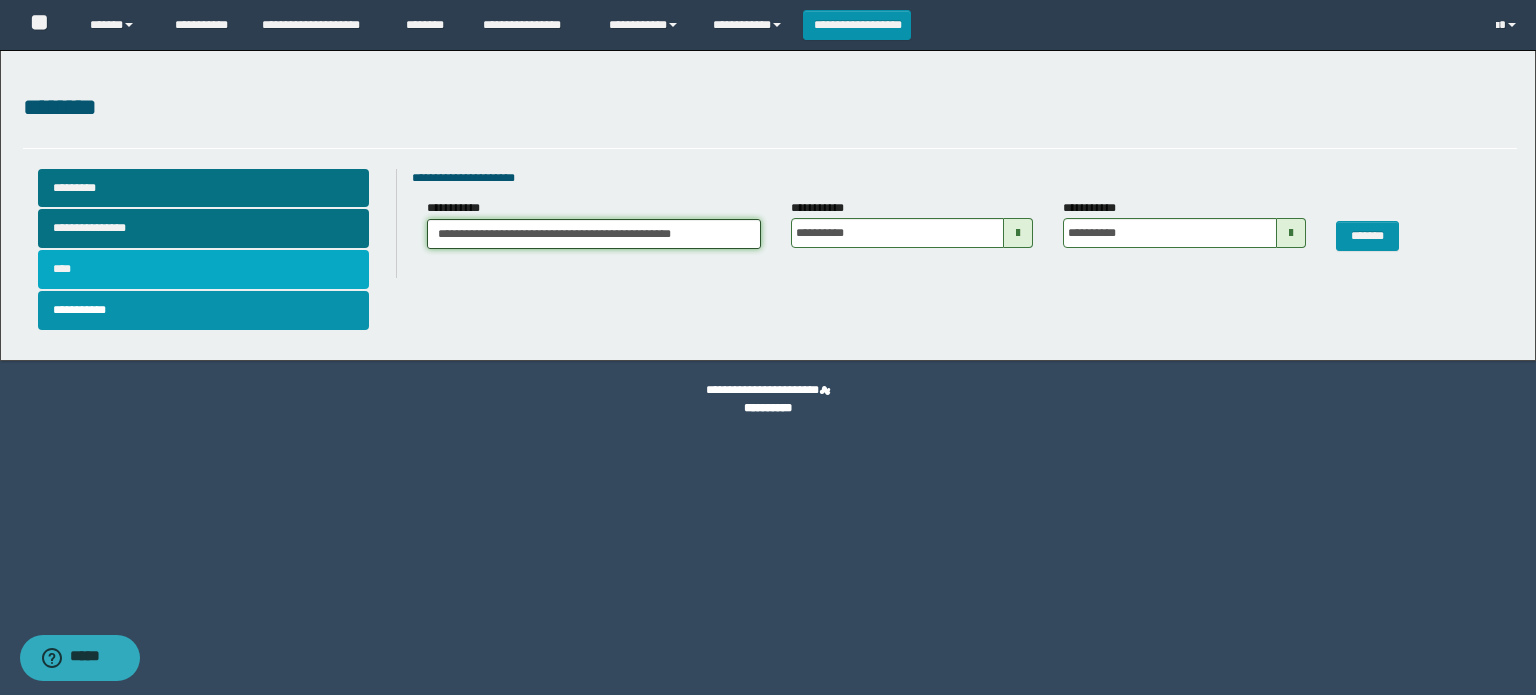 drag, startPoint x: 747, startPoint y: 241, endPoint x: 269, endPoint y: 255, distance: 478.205 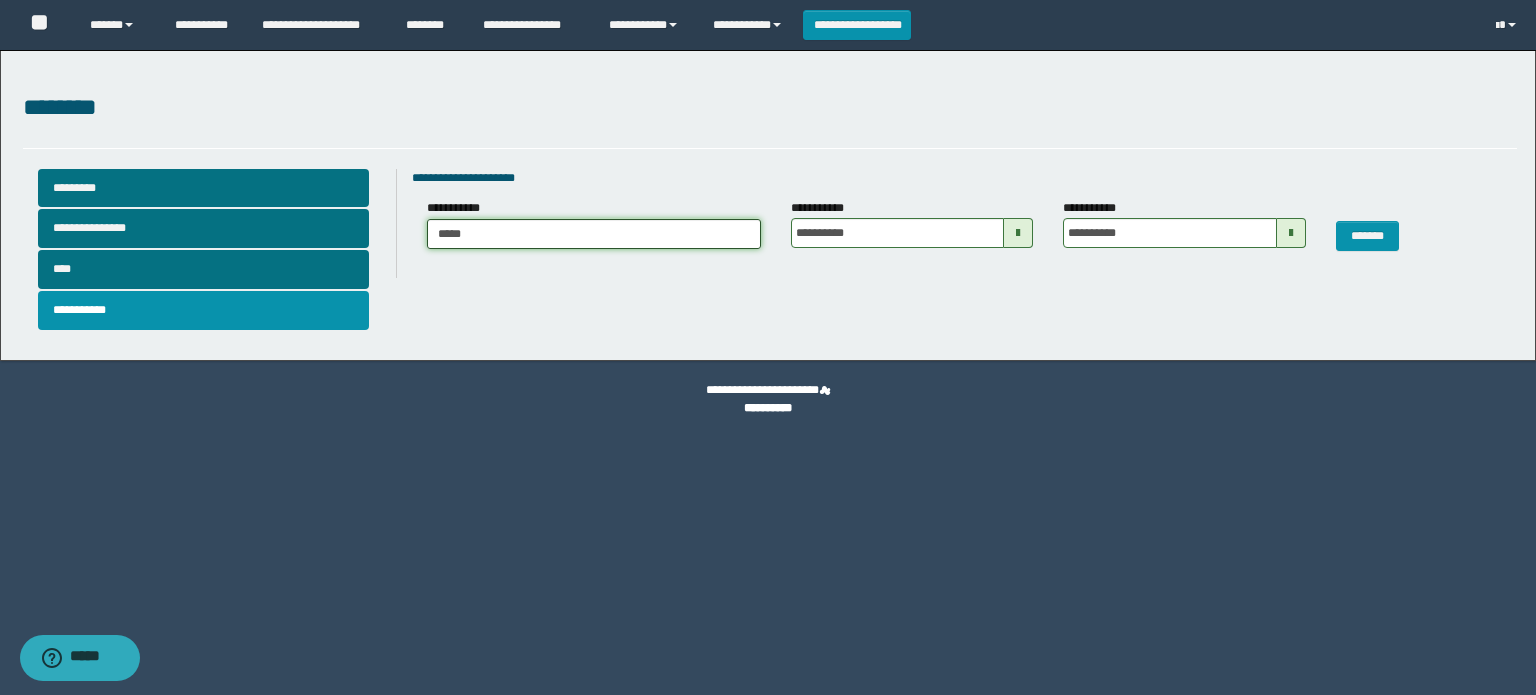 type on "******" 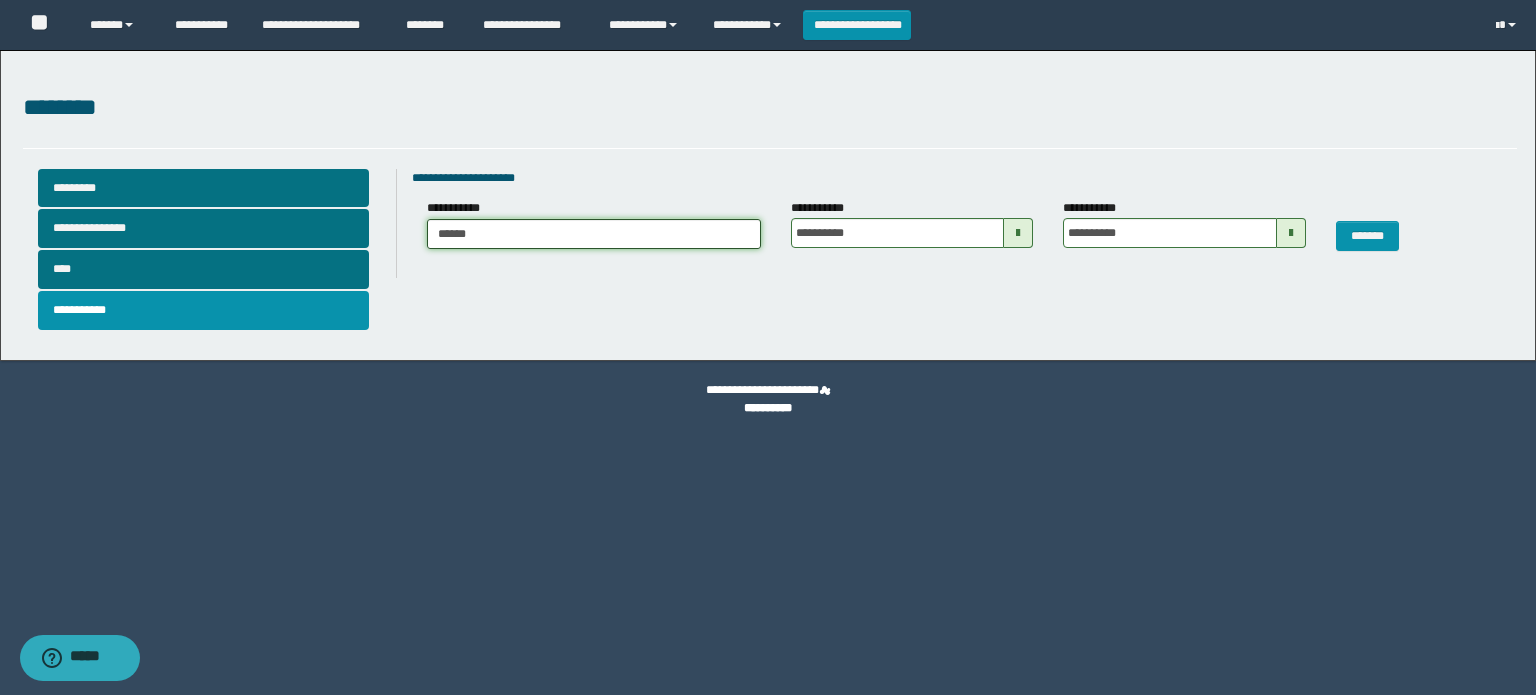 type on "******" 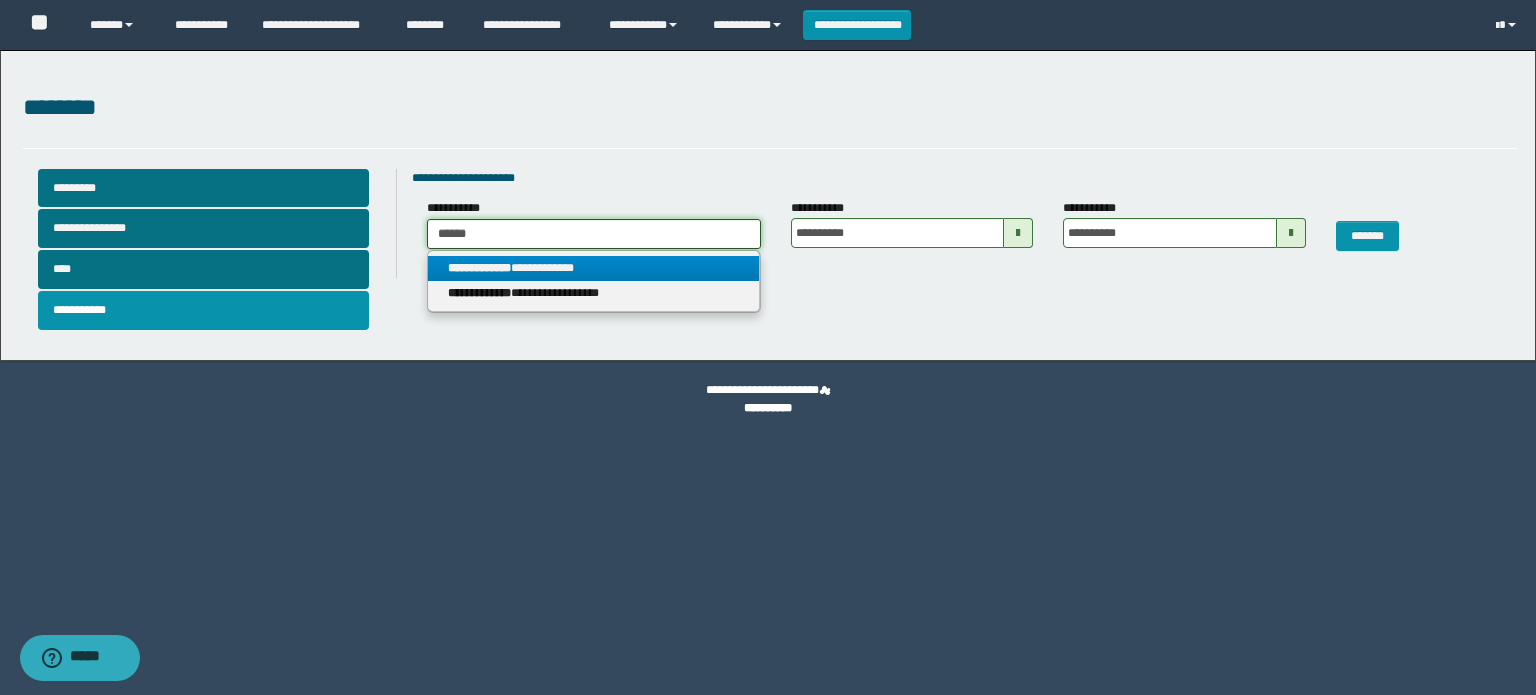 type on "******" 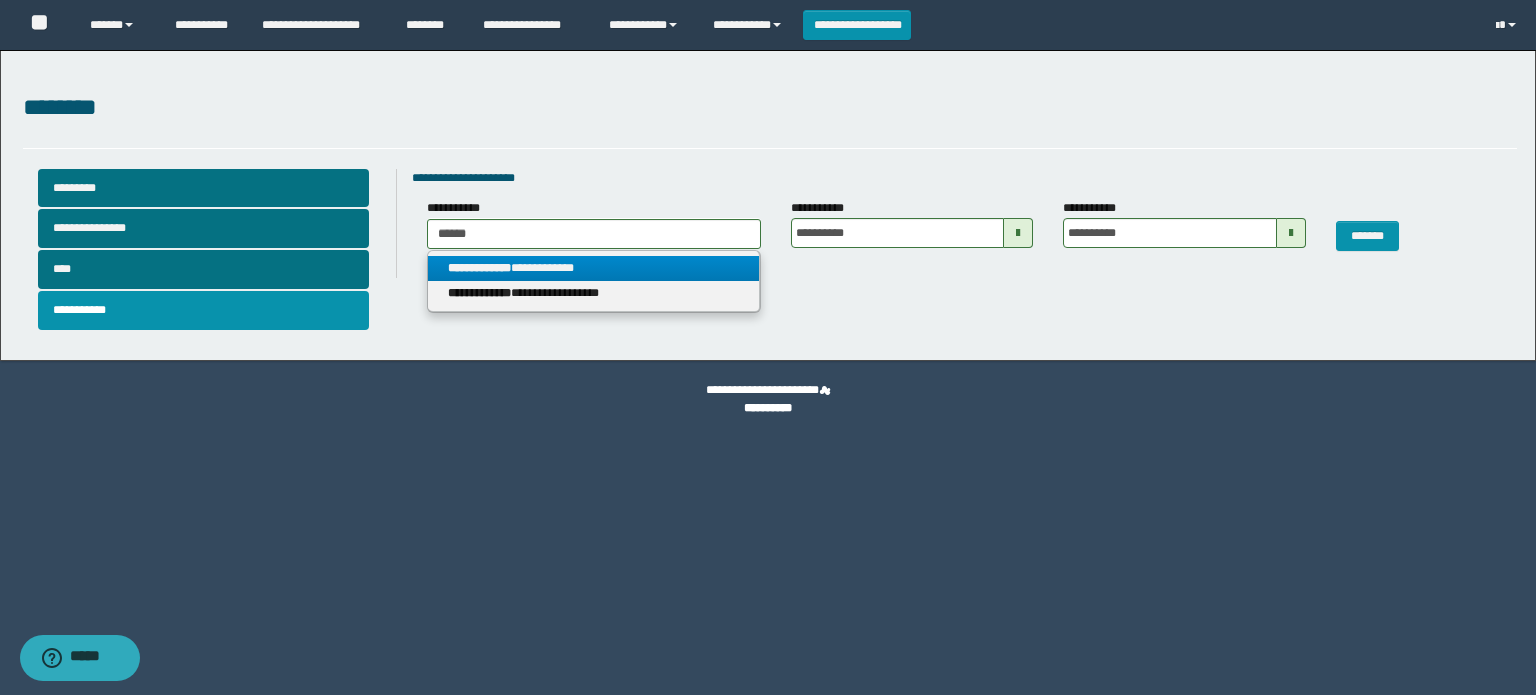 click on "**********" at bounding box center [593, 268] 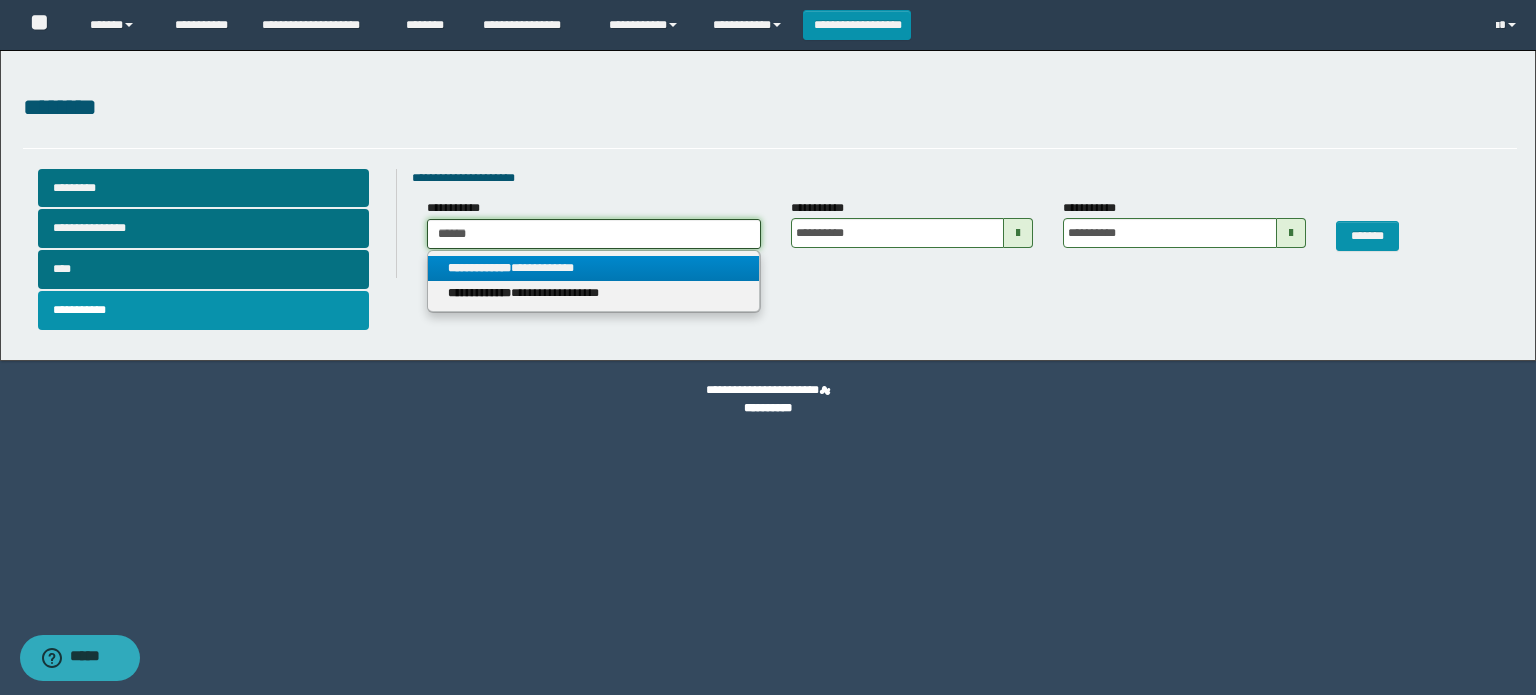 type 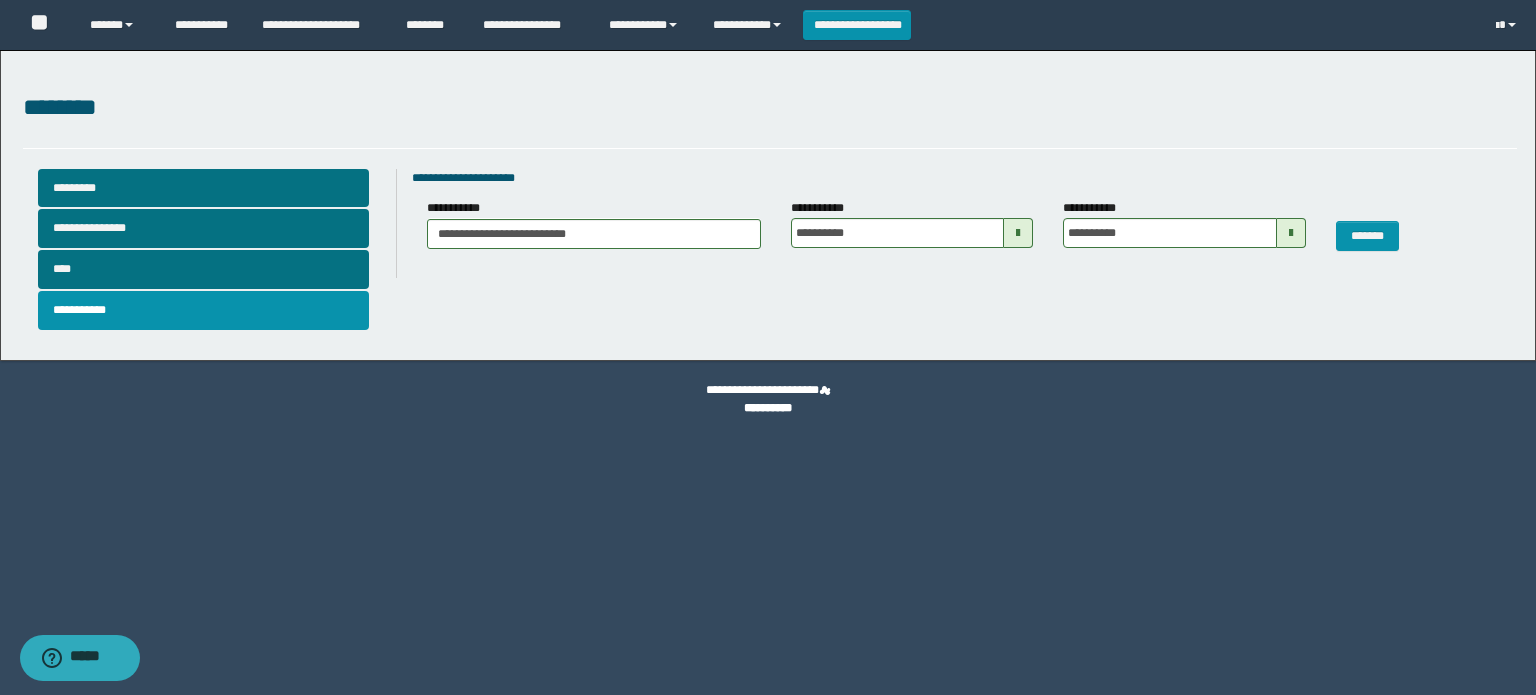 click at bounding box center [1018, 233] 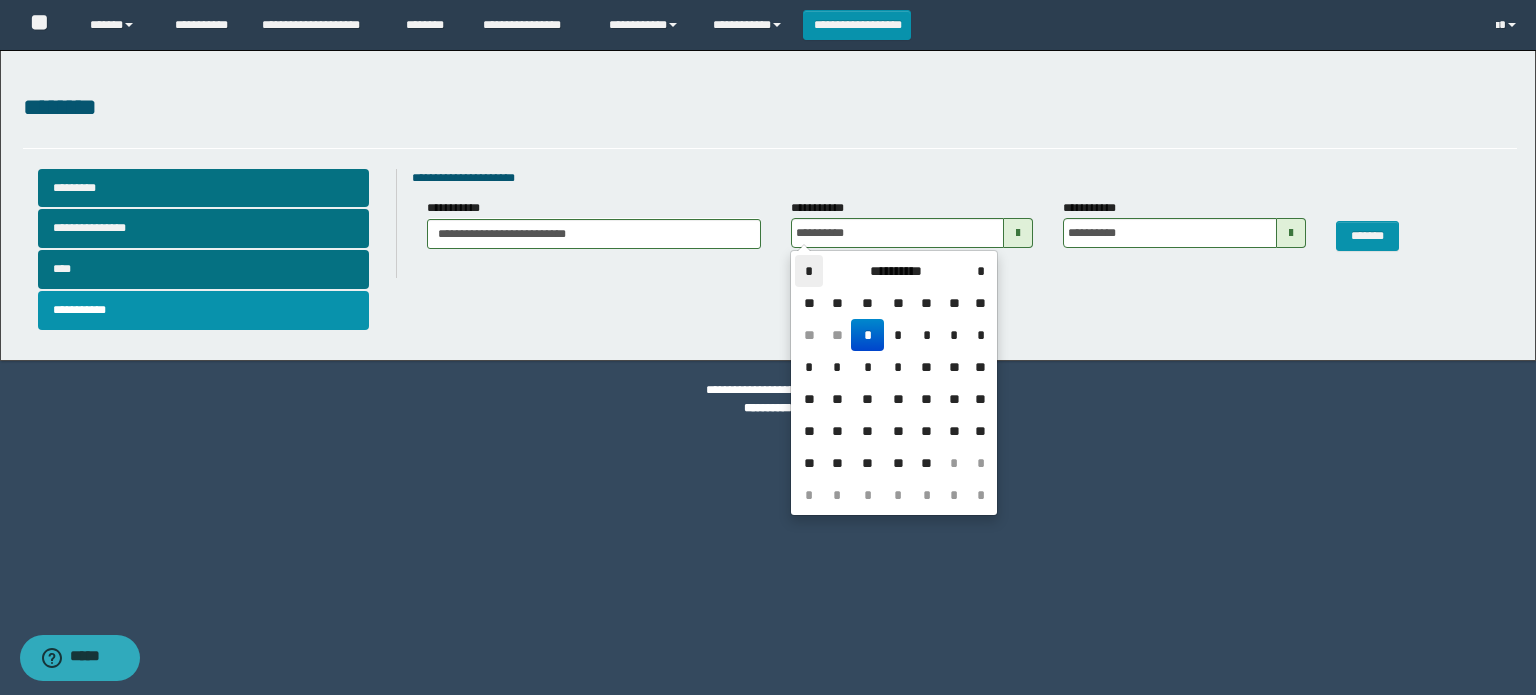 click on "*" at bounding box center (809, 271) 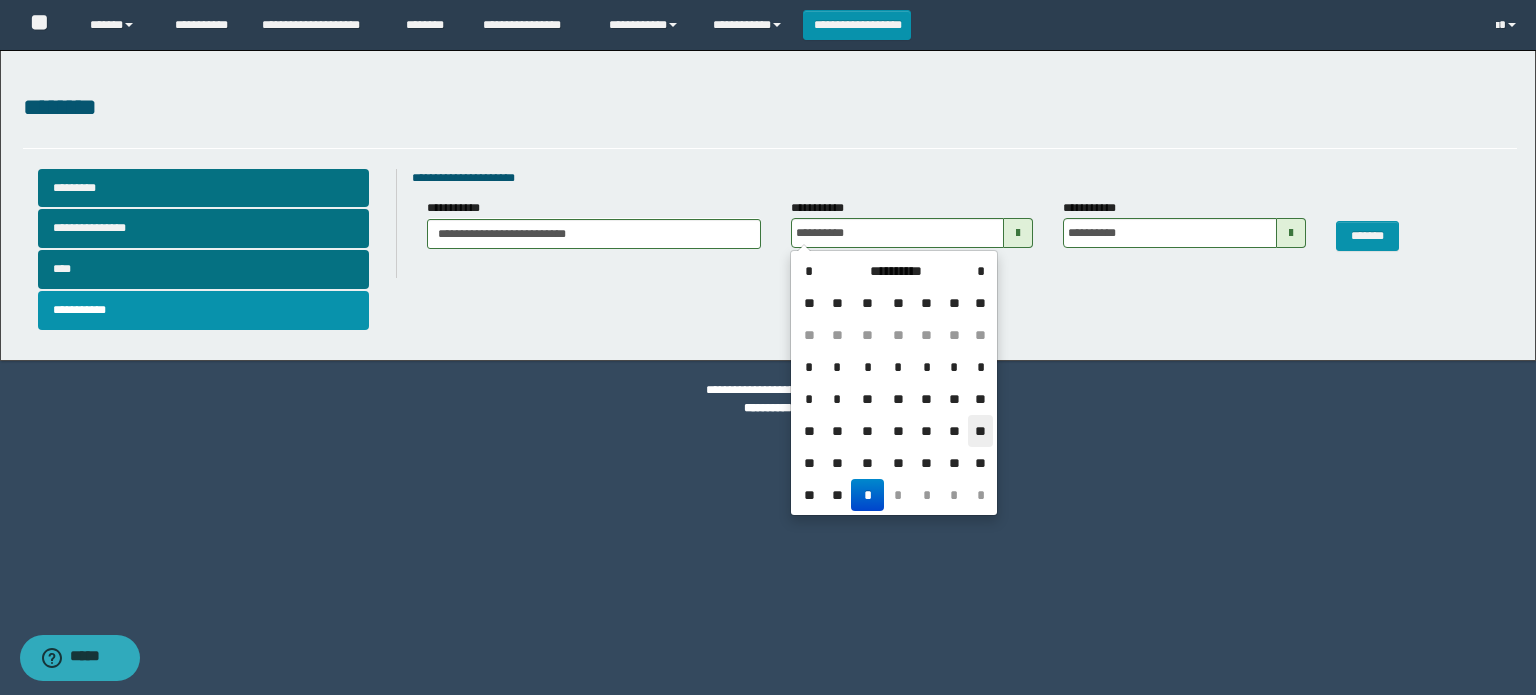 click on "**" at bounding box center (980, 431) 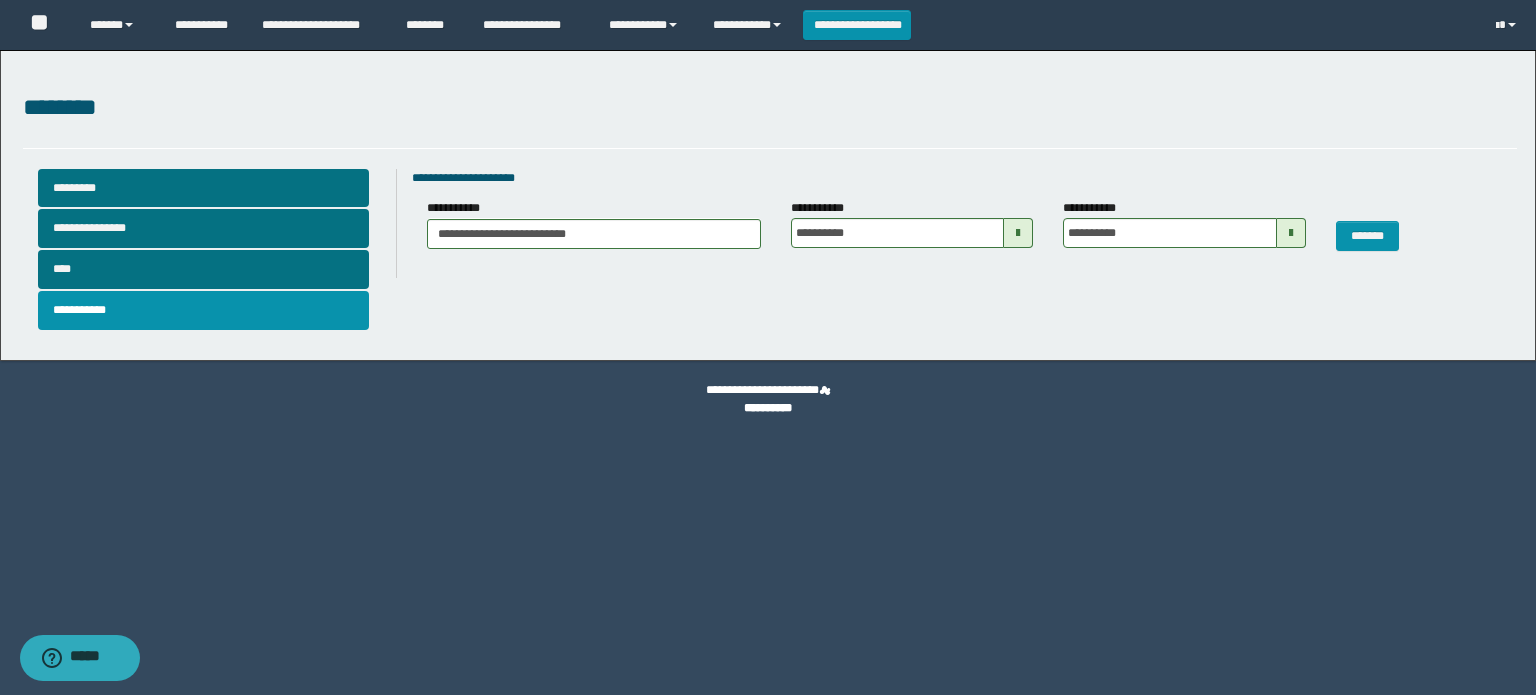click at bounding box center [1291, 233] 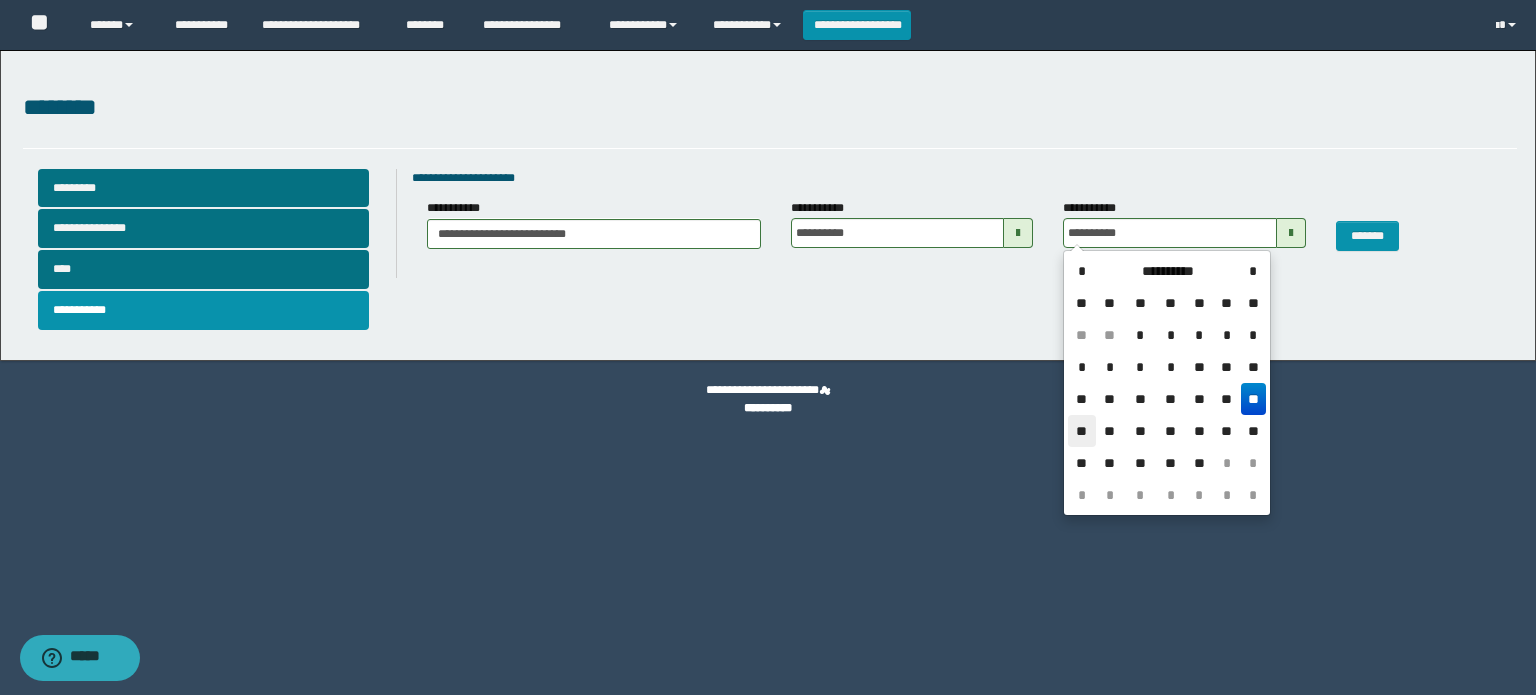 click on "**" at bounding box center (1082, 431) 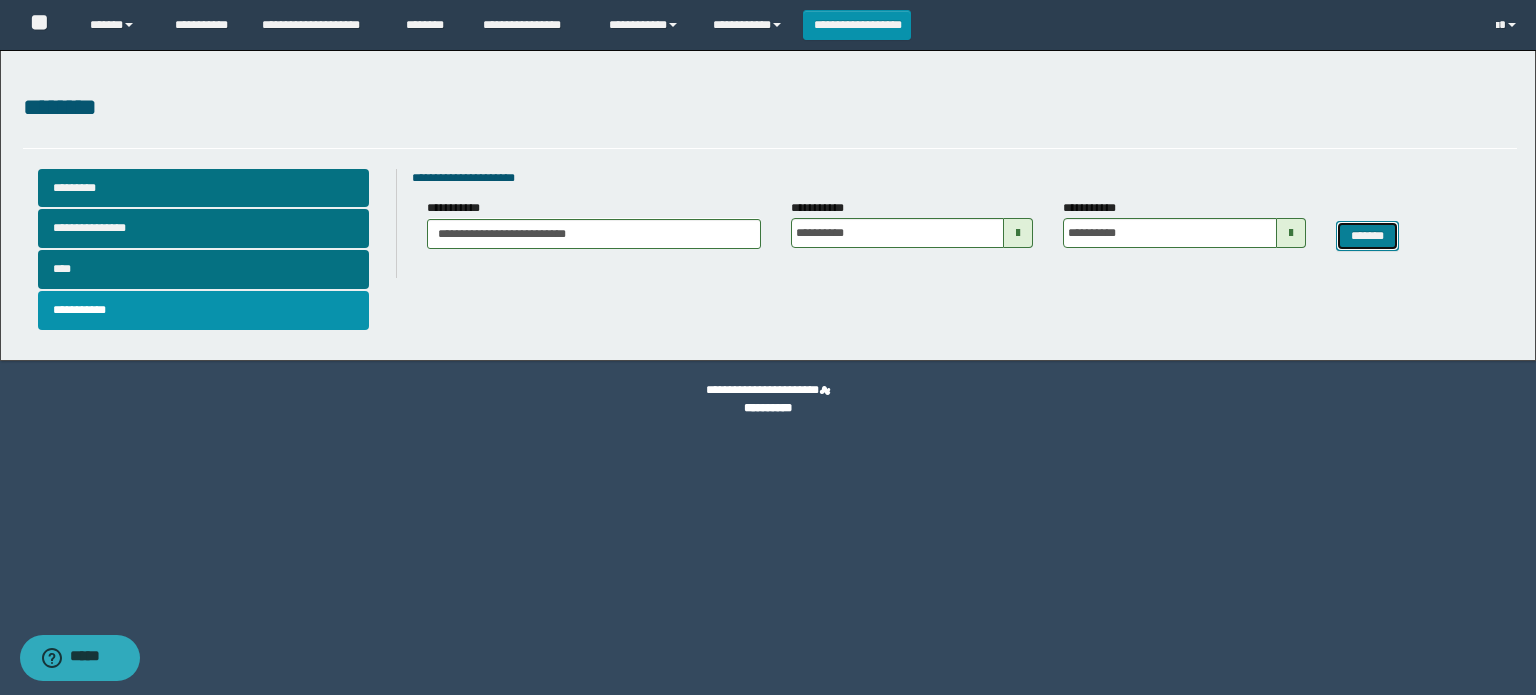 click on "*******" at bounding box center (1368, 236) 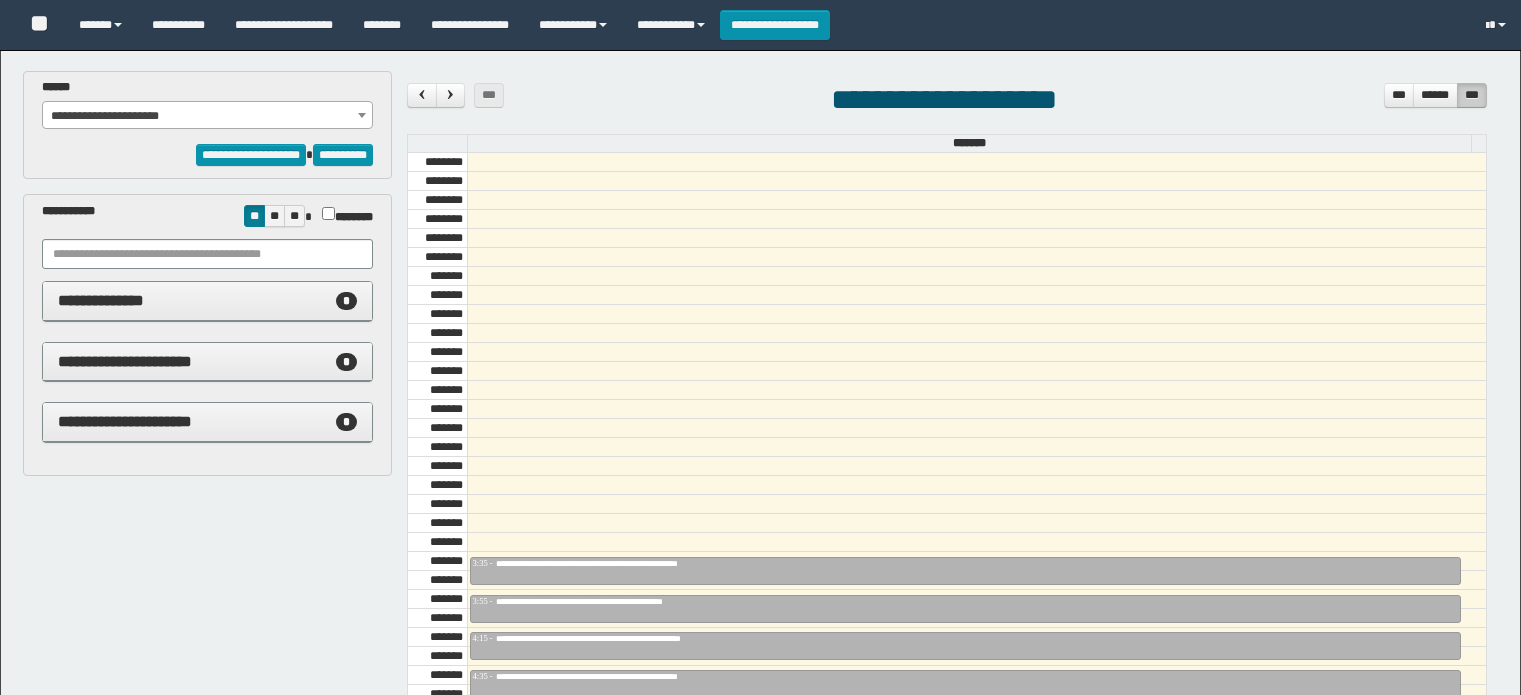 select on "******" 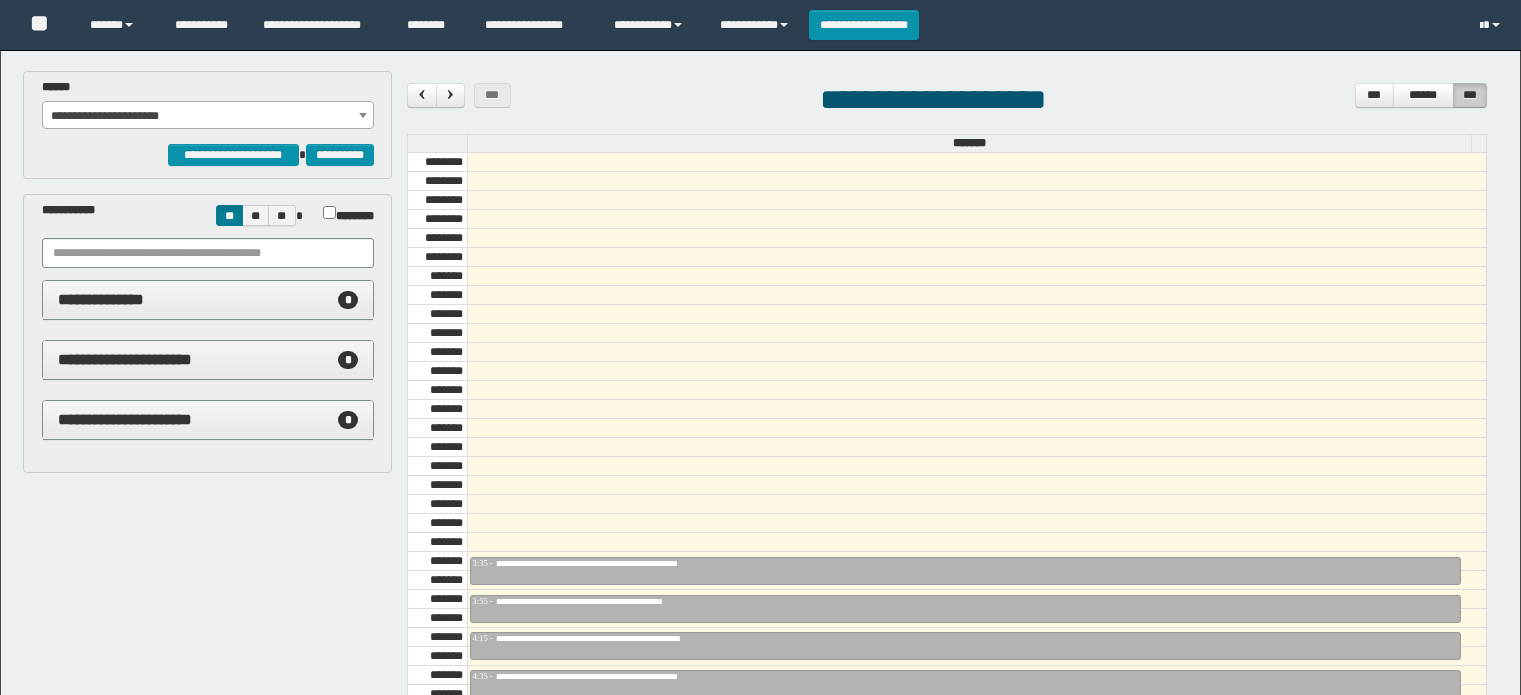 scroll, scrollTop: 0, scrollLeft: 0, axis: both 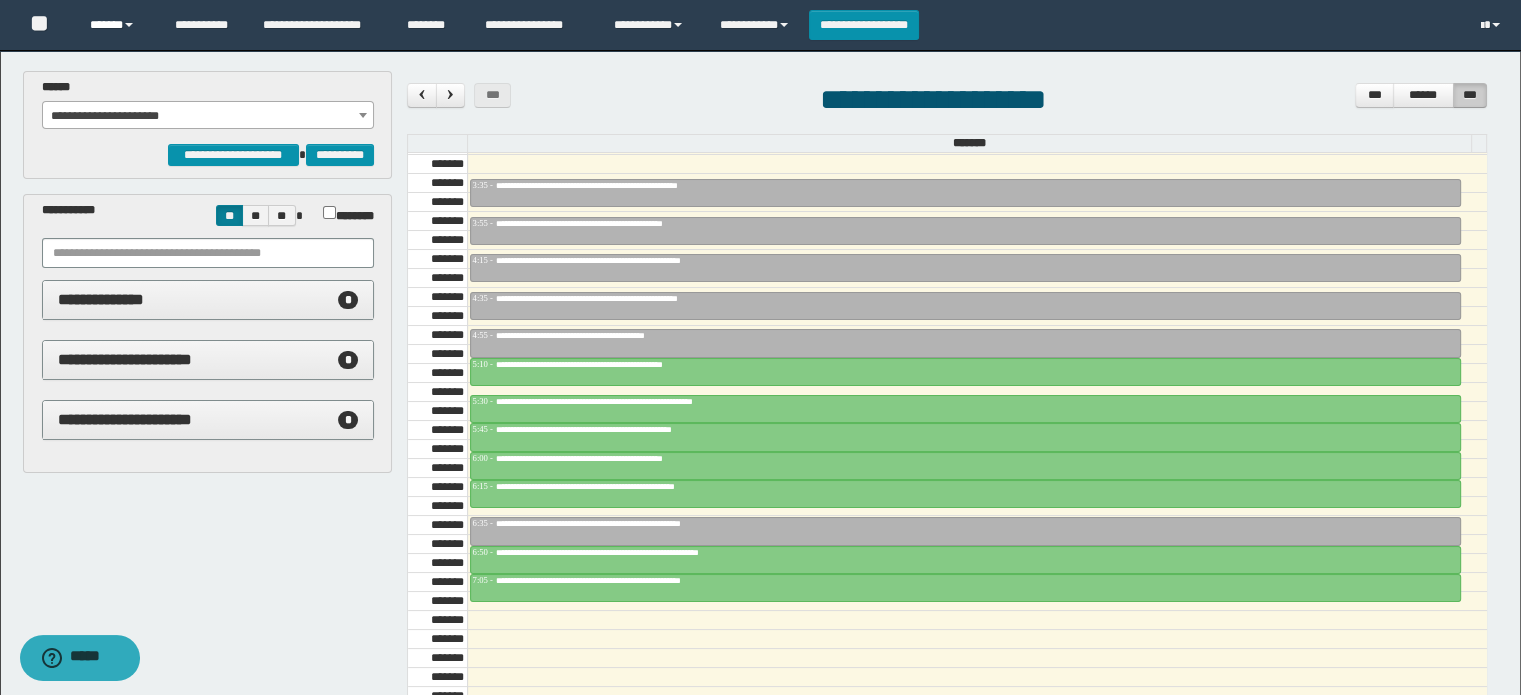click on "******" at bounding box center (117, 25) 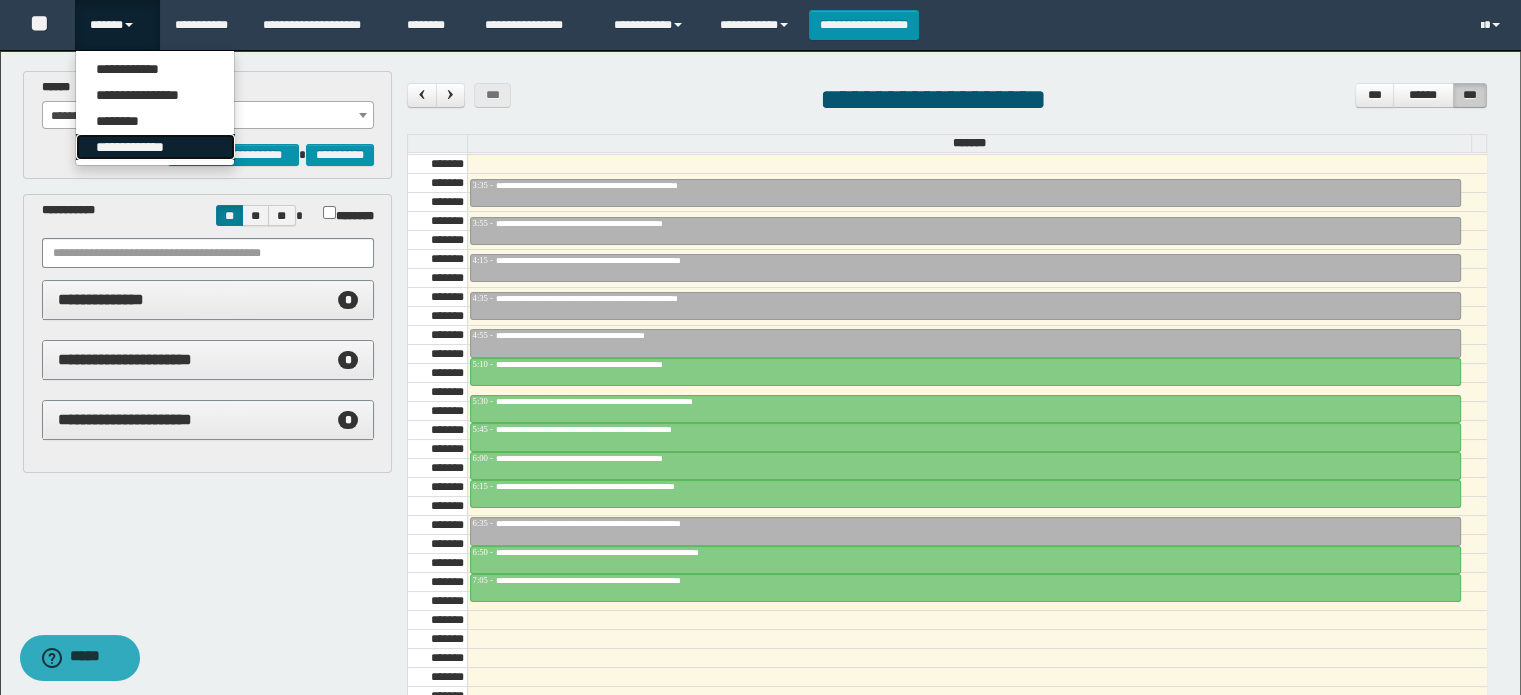 click on "**********" at bounding box center (155, 147) 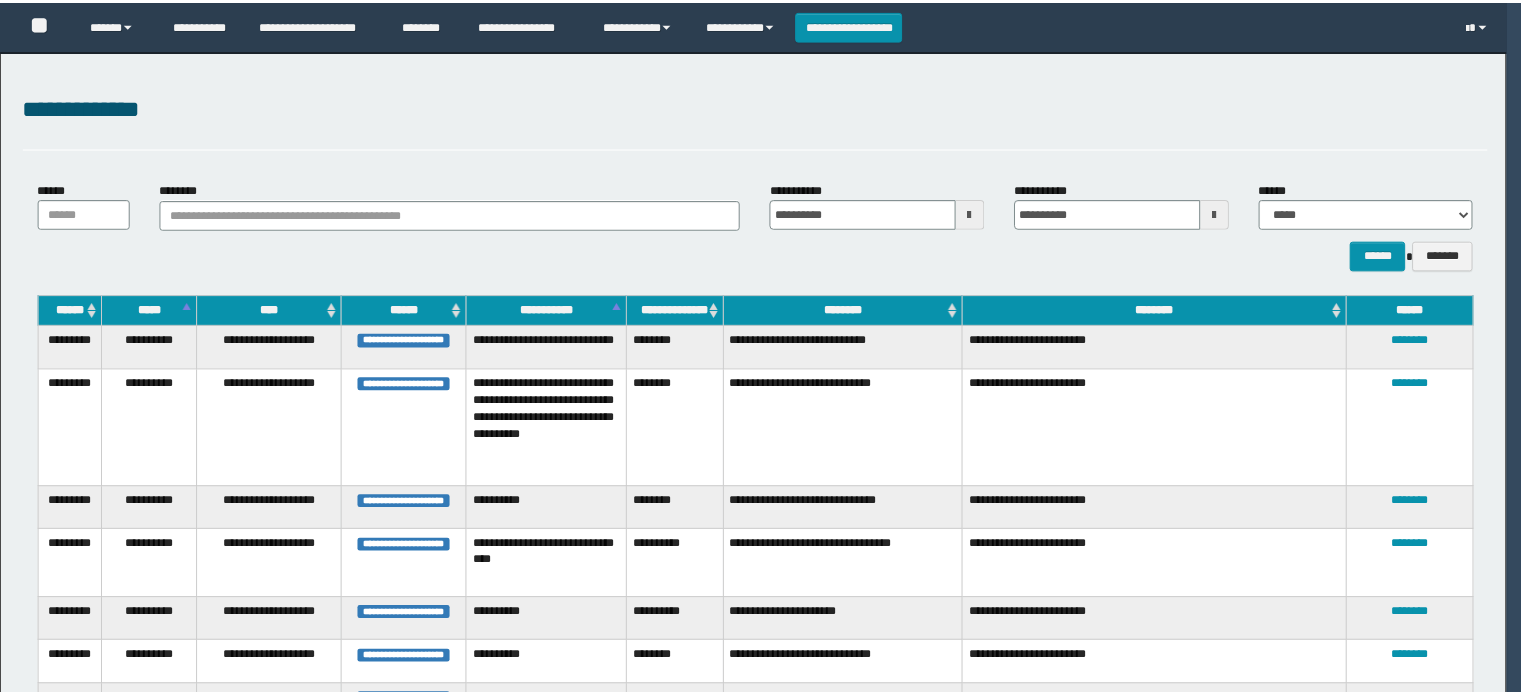 scroll, scrollTop: 0, scrollLeft: 0, axis: both 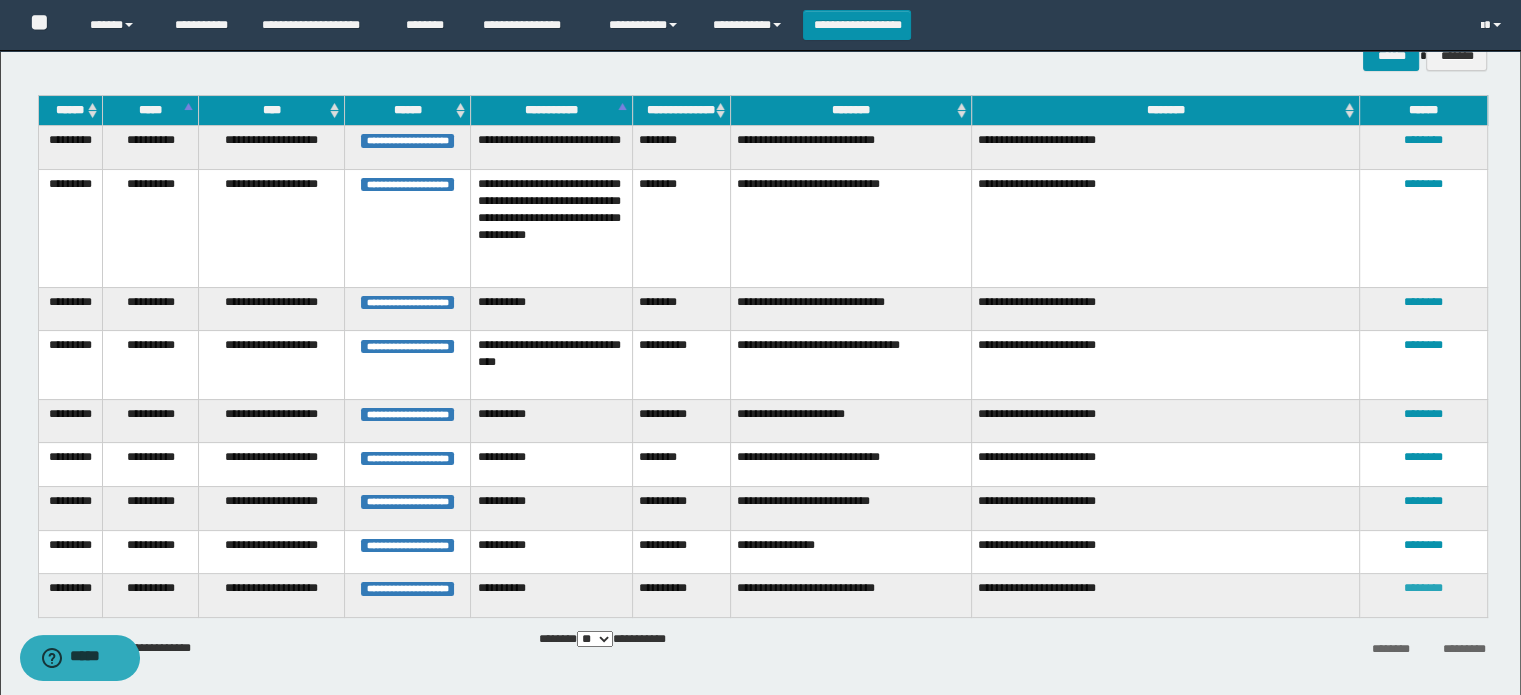 click on "********" at bounding box center [1423, 588] 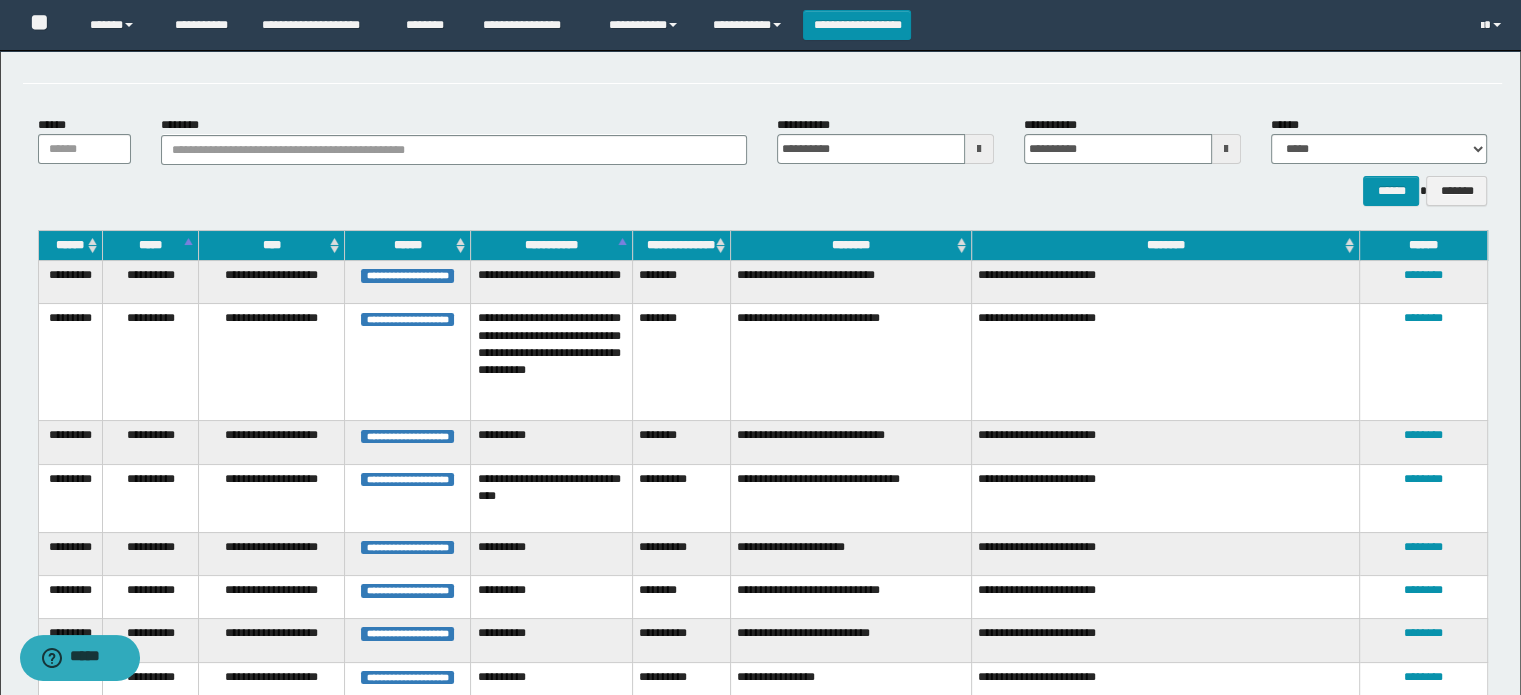 scroll, scrollTop: 100, scrollLeft: 0, axis: vertical 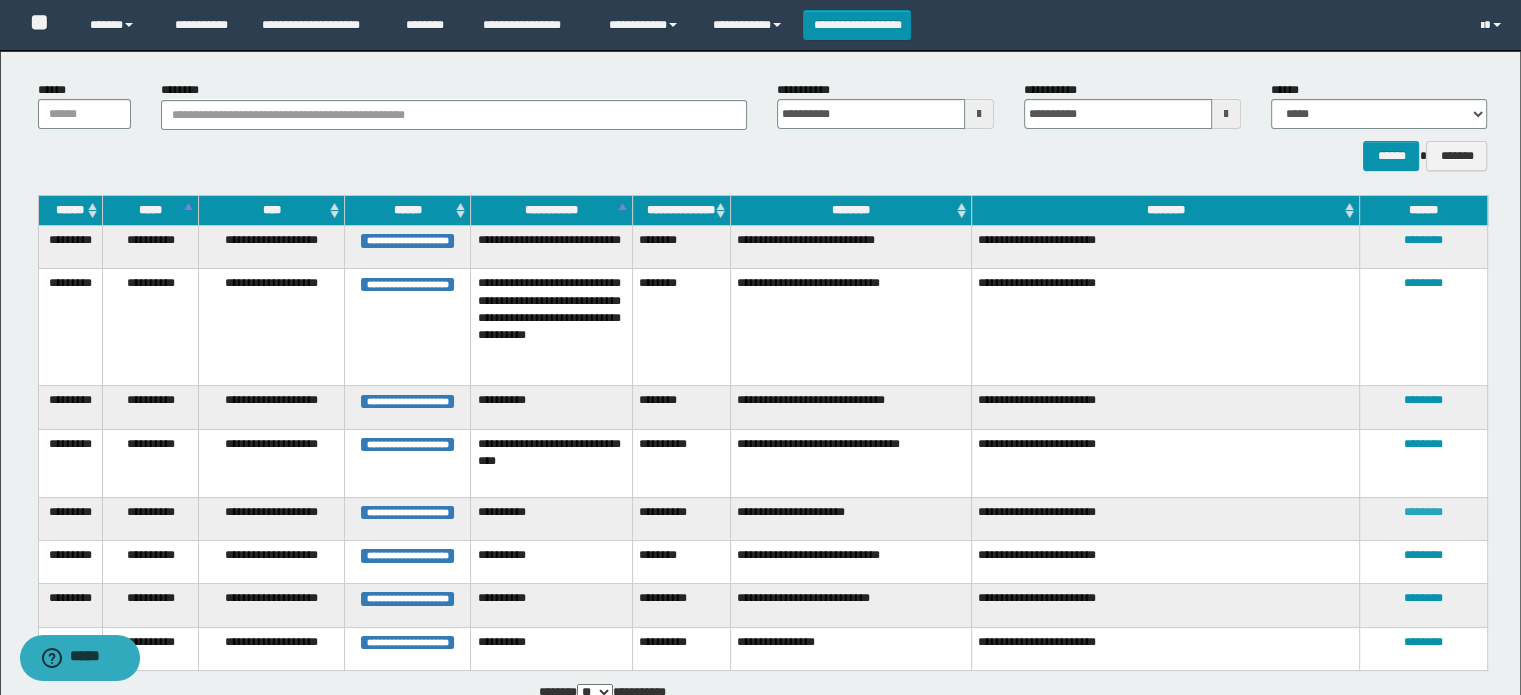click on "********" at bounding box center [1423, 512] 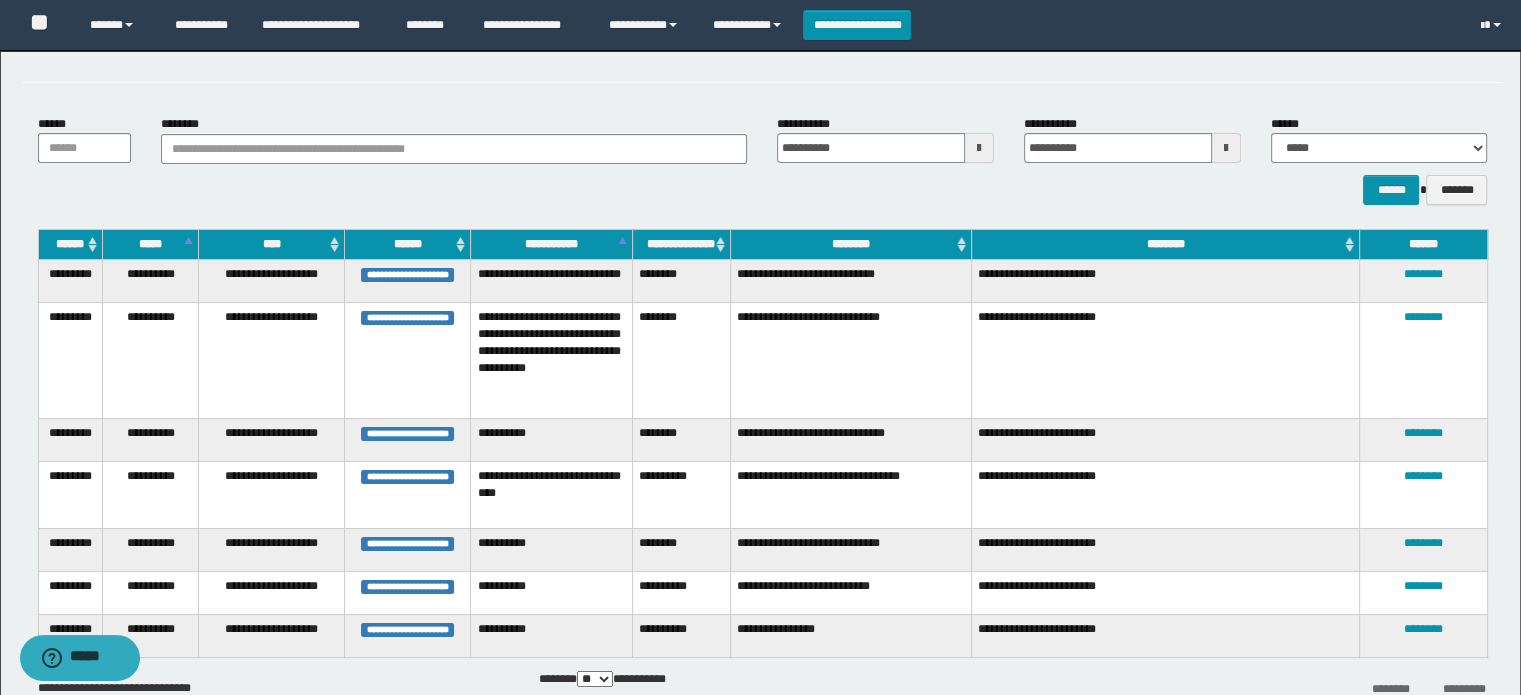 scroll, scrollTop: 100, scrollLeft: 0, axis: vertical 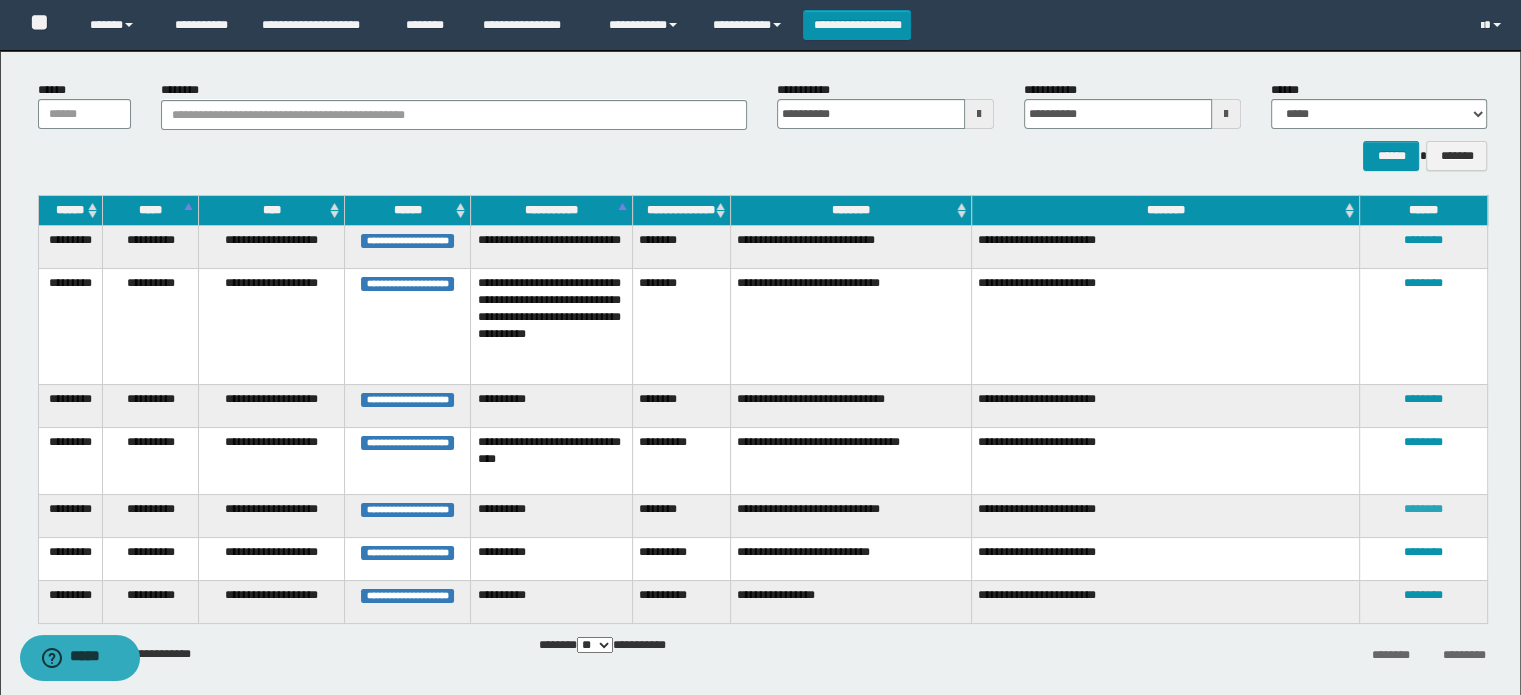 click on "********" at bounding box center (1423, 509) 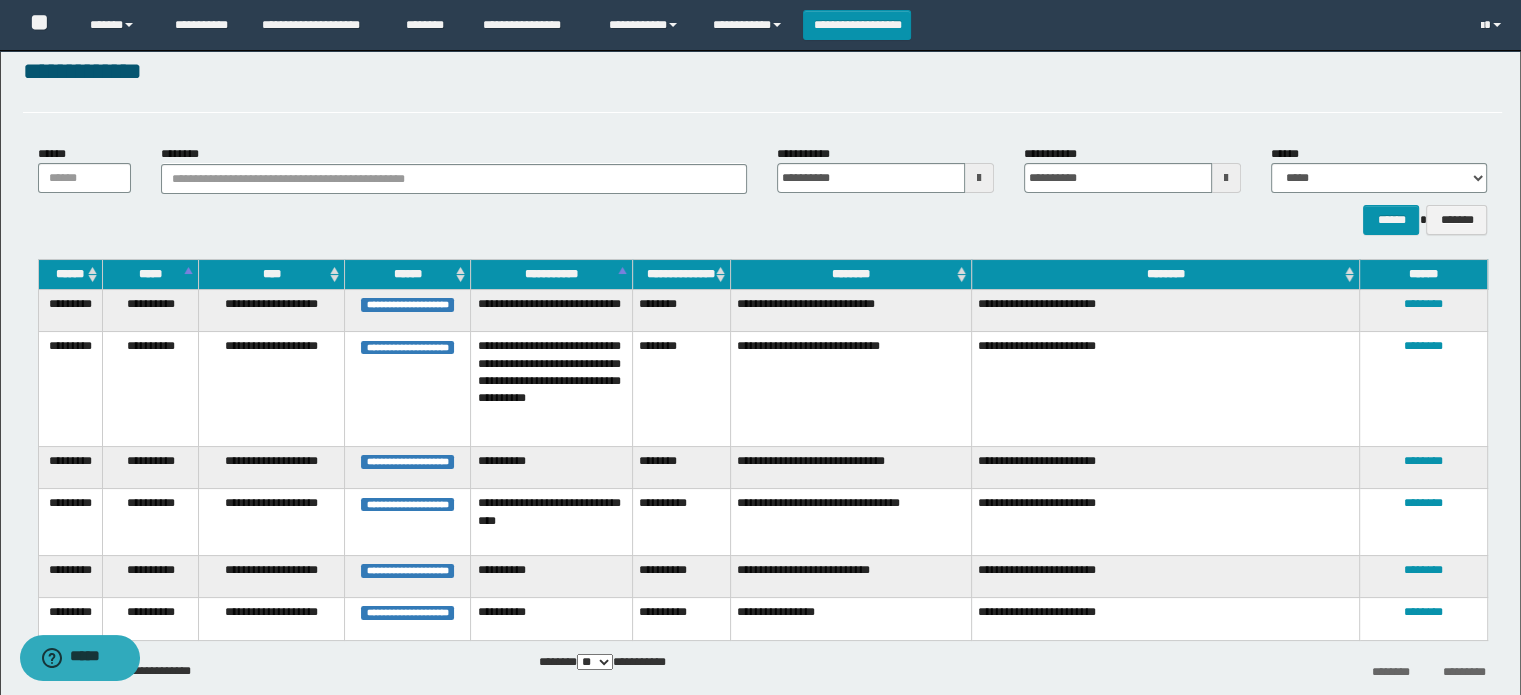 scroll, scrollTop: 136, scrollLeft: 0, axis: vertical 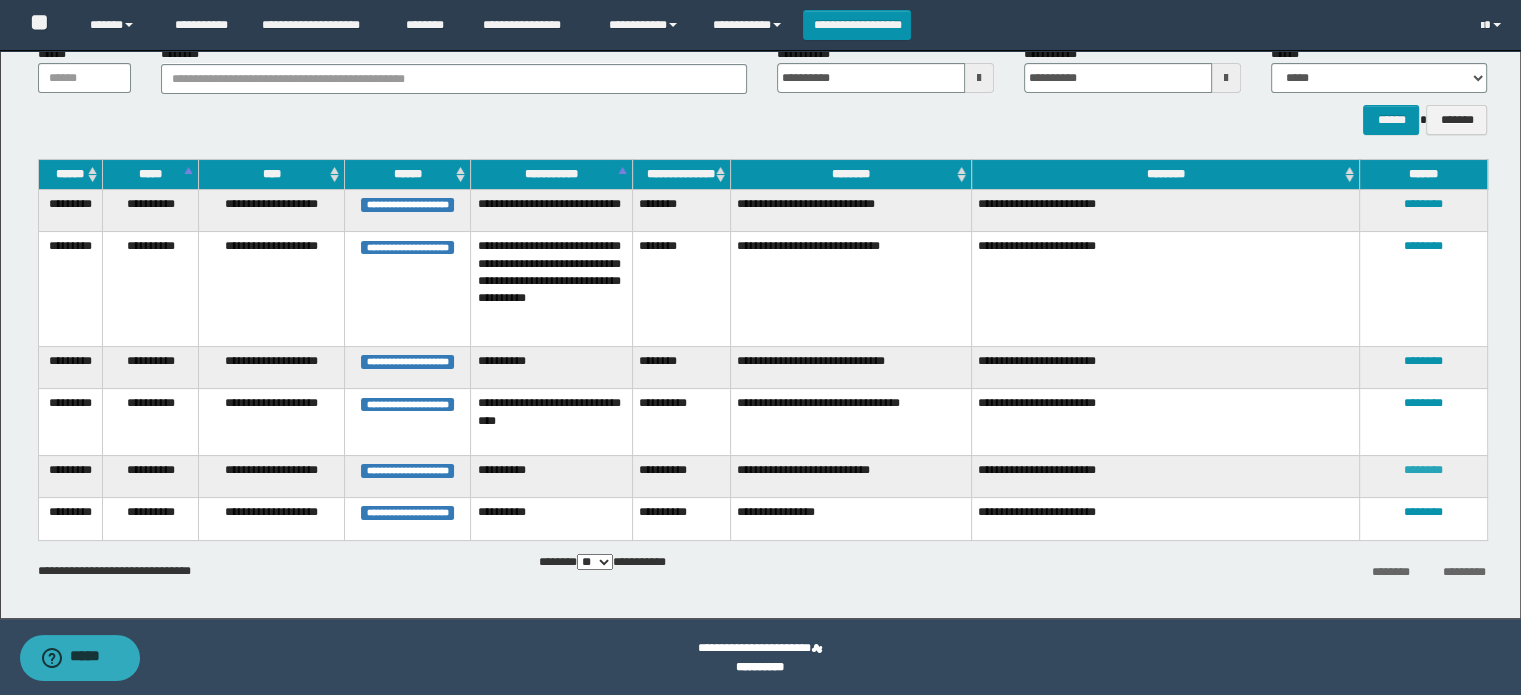 click on "********" at bounding box center [1423, 470] 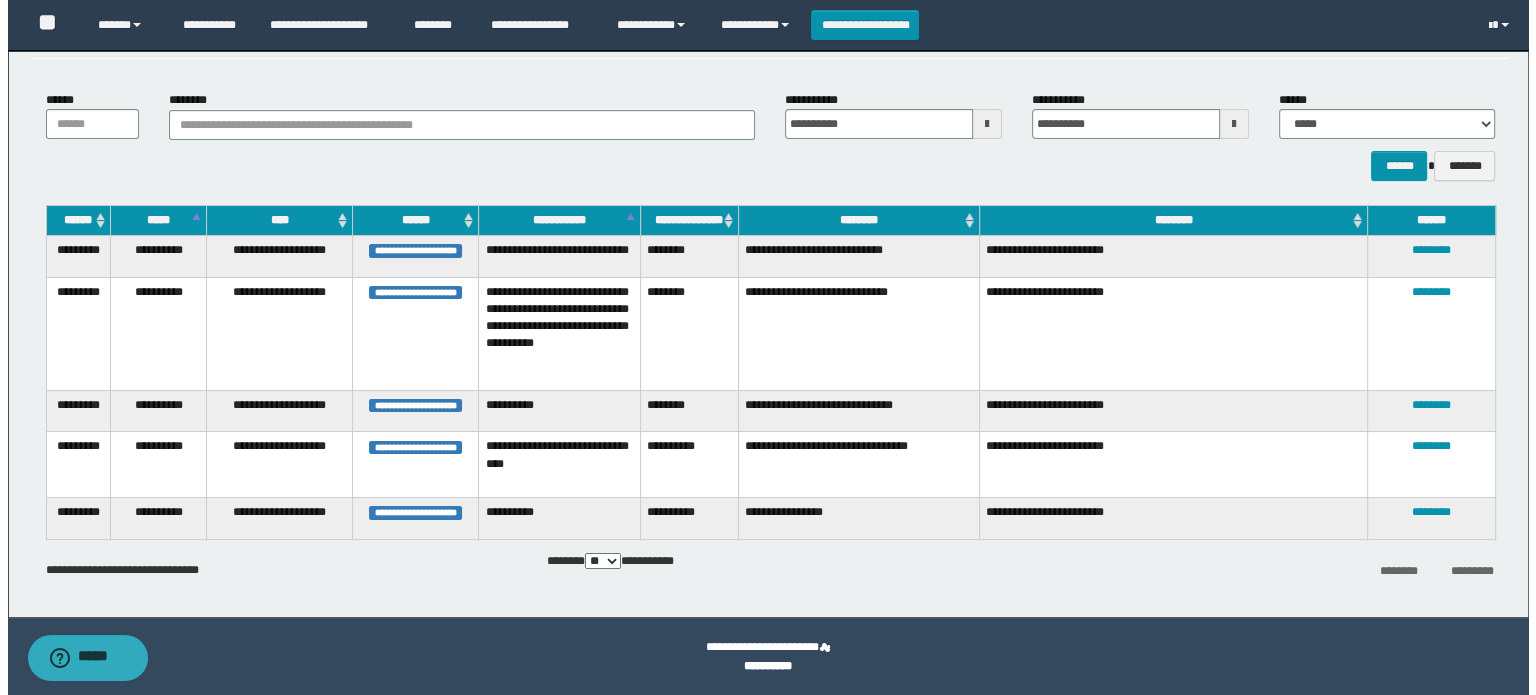 scroll, scrollTop: 0, scrollLeft: 0, axis: both 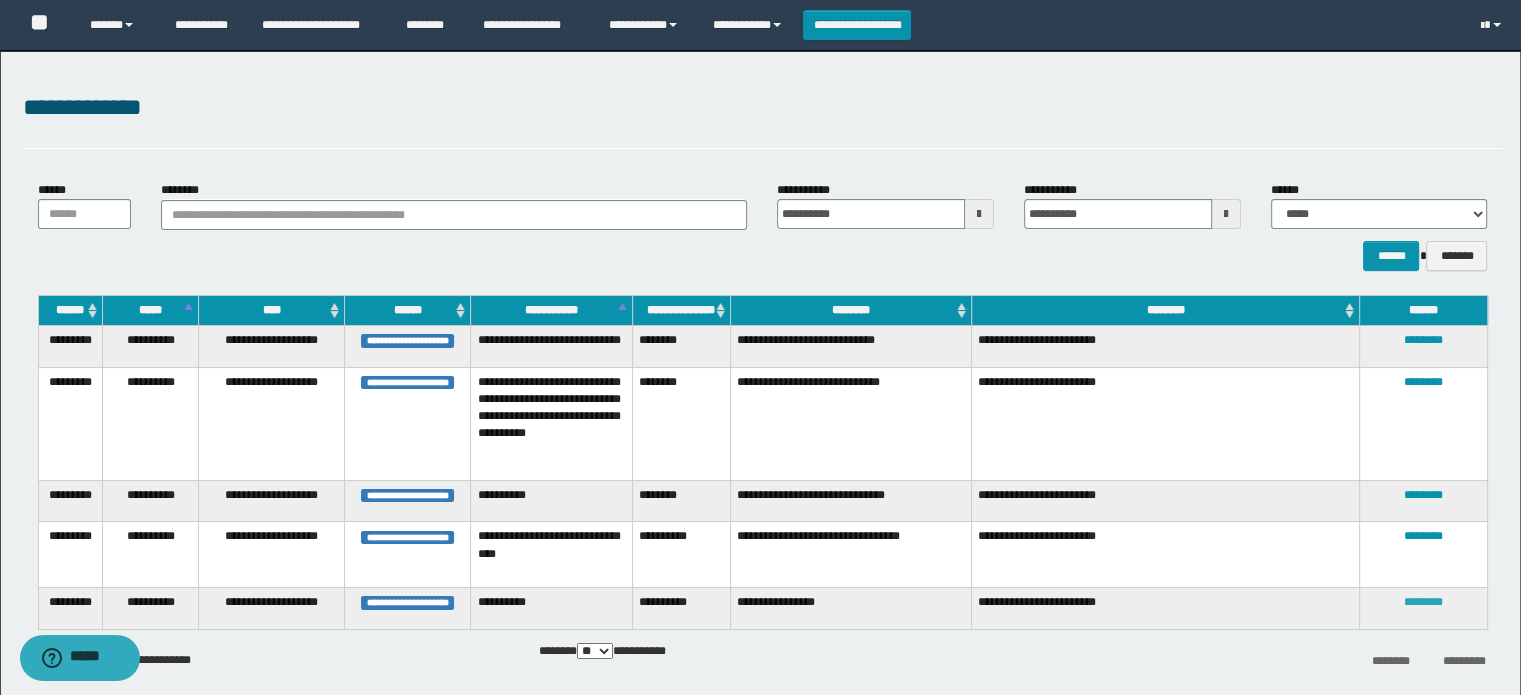 click on "********" at bounding box center [1423, 602] 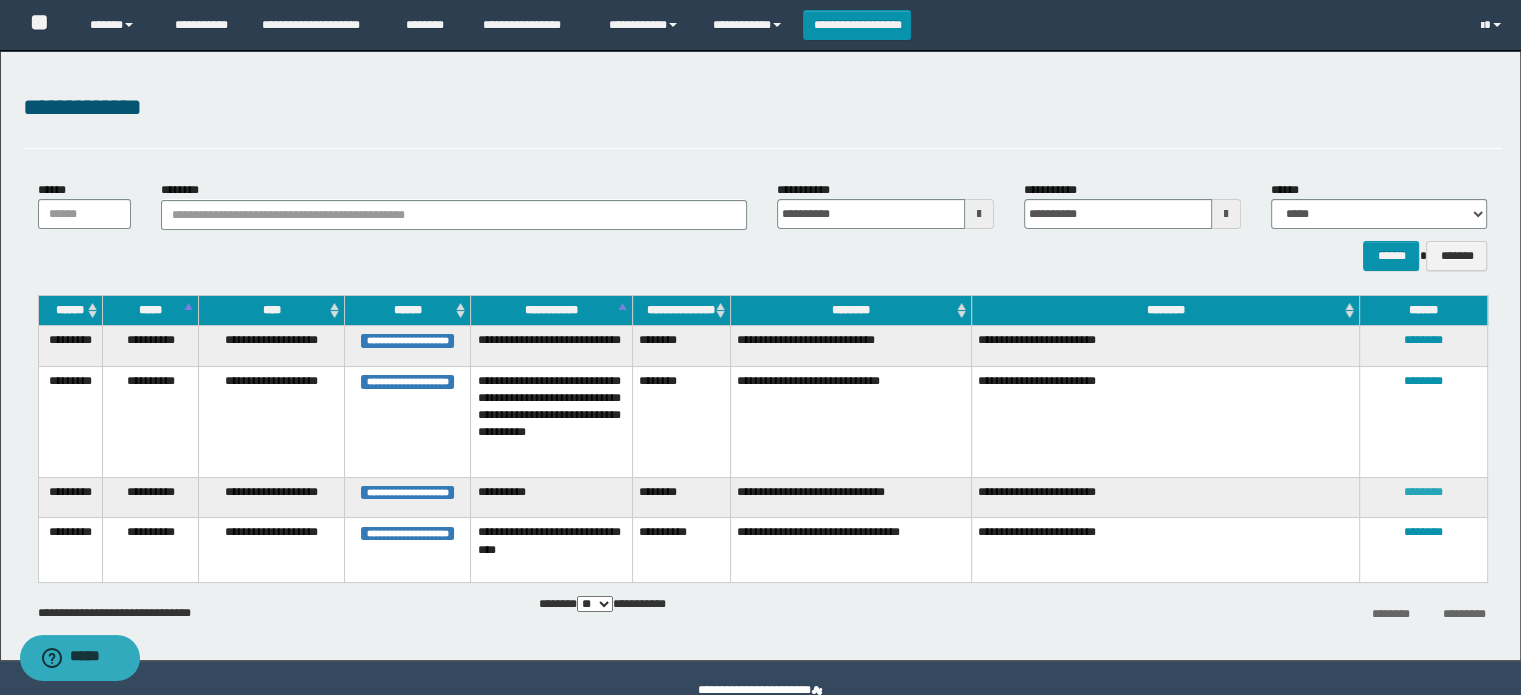 click on "********" at bounding box center (1423, 492) 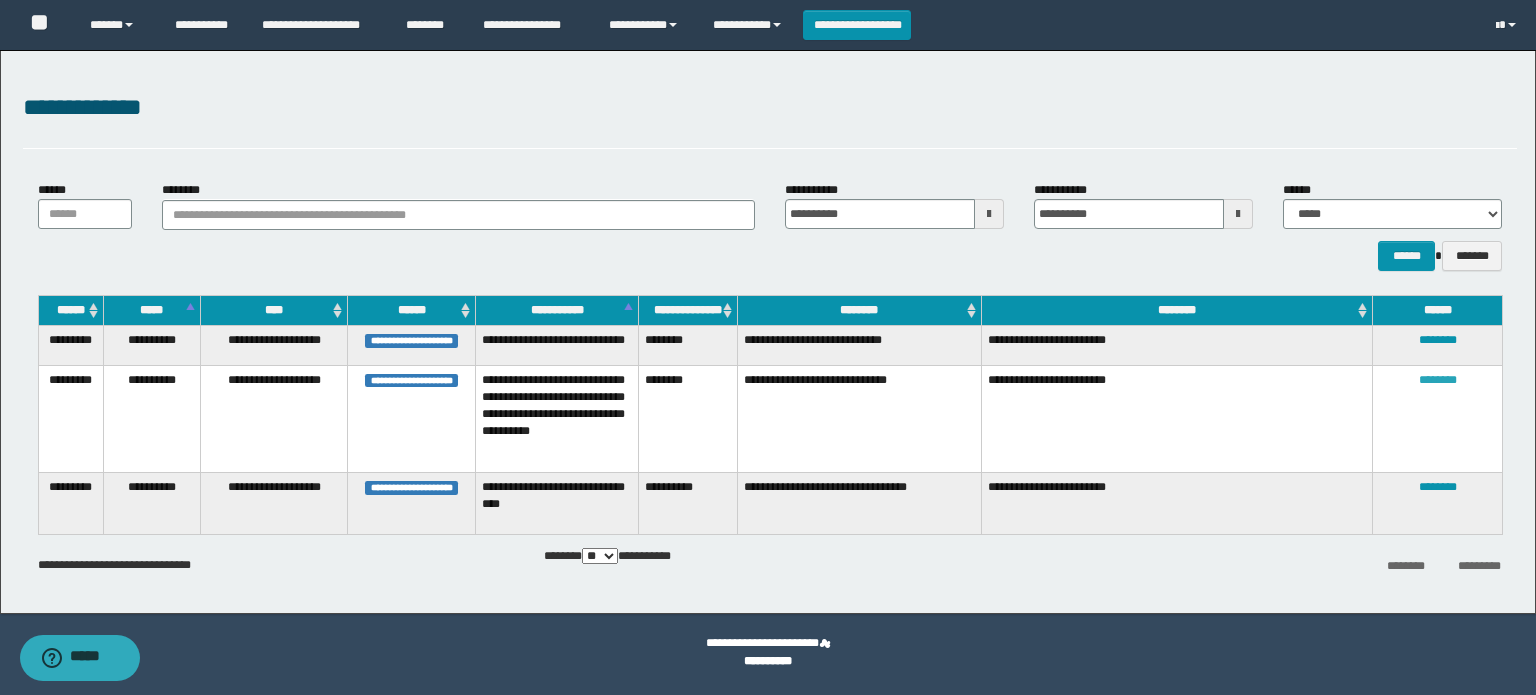 click on "********" at bounding box center (1438, 380) 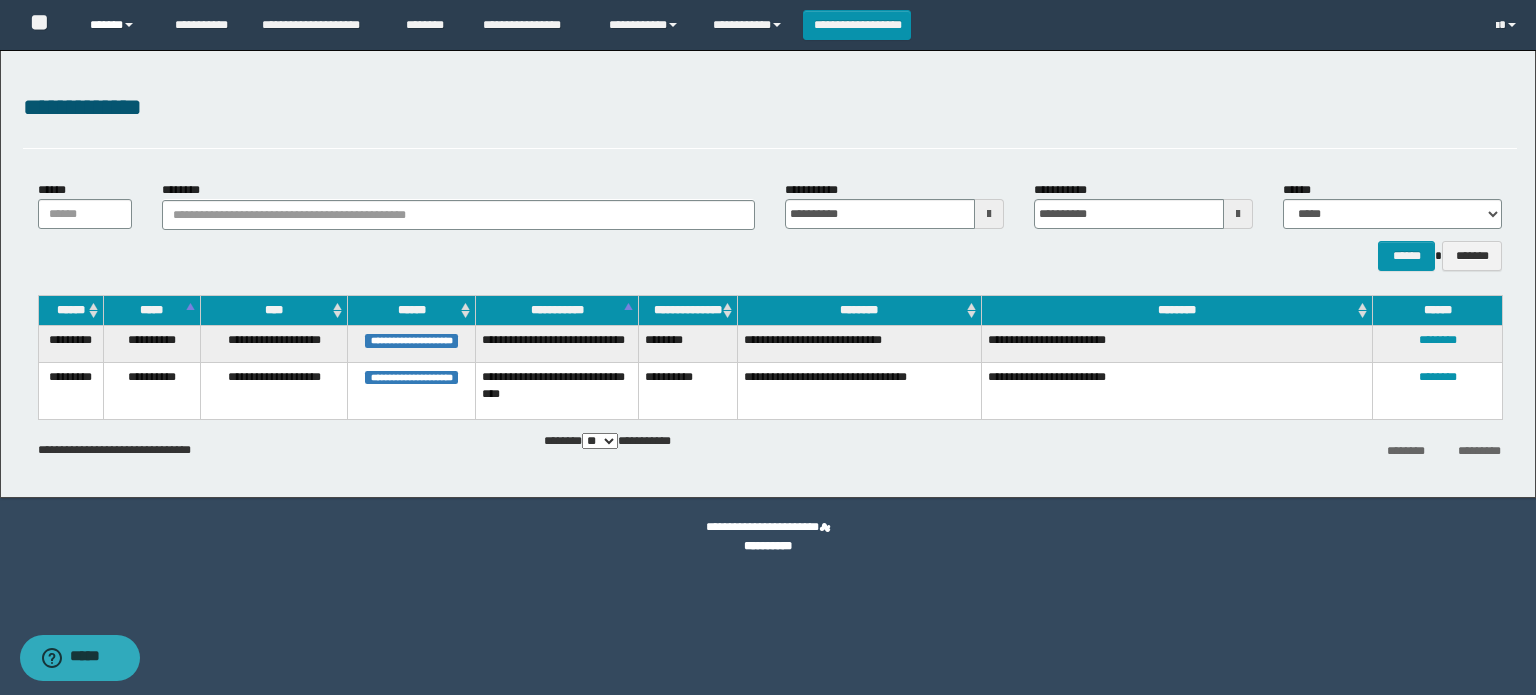 click on "******" at bounding box center (117, 25) 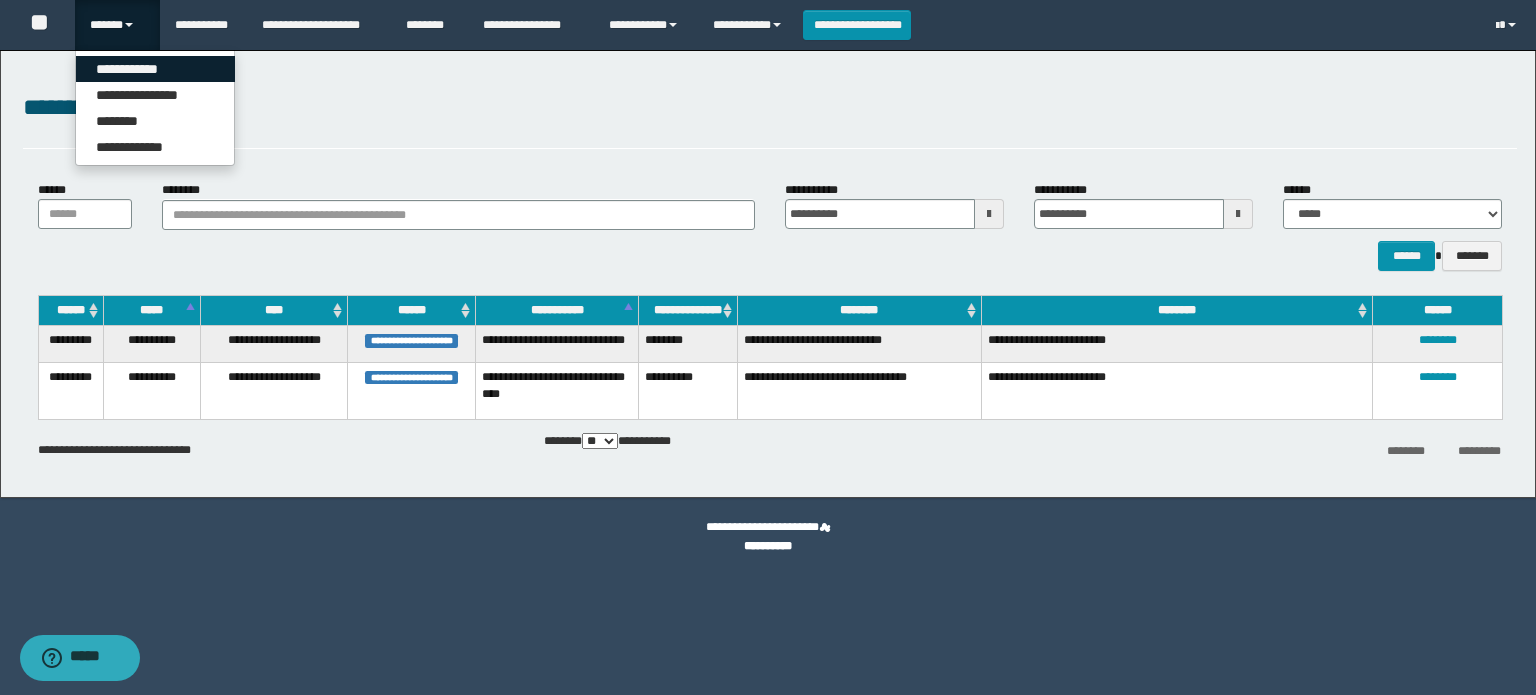 click on "**********" at bounding box center (155, 69) 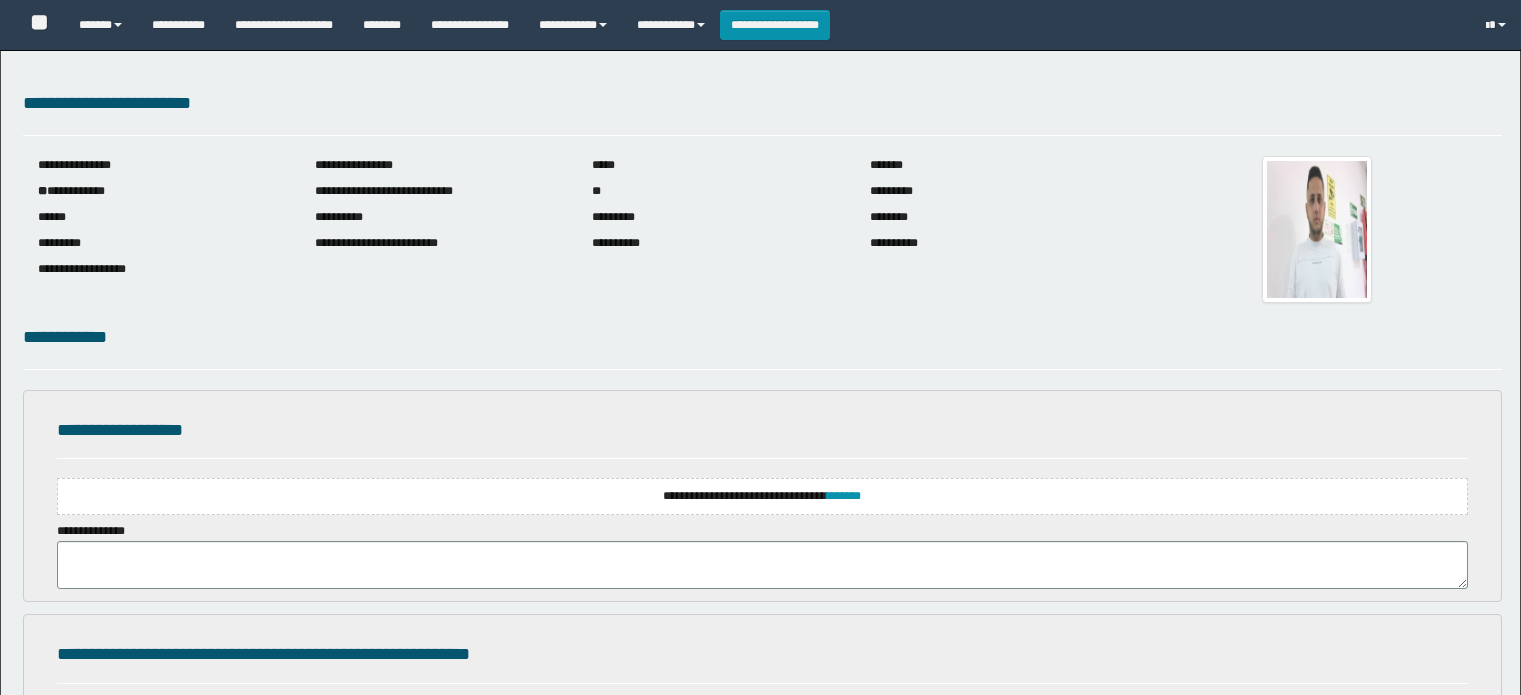 scroll, scrollTop: 0, scrollLeft: 0, axis: both 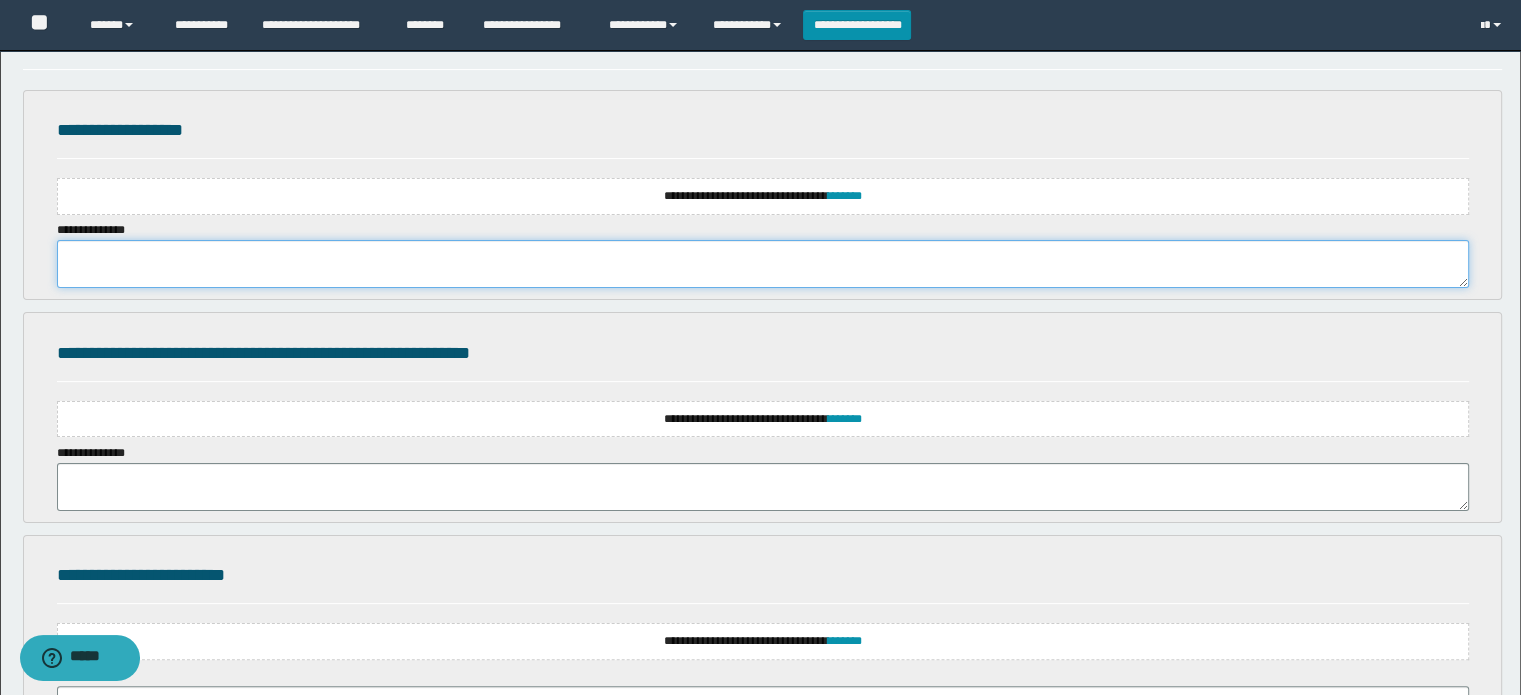 click at bounding box center [763, 264] 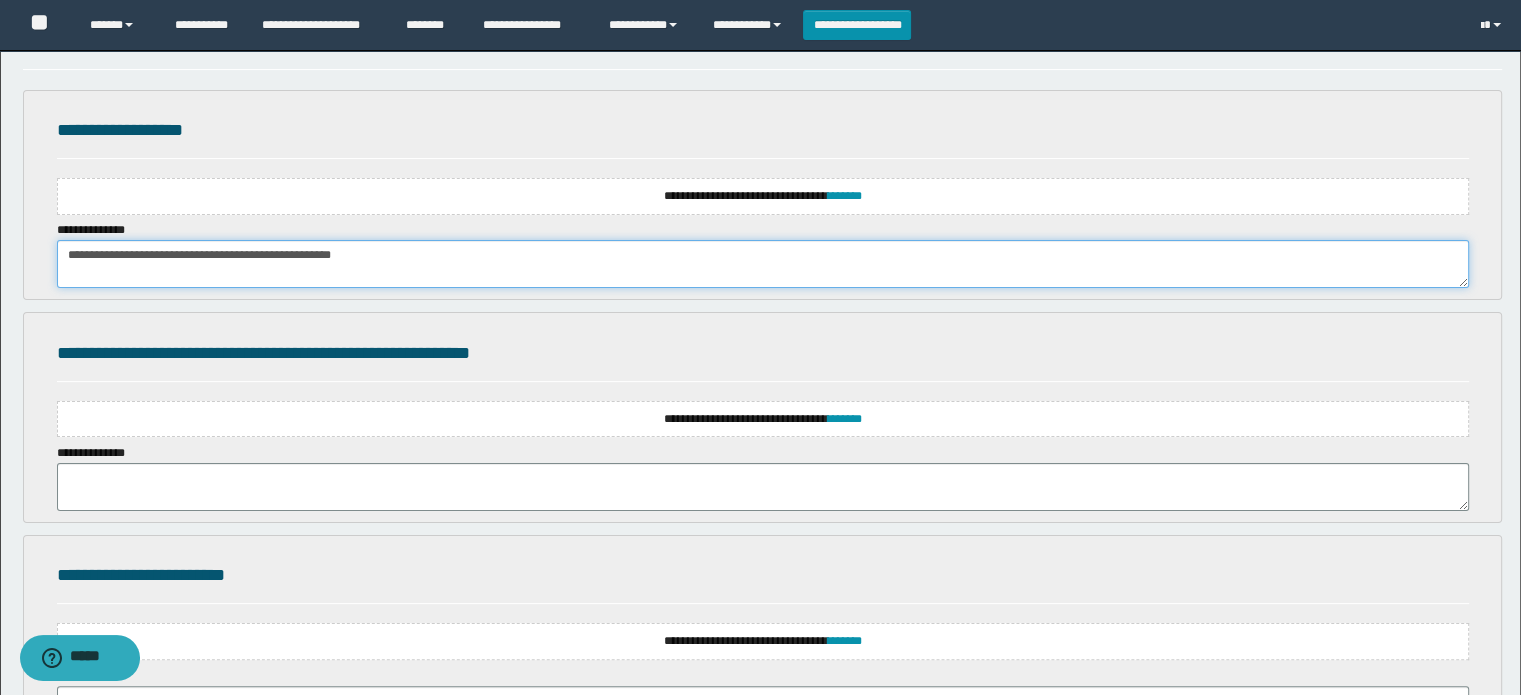 type on "**********" 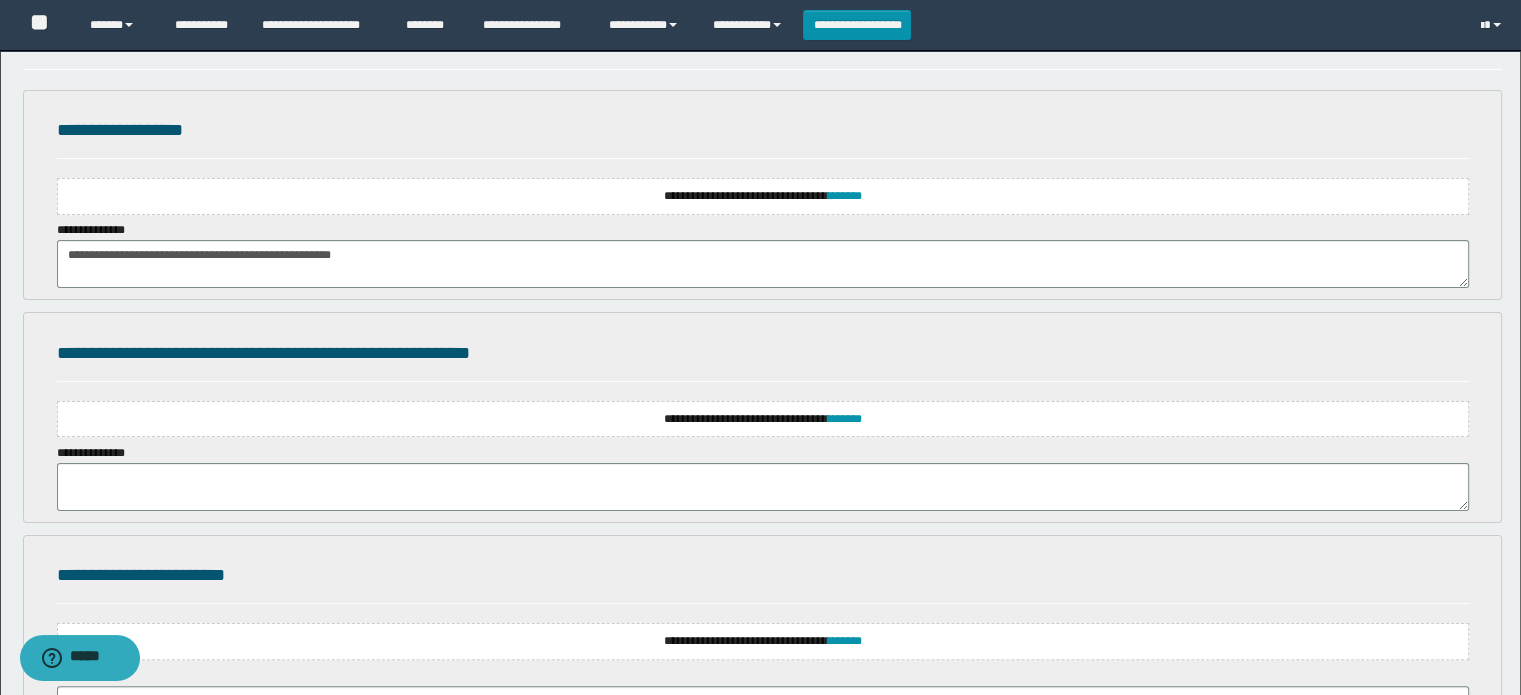 click on "**********" at bounding box center [763, 196] 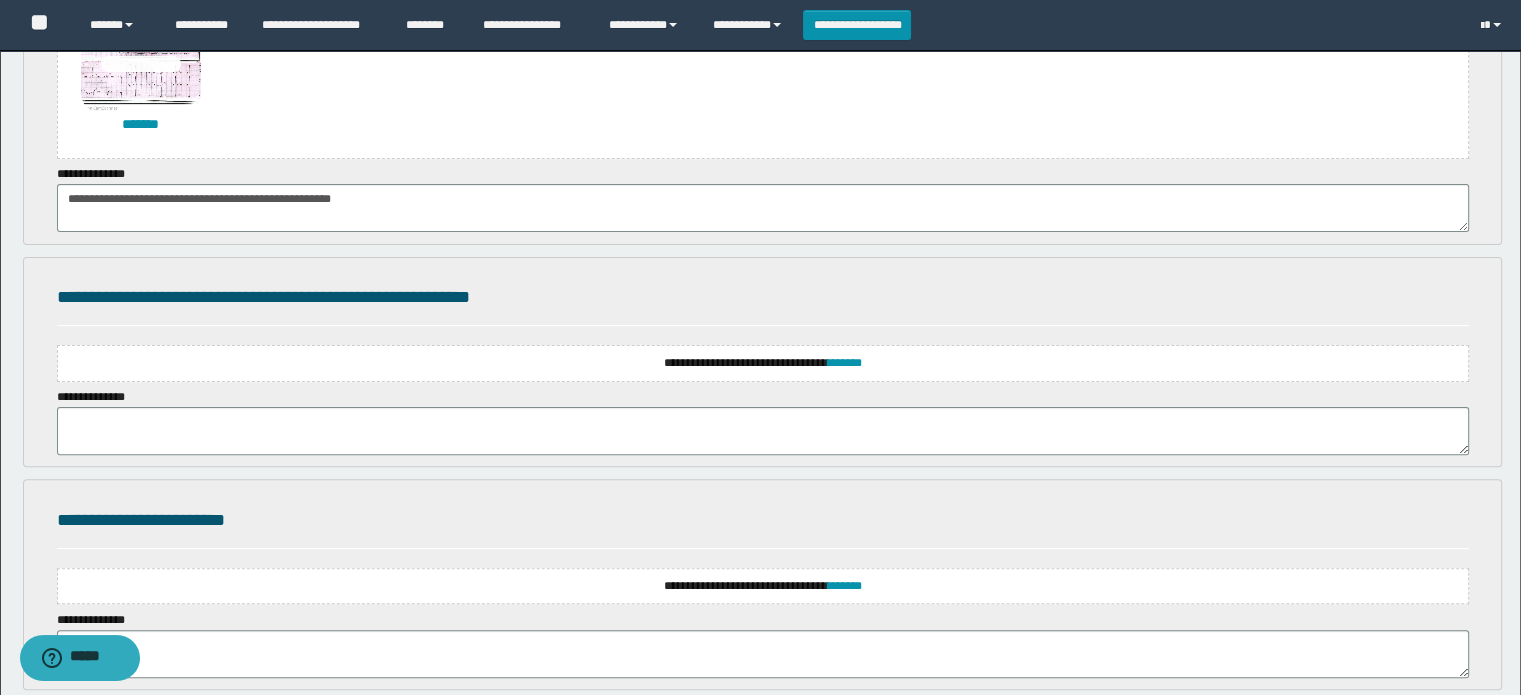 scroll, scrollTop: 700, scrollLeft: 0, axis: vertical 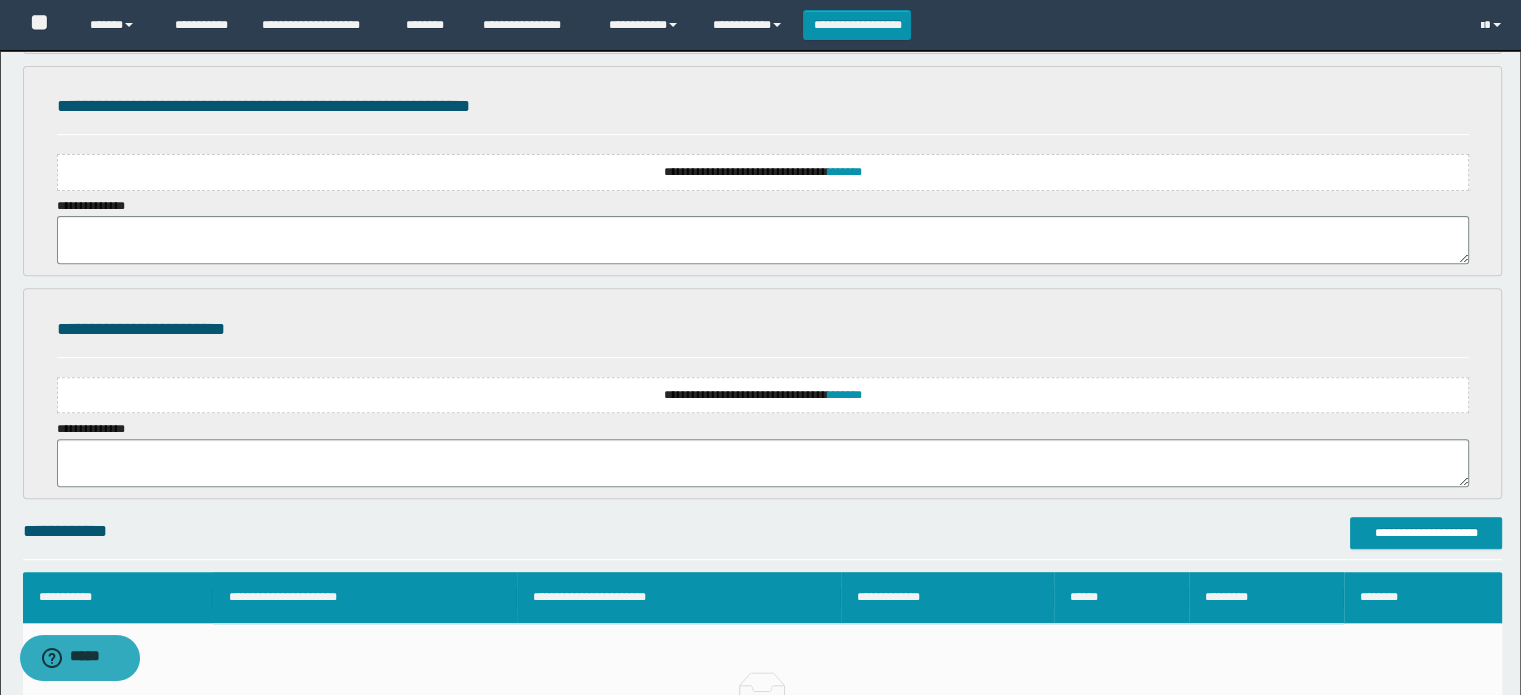 click on "**********" at bounding box center (763, 172) 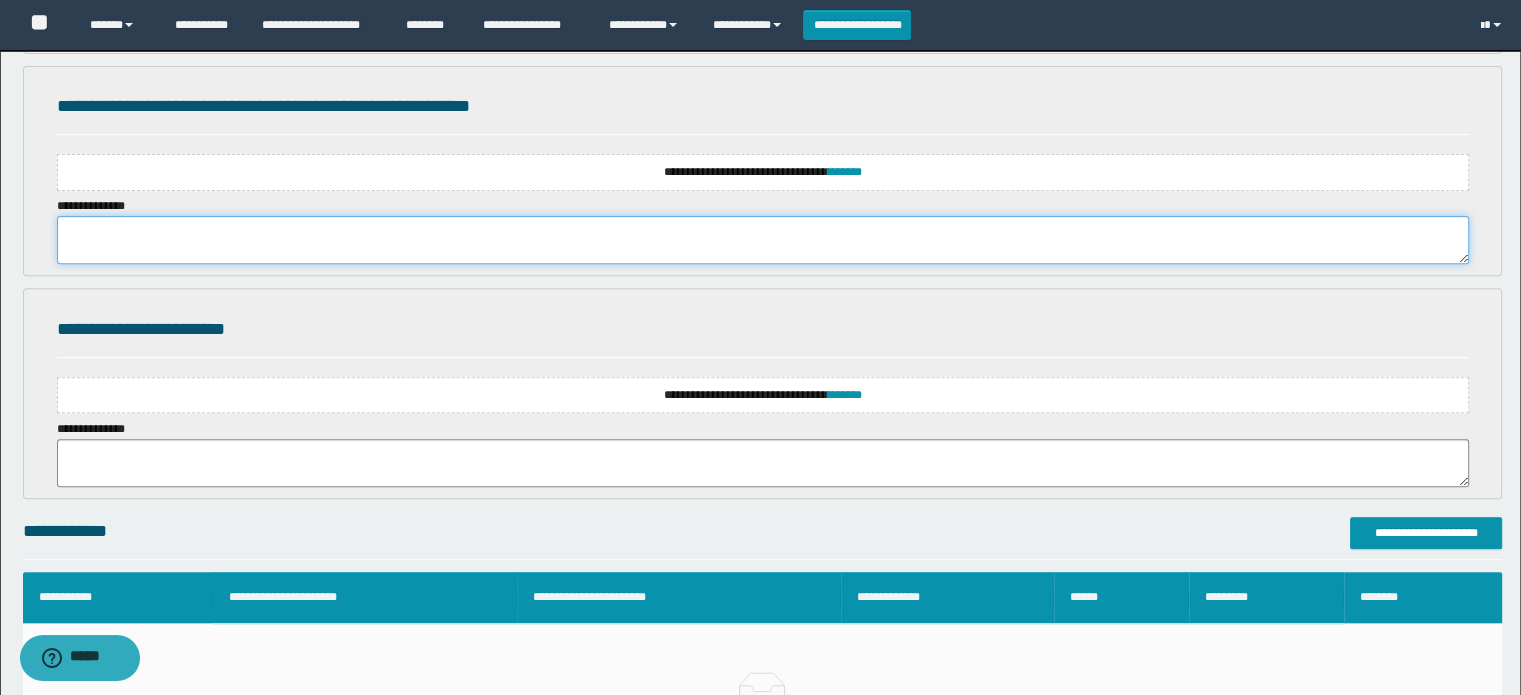click at bounding box center [763, 240] 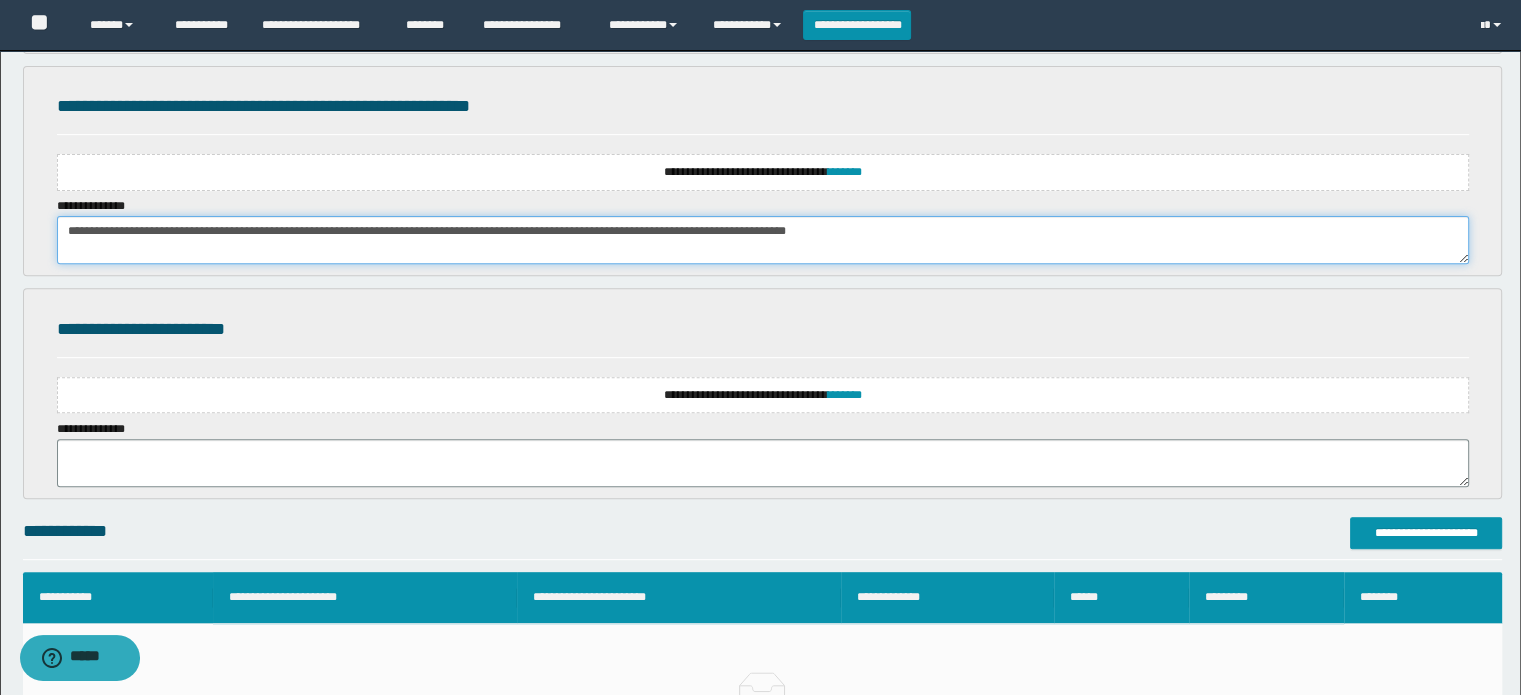 type on "**********" 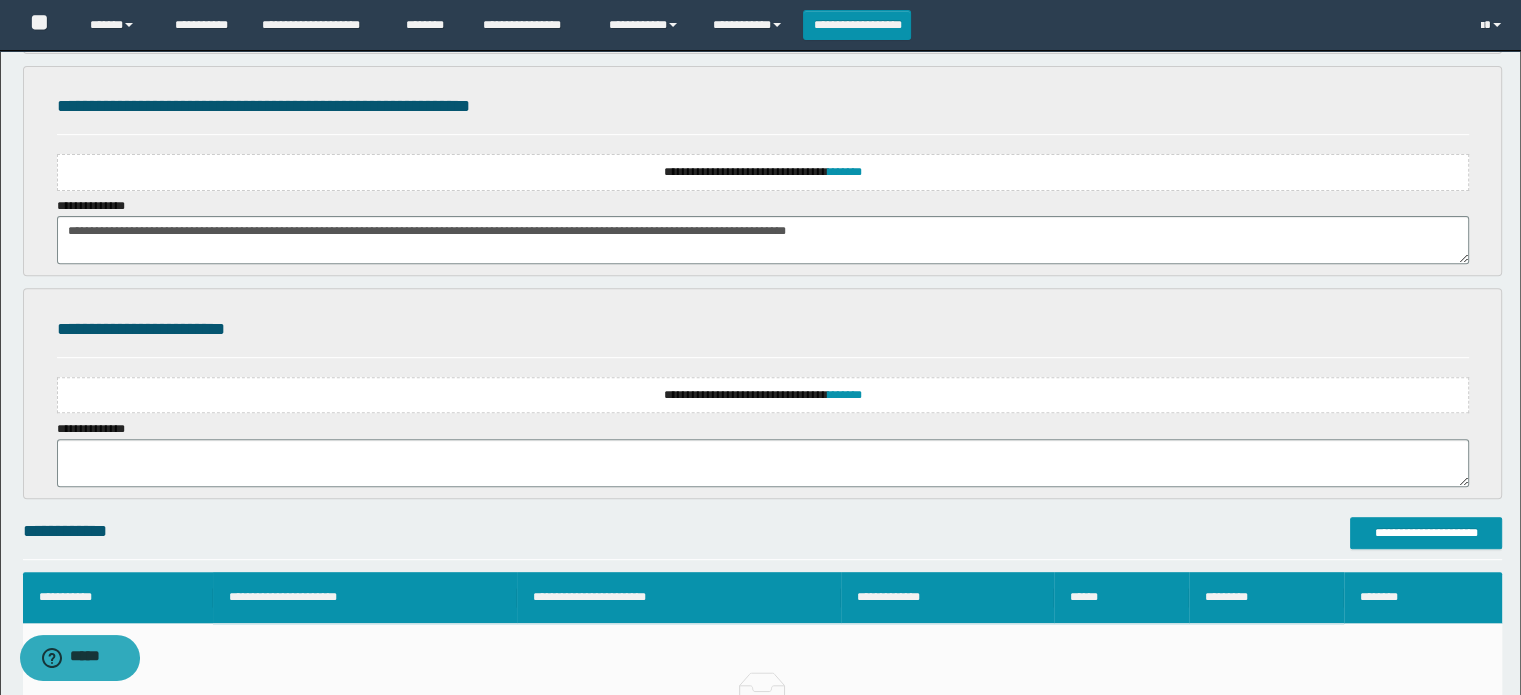 click on "**********" at bounding box center [763, 172] 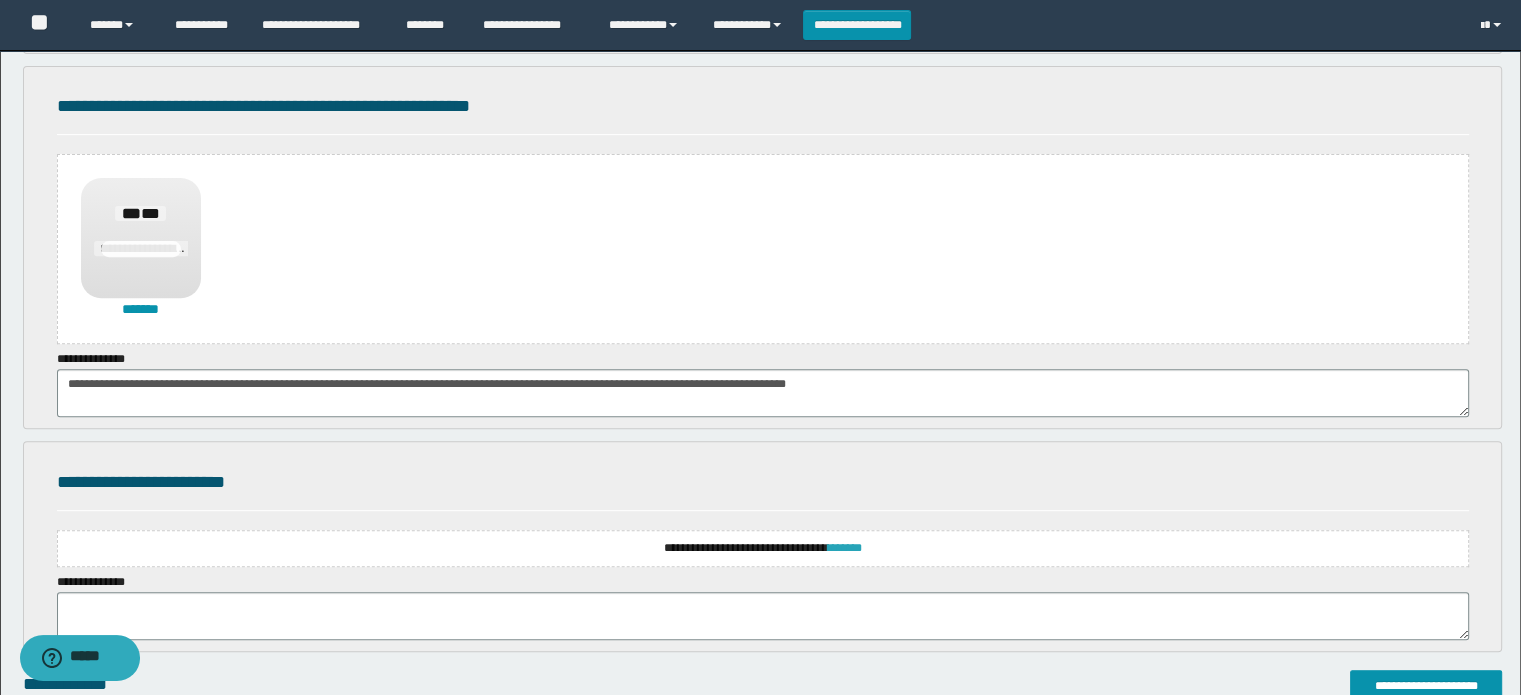 click on "*******" at bounding box center (845, 548) 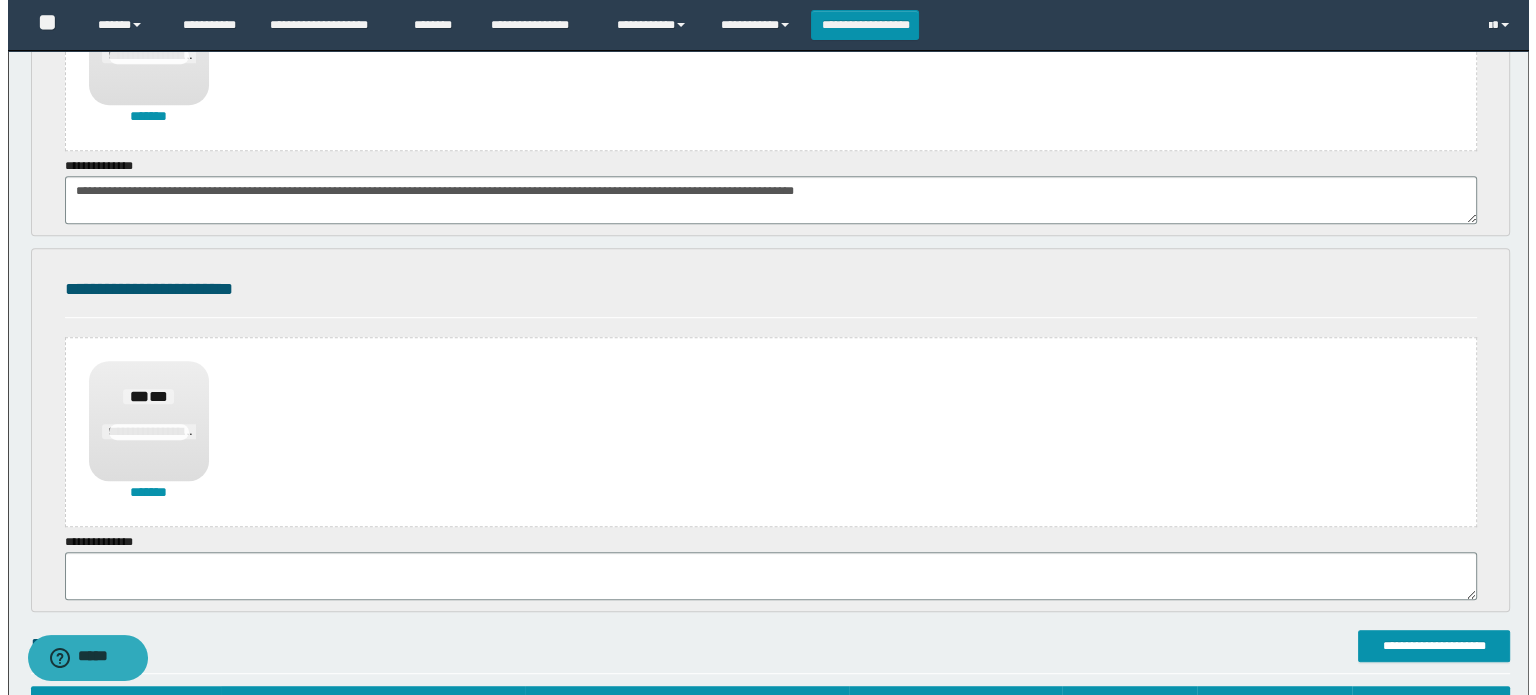scroll, scrollTop: 900, scrollLeft: 0, axis: vertical 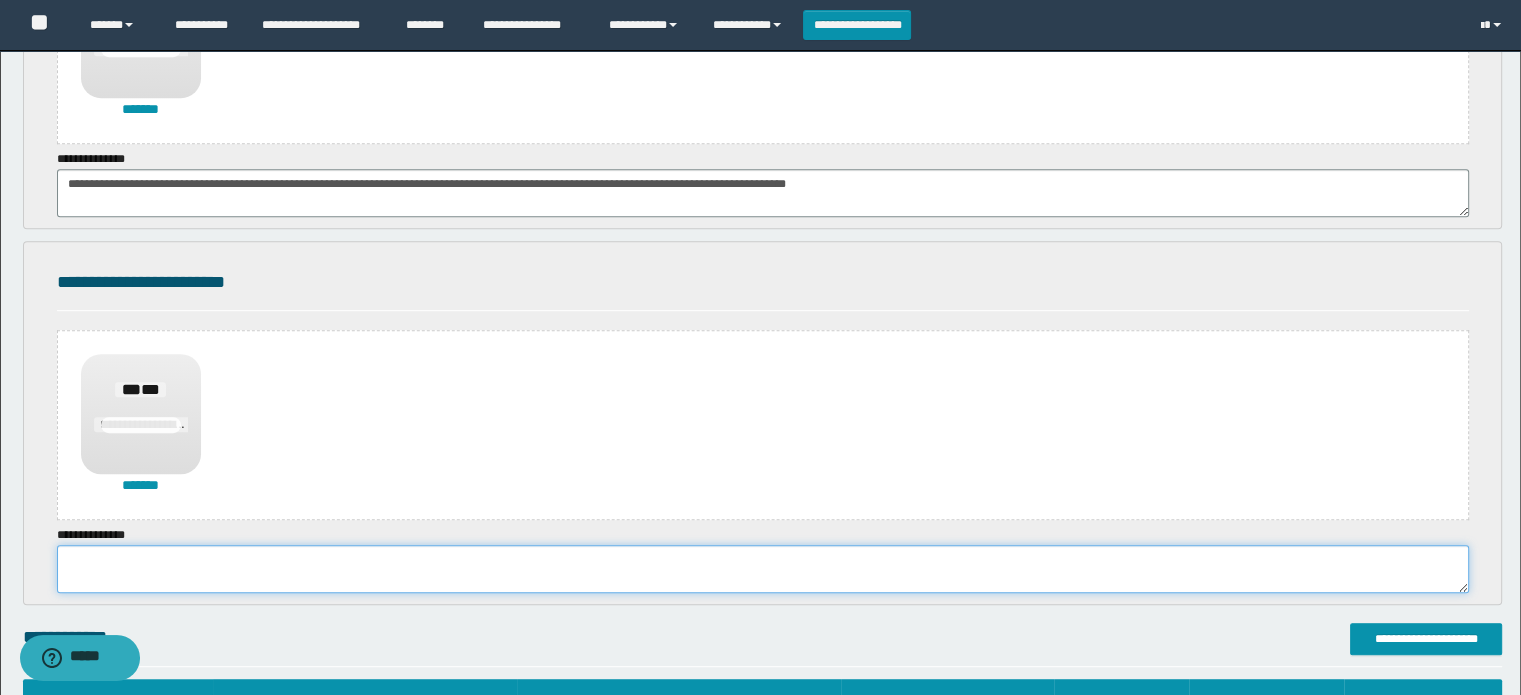 click at bounding box center [763, 569] 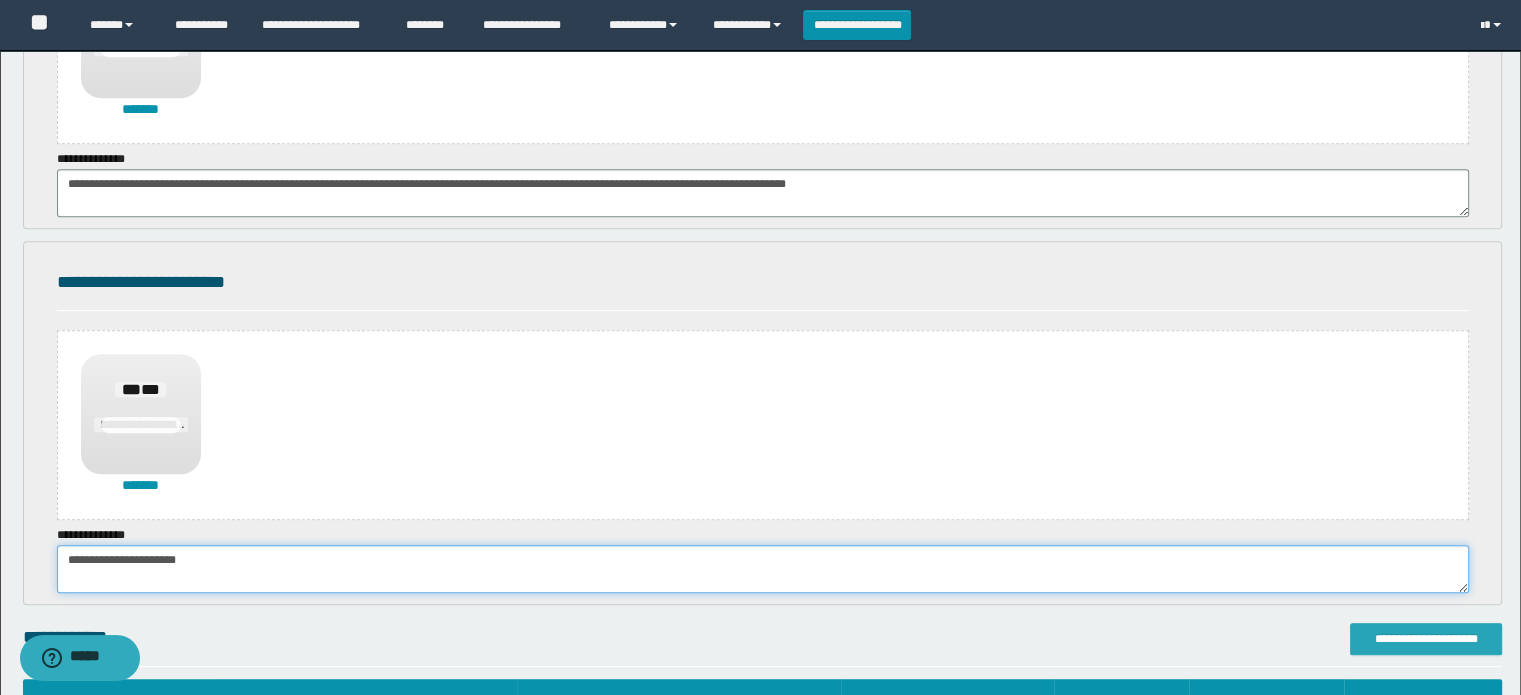 type on "**********" 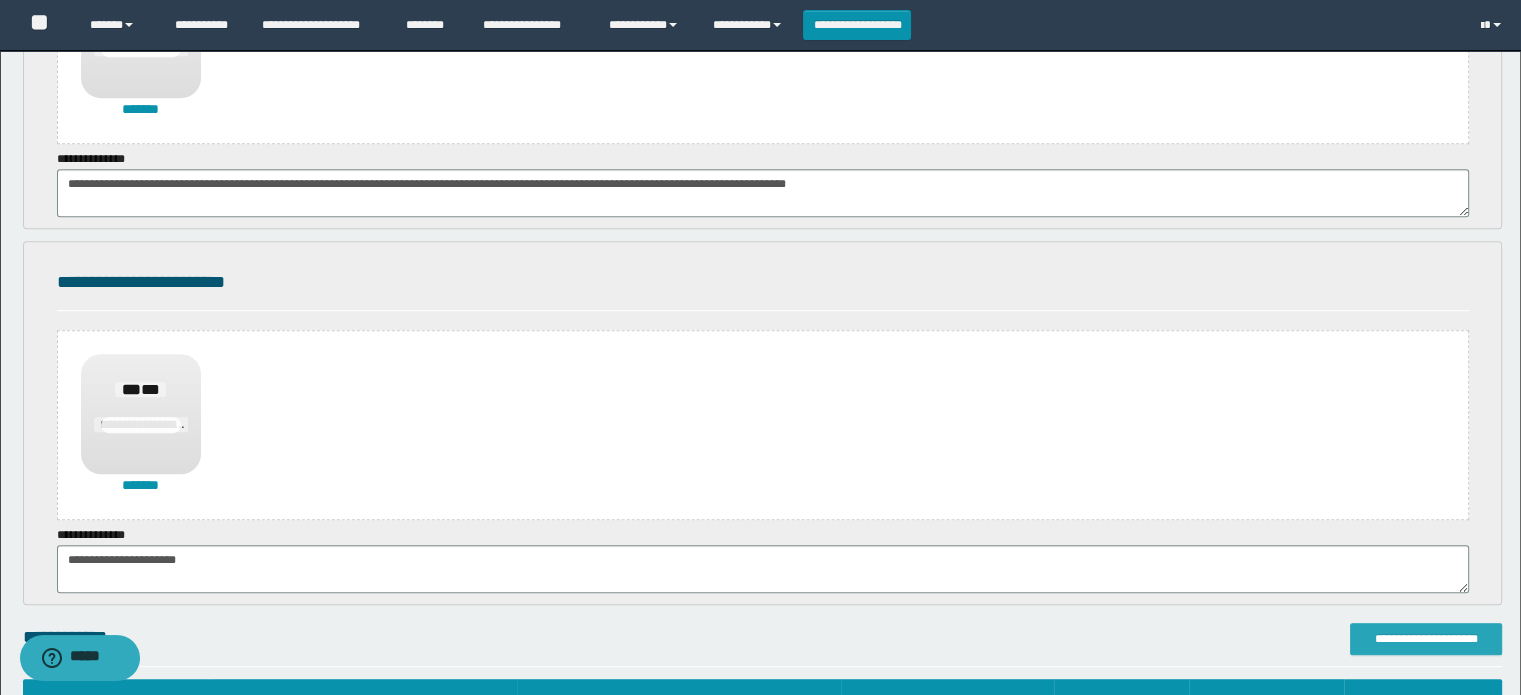 click on "**********" at bounding box center (1426, 639) 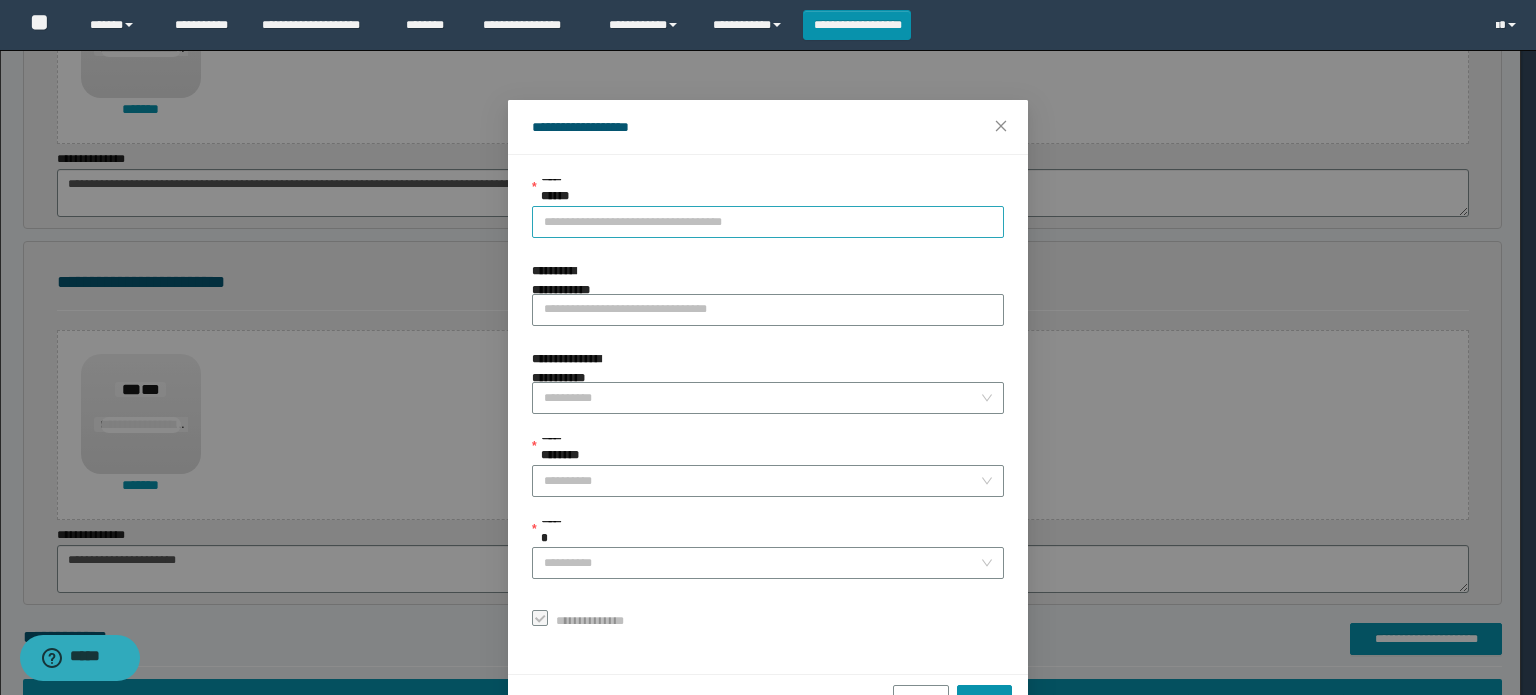click on "**********" at bounding box center [768, 222] 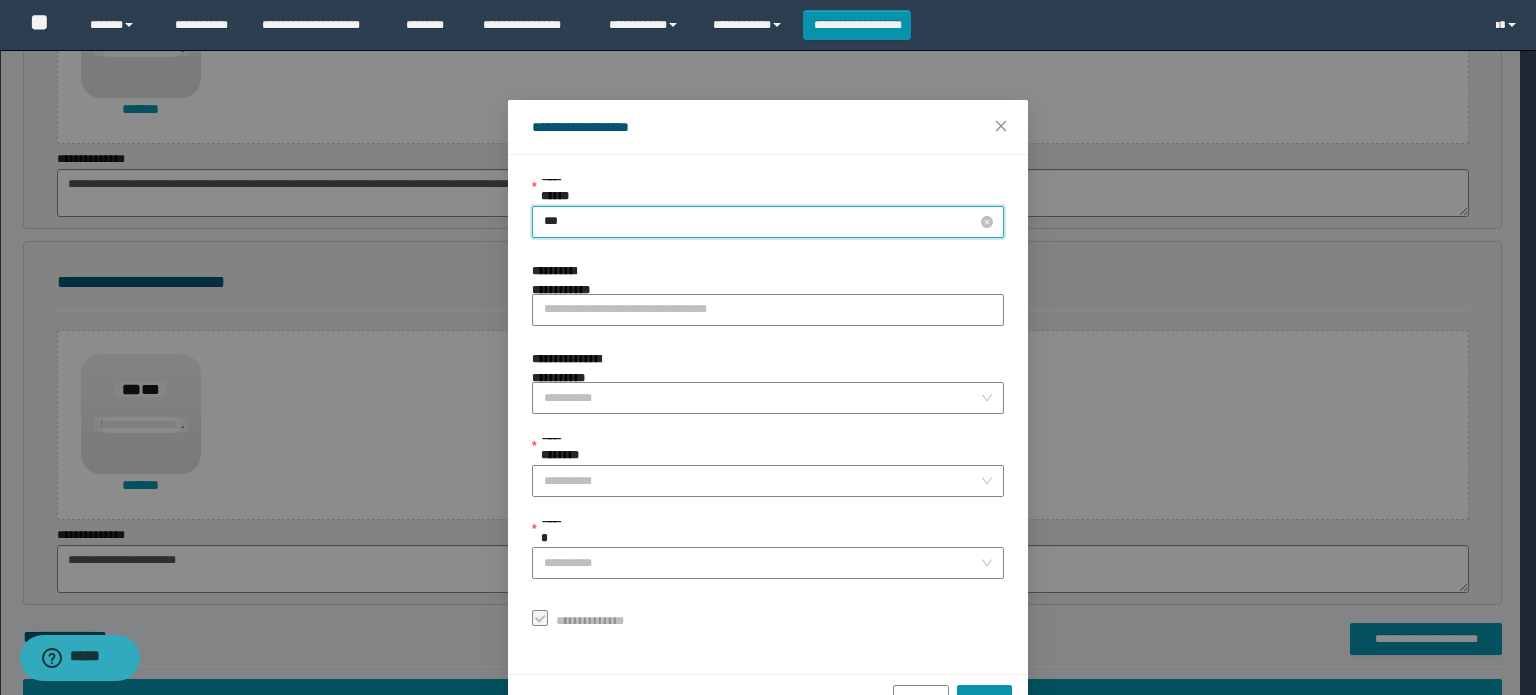 type on "****" 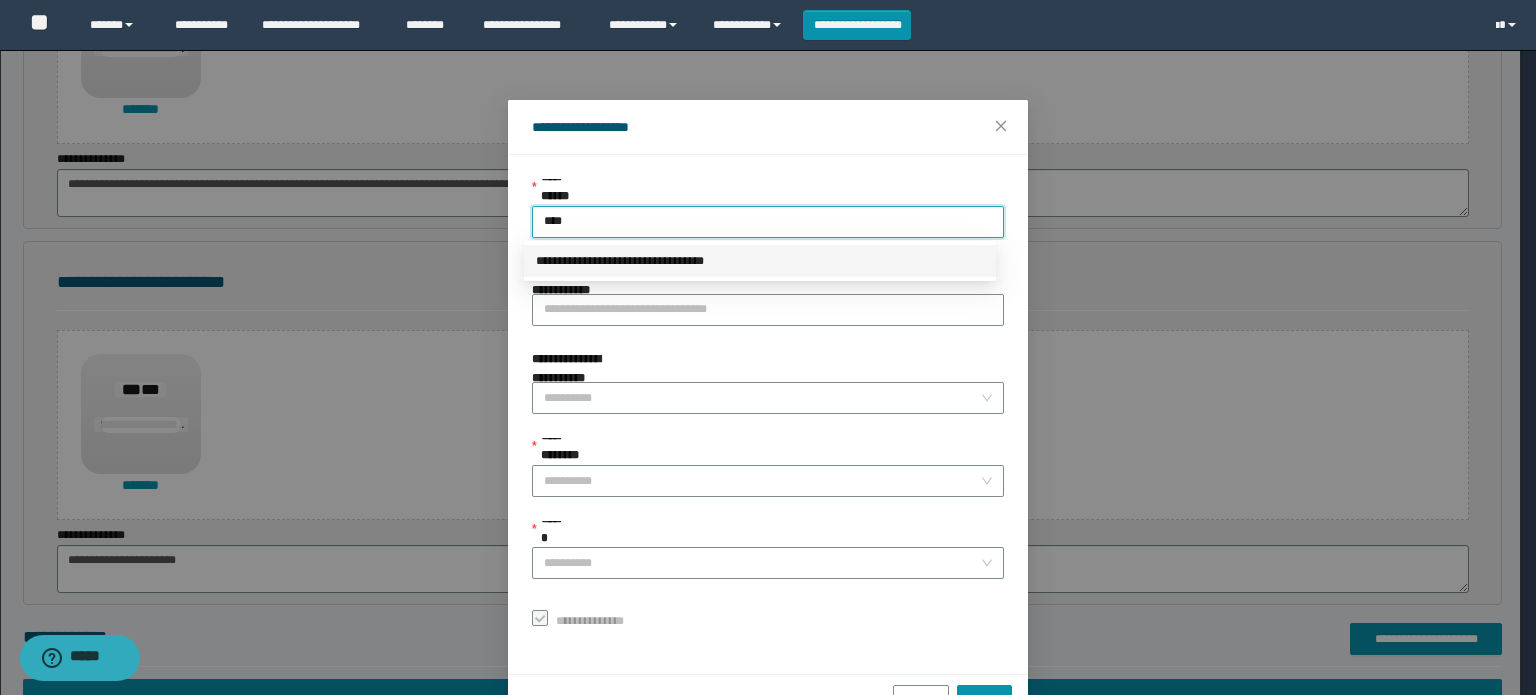 click on "**********" at bounding box center [760, 261] 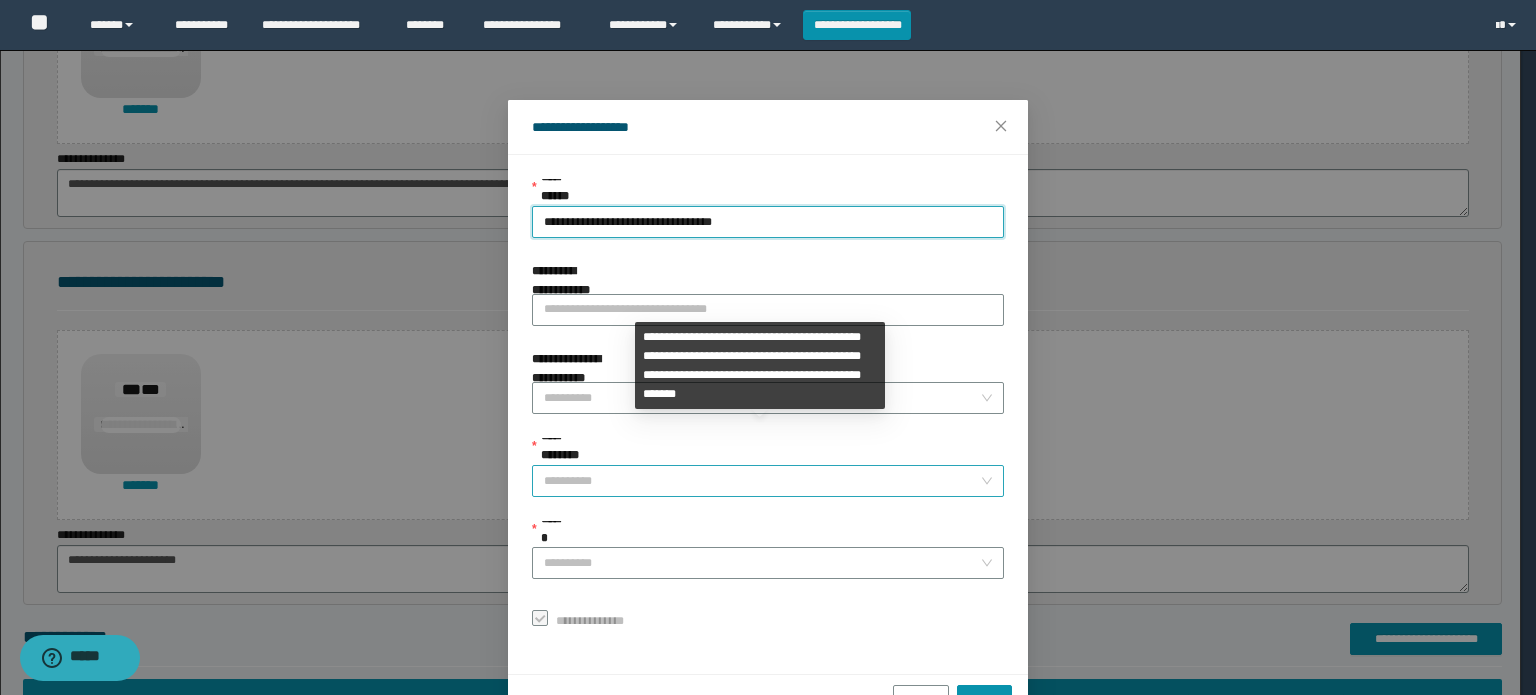 click on "**********" at bounding box center (762, 481) 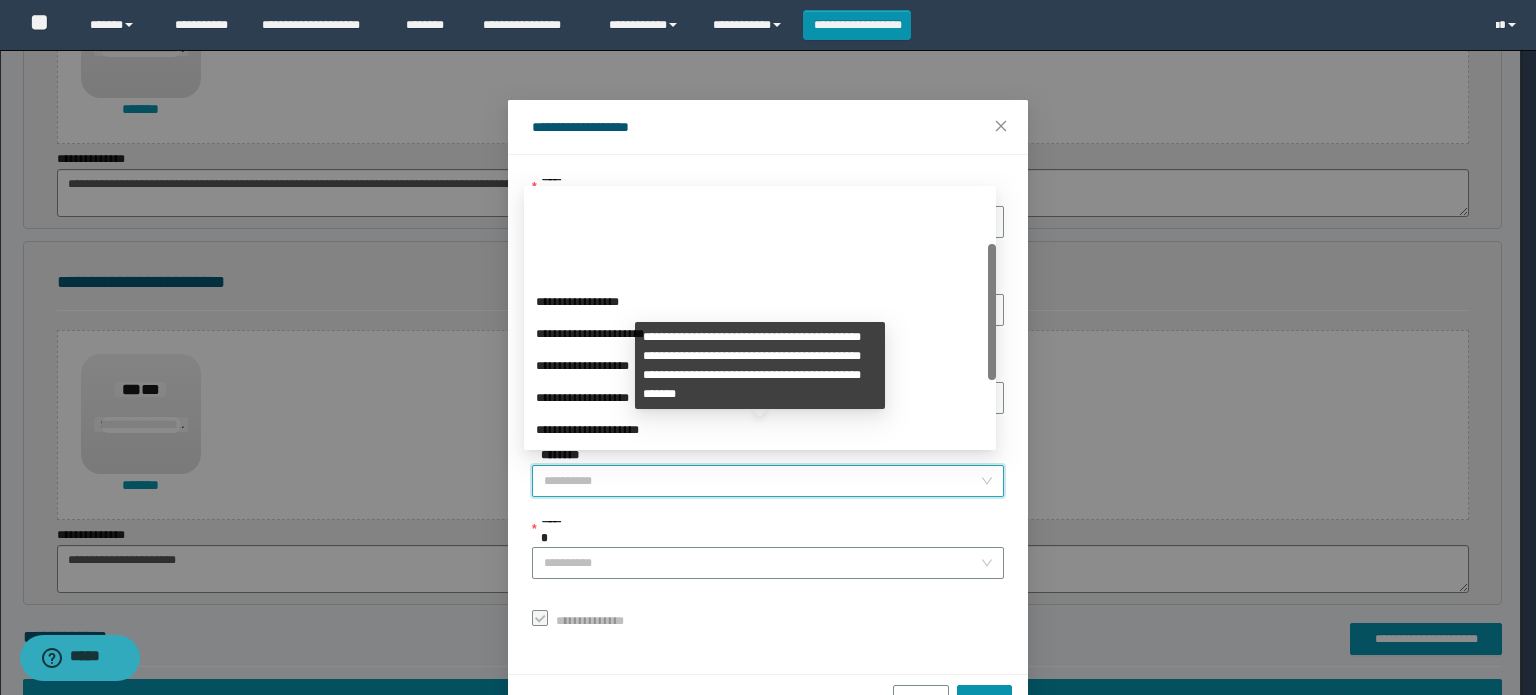scroll, scrollTop: 224, scrollLeft: 0, axis: vertical 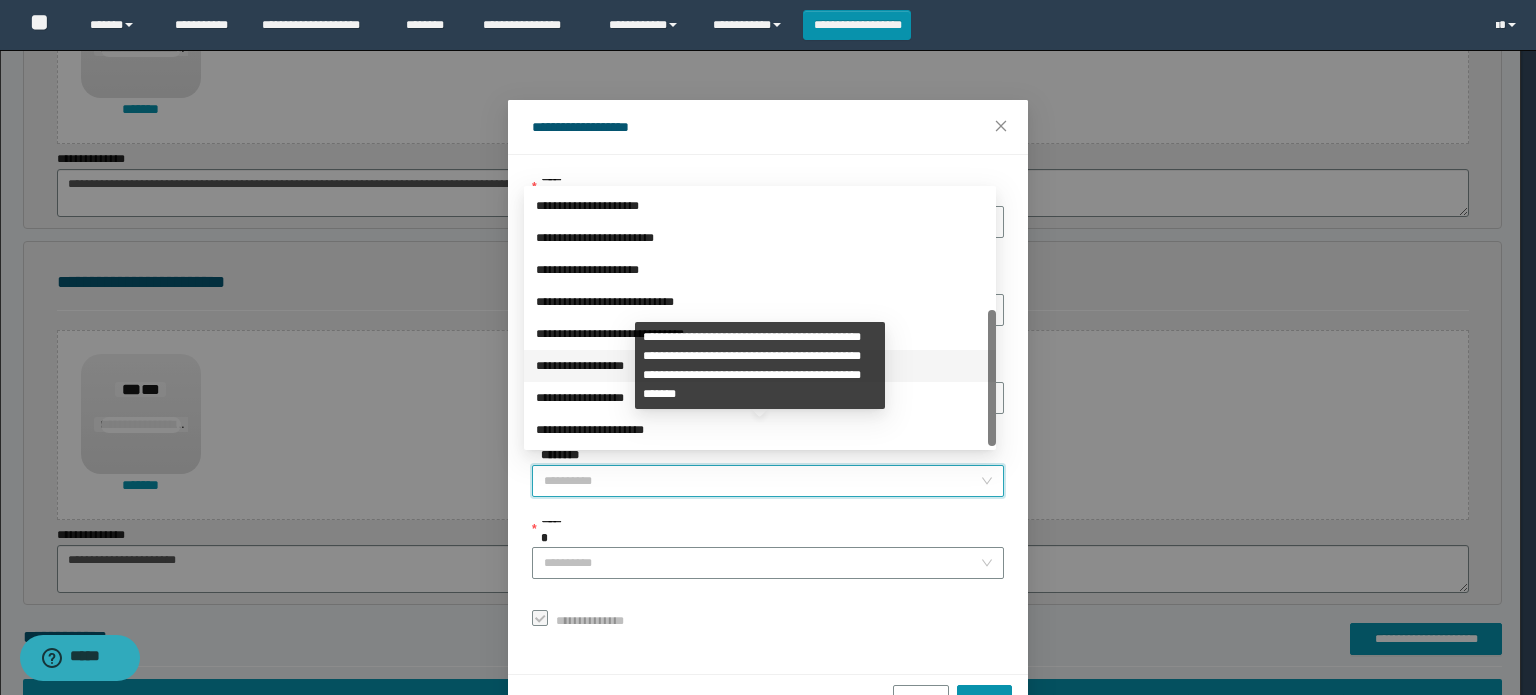 click on "**********" at bounding box center (760, 366) 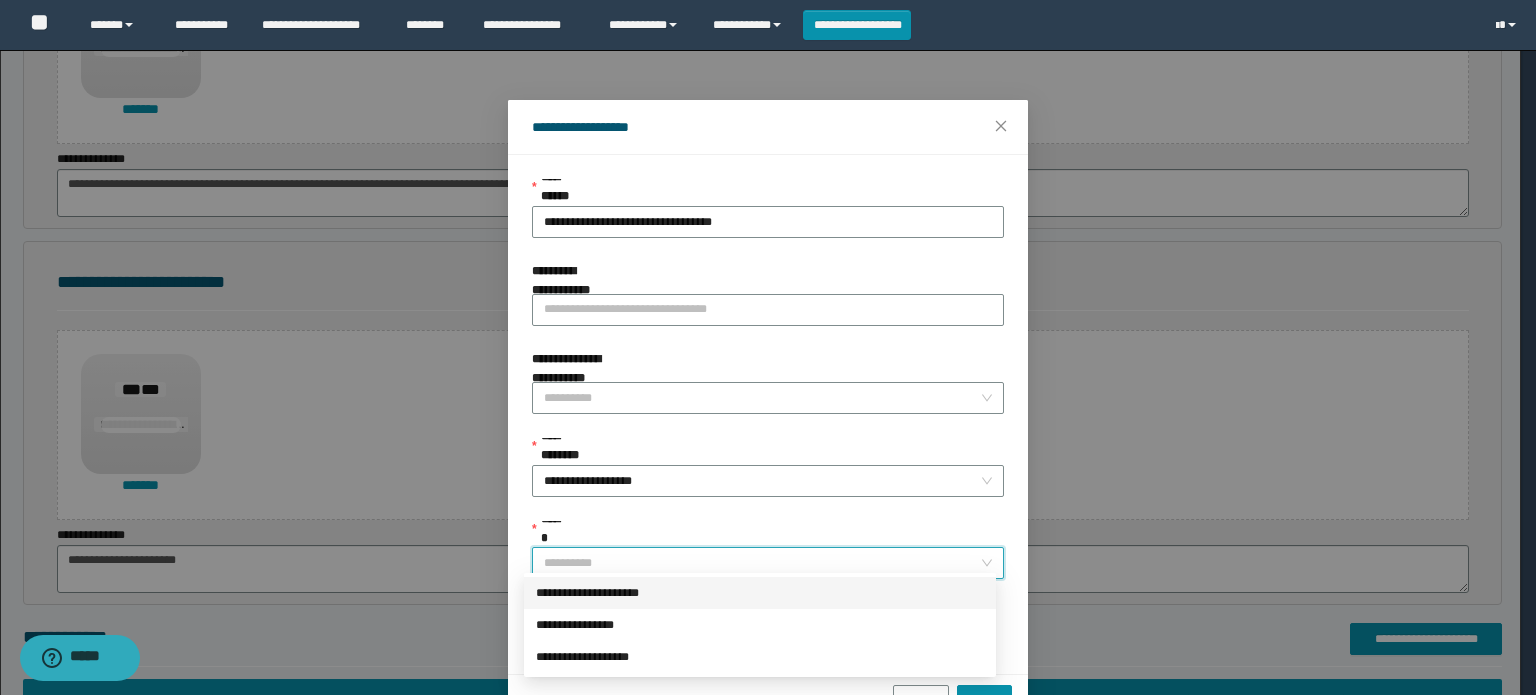 click on "******" at bounding box center (762, 563) 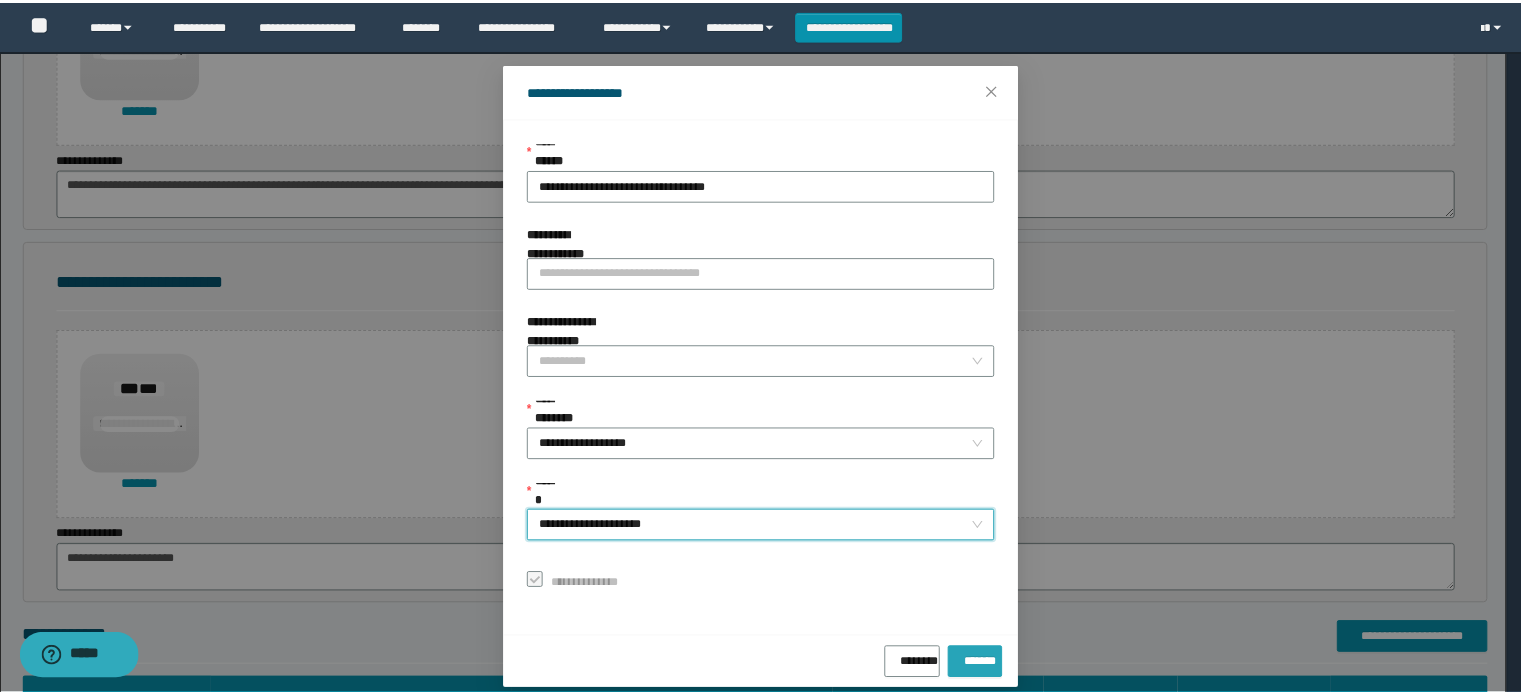 scroll, scrollTop: 55, scrollLeft: 0, axis: vertical 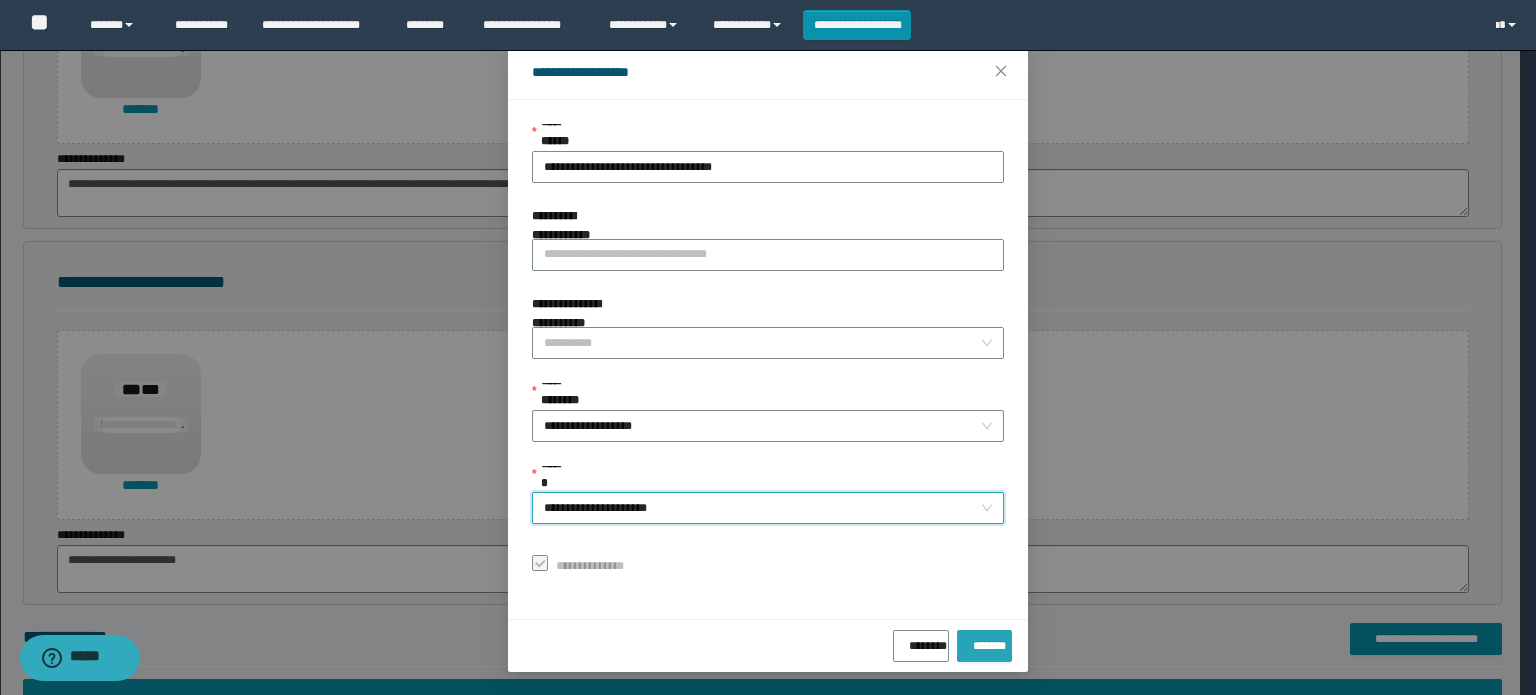 click on "*******" at bounding box center (984, 642) 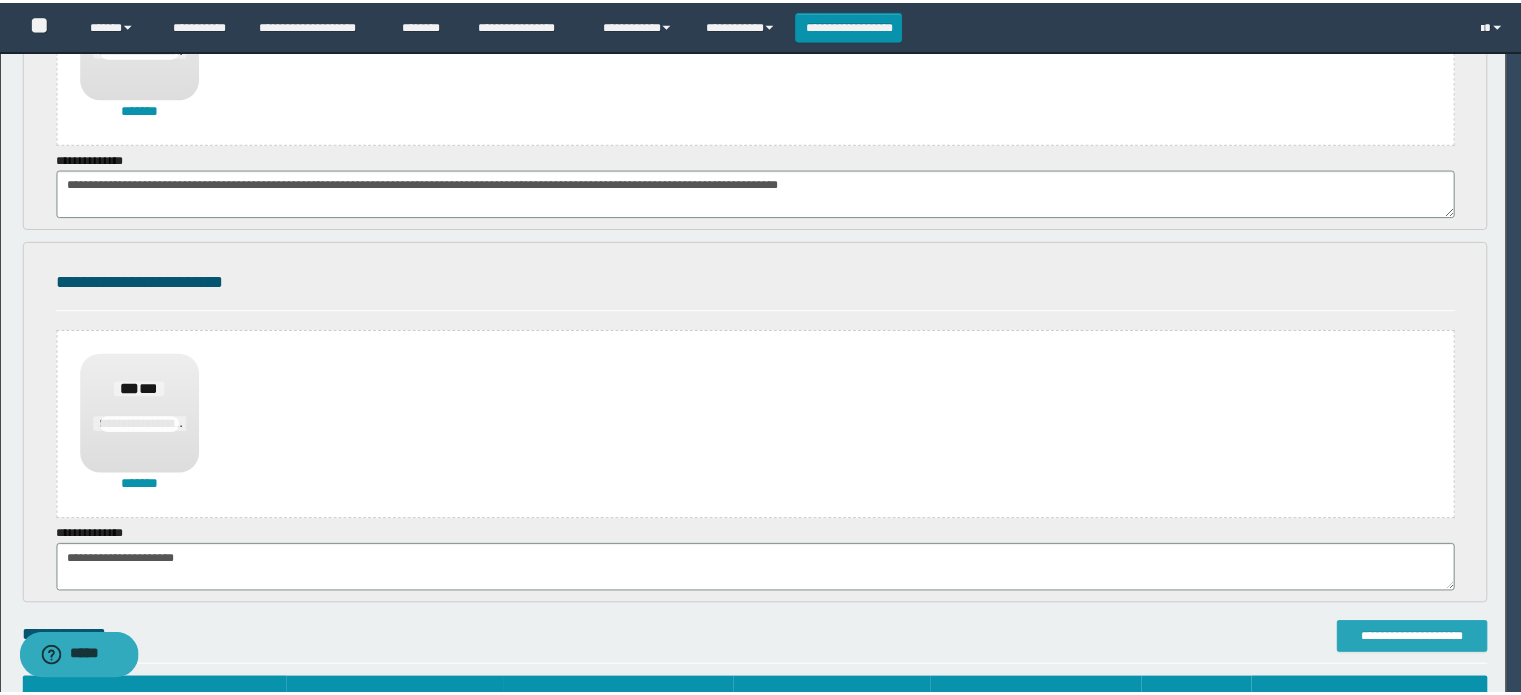 scroll, scrollTop: 0, scrollLeft: 0, axis: both 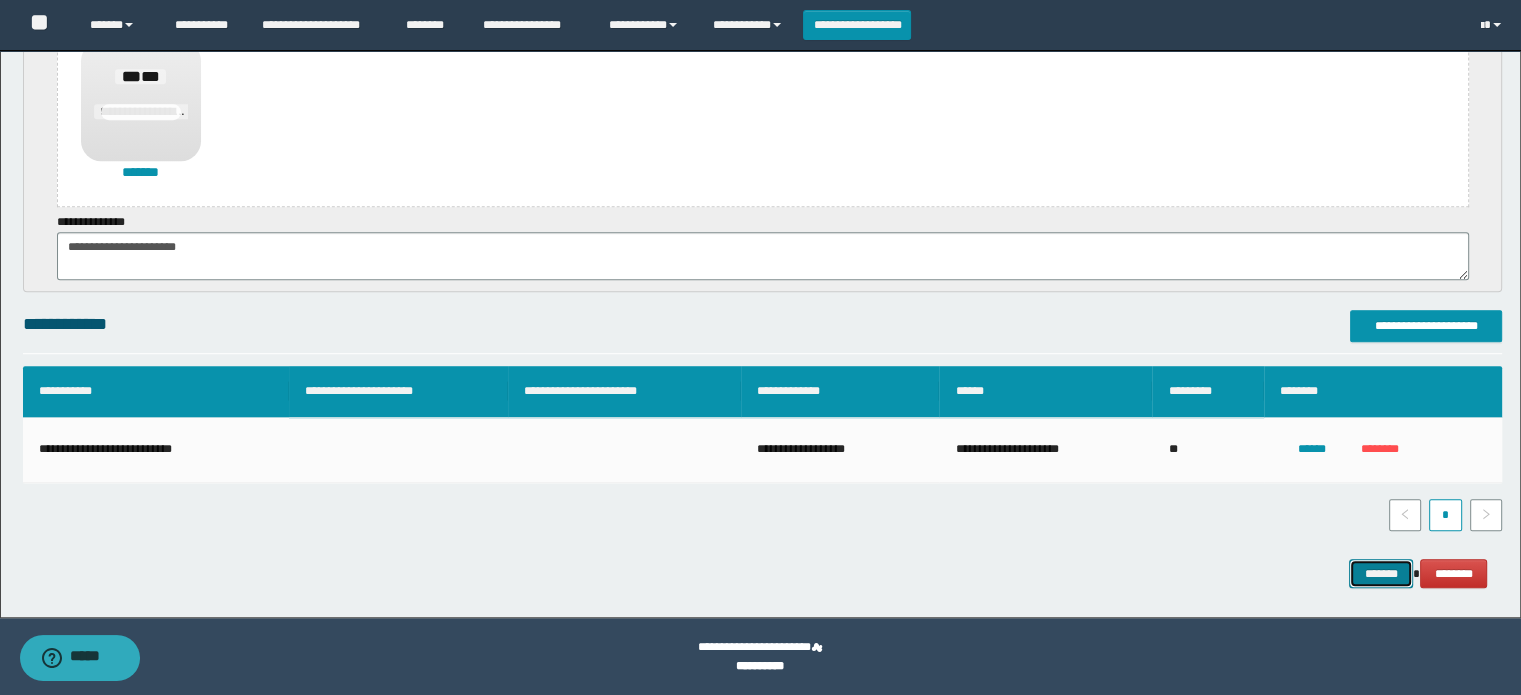 click on "*******" at bounding box center (1381, 574) 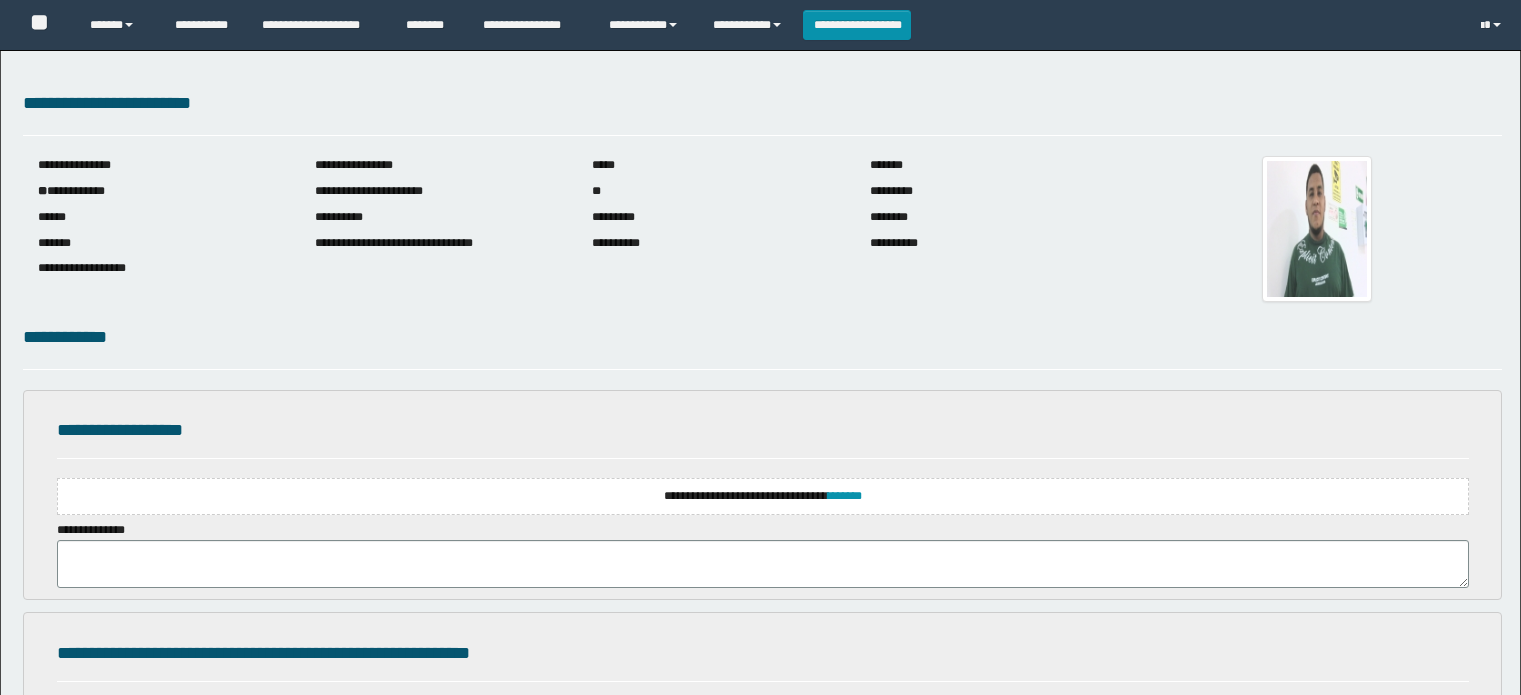 scroll, scrollTop: 0, scrollLeft: 0, axis: both 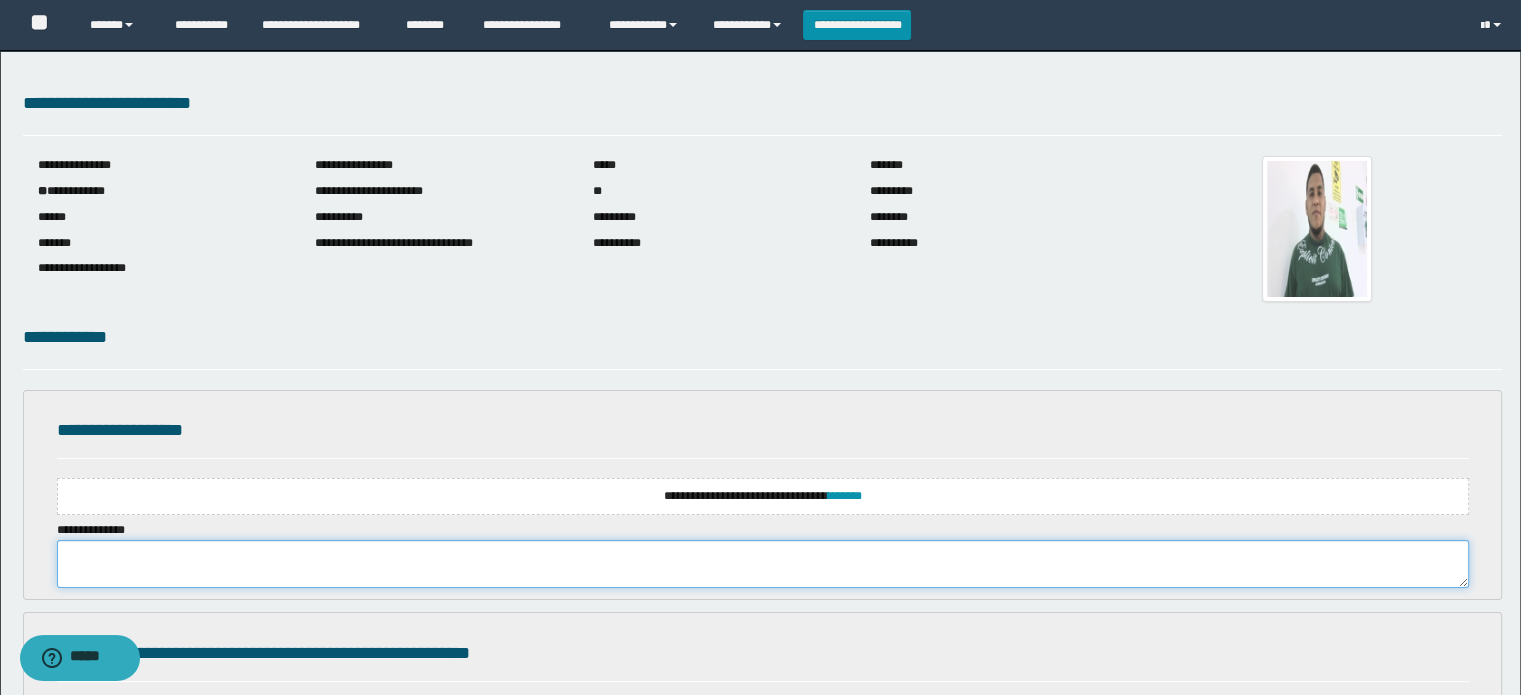 click at bounding box center [763, 564] 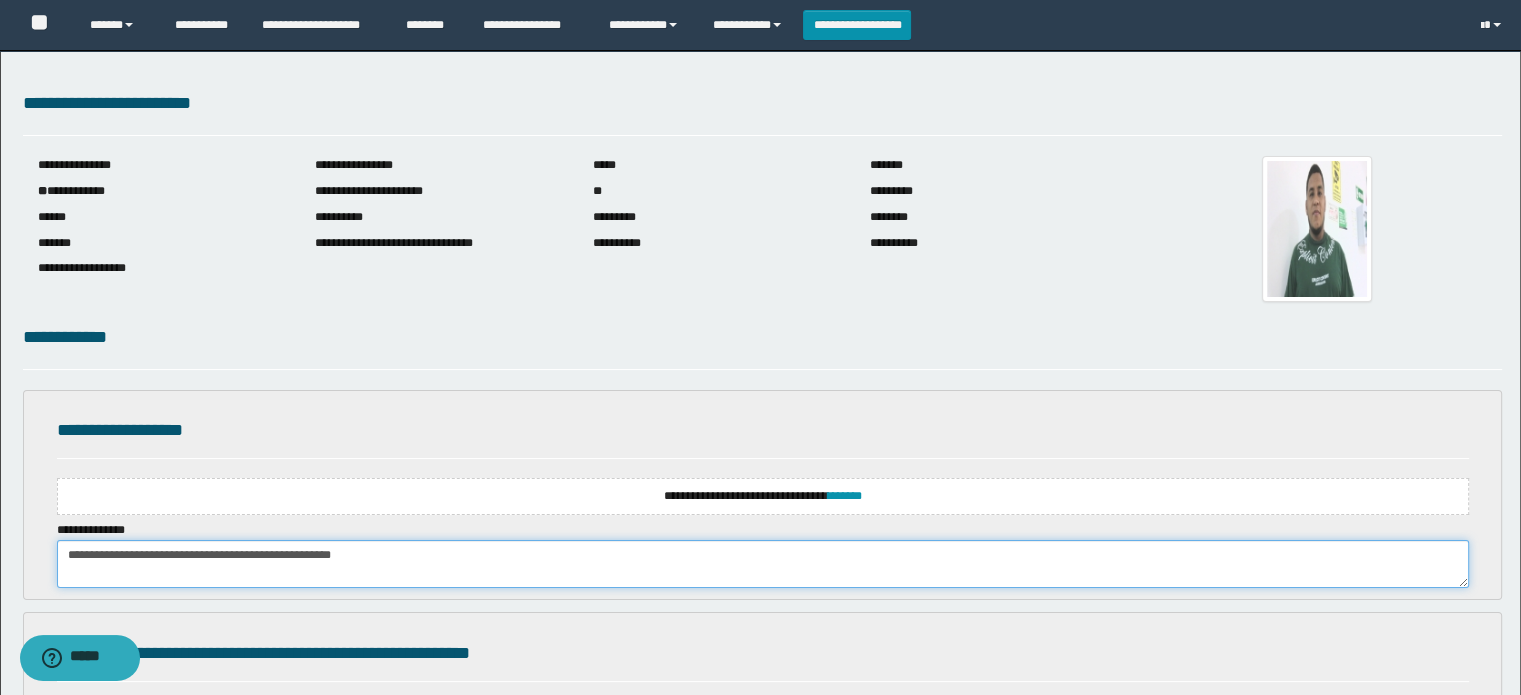 type on "**********" 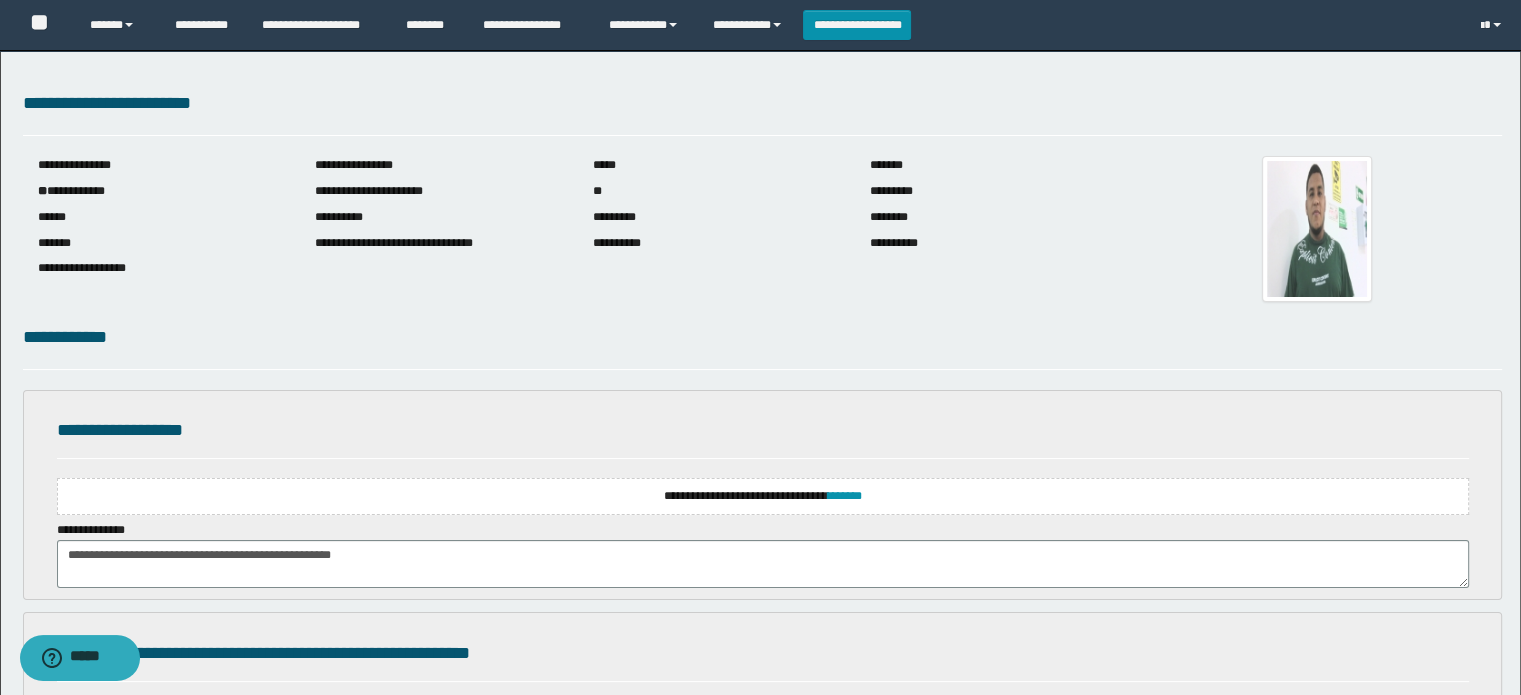 click on "**********" at bounding box center [763, 496] 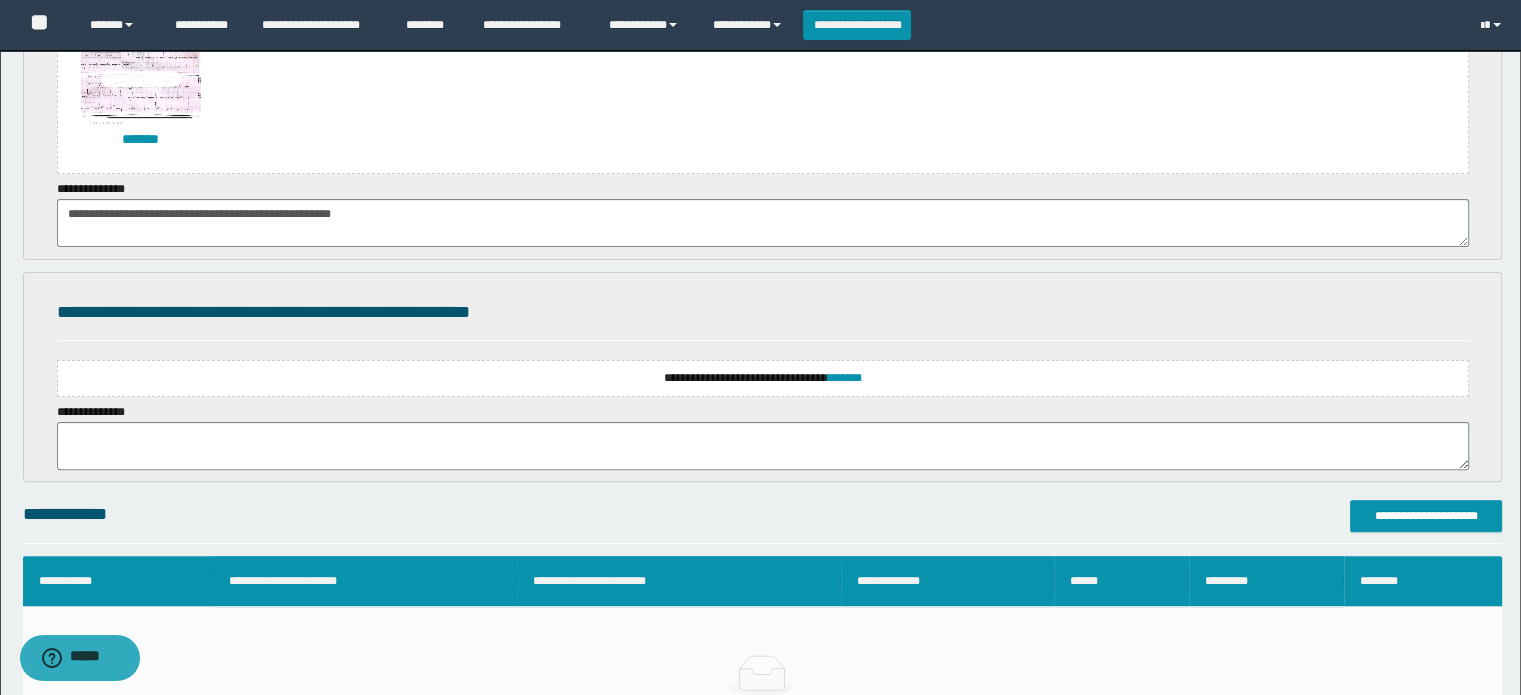scroll, scrollTop: 500, scrollLeft: 0, axis: vertical 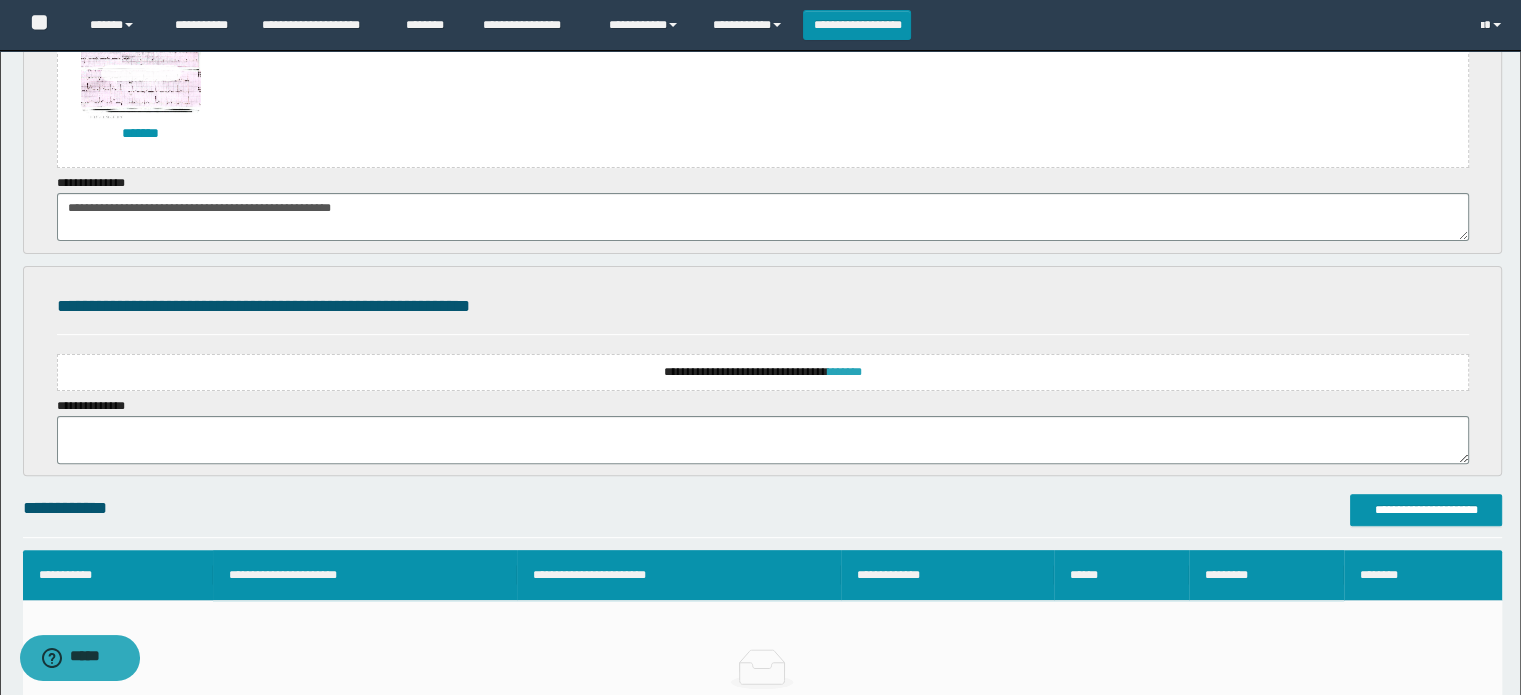 click on "*******" at bounding box center [845, 372] 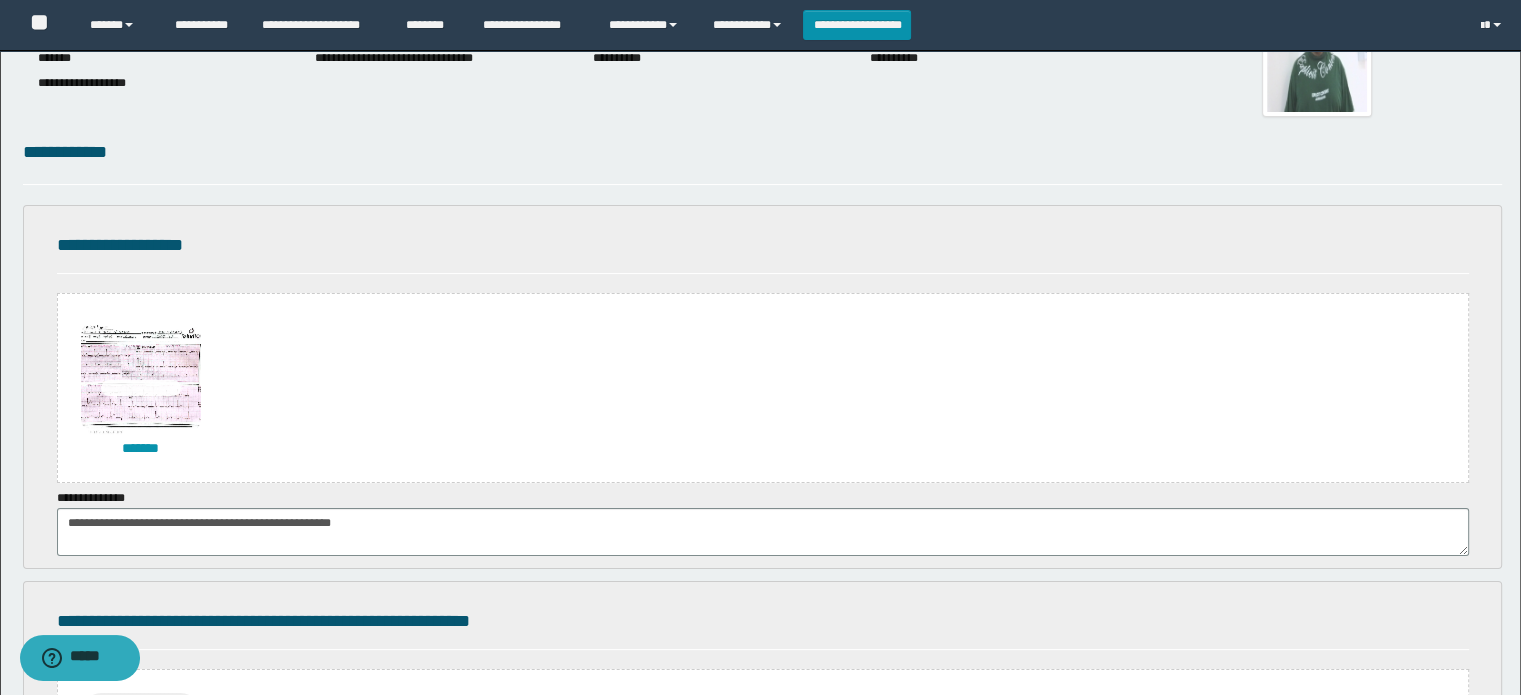 scroll, scrollTop: 600, scrollLeft: 0, axis: vertical 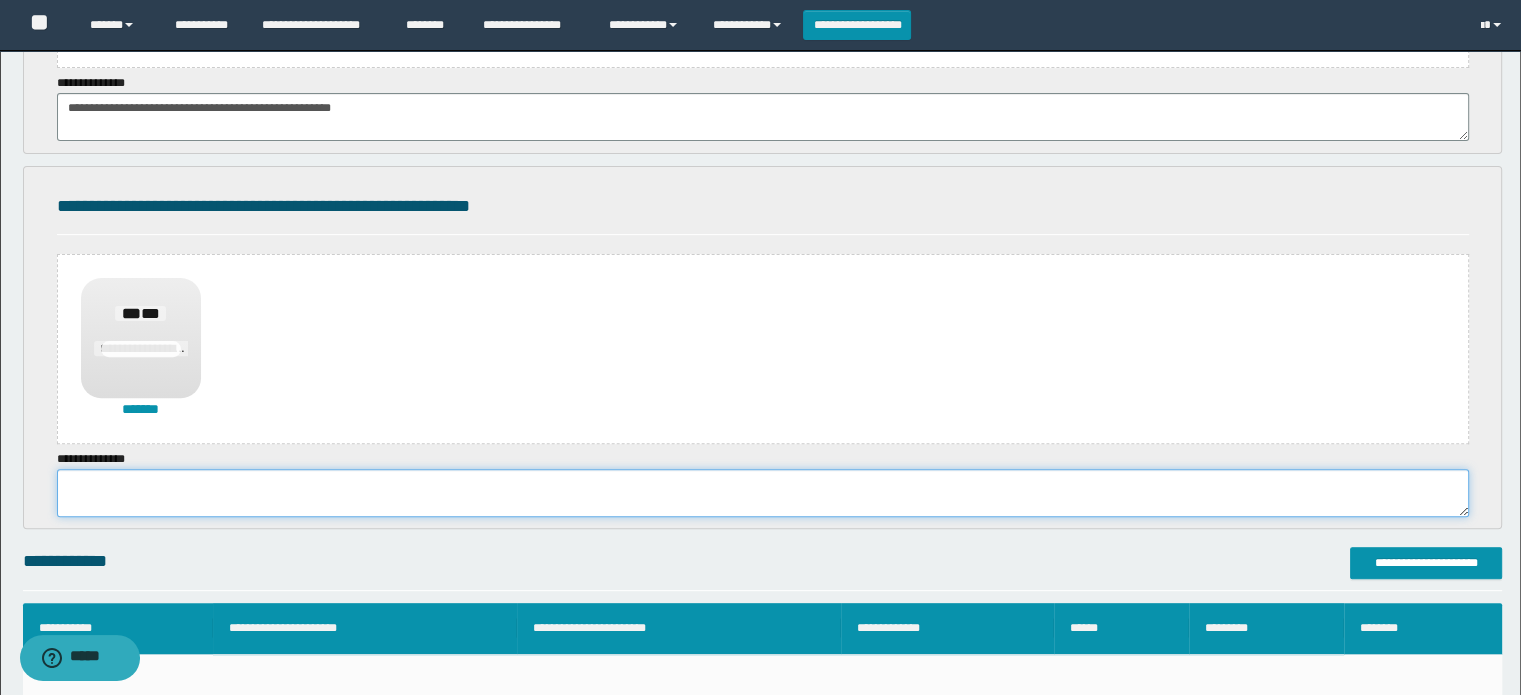 click at bounding box center (763, 493) 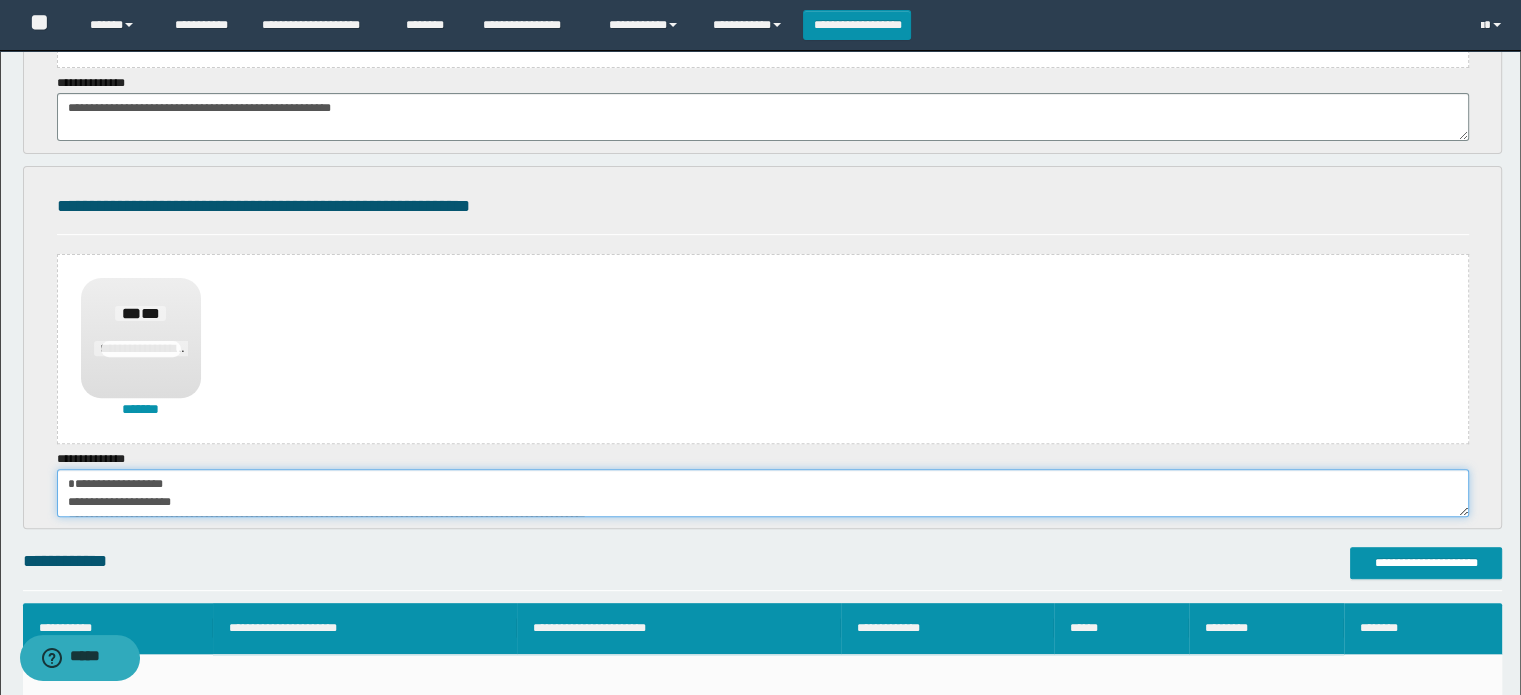 scroll, scrollTop: 17, scrollLeft: 0, axis: vertical 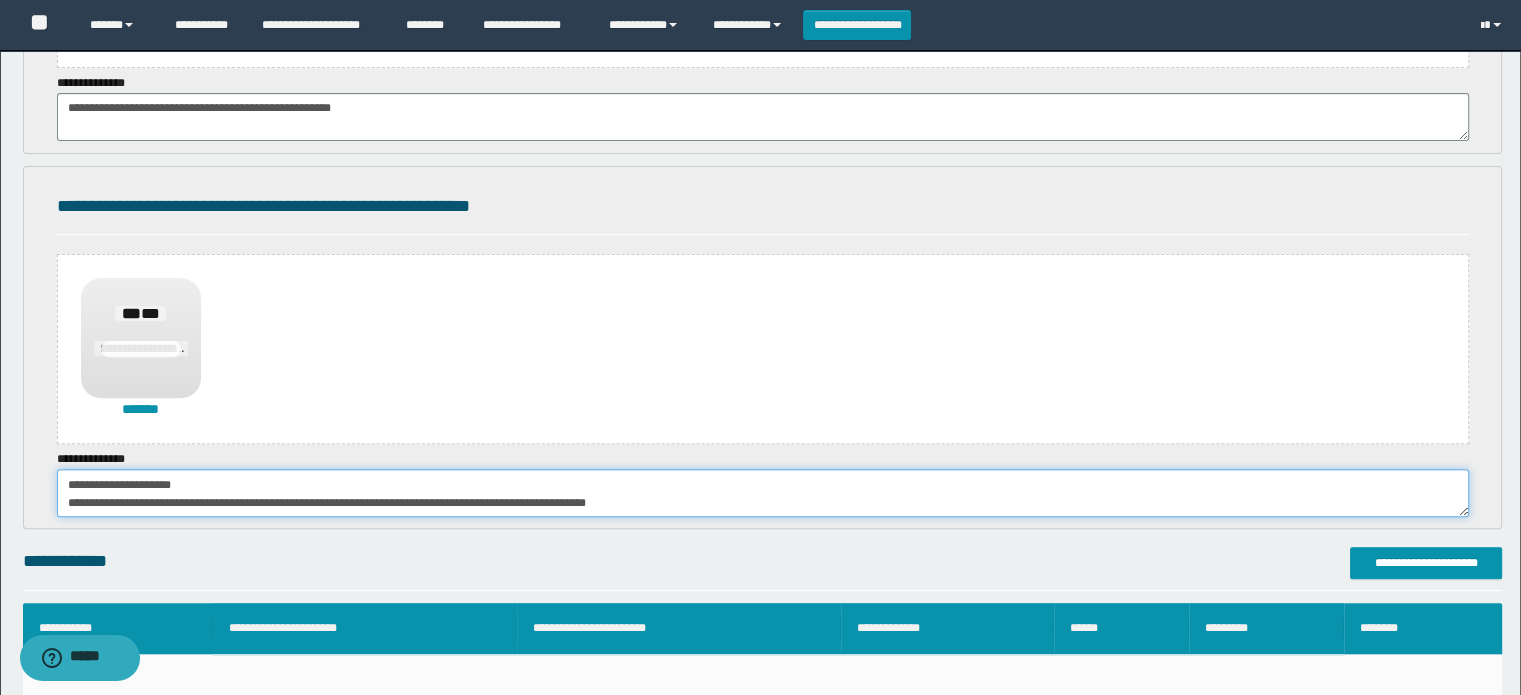 drag, startPoint x: 603, startPoint y: 511, endPoint x: 37, endPoint y: 491, distance: 566.3533 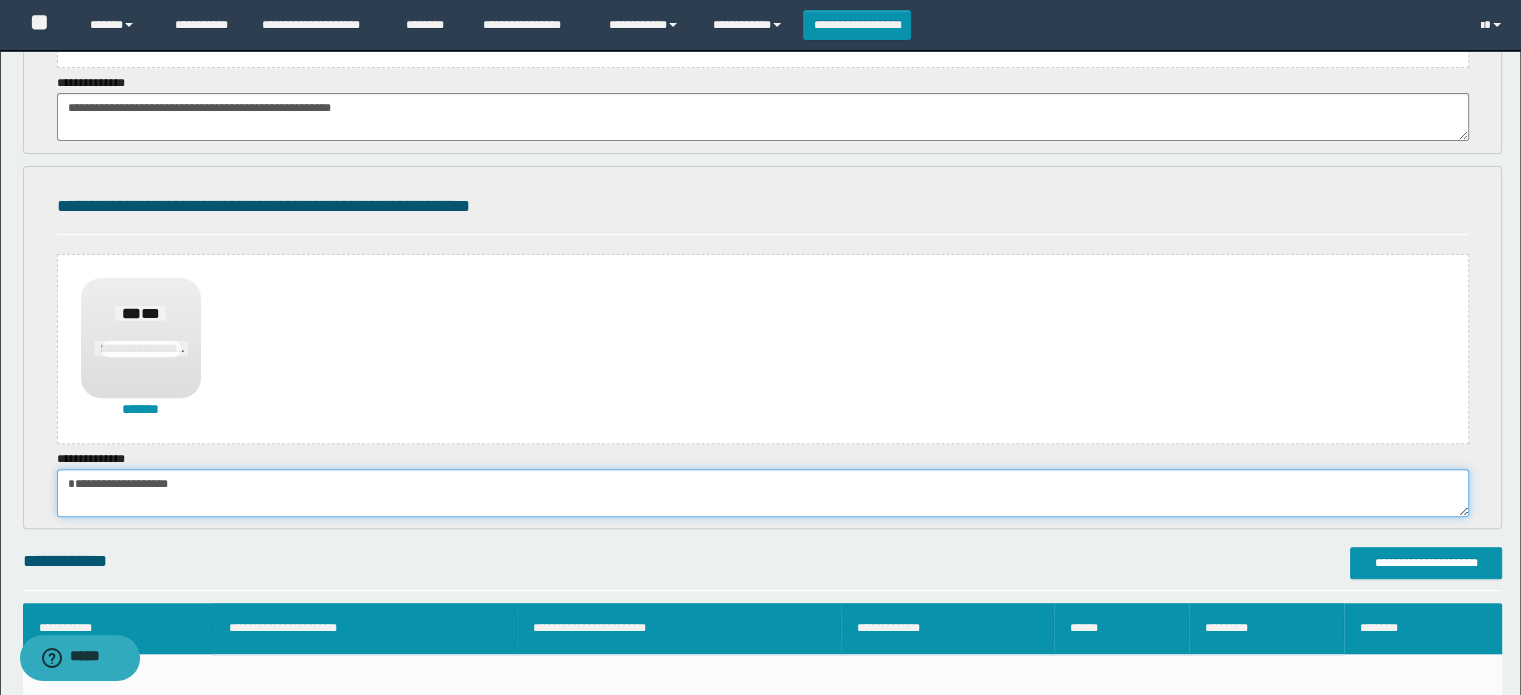 scroll, scrollTop: 0, scrollLeft: 0, axis: both 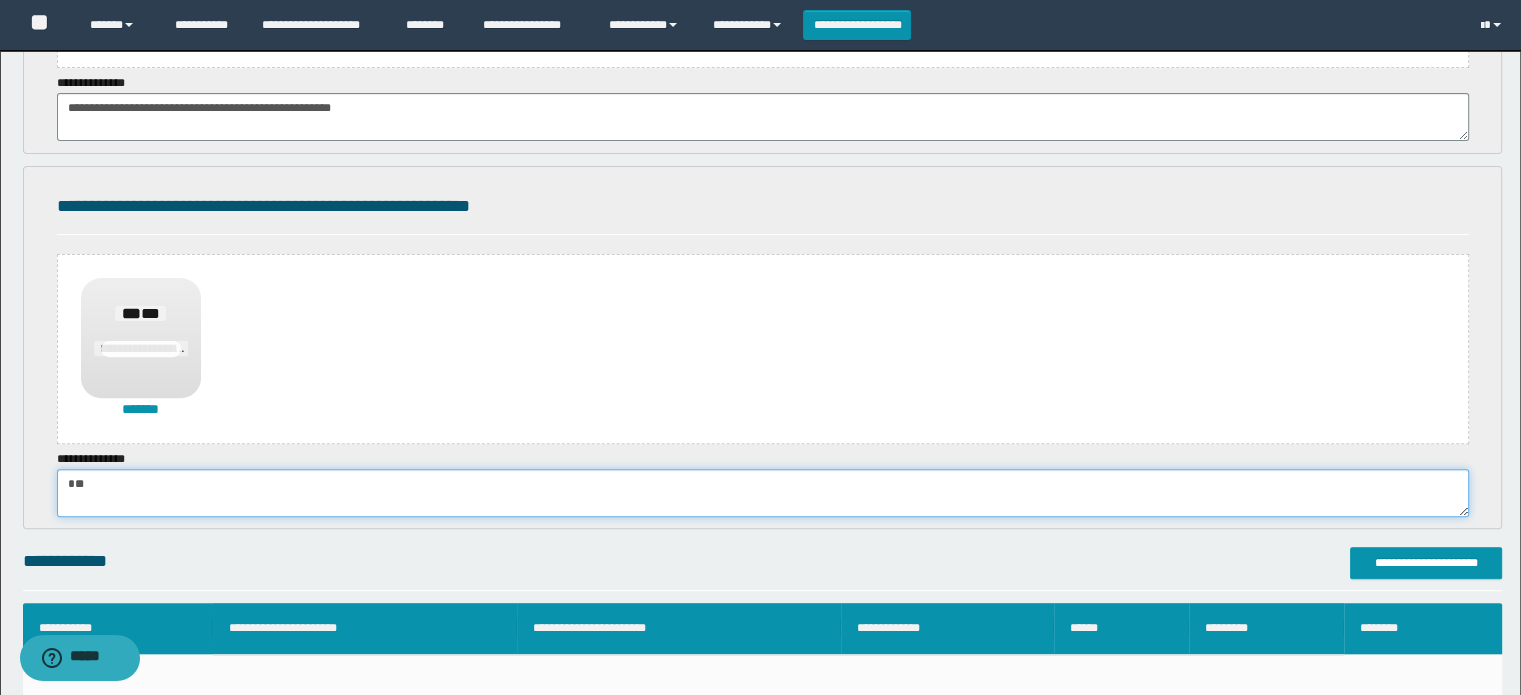 type on "*" 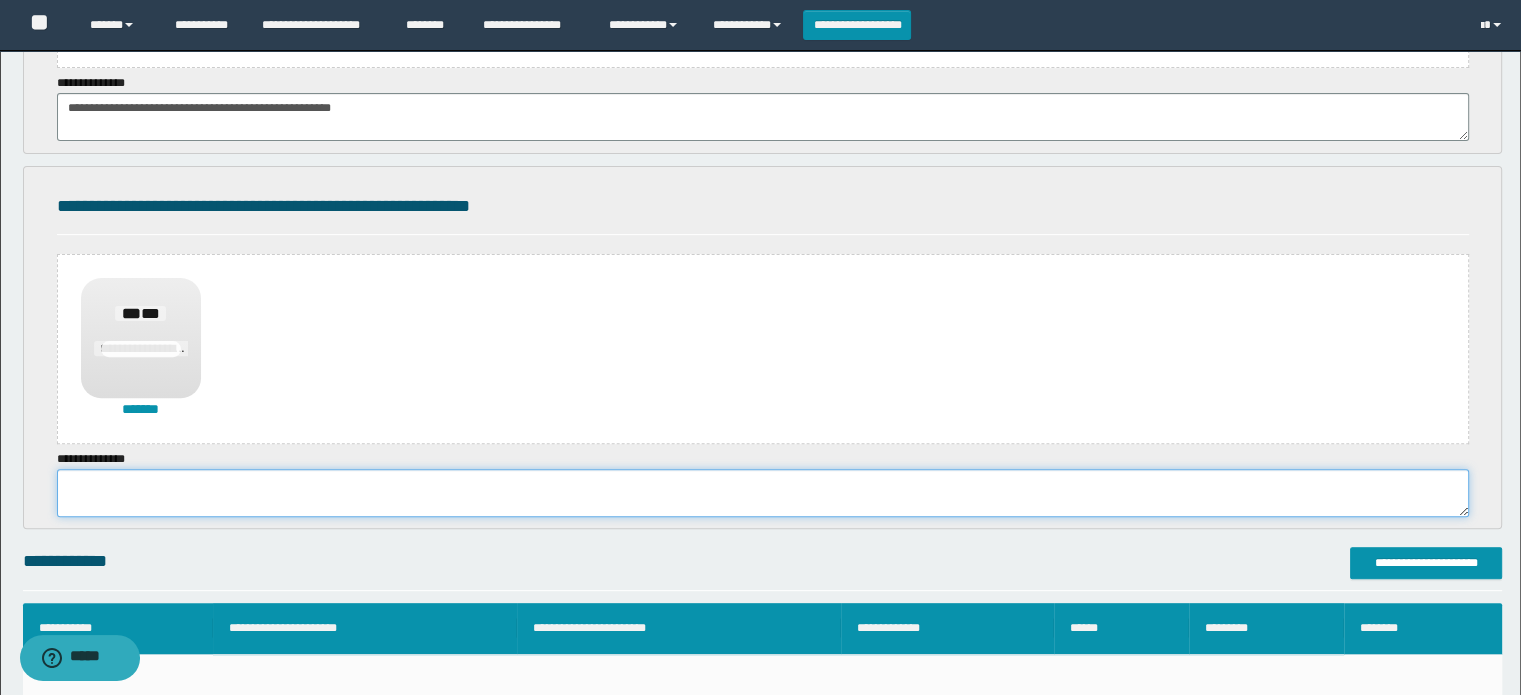 click at bounding box center [763, 493] 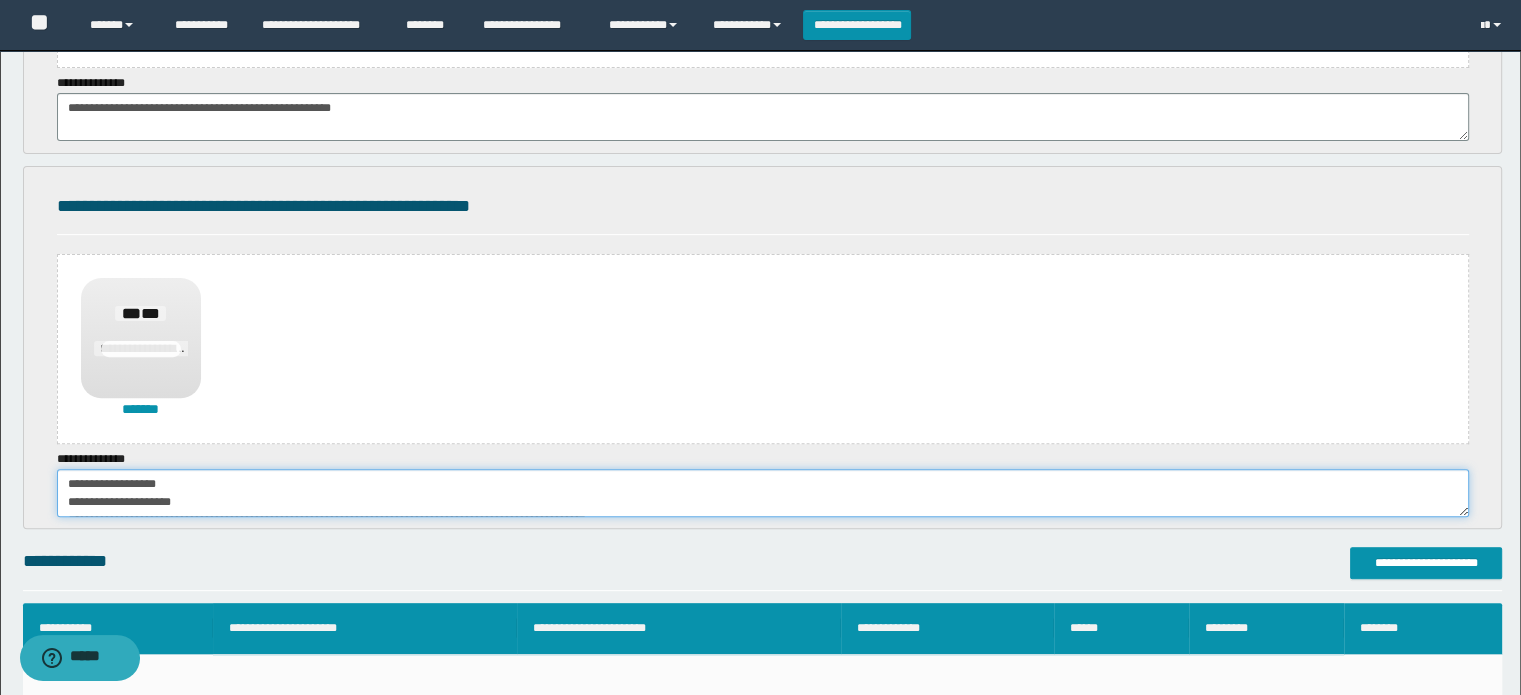 scroll, scrollTop: 12, scrollLeft: 0, axis: vertical 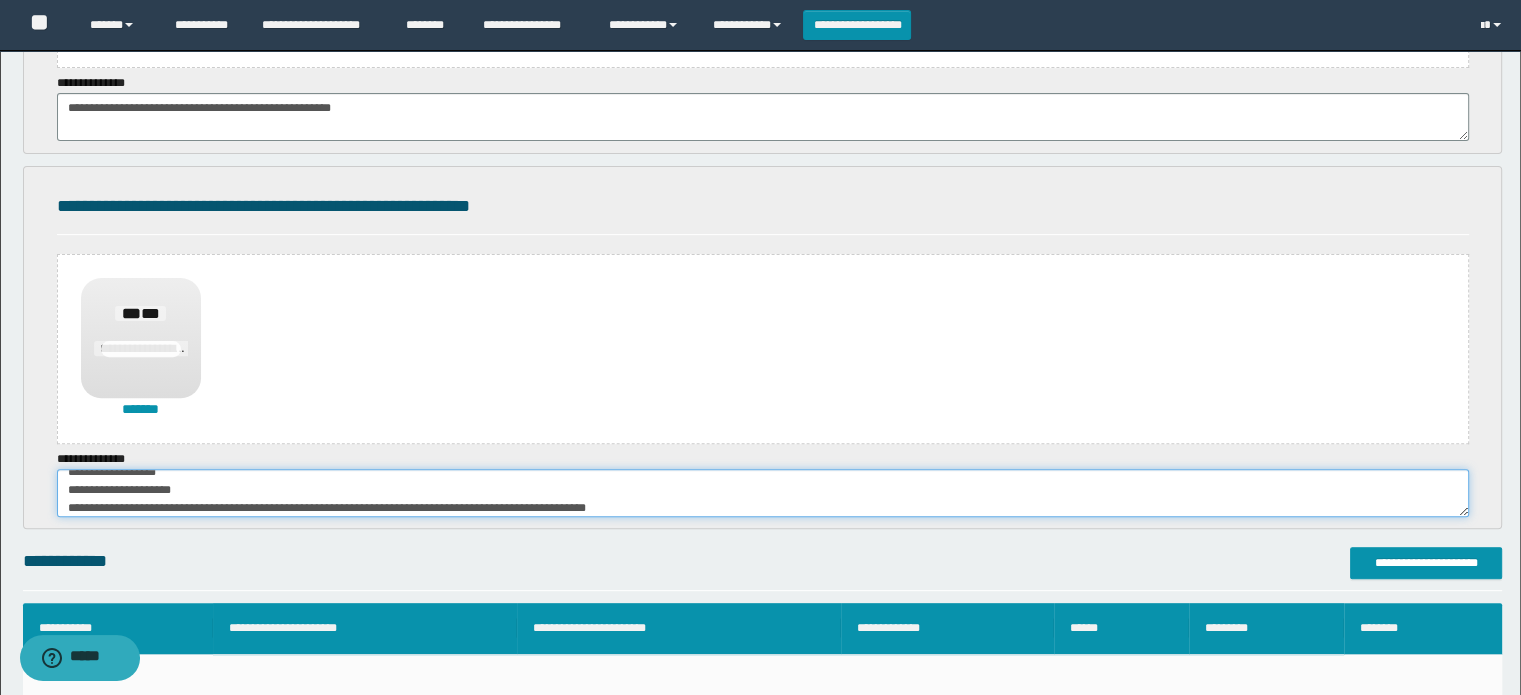 drag, startPoint x: 169, startPoint y: 491, endPoint x: 61, endPoint y: 487, distance: 108.07405 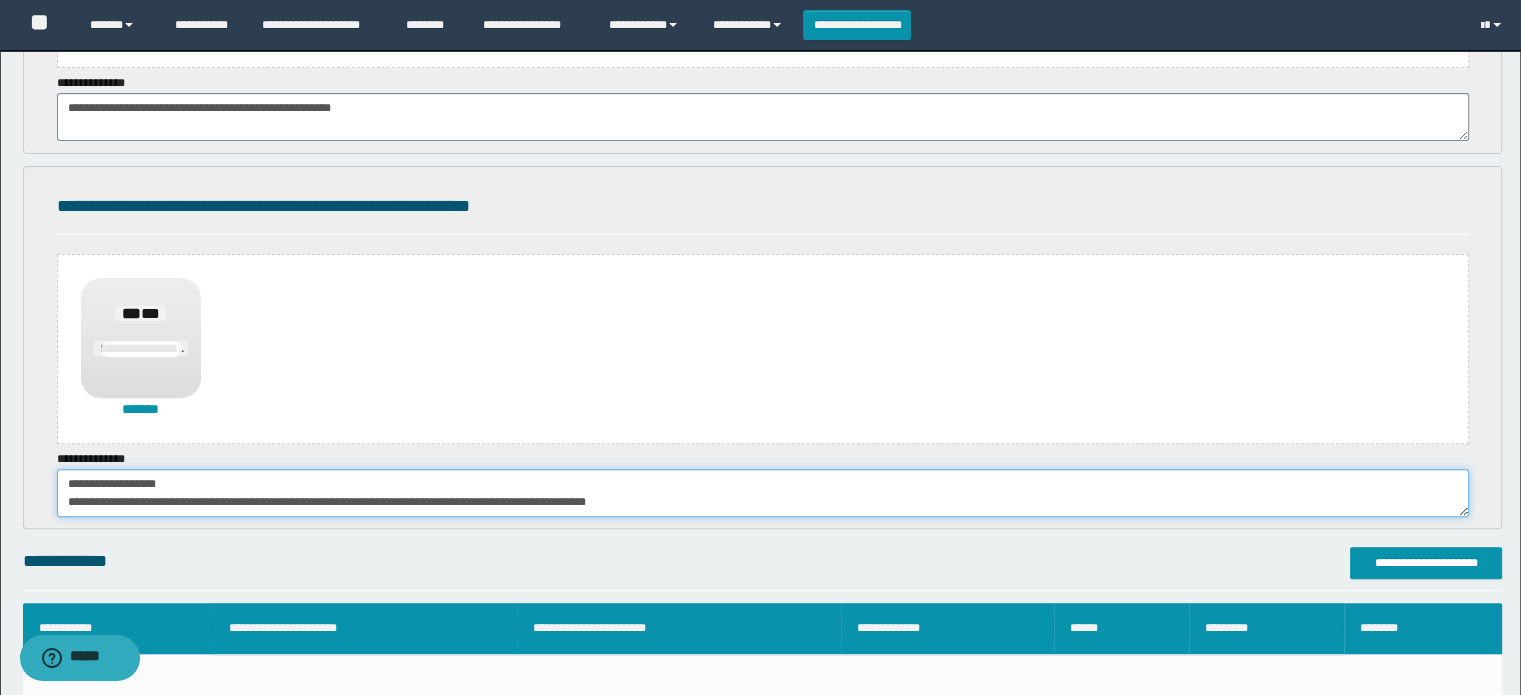 scroll, scrollTop: 0, scrollLeft: 0, axis: both 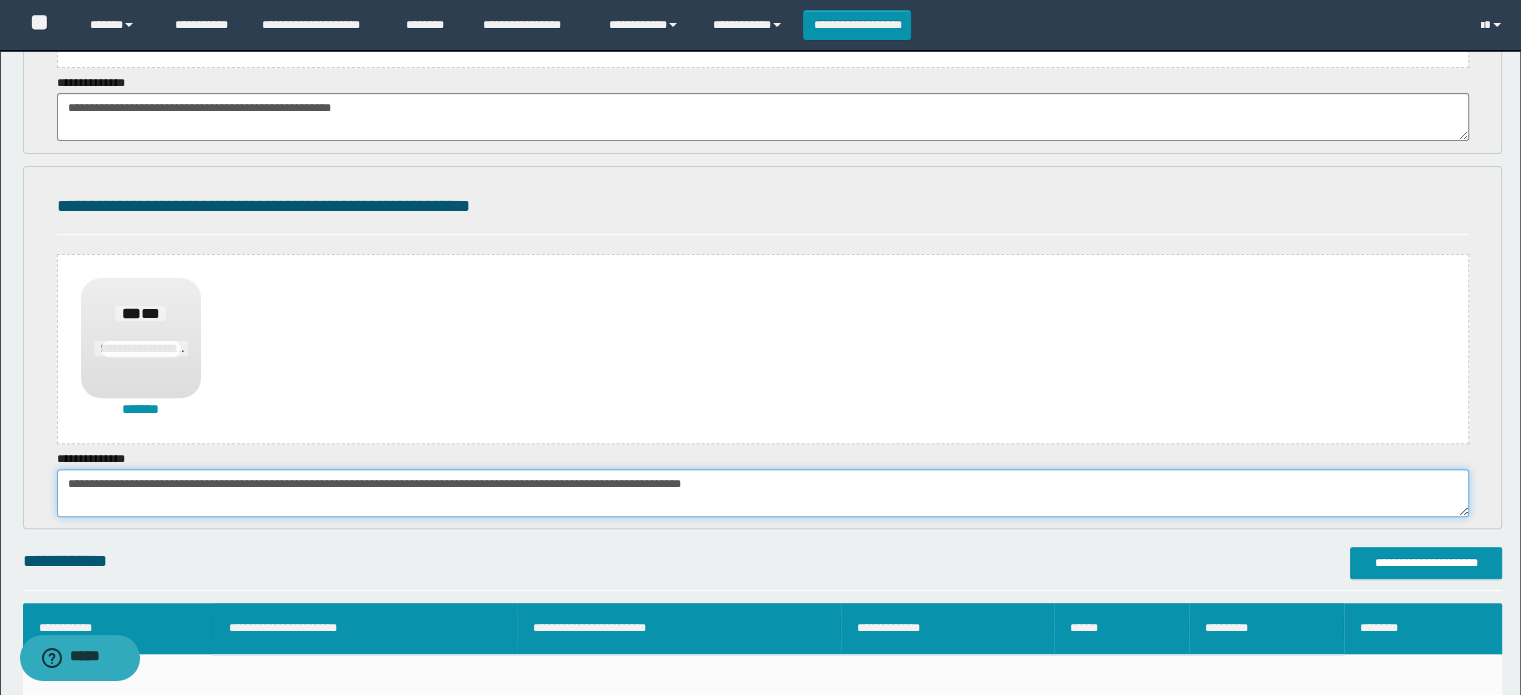 click on "**********" at bounding box center (763, 493) 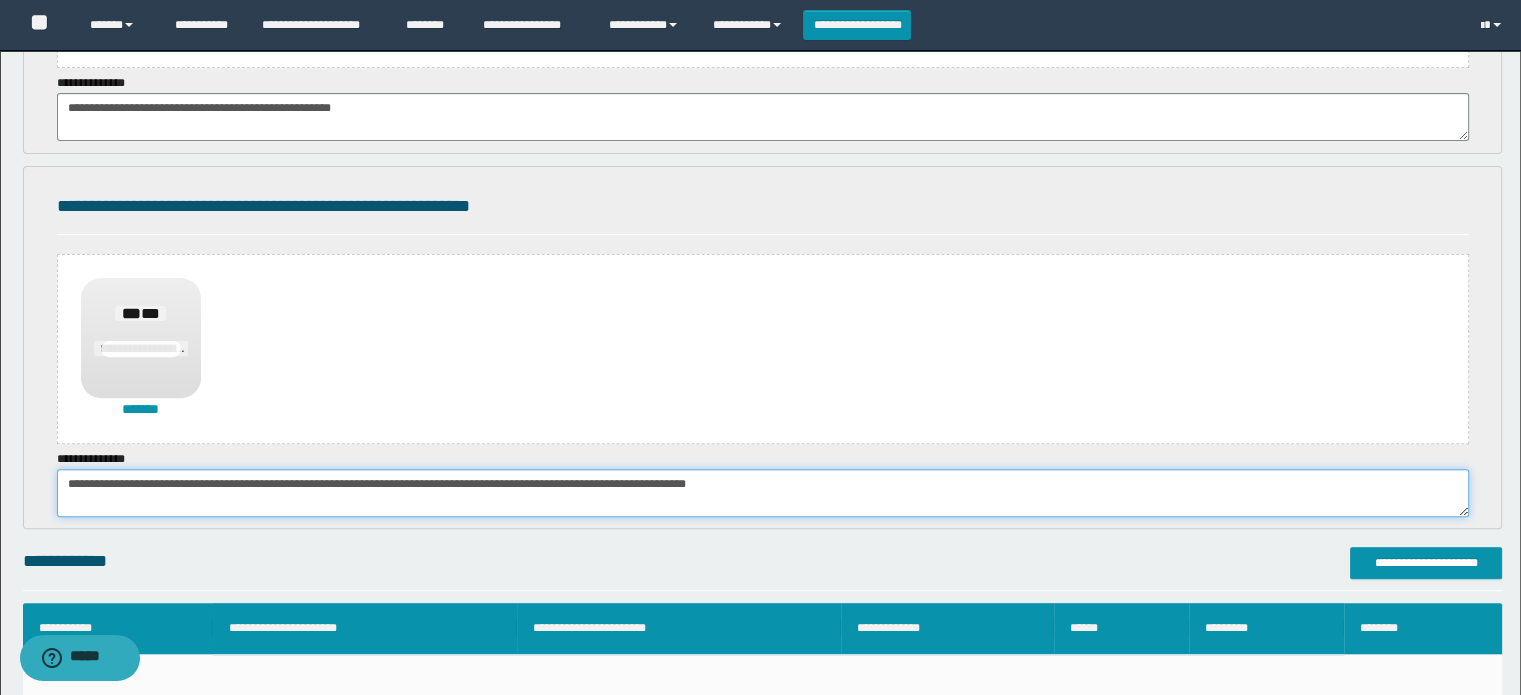 paste on "**********" 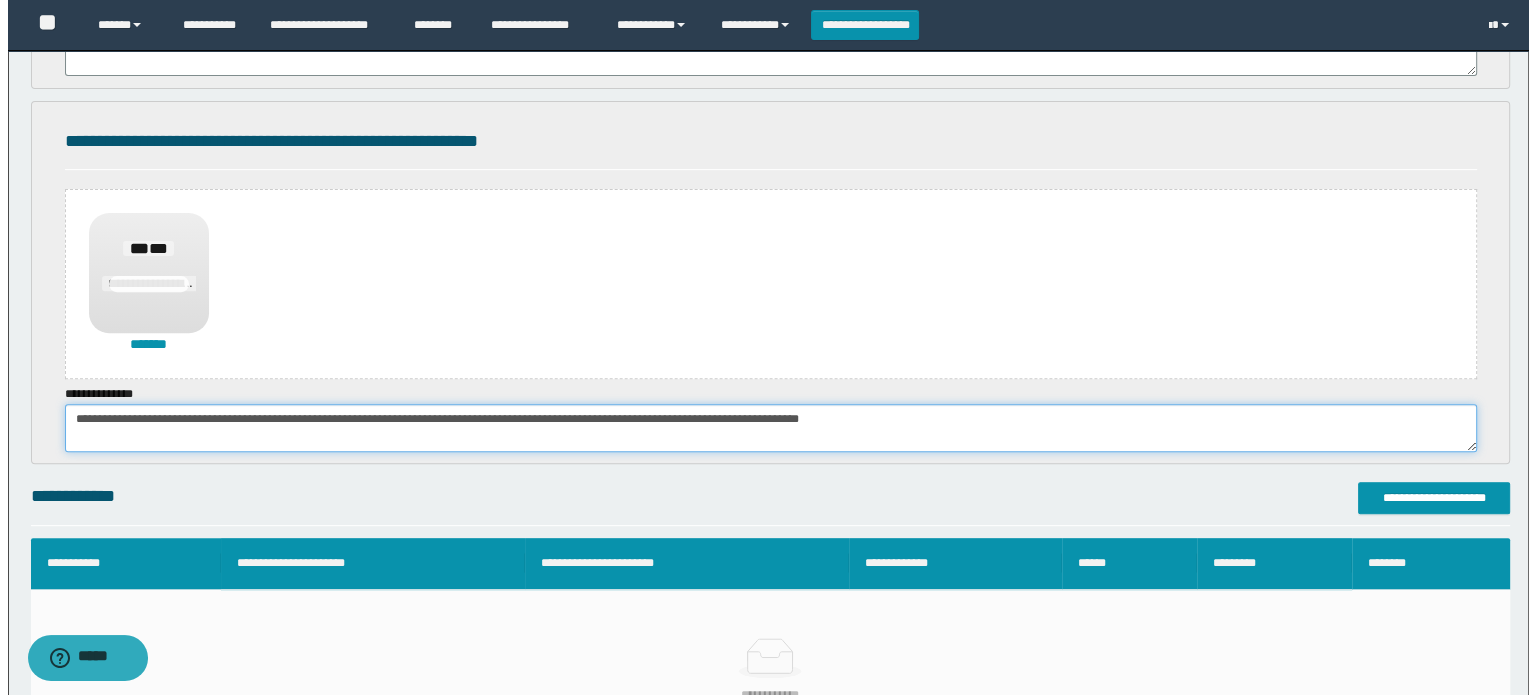 scroll, scrollTop: 700, scrollLeft: 0, axis: vertical 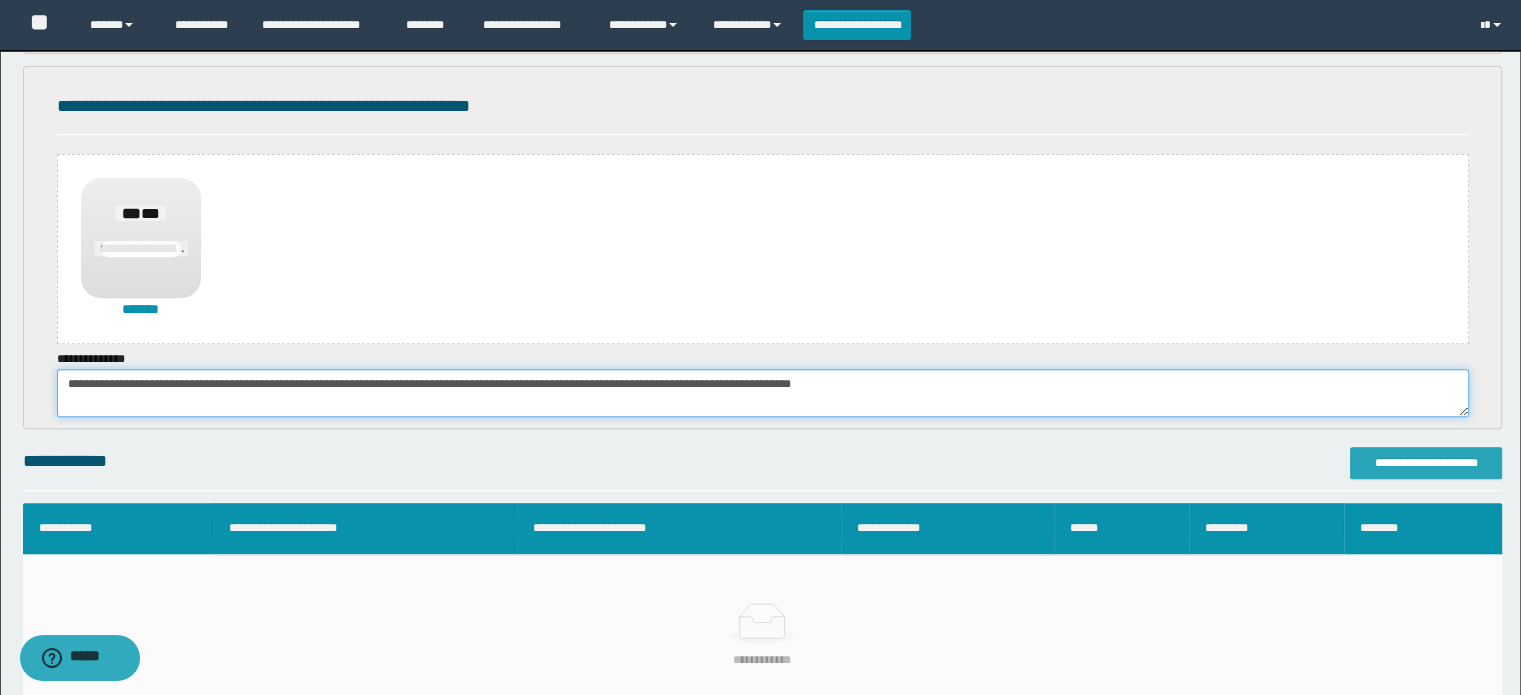 type on "**********" 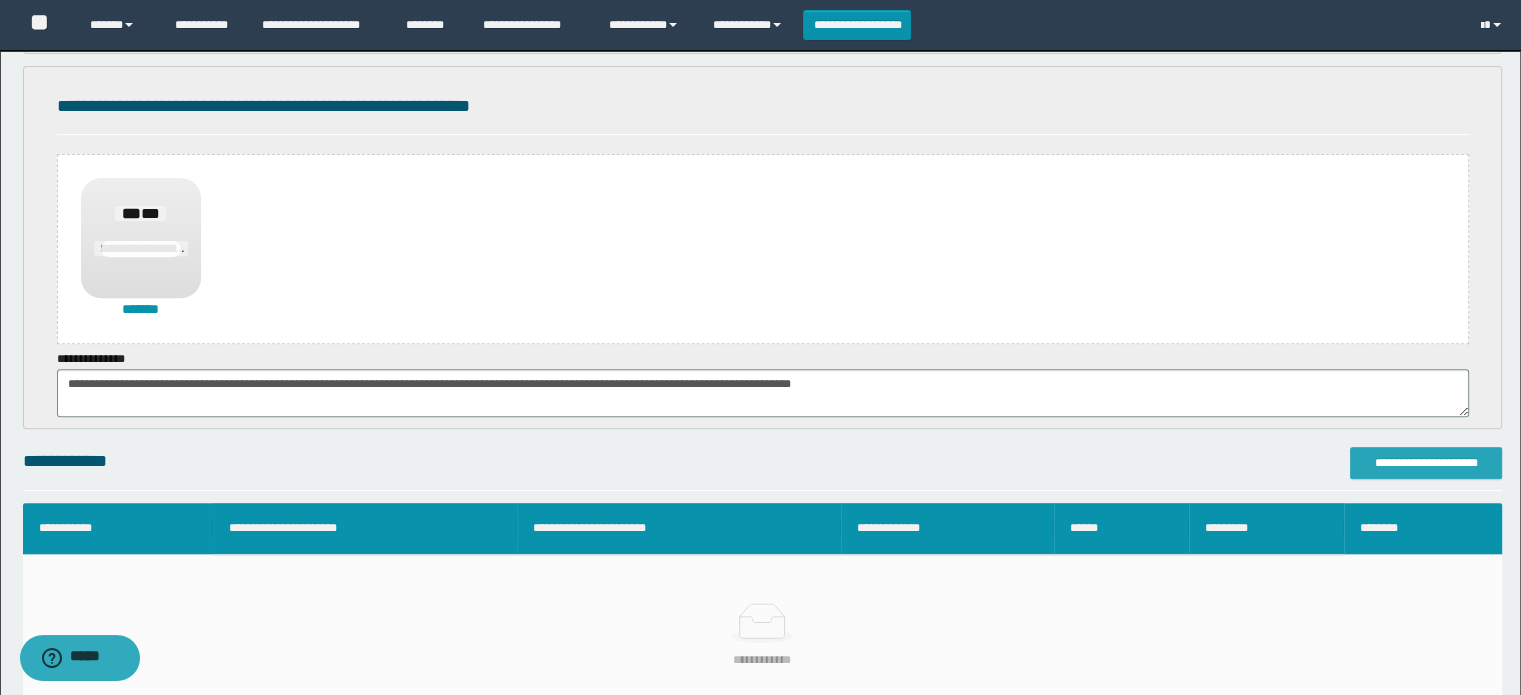 click on "**********" at bounding box center [1426, 463] 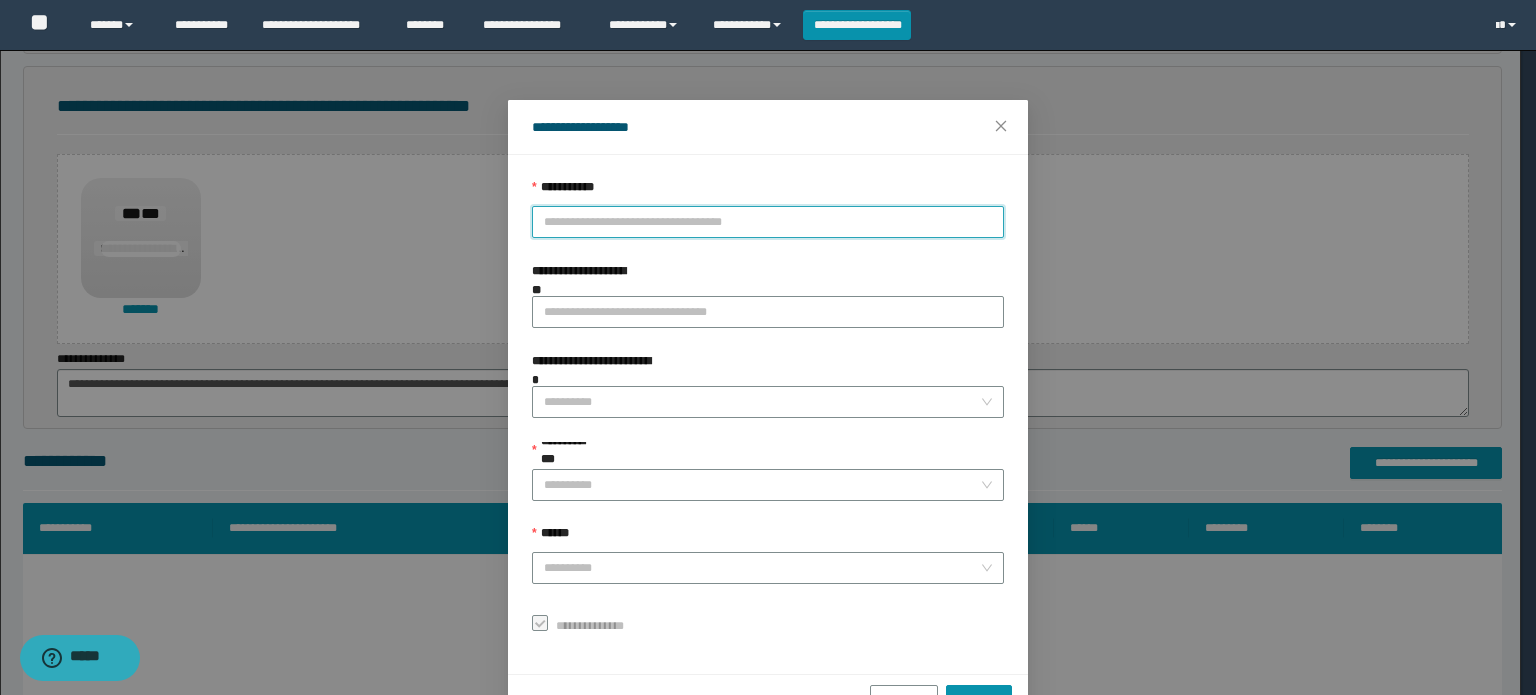 click on "**********" at bounding box center [768, 222] 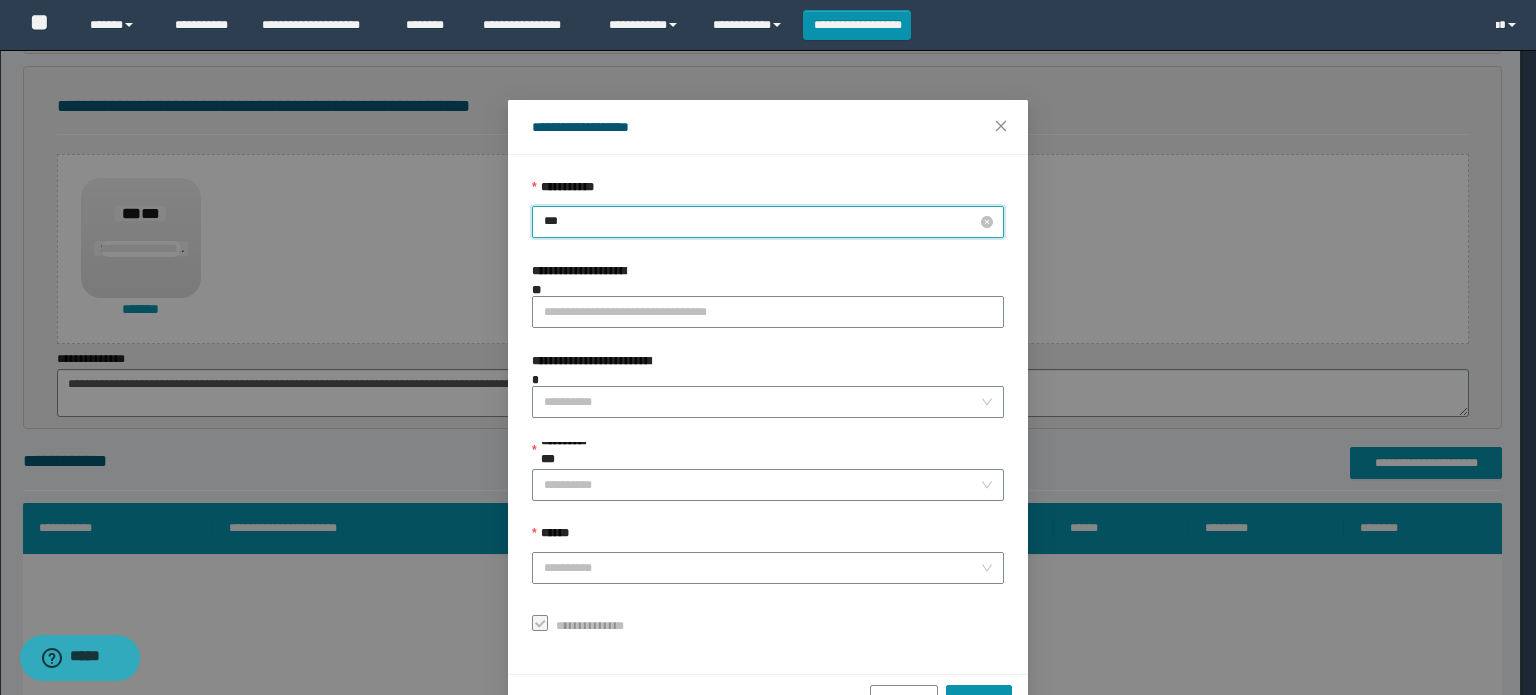 type on "****" 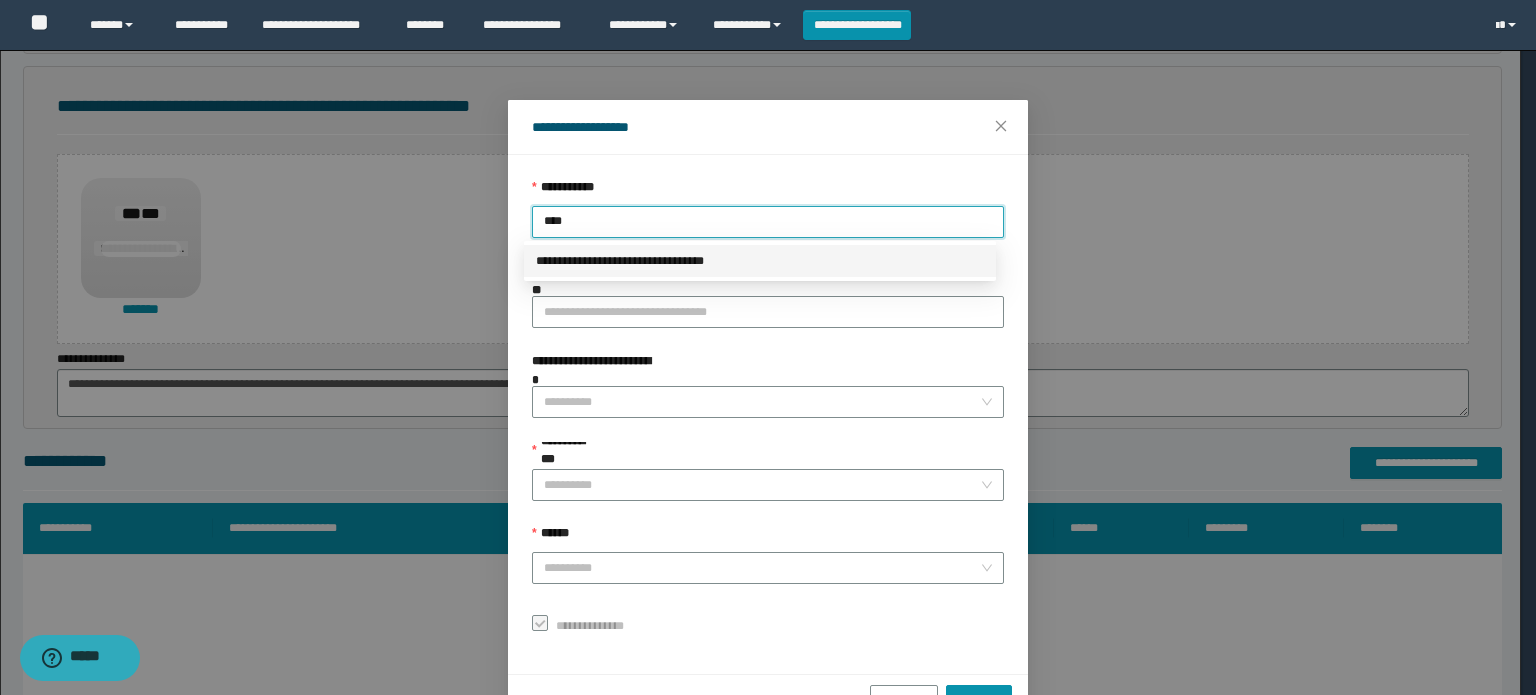 click on "**********" at bounding box center (760, 261) 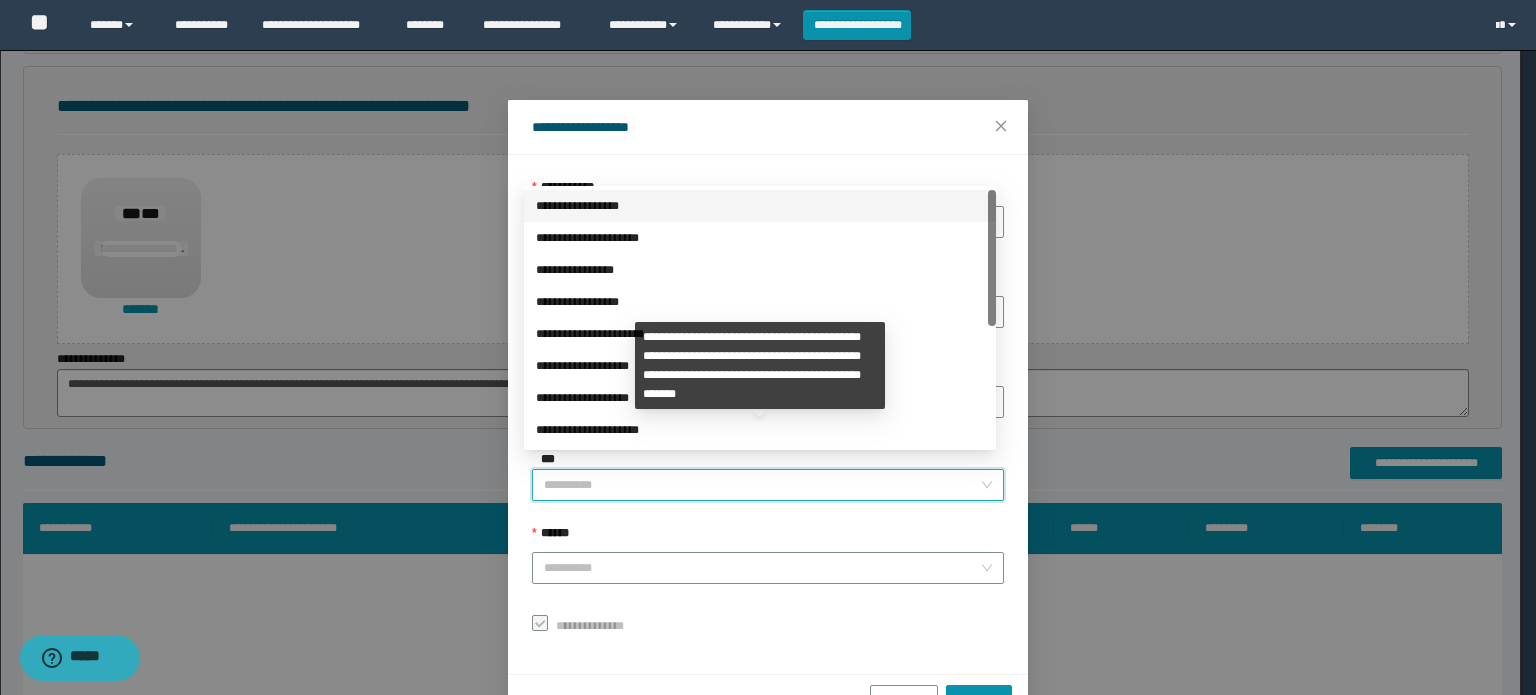 click on "**********" at bounding box center (762, 485) 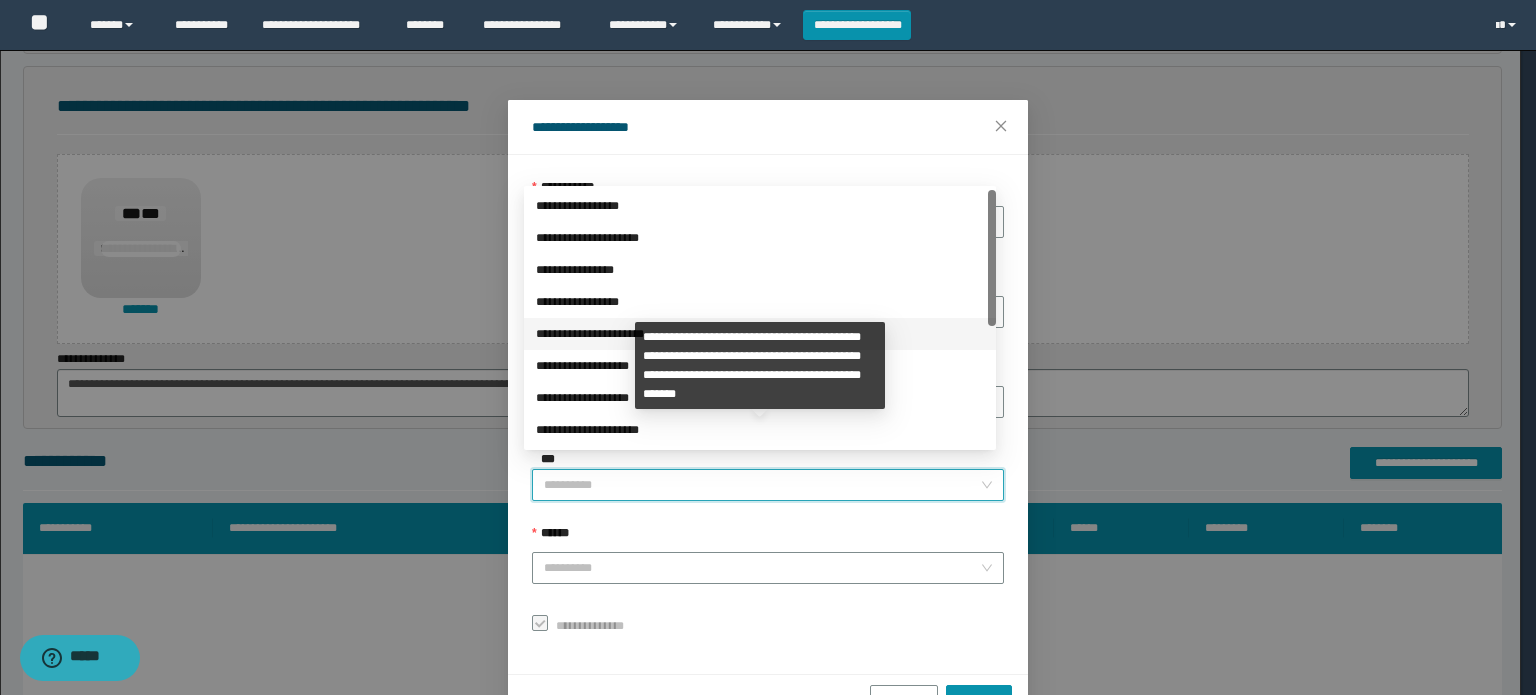 scroll, scrollTop: 224, scrollLeft: 0, axis: vertical 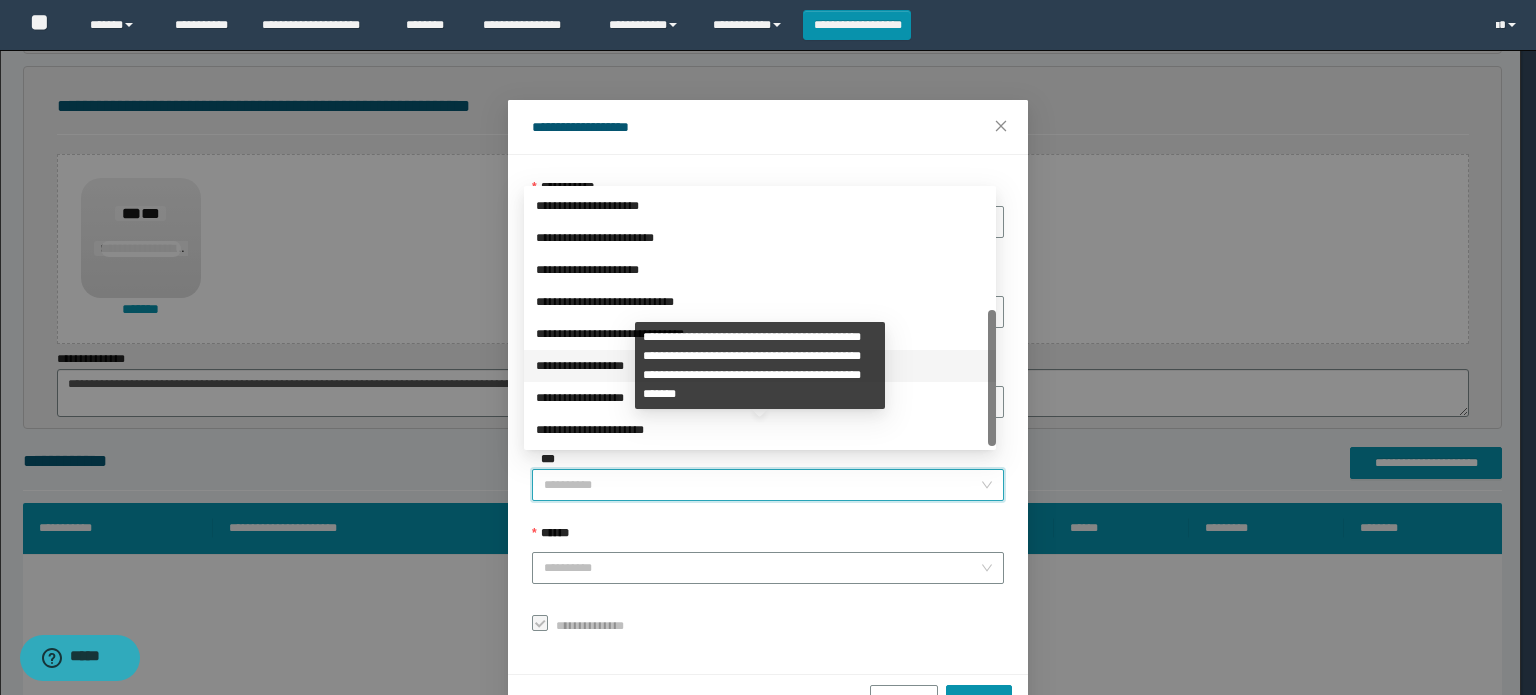 click on "**********" at bounding box center (760, 366) 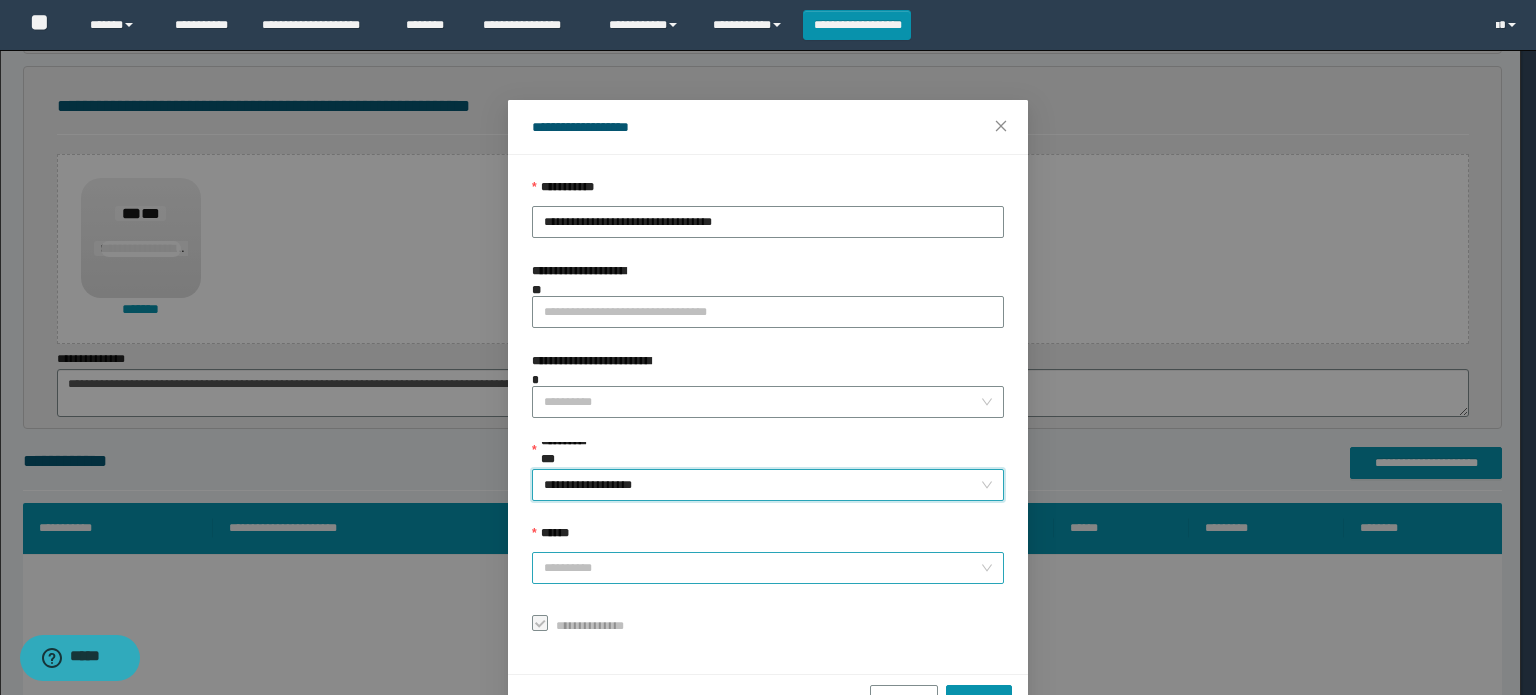 click on "******" at bounding box center [762, 568] 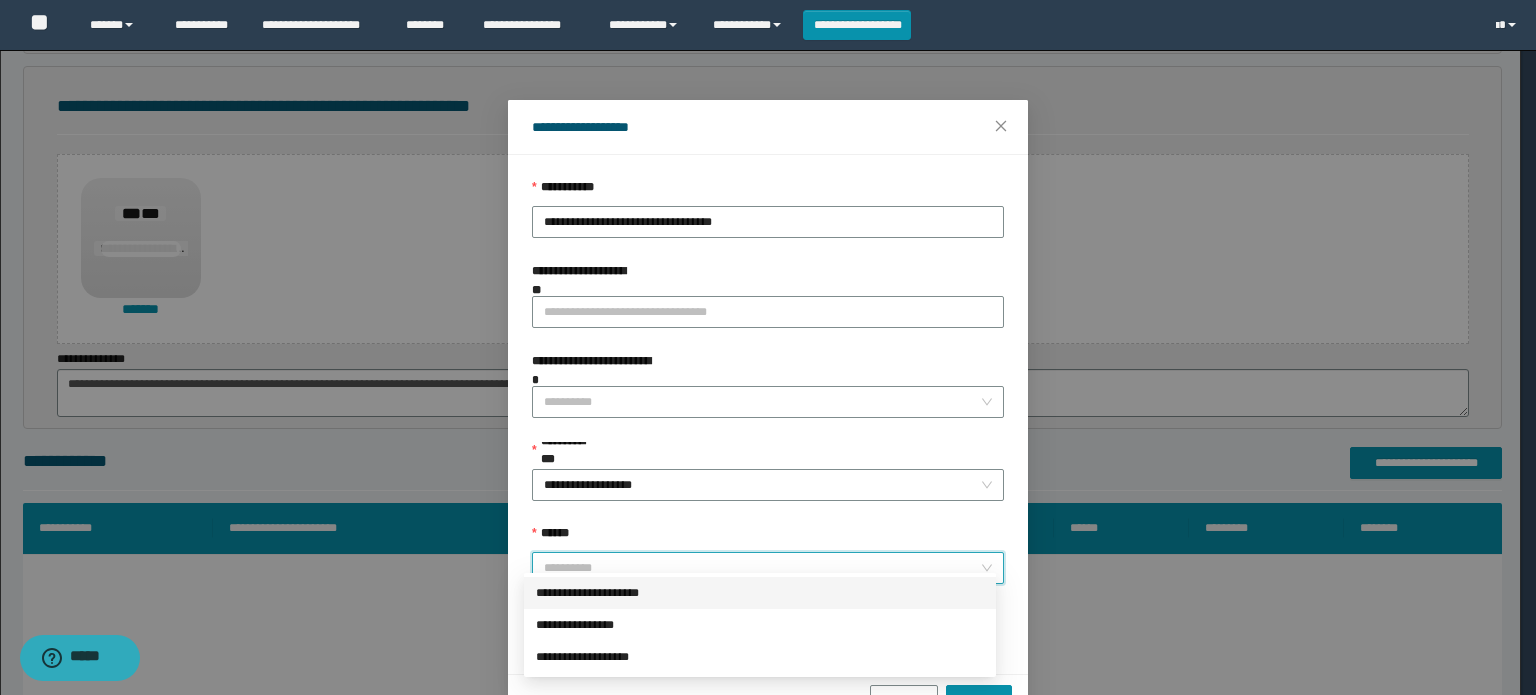 click on "**********" at bounding box center [760, 593] 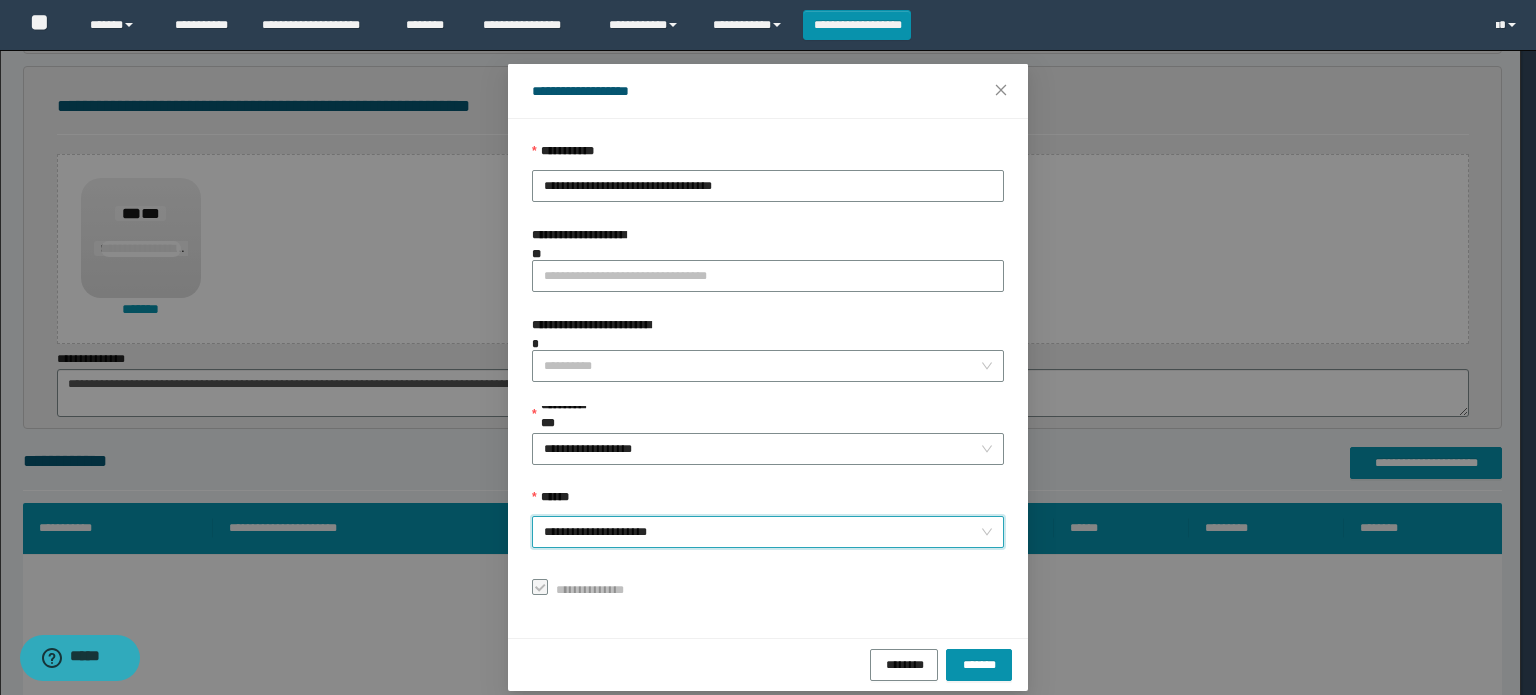 scroll, scrollTop: 55, scrollLeft: 0, axis: vertical 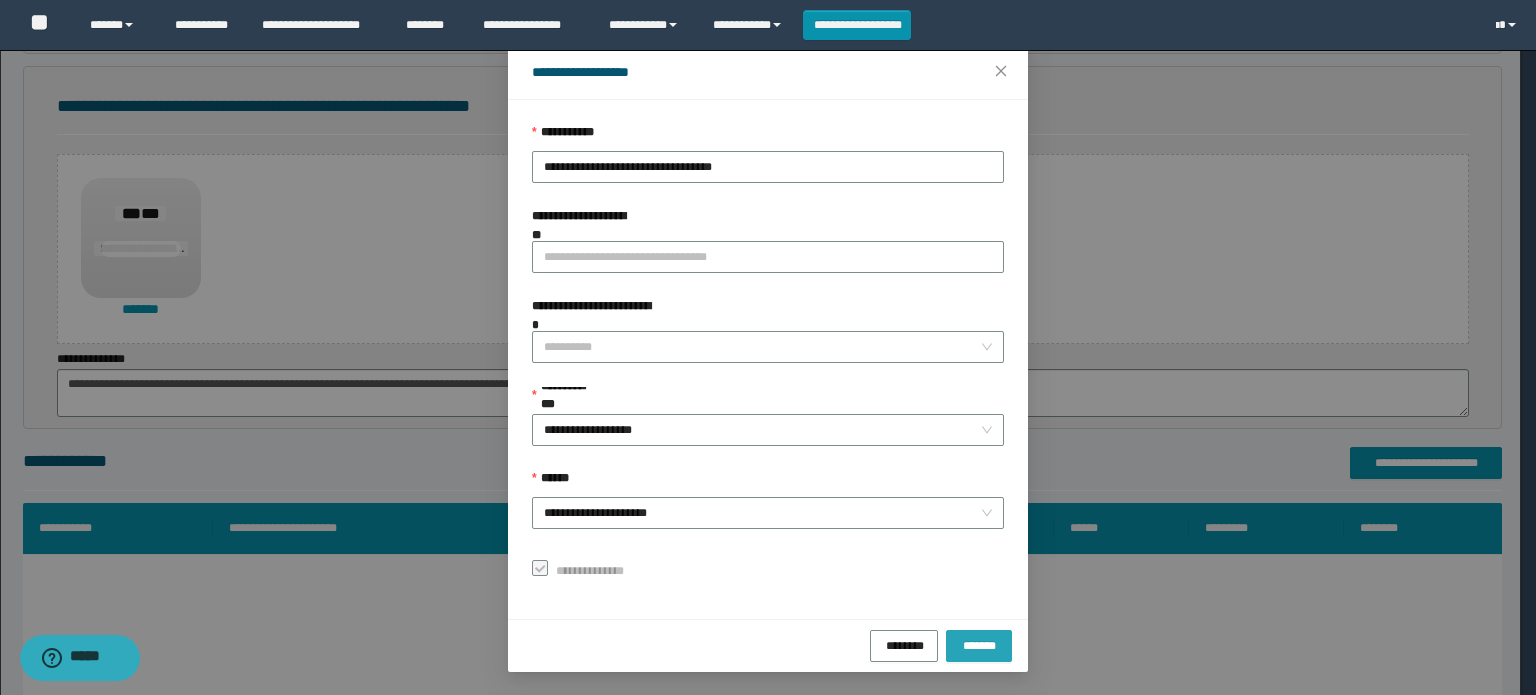 click on "*******" at bounding box center (979, 644) 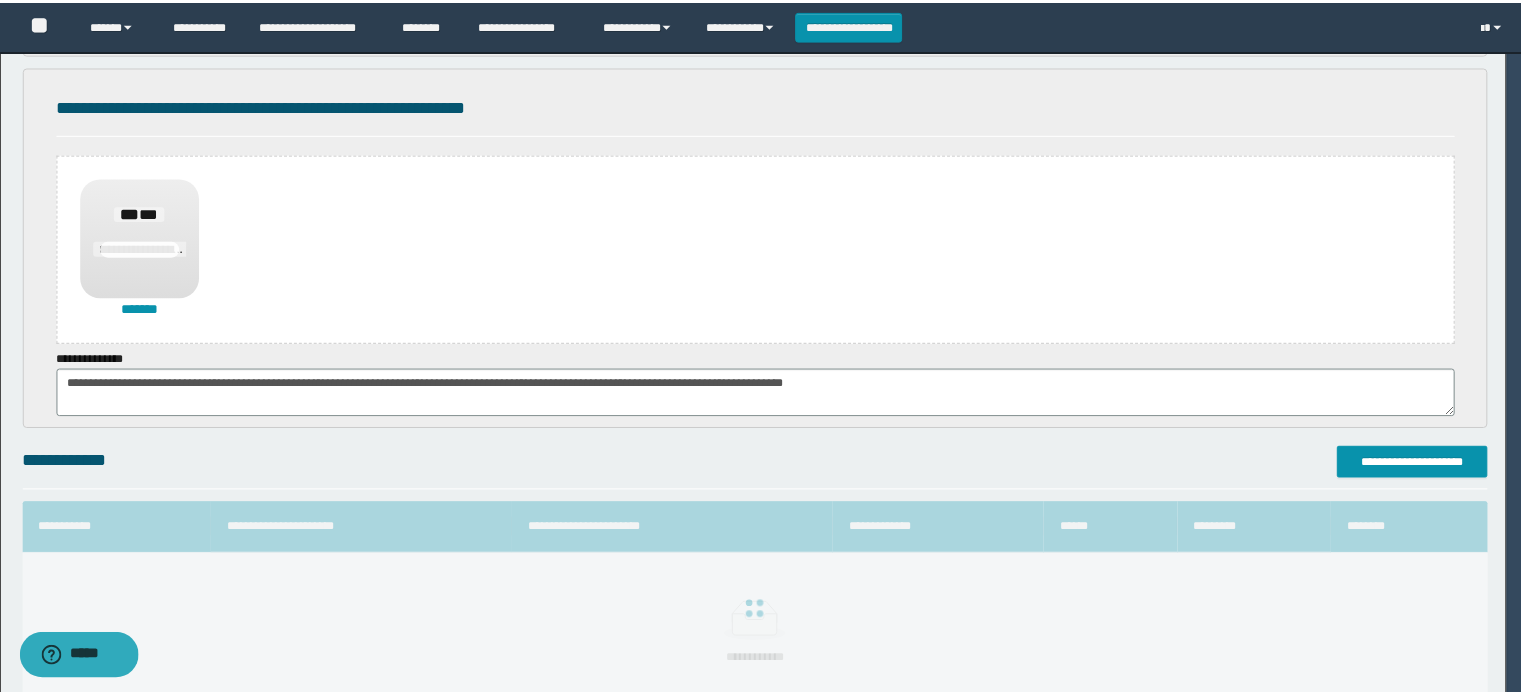scroll, scrollTop: 8, scrollLeft: 0, axis: vertical 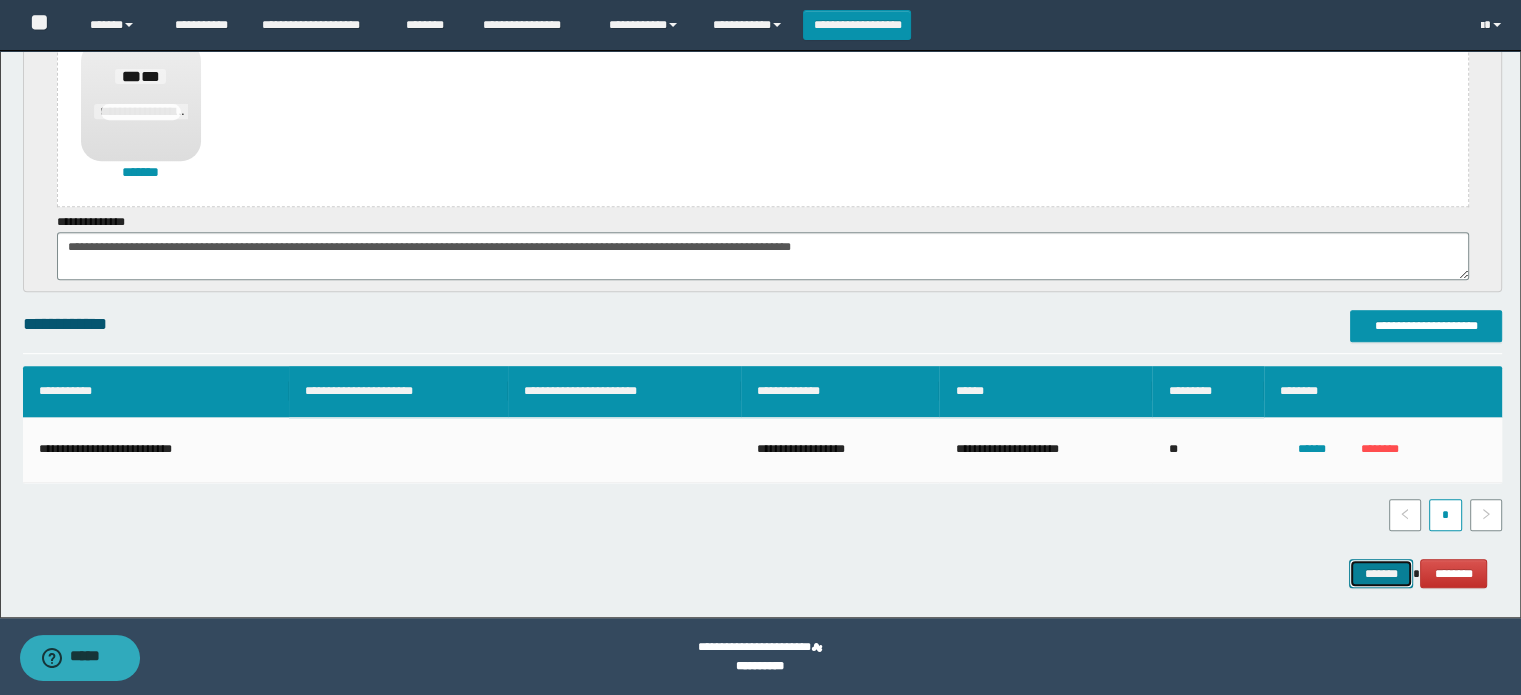 click on "*******" at bounding box center (1381, 574) 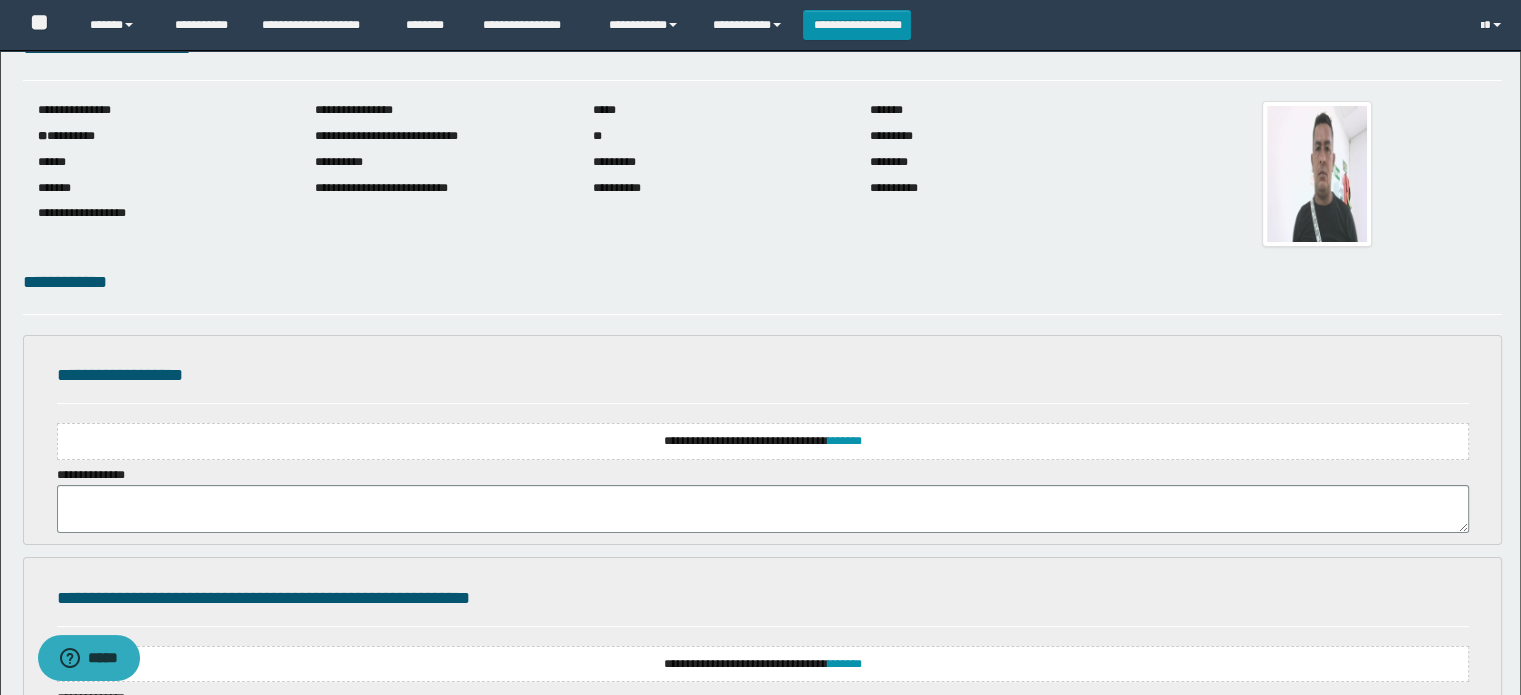 scroll, scrollTop: 0, scrollLeft: 0, axis: both 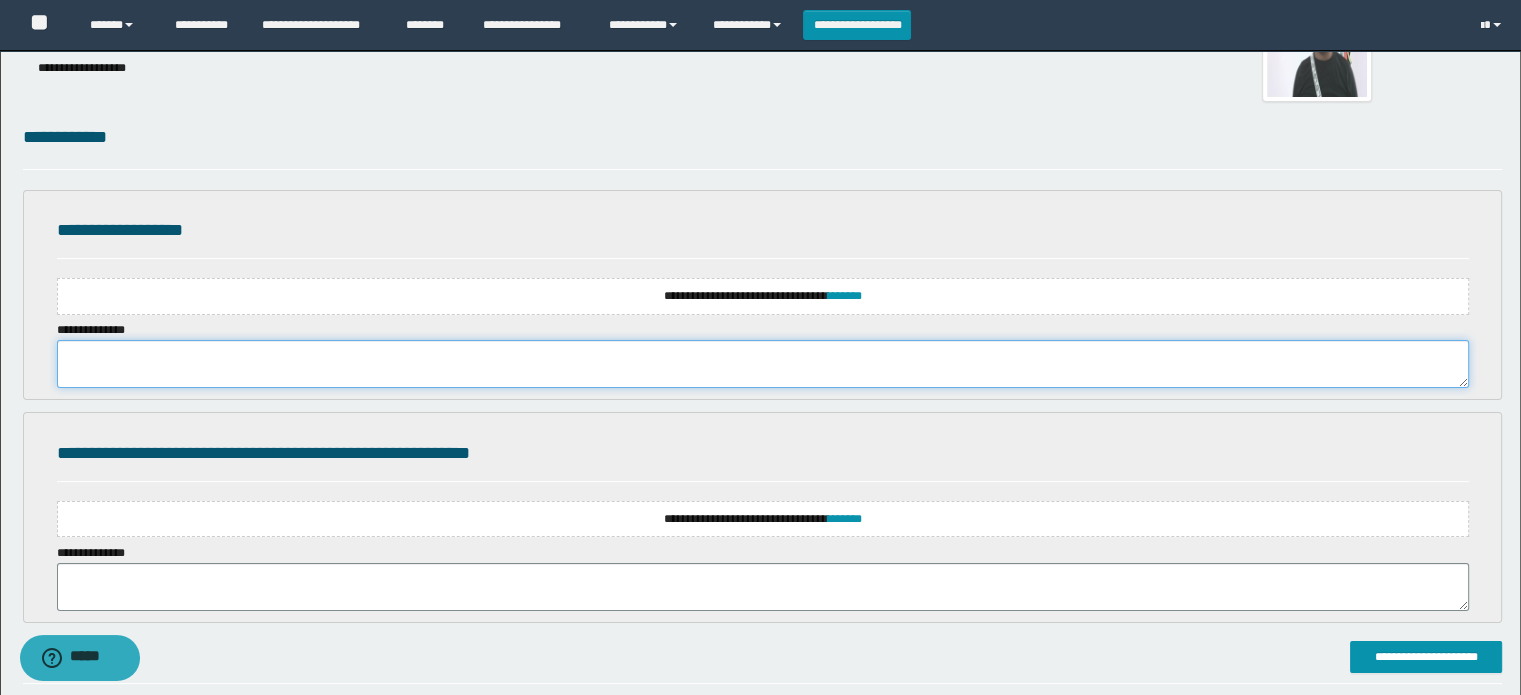 click at bounding box center (763, 364) 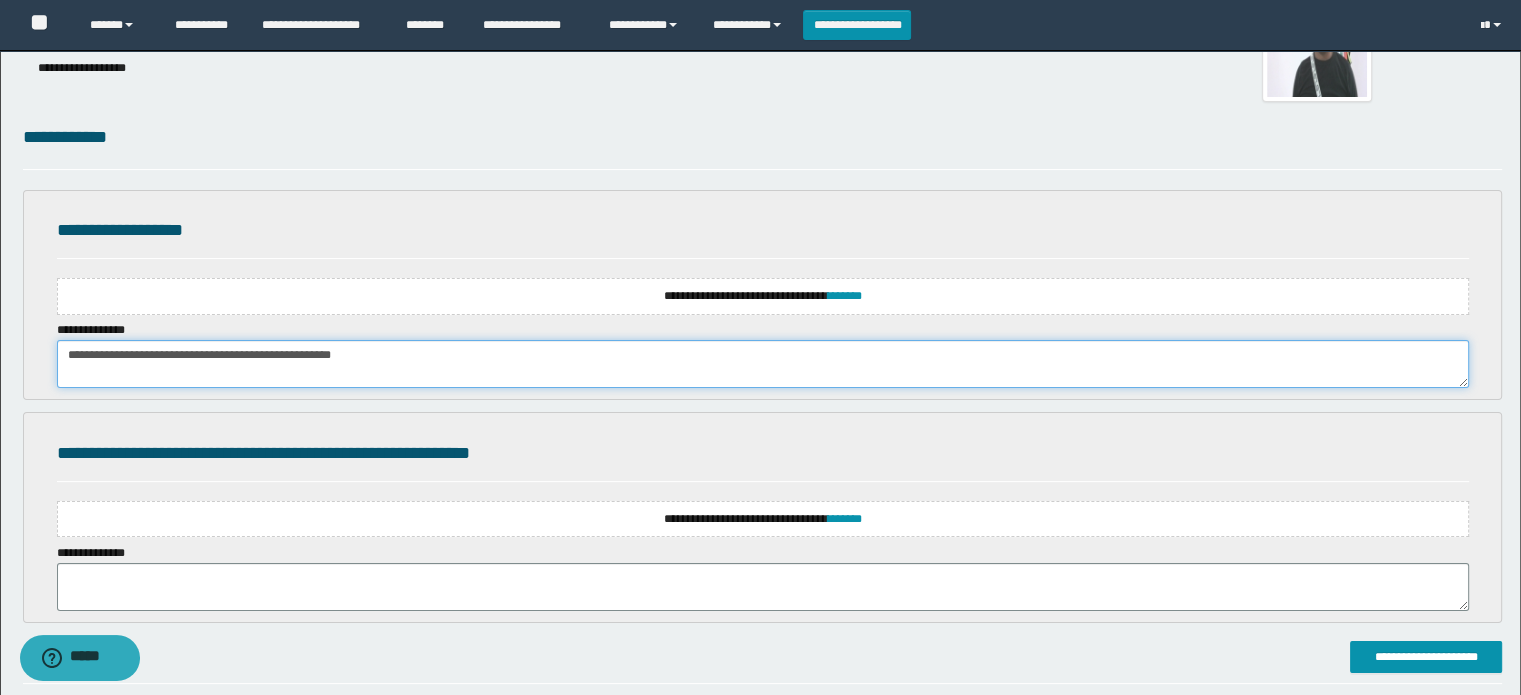 type on "**********" 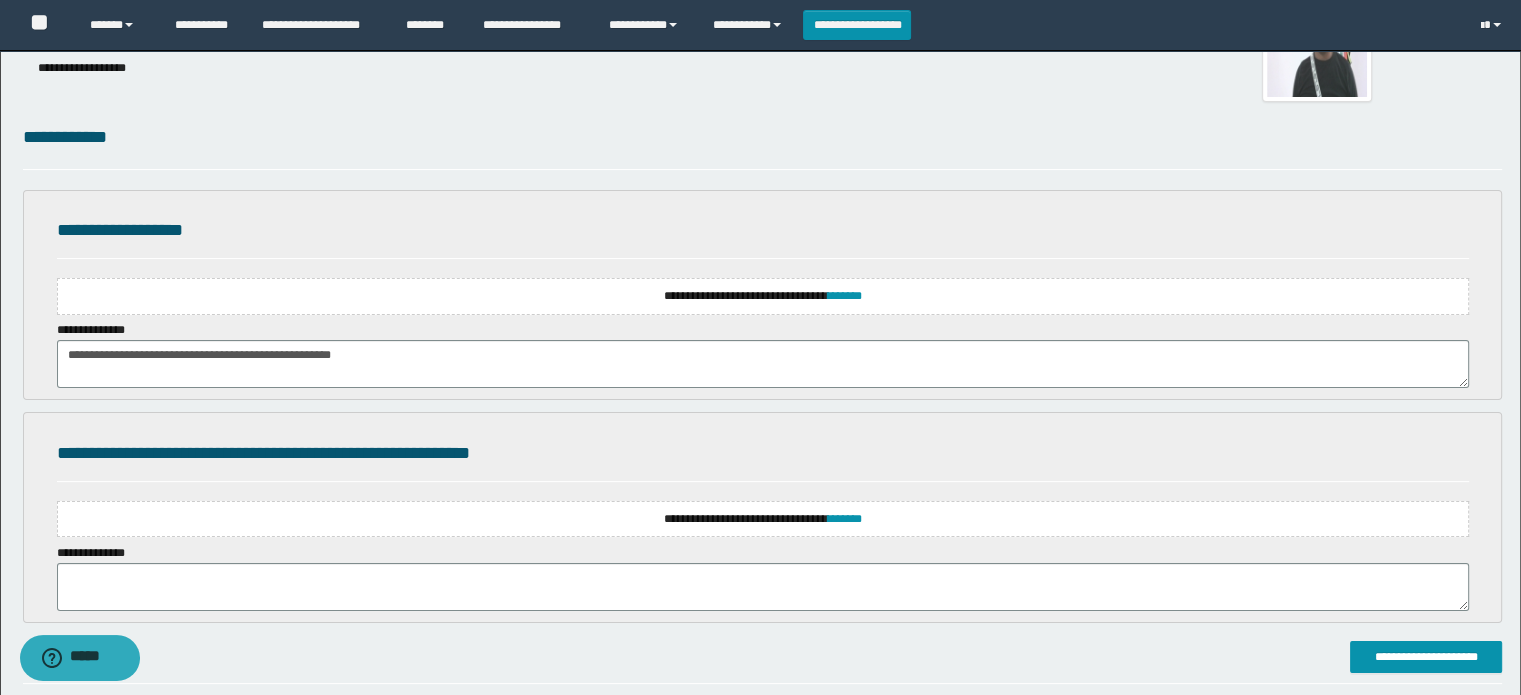 click on "**********" at bounding box center [763, 296] 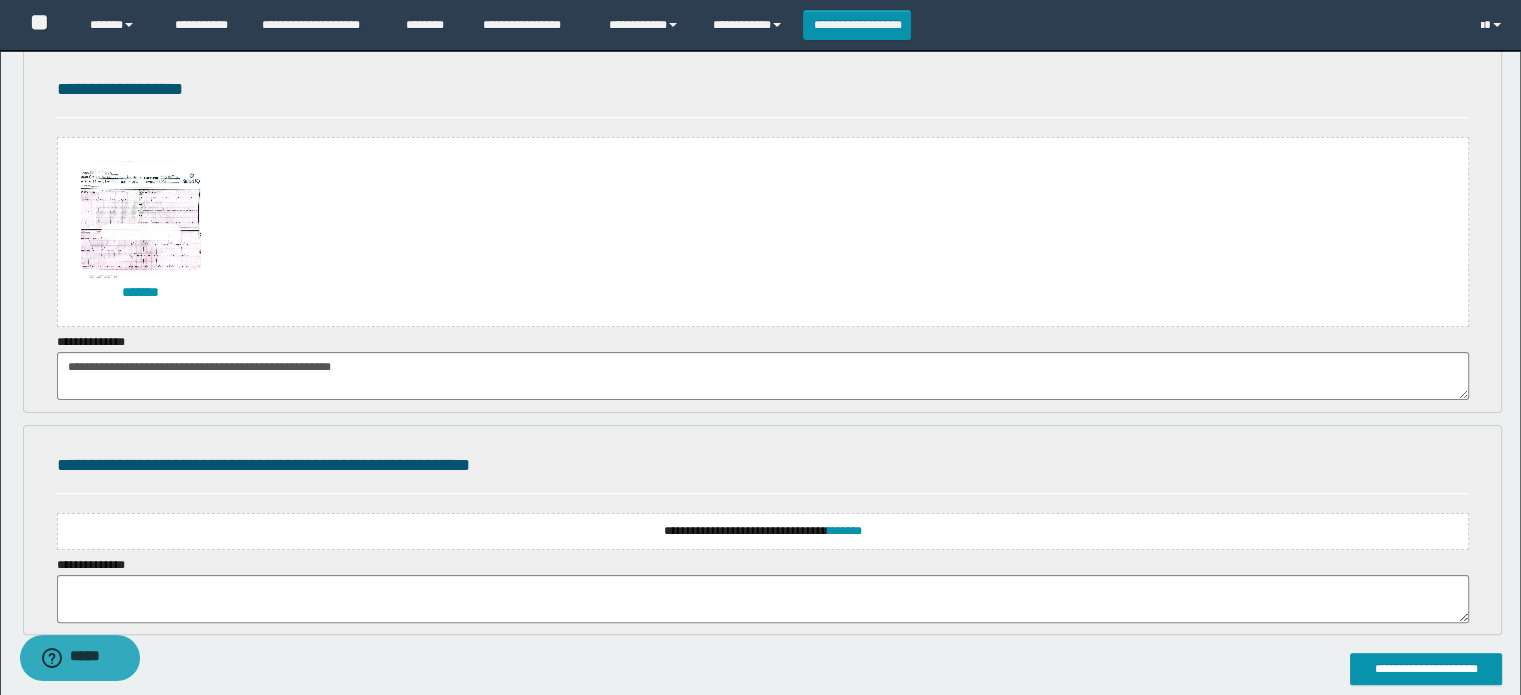 scroll, scrollTop: 500, scrollLeft: 0, axis: vertical 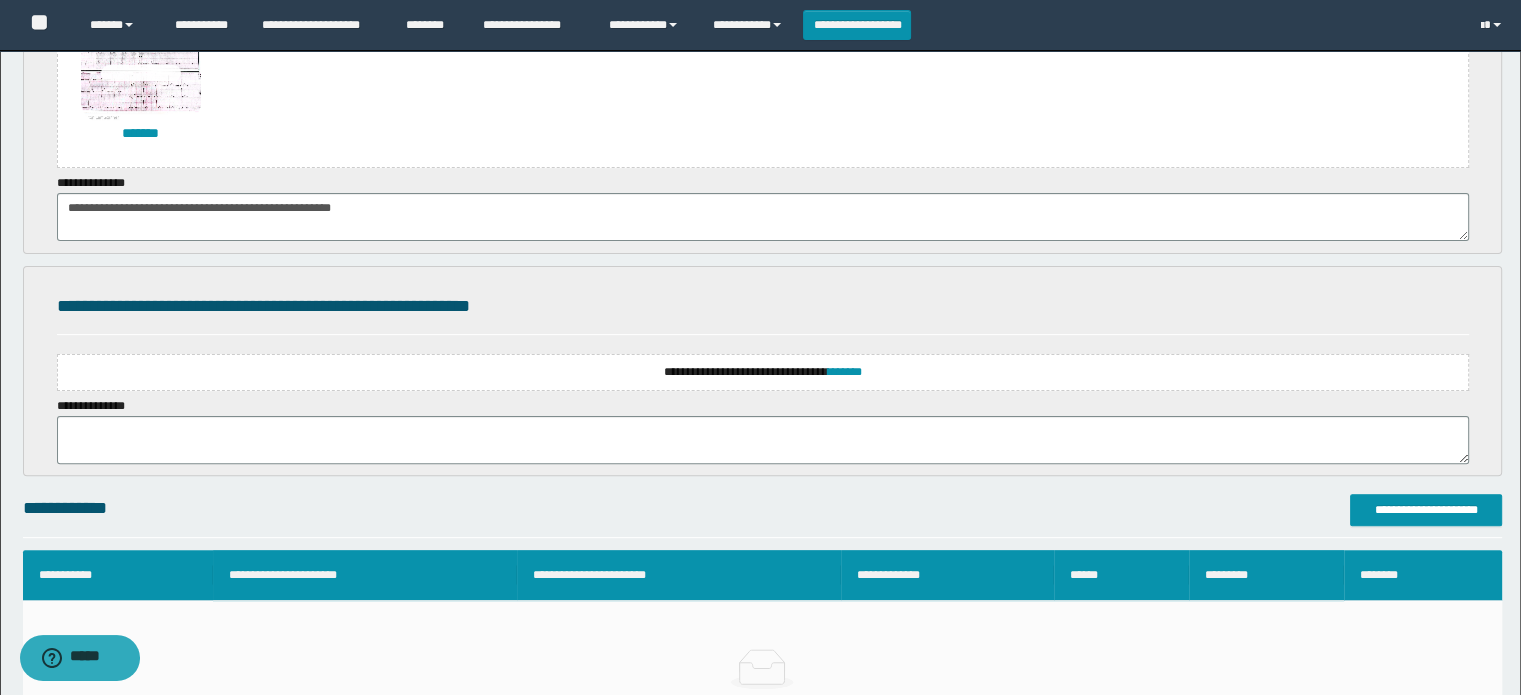 click on "**********" at bounding box center (763, 372) 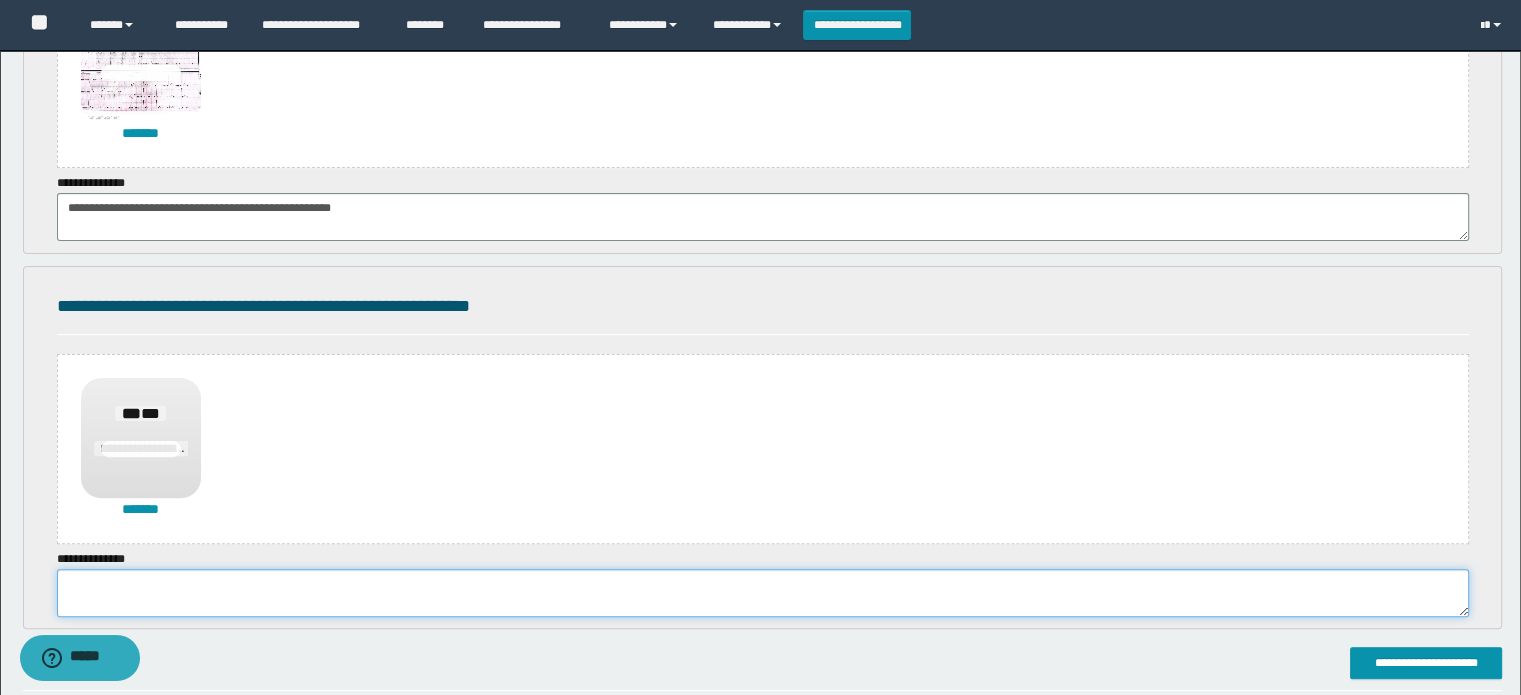 click at bounding box center [763, 593] 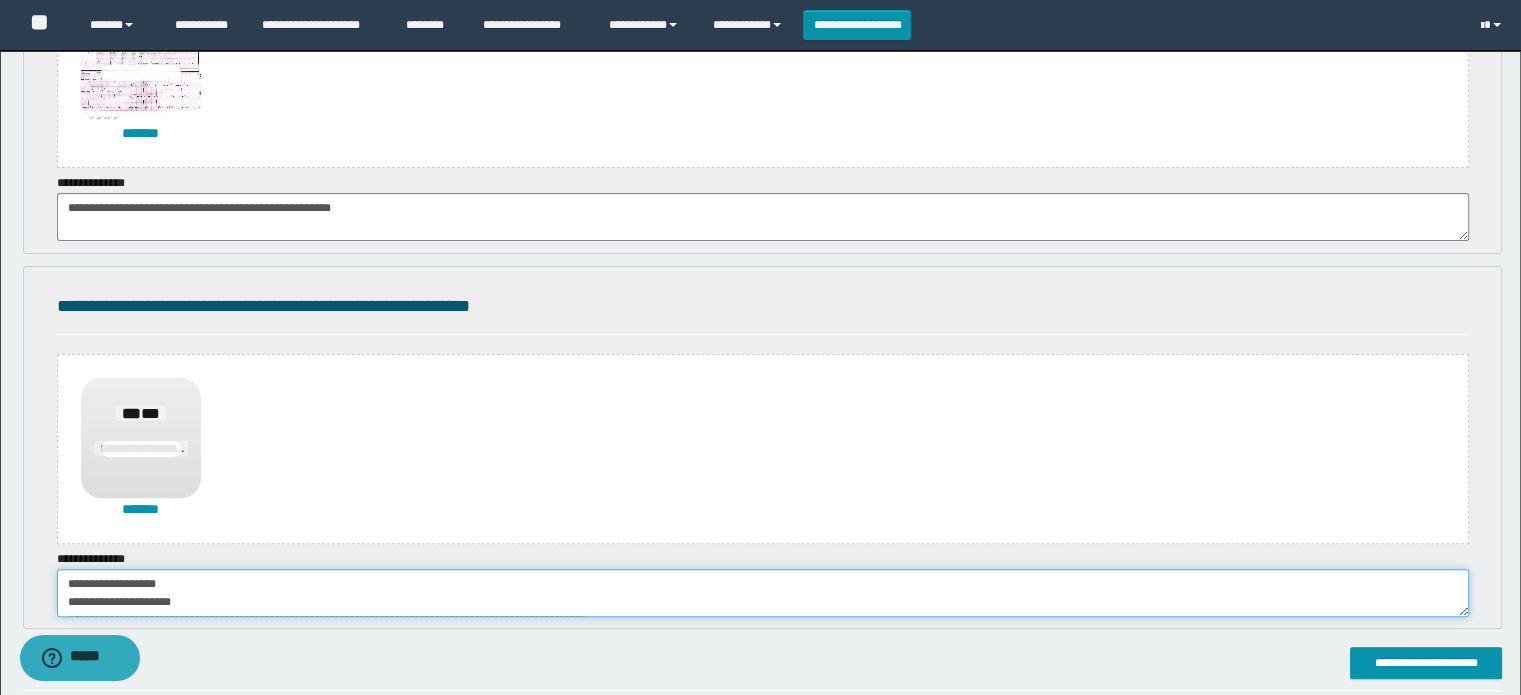 scroll, scrollTop: 12, scrollLeft: 0, axis: vertical 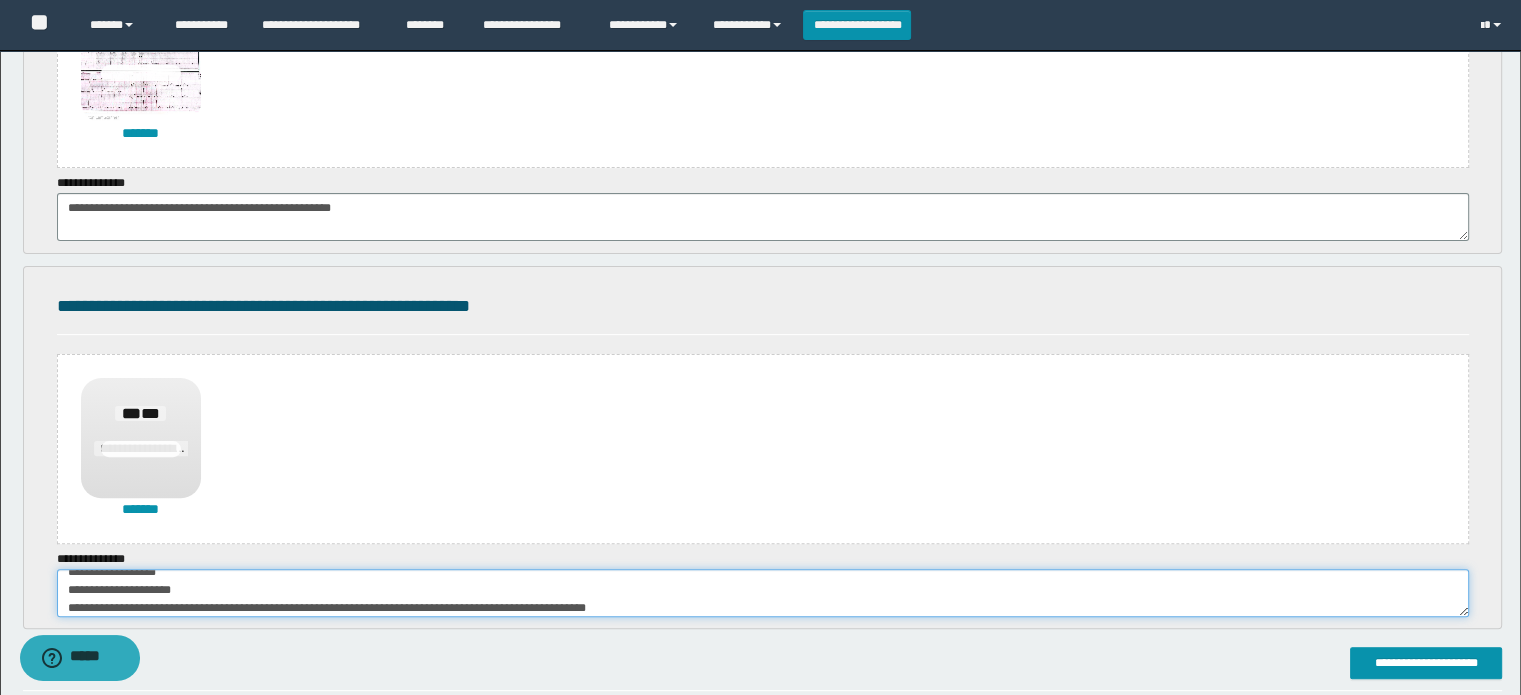 drag, startPoint x: 229, startPoint y: 593, endPoint x: 59, endPoint y: 594, distance: 170.00294 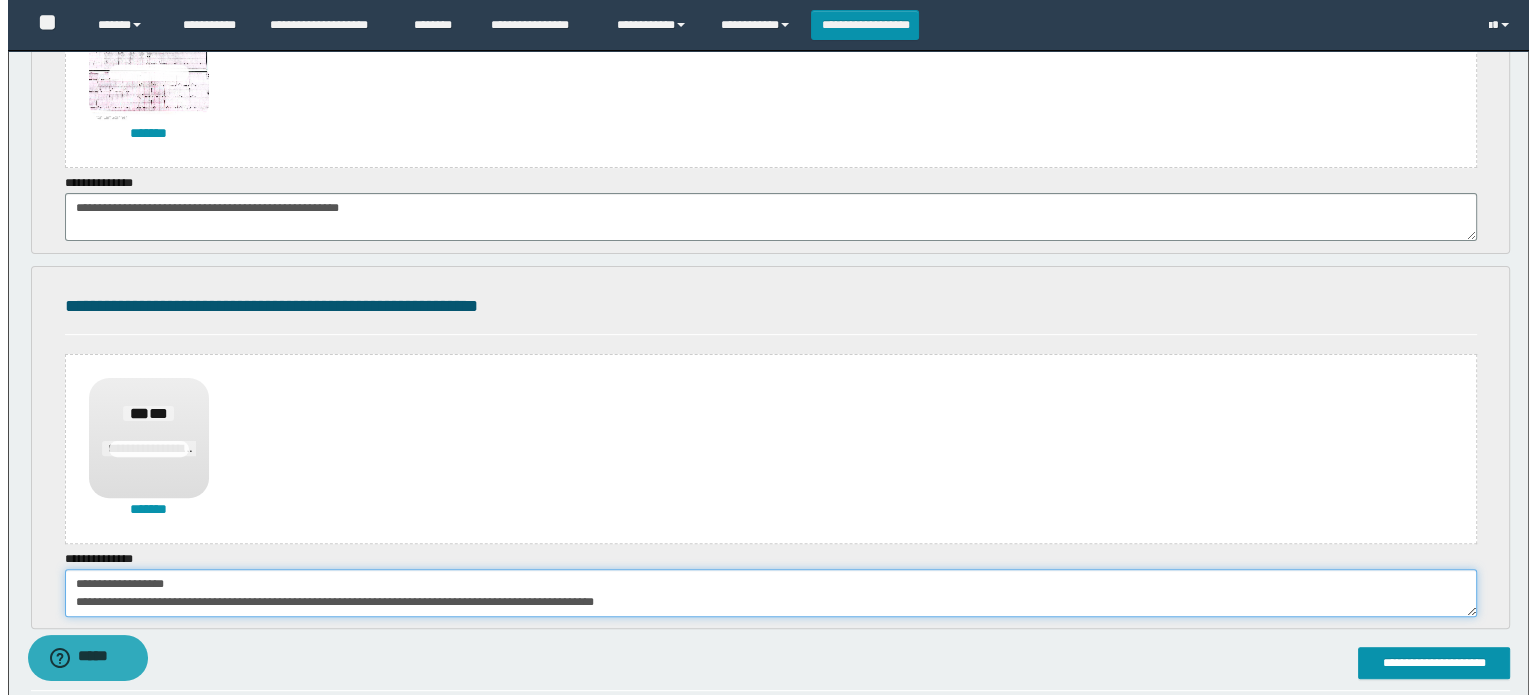scroll, scrollTop: 0, scrollLeft: 0, axis: both 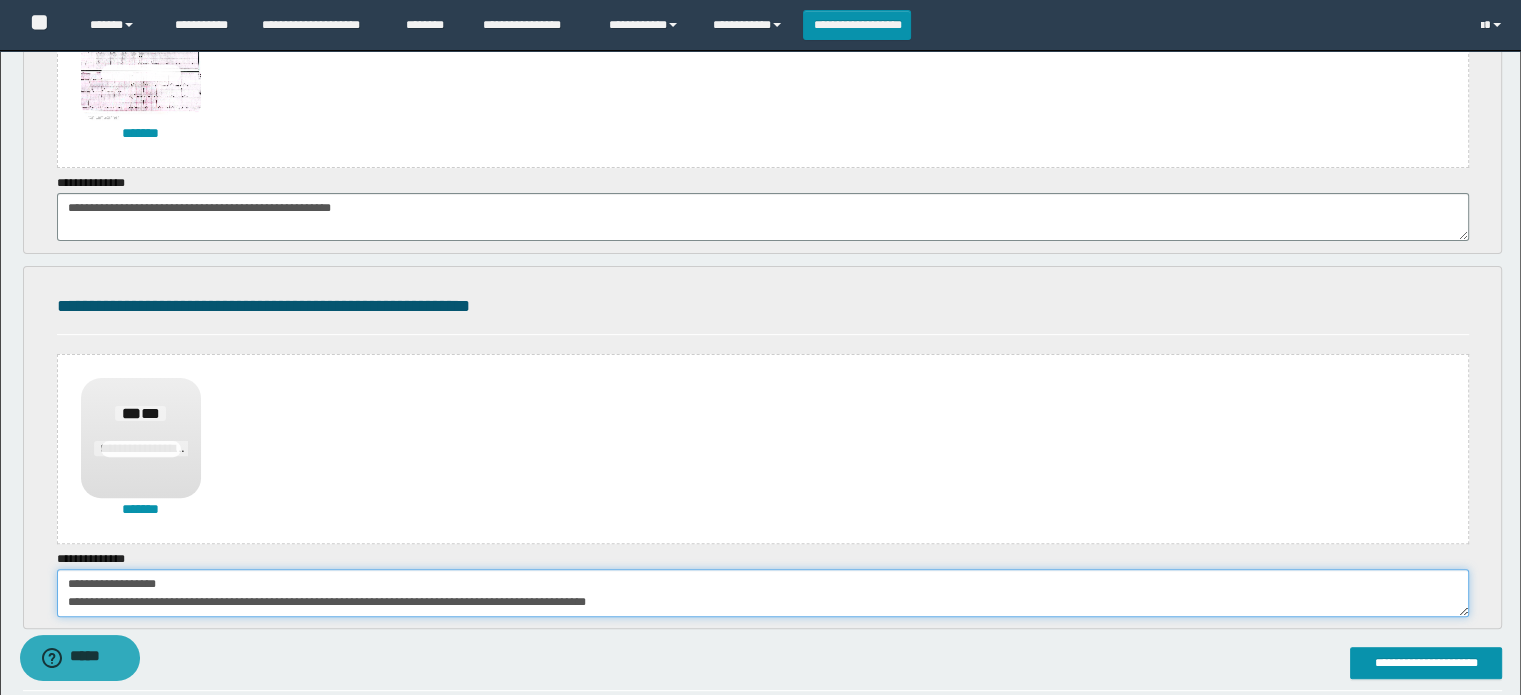 click on "**********" at bounding box center (763, 593) 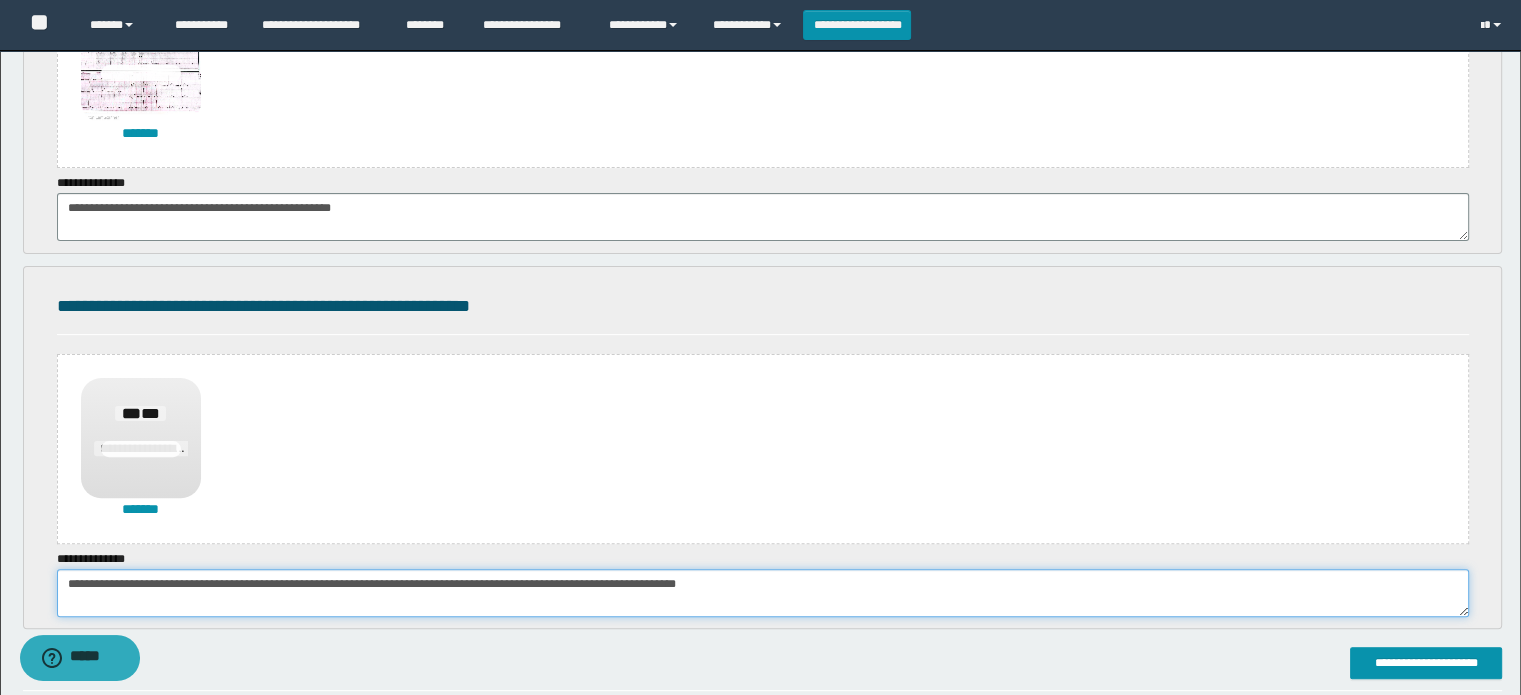click on "**********" at bounding box center [763, 593] 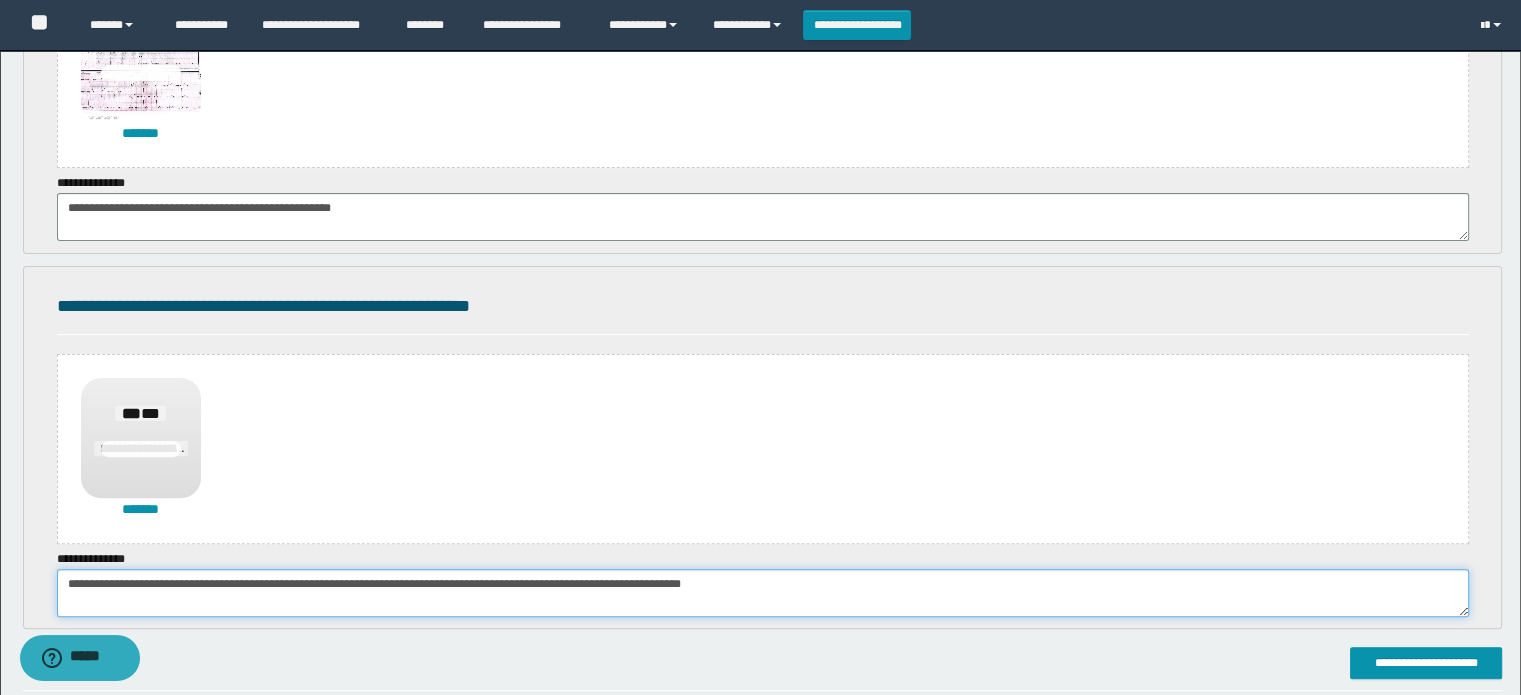 paste on "**********" 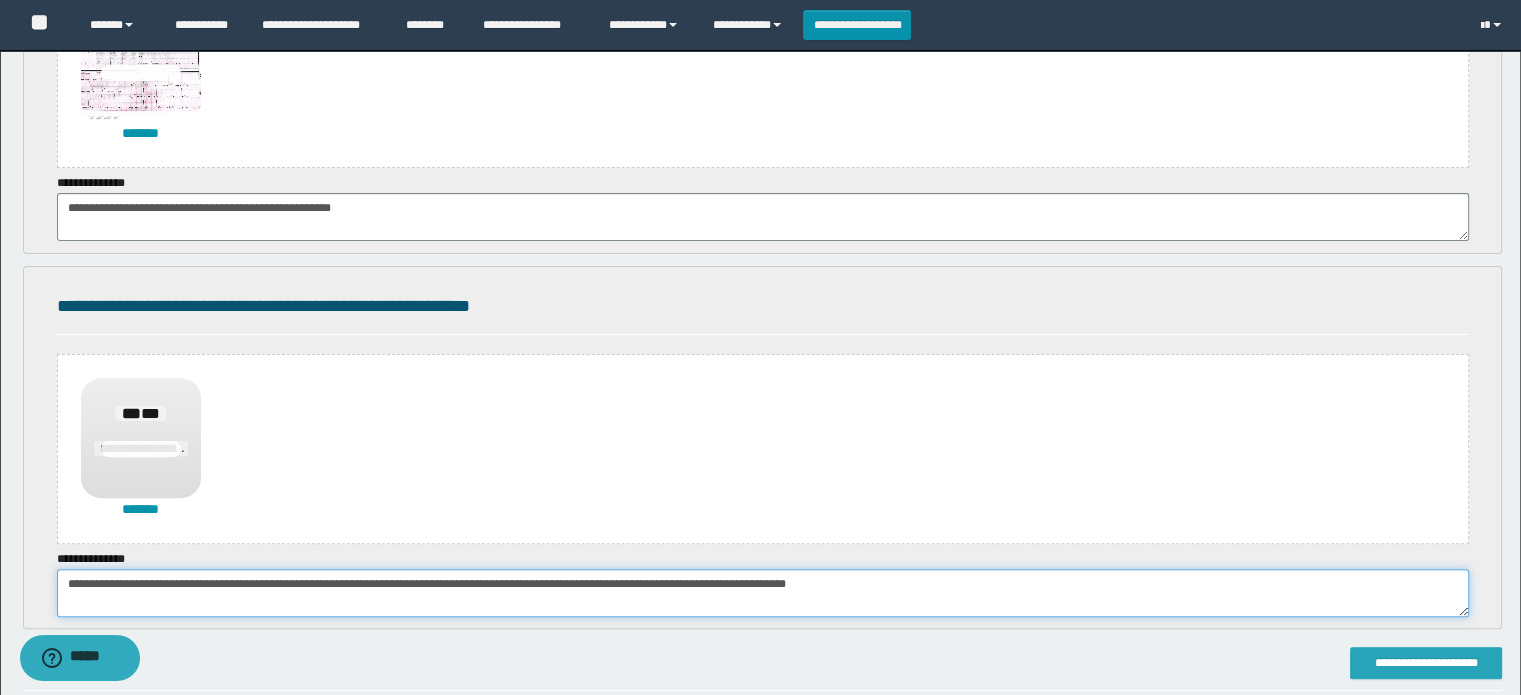 type on "**********" 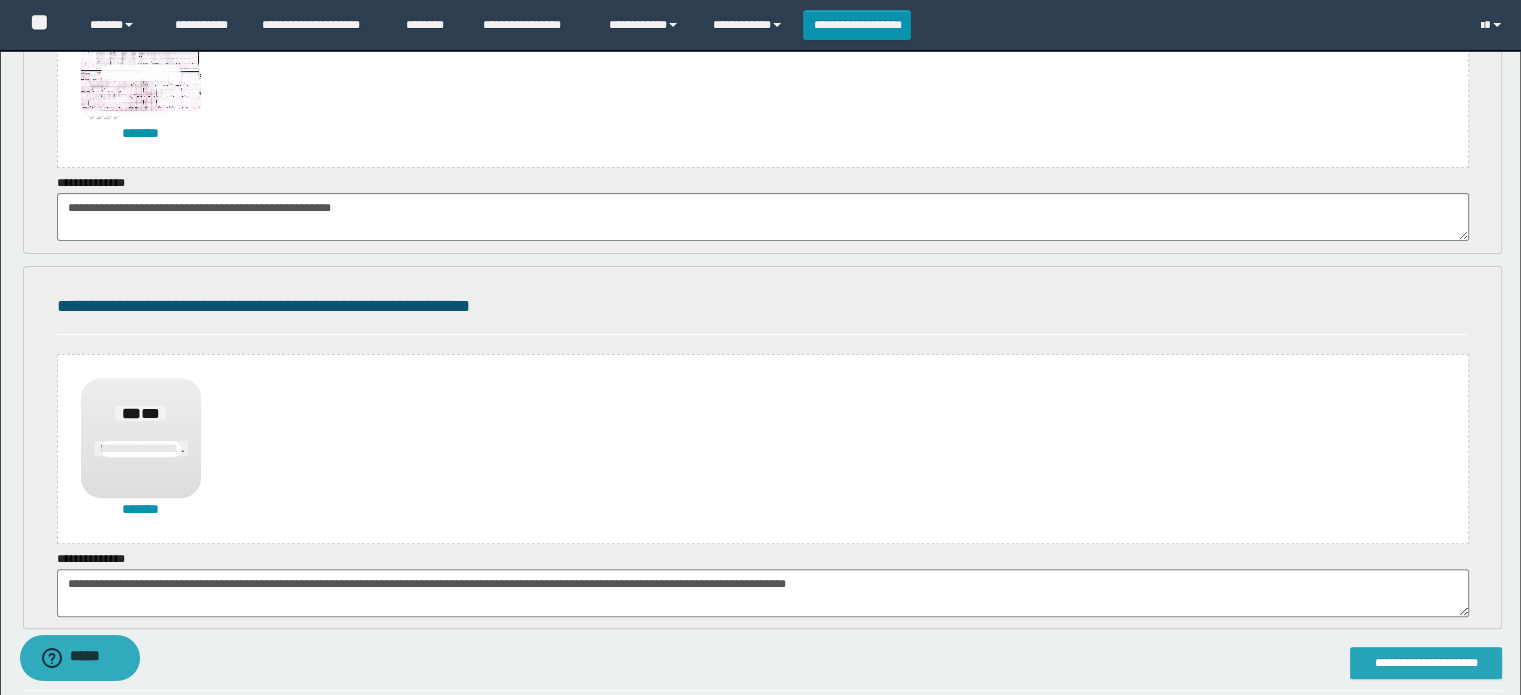 click on "**********" at bounding box center (1426, 663) 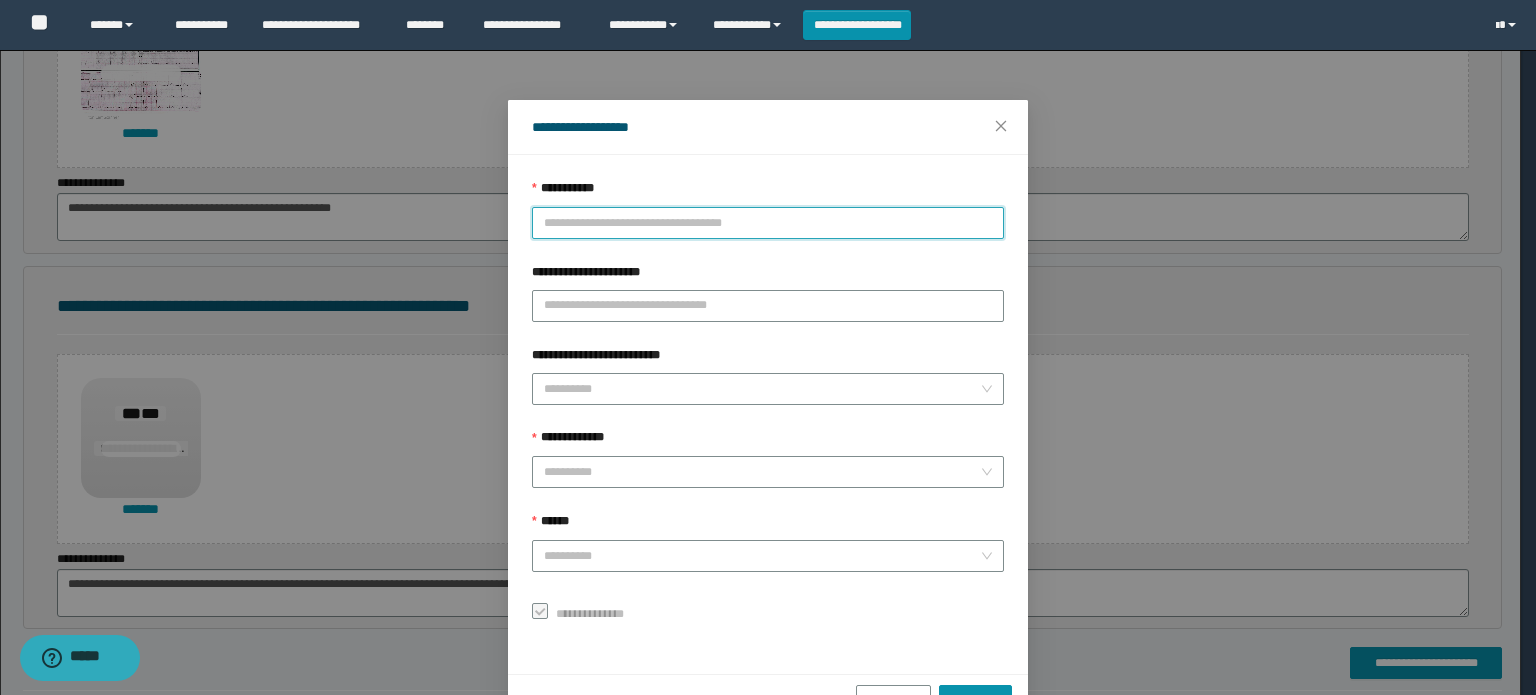 click on "**********" at bounding box center [768, 223] 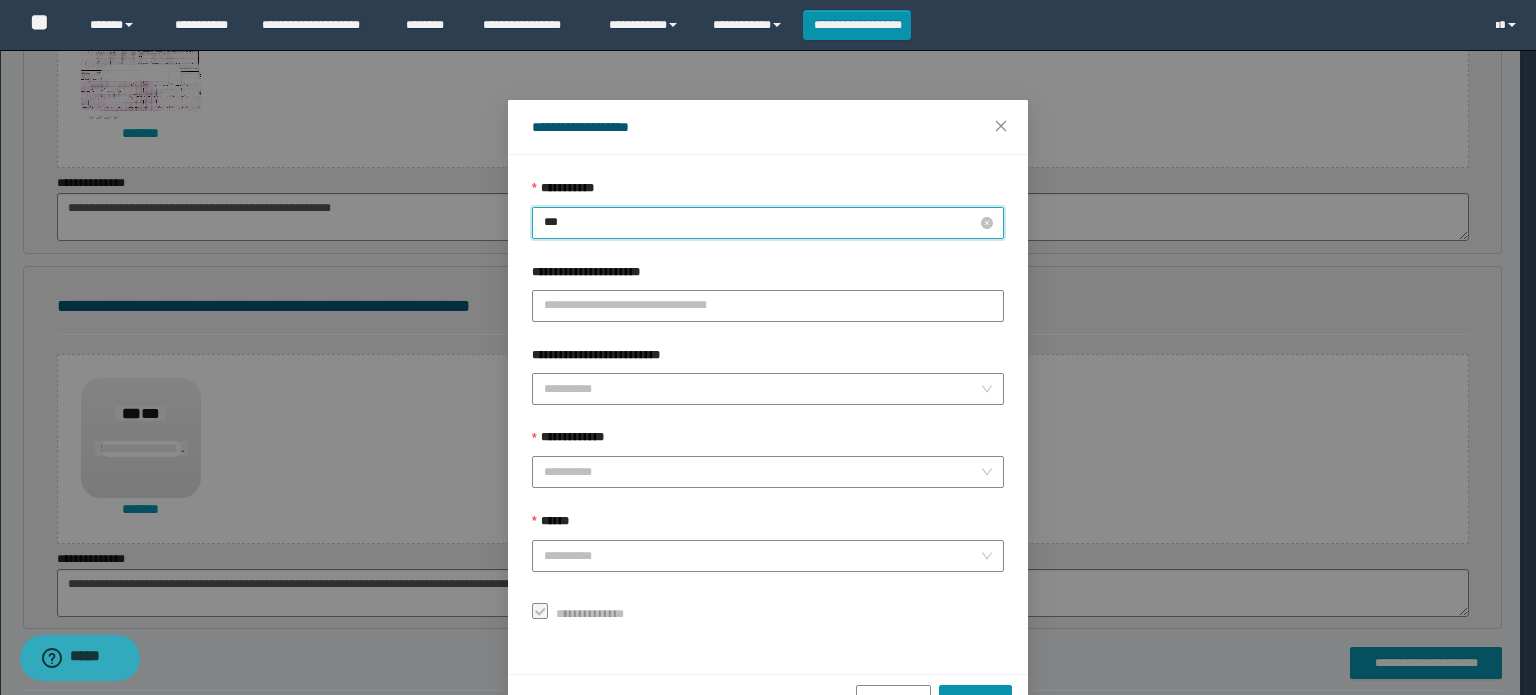 type on "****" 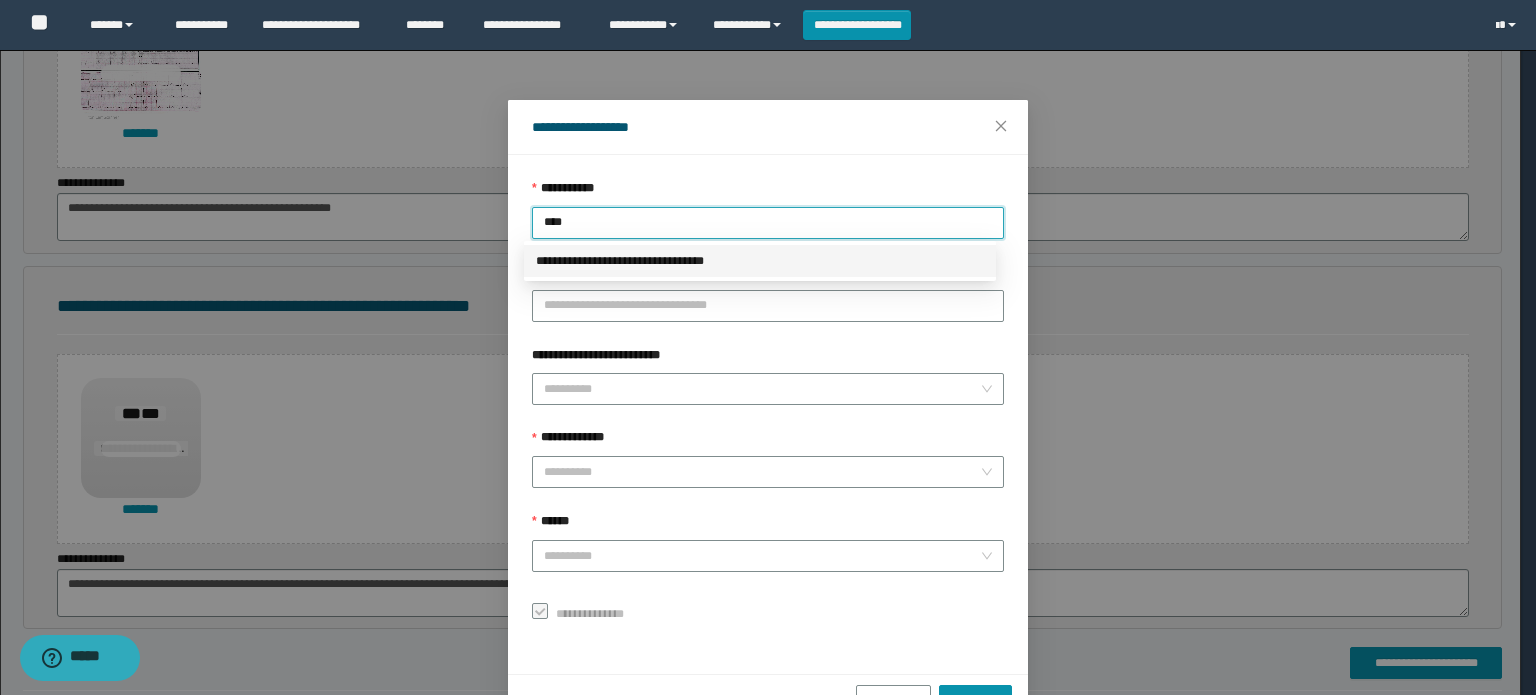 click on "**********" at bounding box center (760, 261) 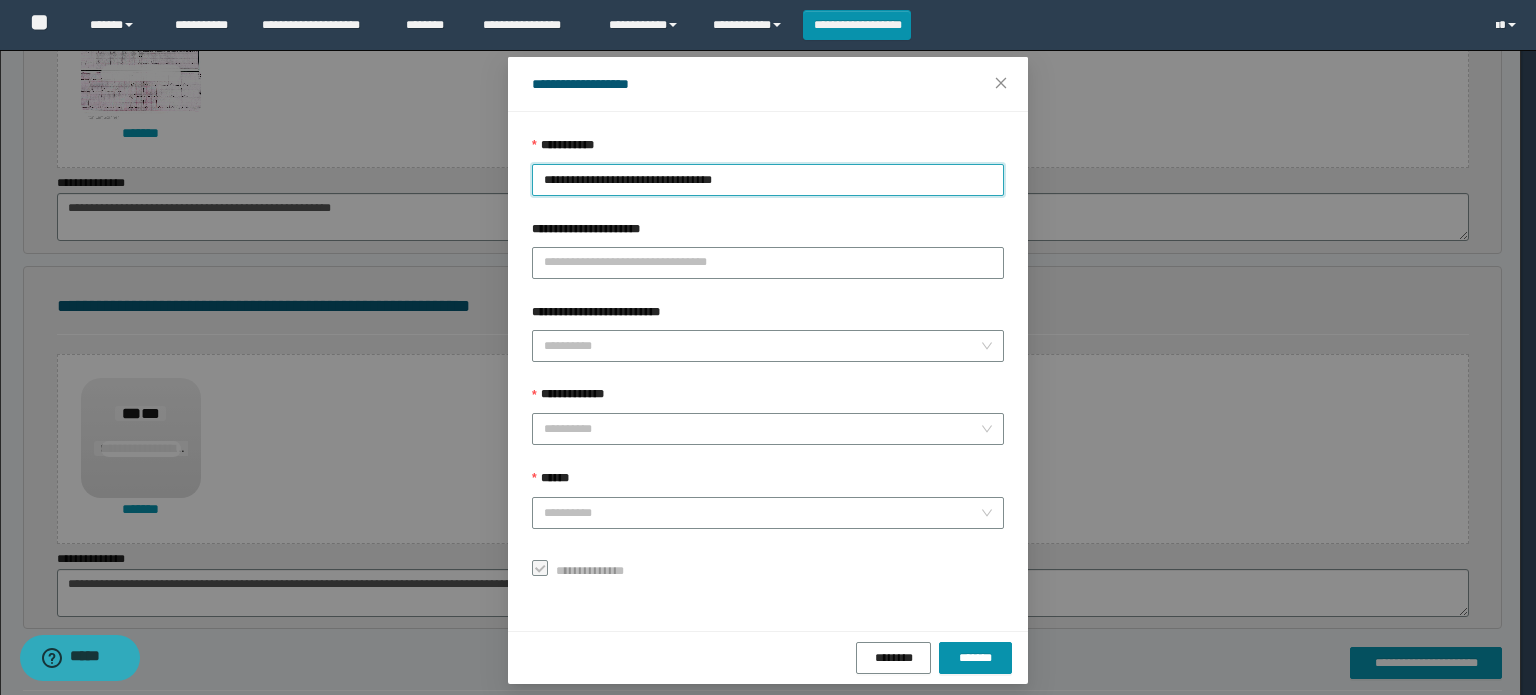 scroll, scrollTop: 55, scrollLeft: 0, axis: vertical 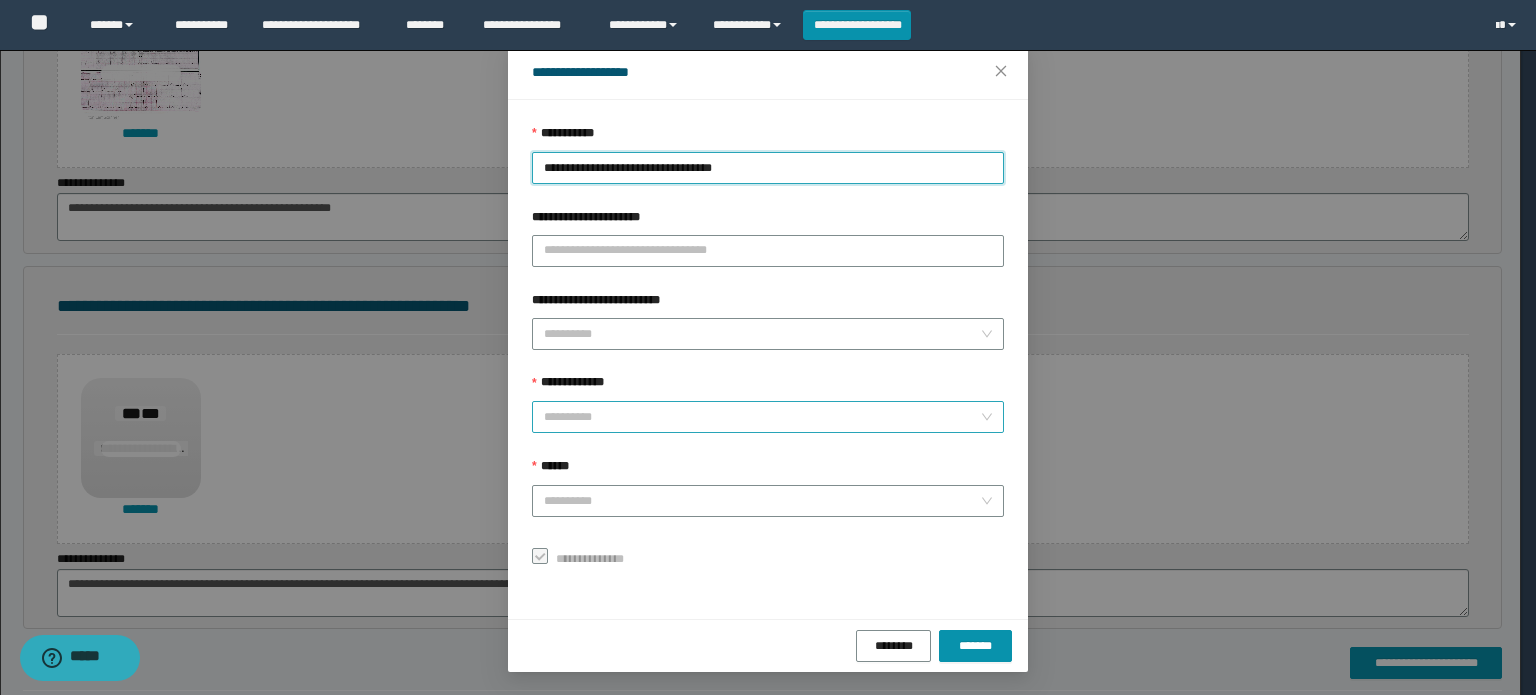 click on "**********" at bounding box center (762, 417) 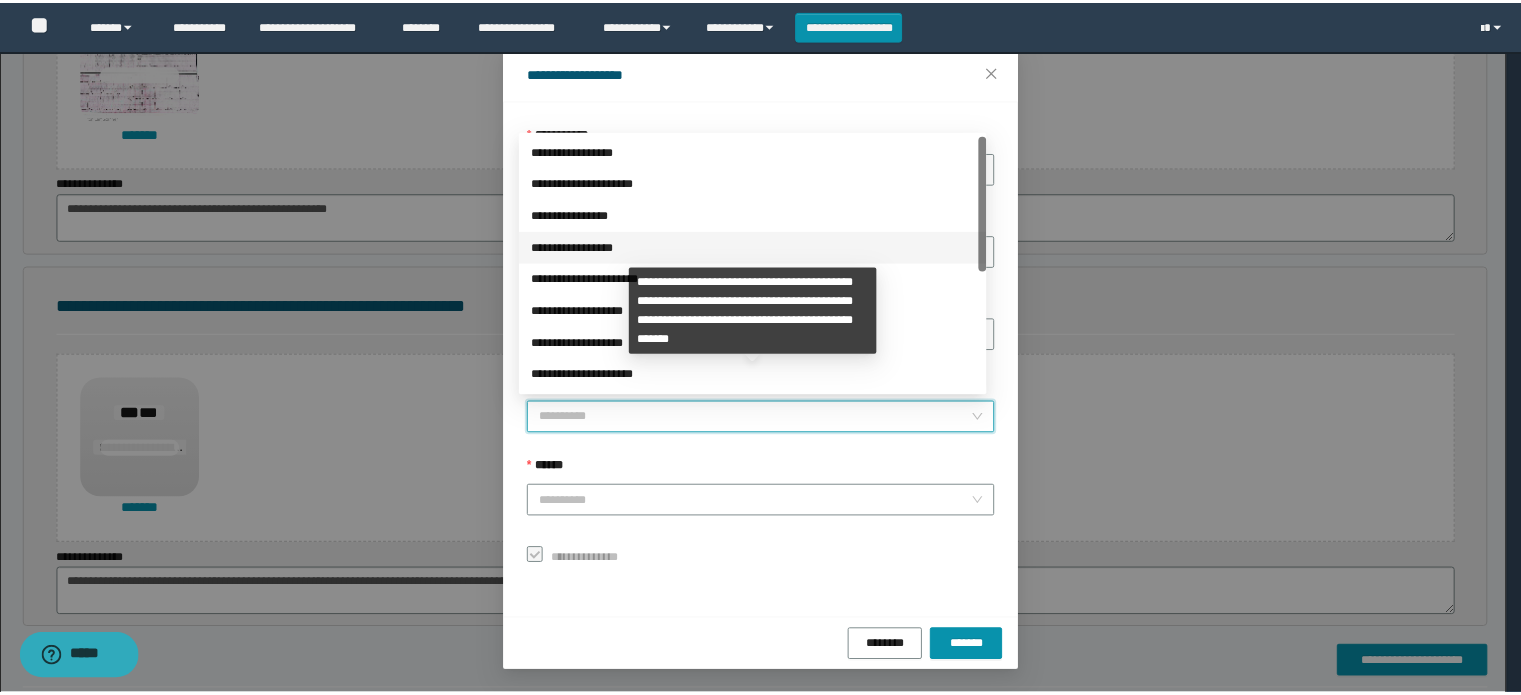 scroll, scrollTop: 224, scrollLeft: 0, axis: vertical 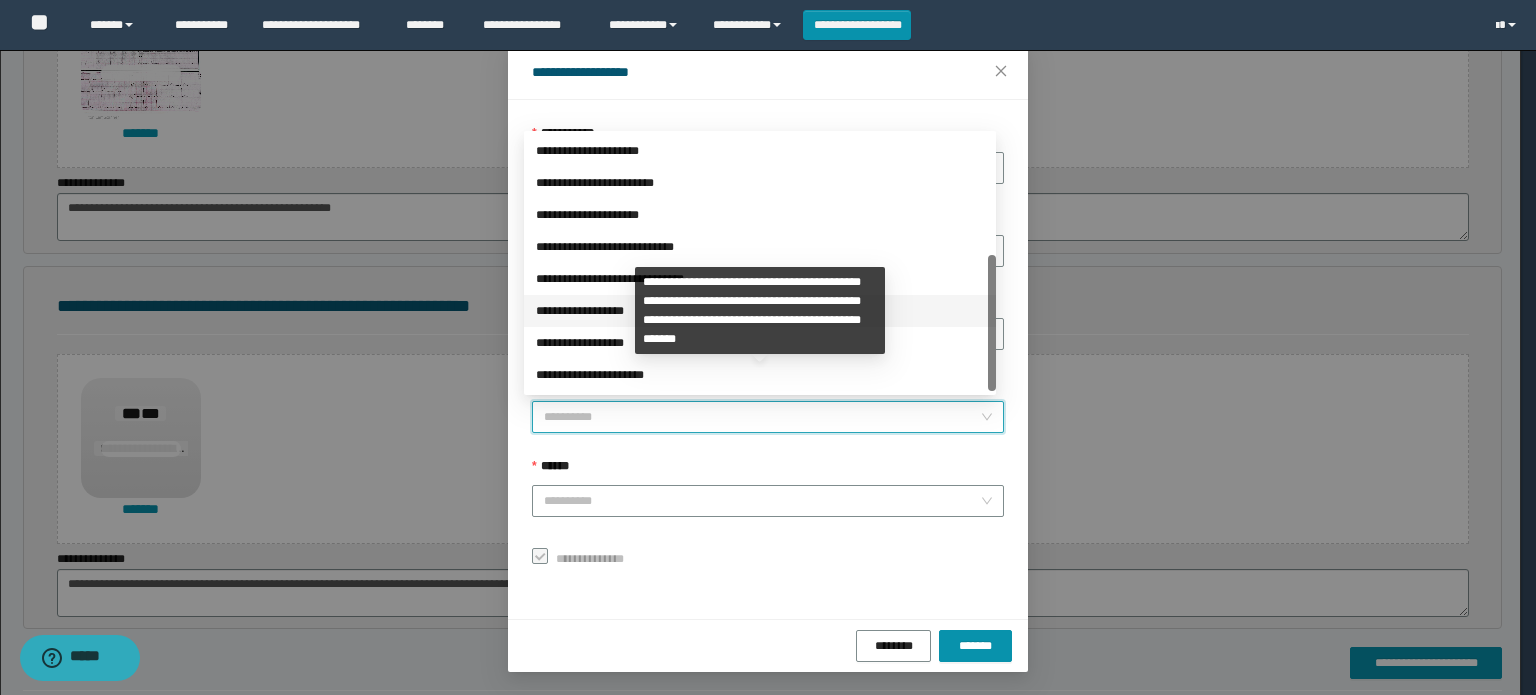 click on "**********" at bounding box center (760, 311) 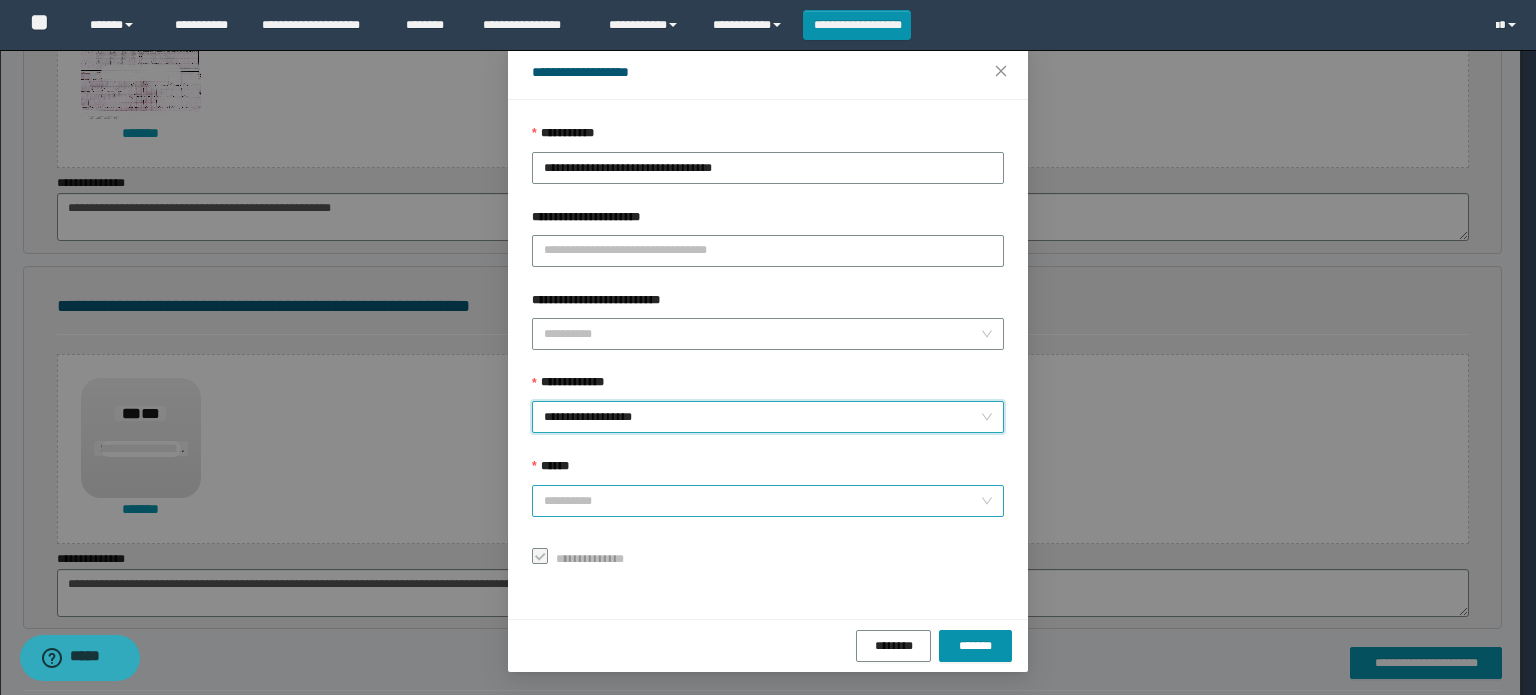 click on "******" at bounding box center (762, 501) 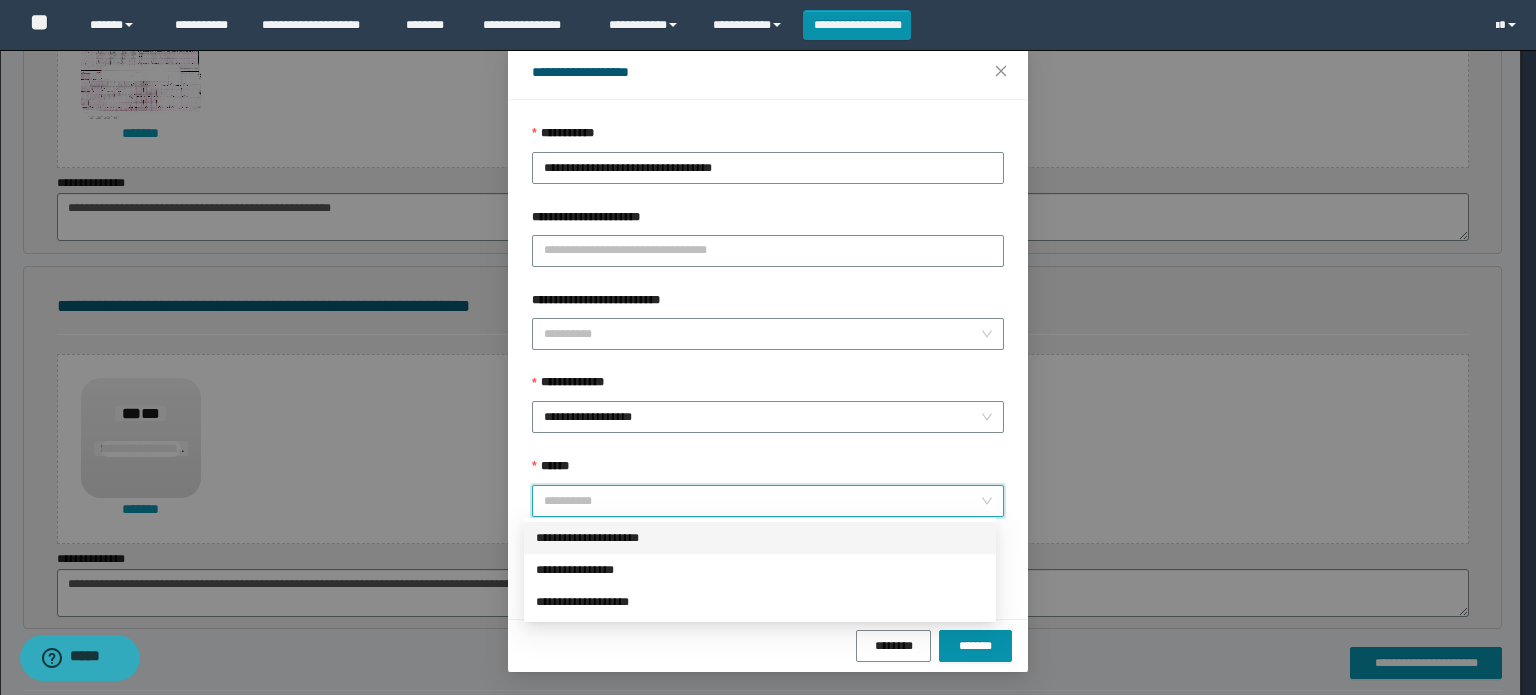 click on "**********" at bounding box center (760, 538) 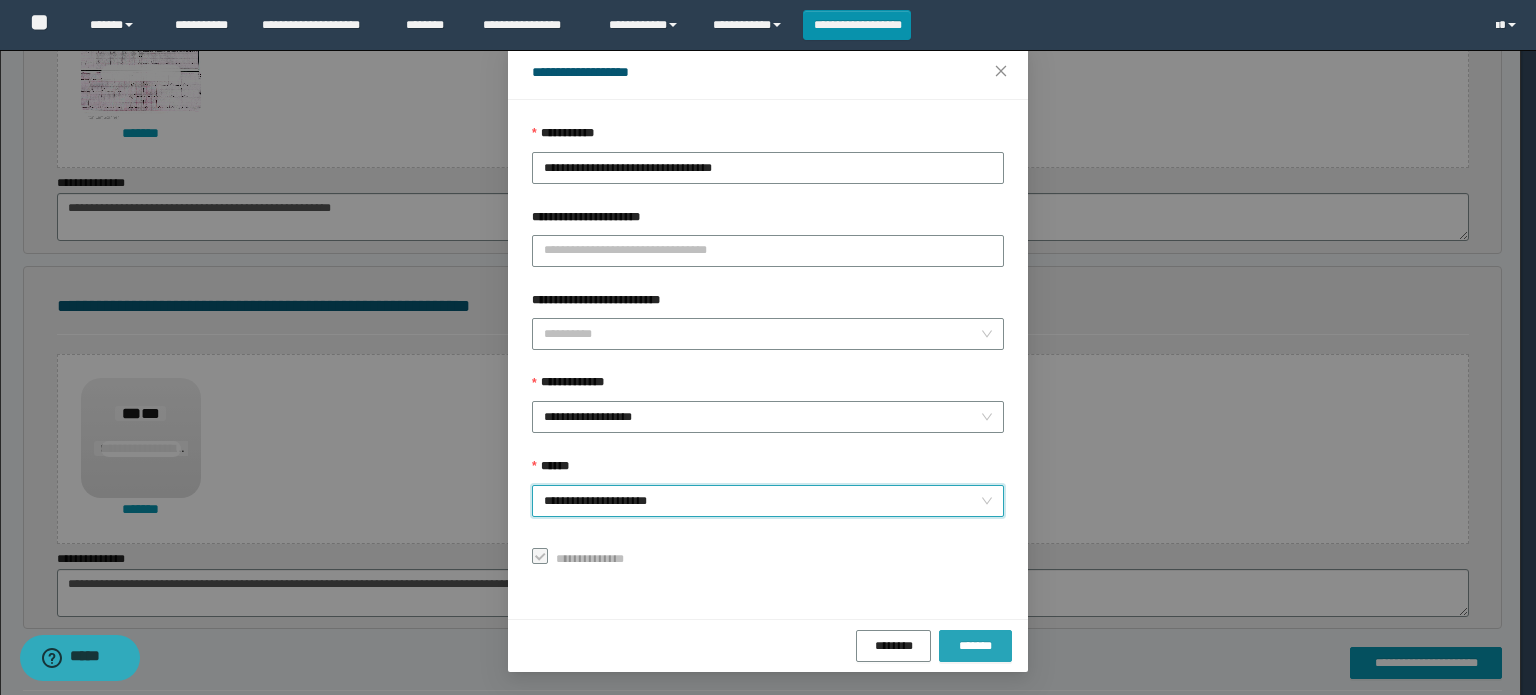 click on "*******" at bounding box center [975, 646] 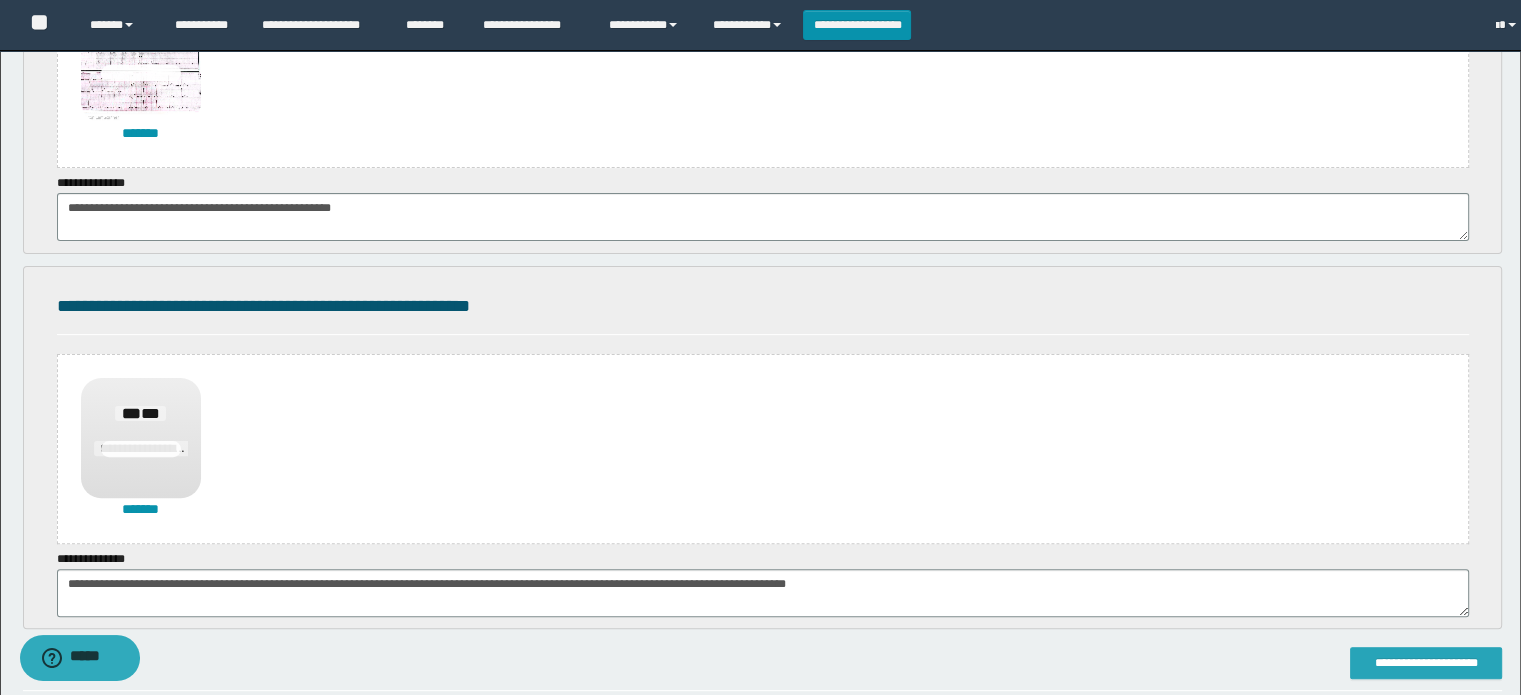 scroll, scrollTop: 0, scrollLeft: 0, axis: both 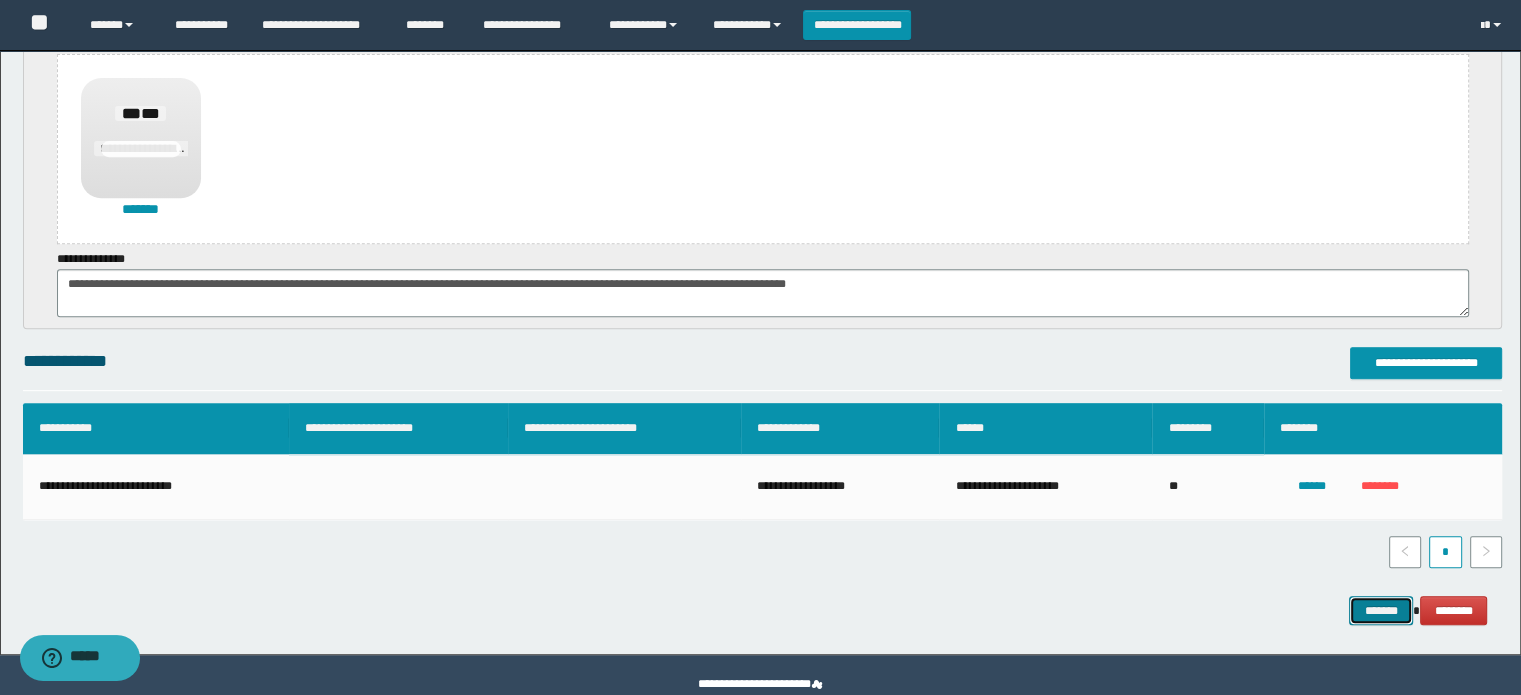 click on "*******" at bounding box center (1381, 611) 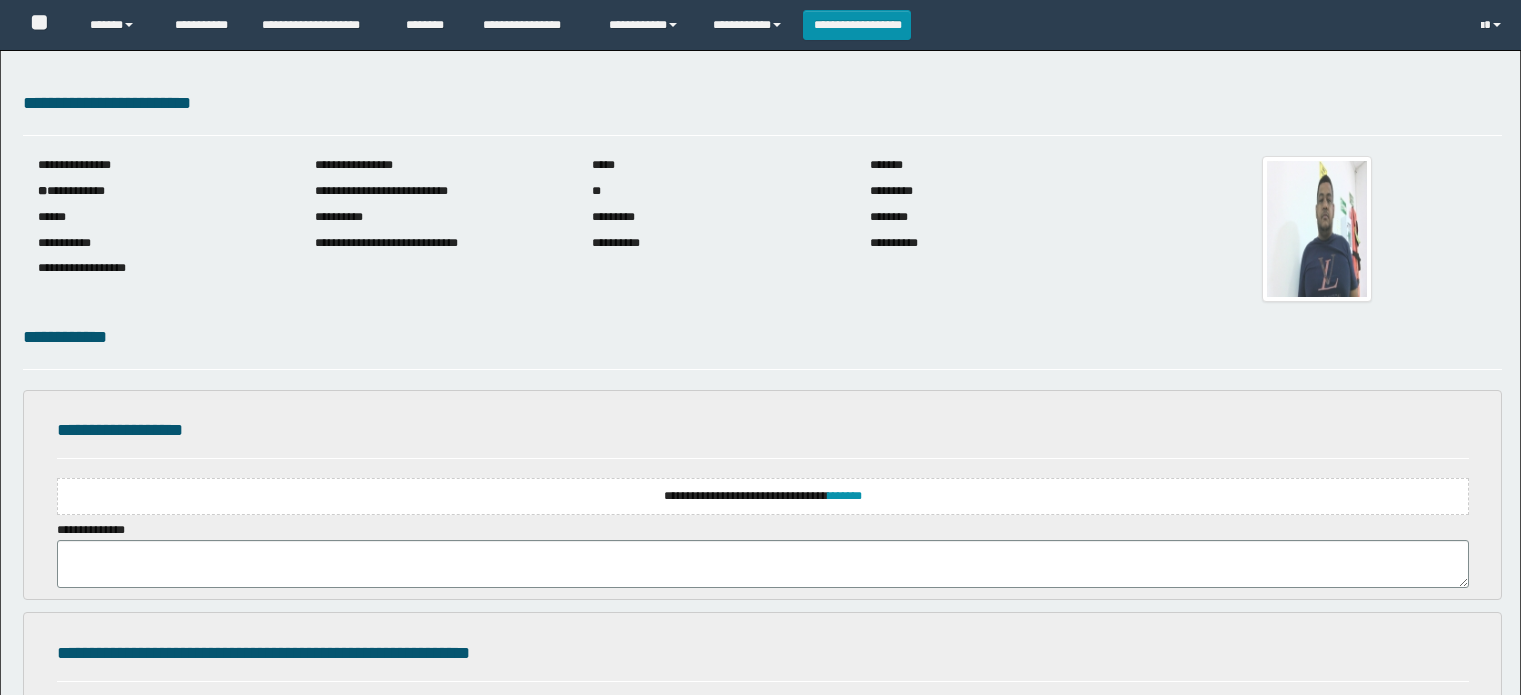 scroll, scrollTop: 0, scrollLeft: 0, axis: both 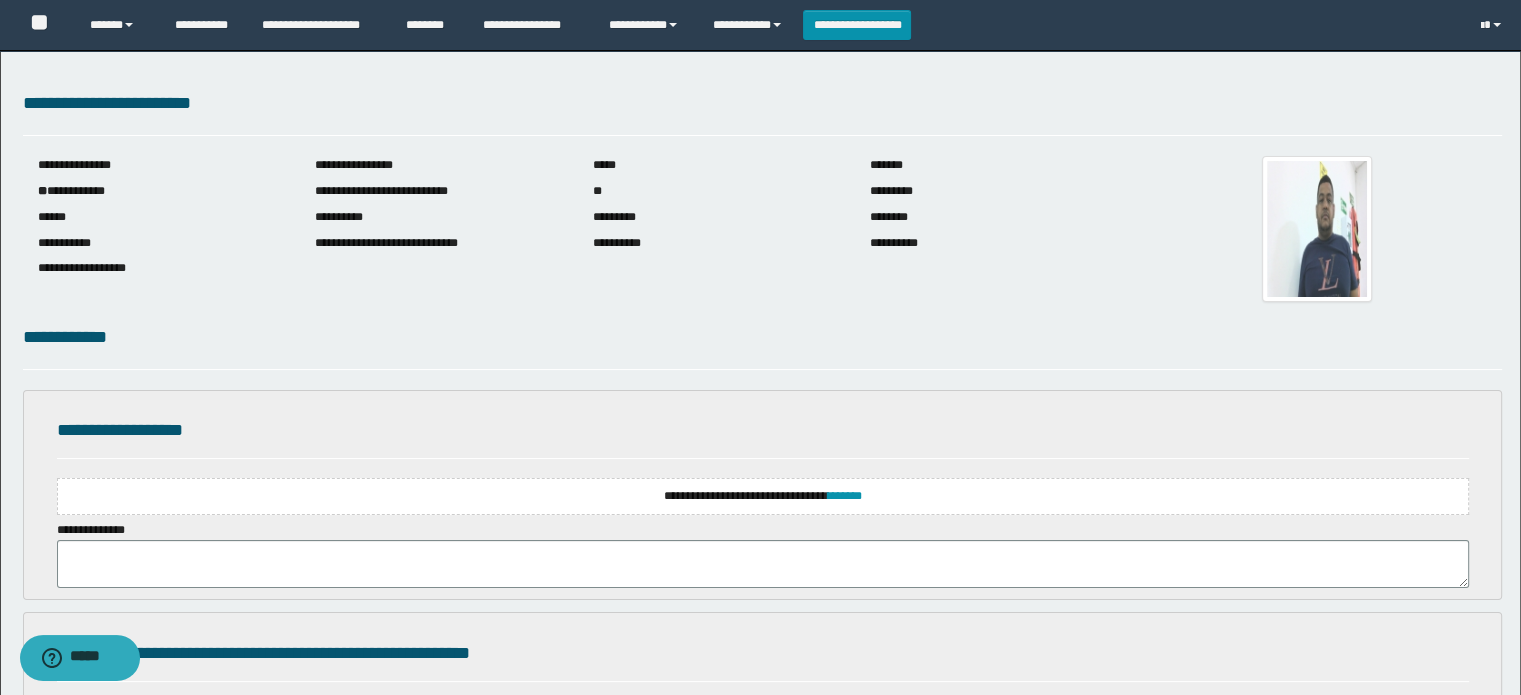click on "**********" at bounding box center [763, 496] 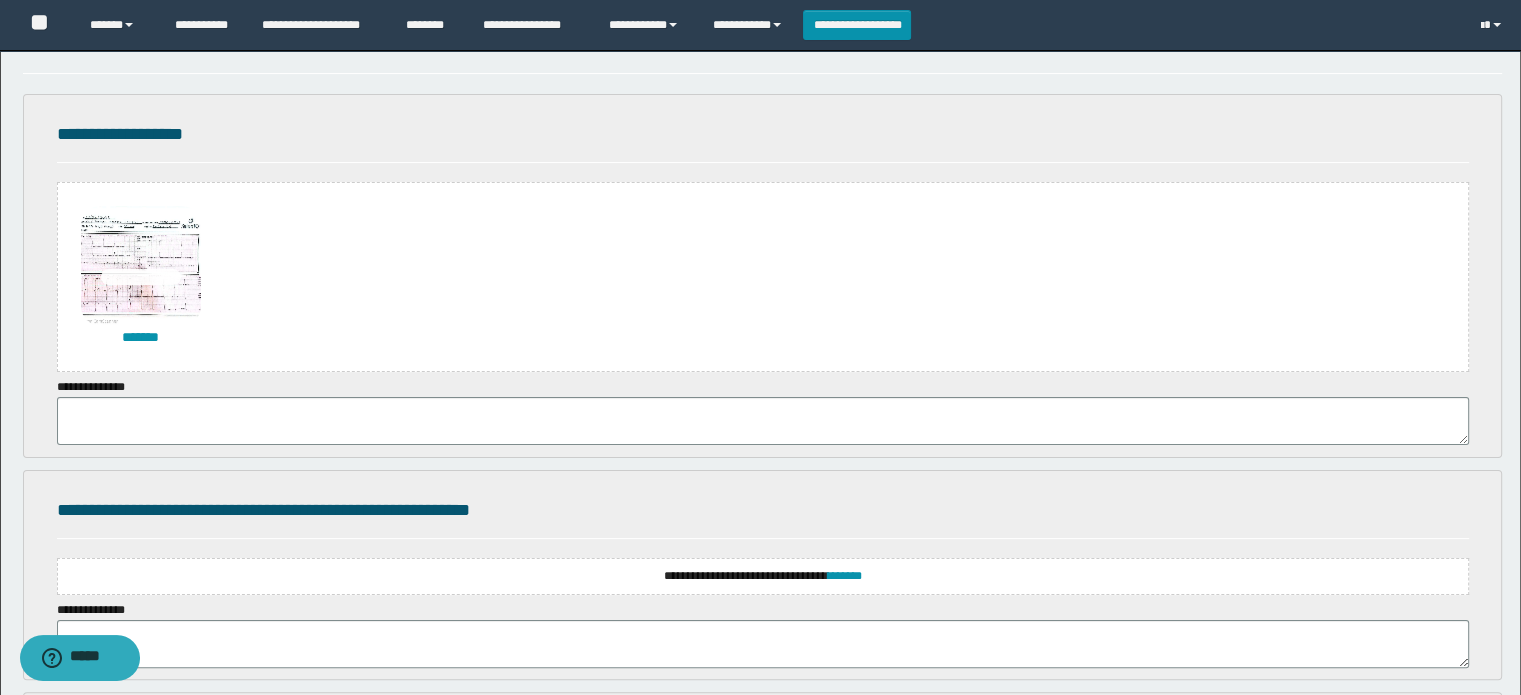scroll, scrollTop: 300, scrollLeft: 0, axis: vertical 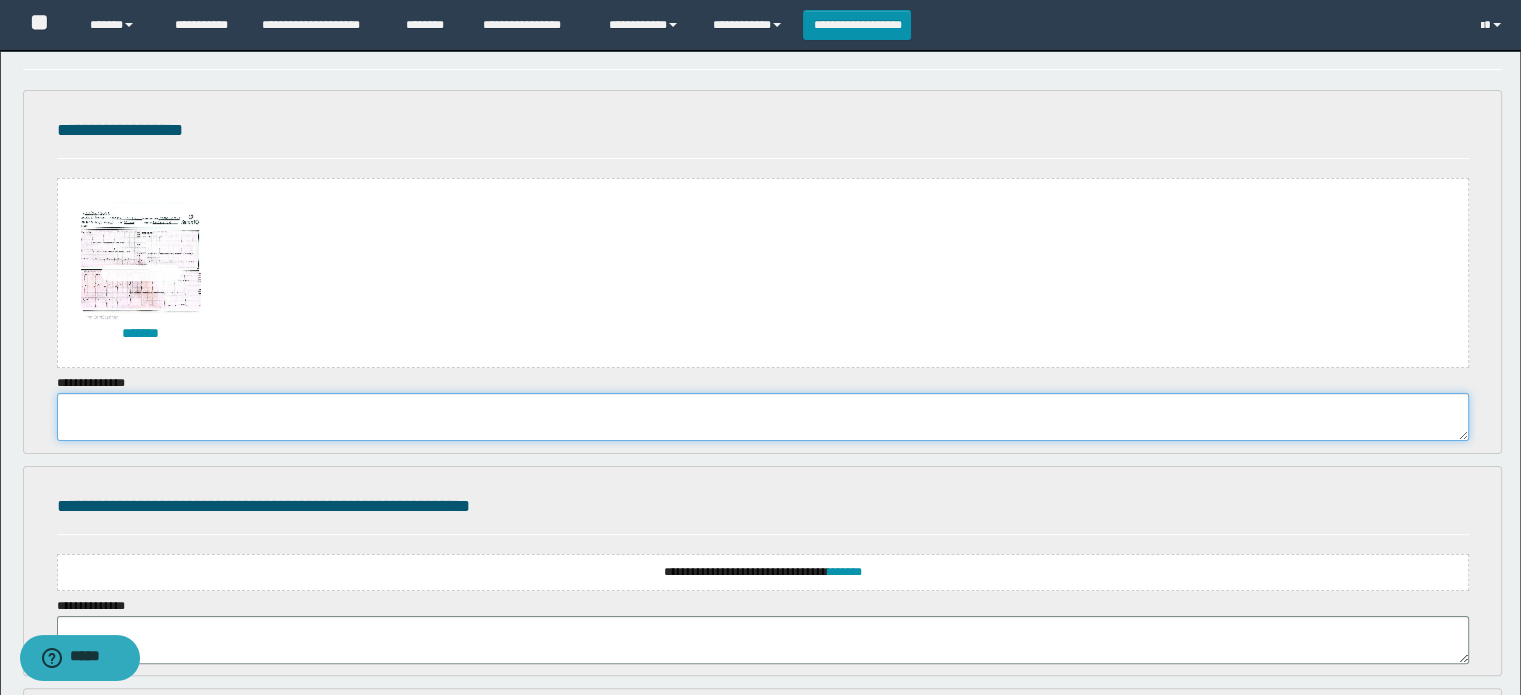 click at bounding box center [763, 417] 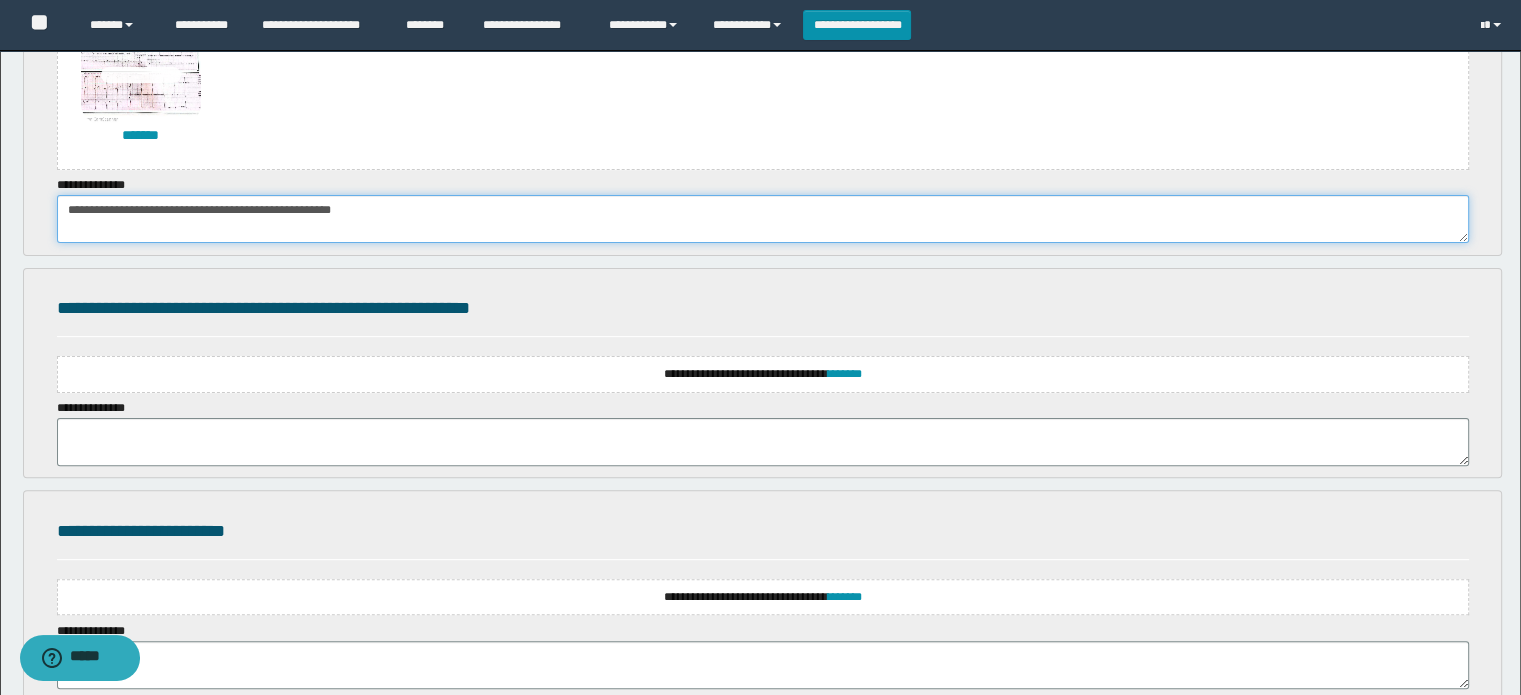 scroll, scrollTop: 500, scrollLeft: 0, axis: vertical 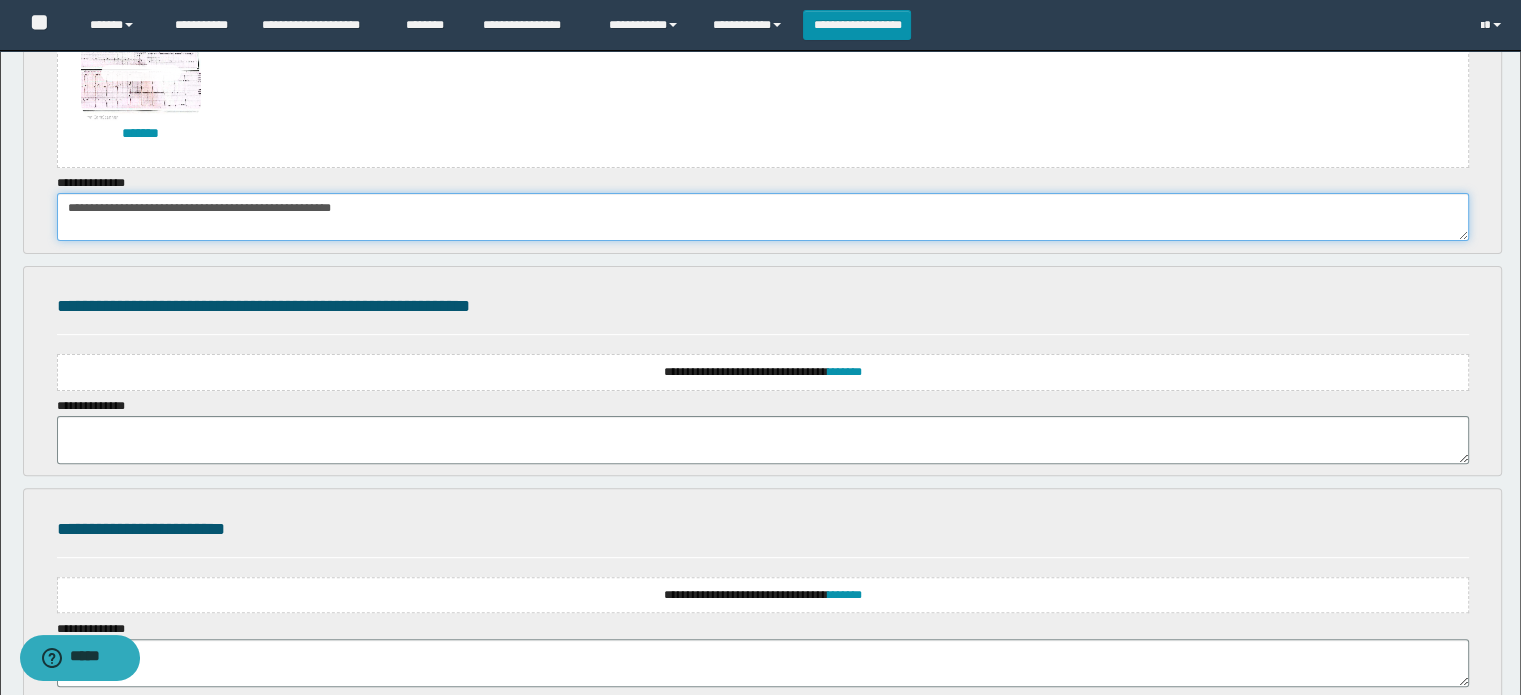 type on "**********" 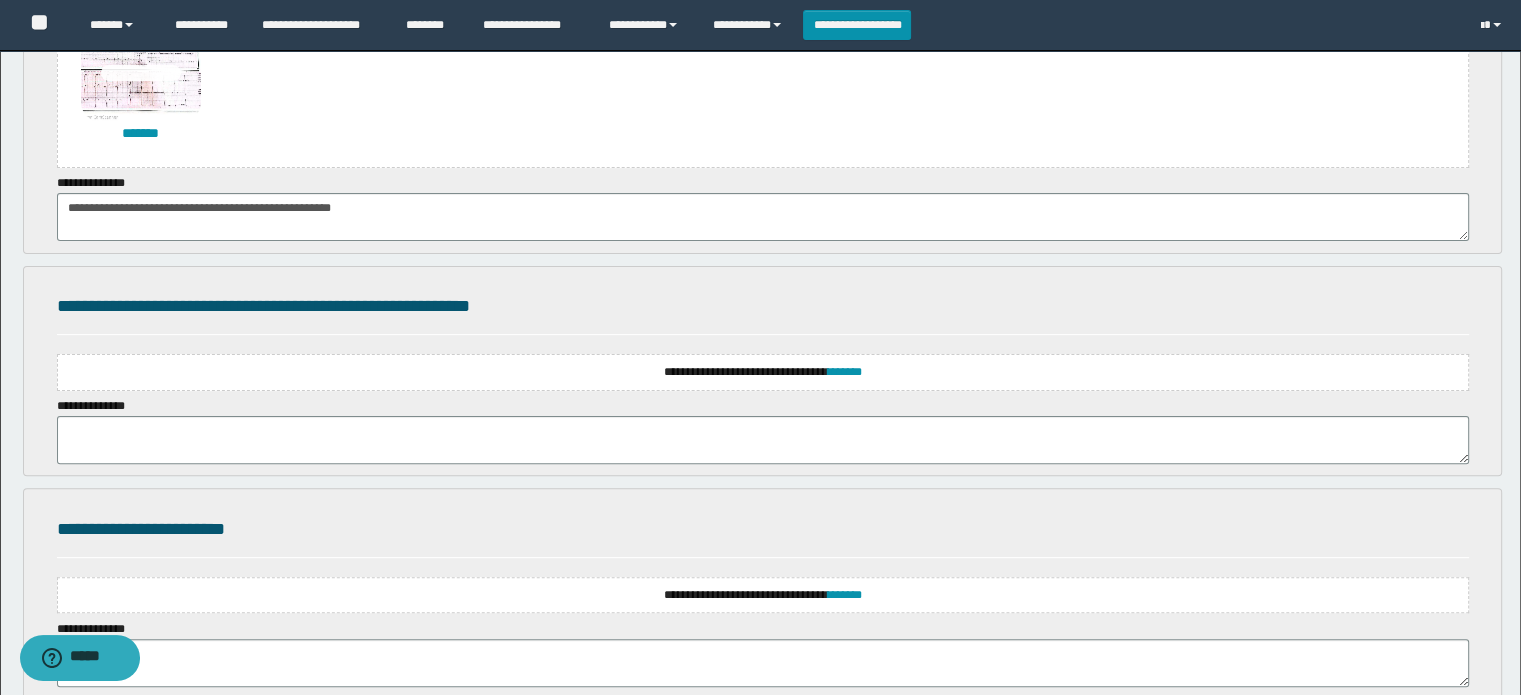 click on "**********" at bounding box center (763, 372) 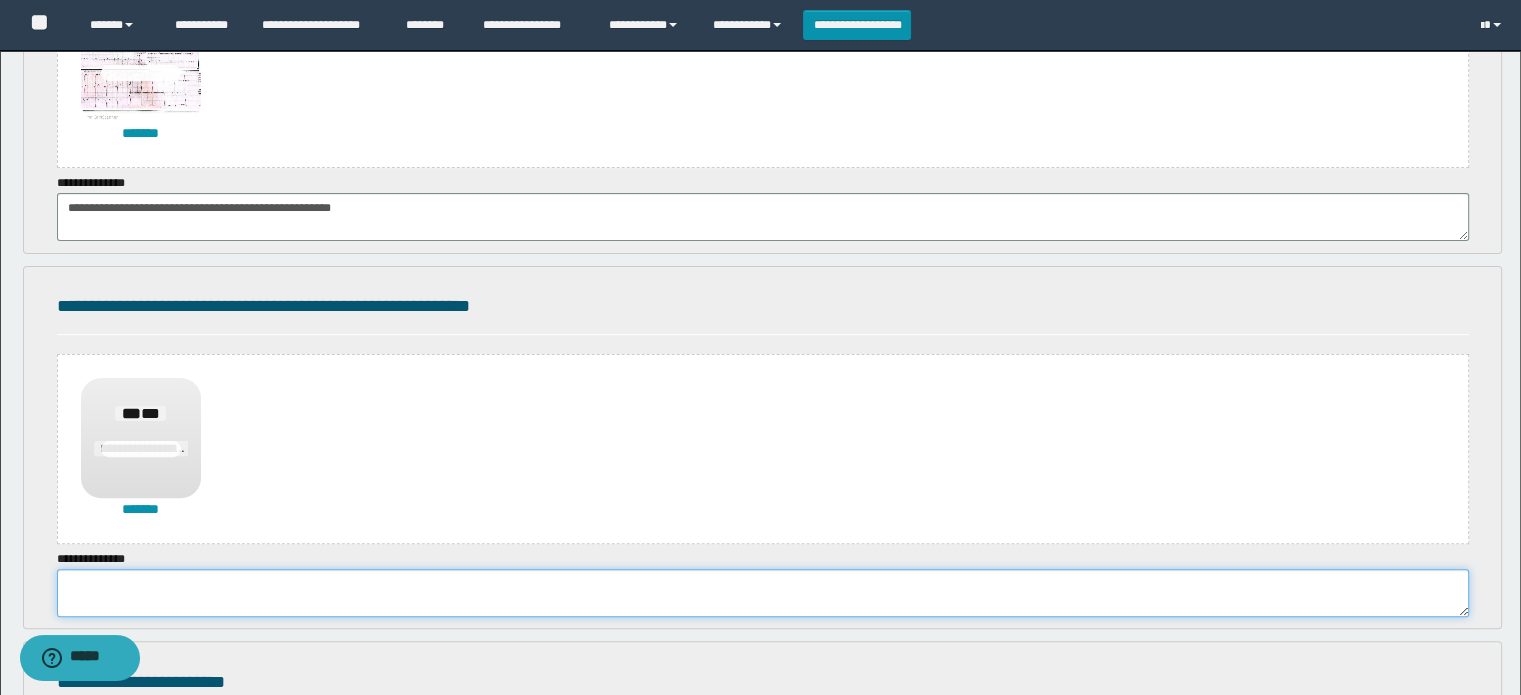 click at bounding box center (763, 593) 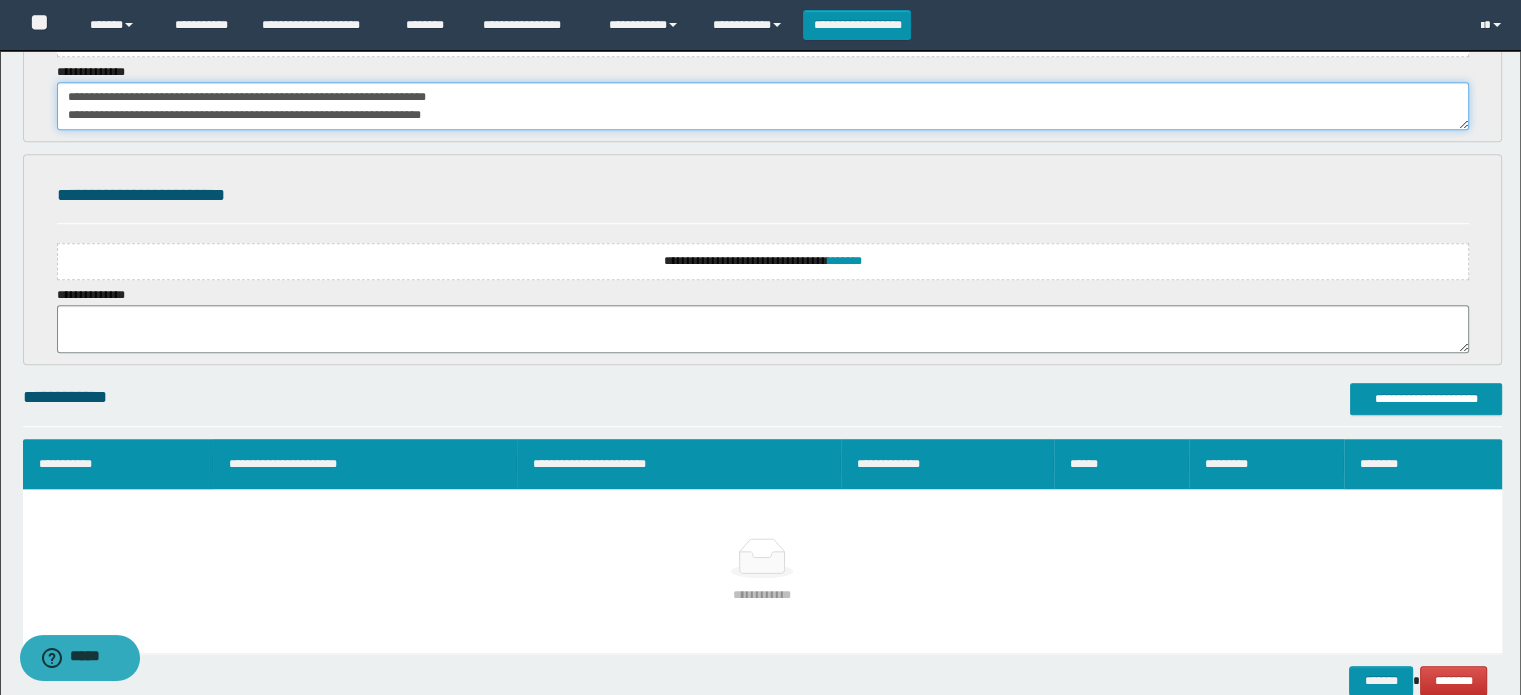 scroll, scrollTop: 795, scrollLeft: 0, axis: vertical 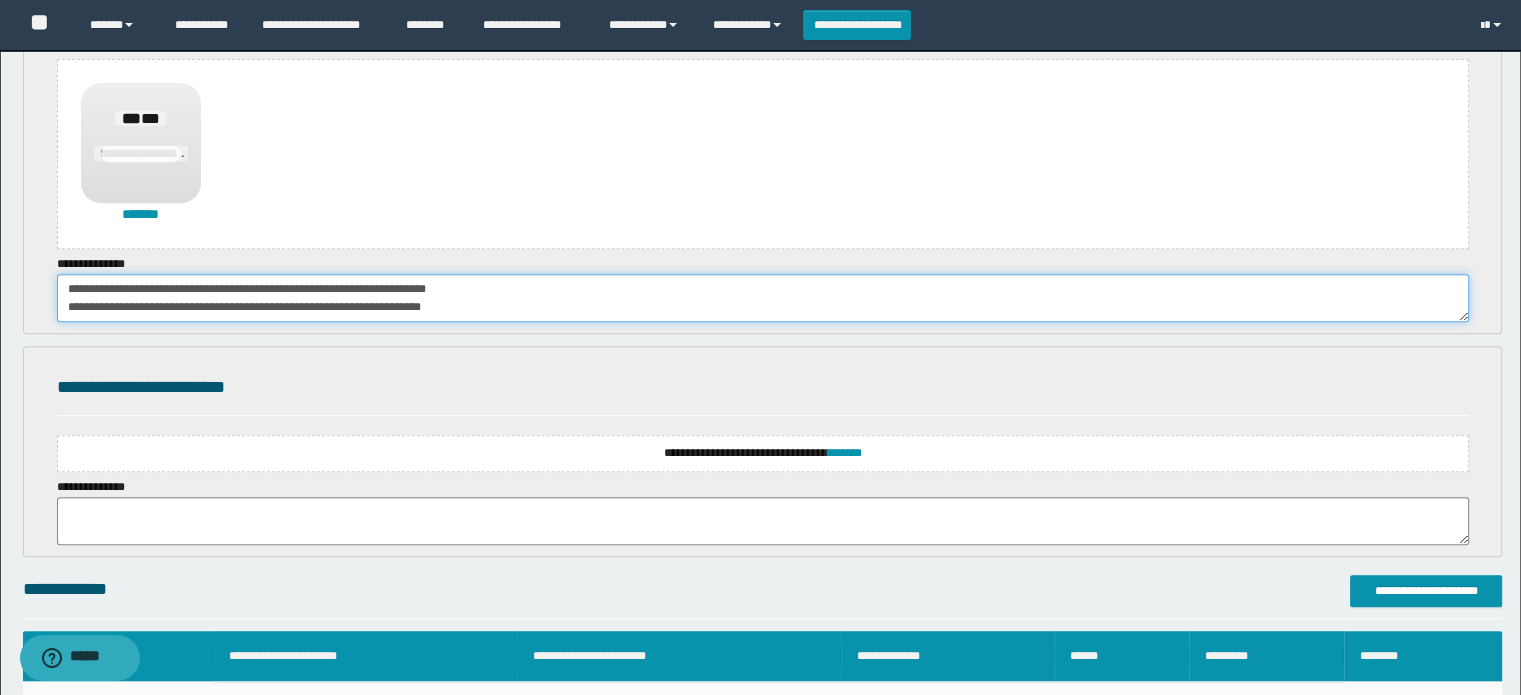 click on "**********" at bounding box center [763, 298] 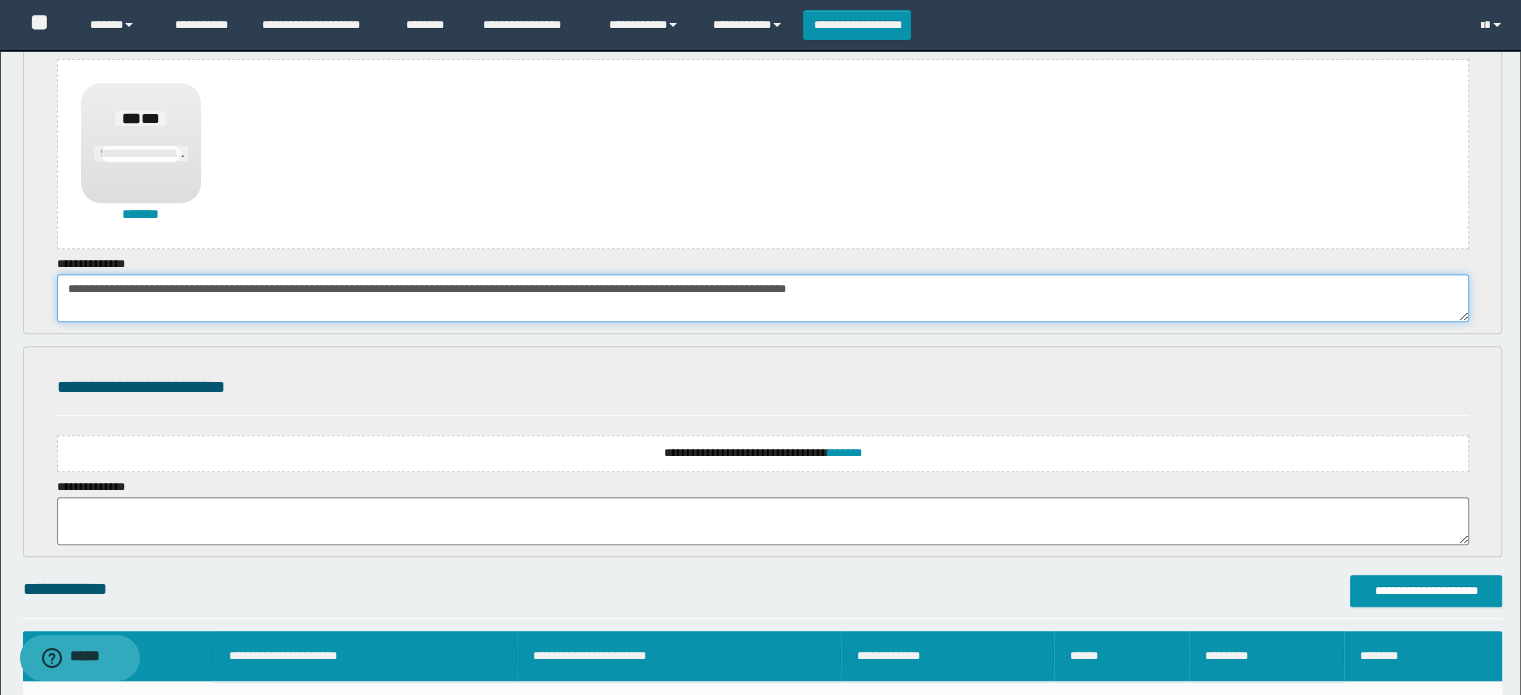 type on "**********" 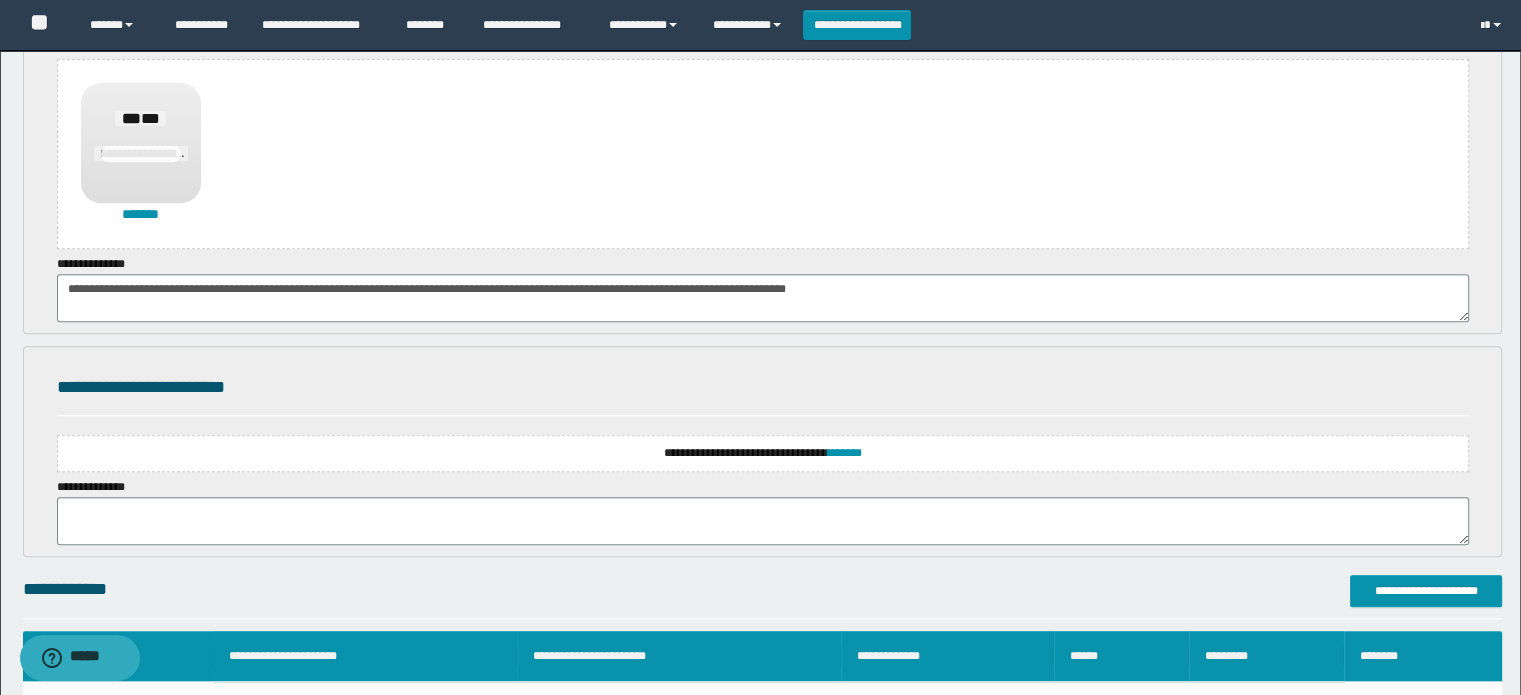 click on "**********" at bounding box center [763, 453] 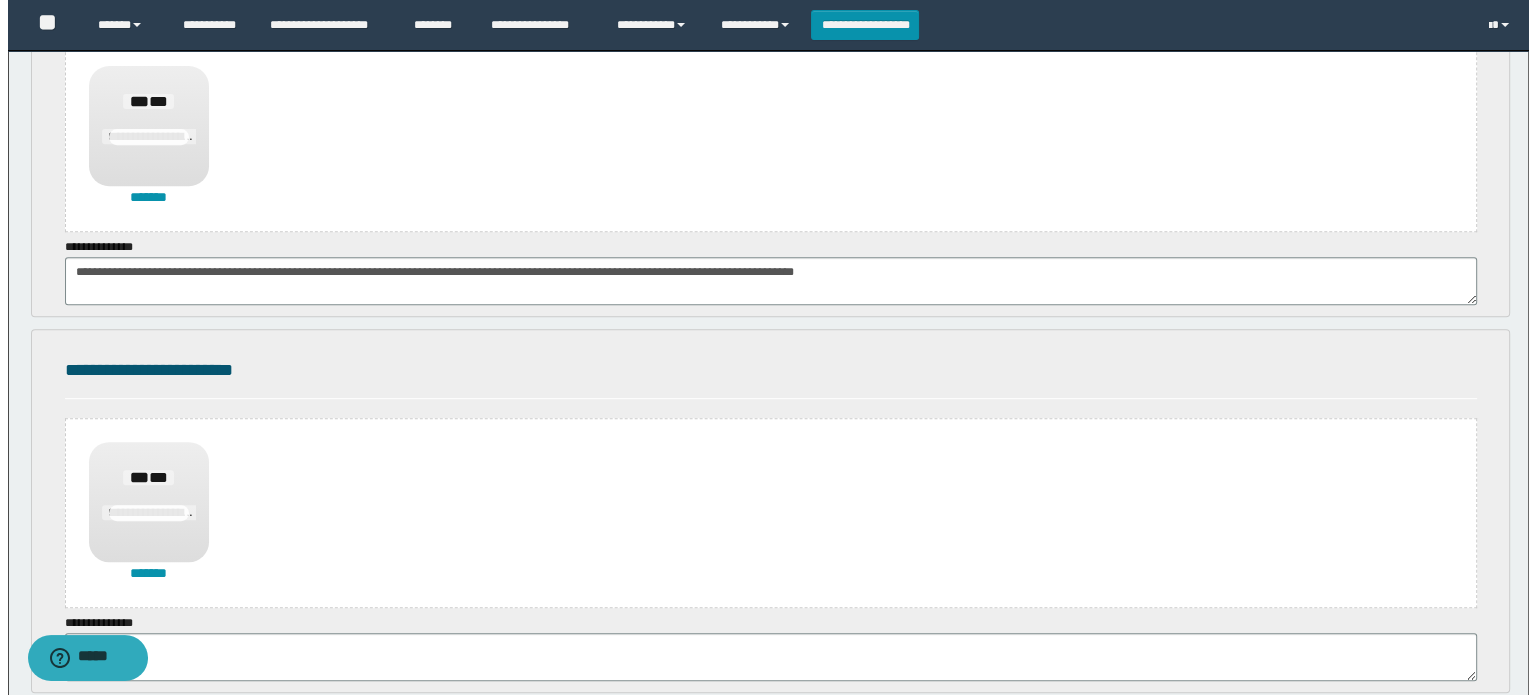 scroll, scrollTop: 995, scrollLeft: 0, axis: vertical 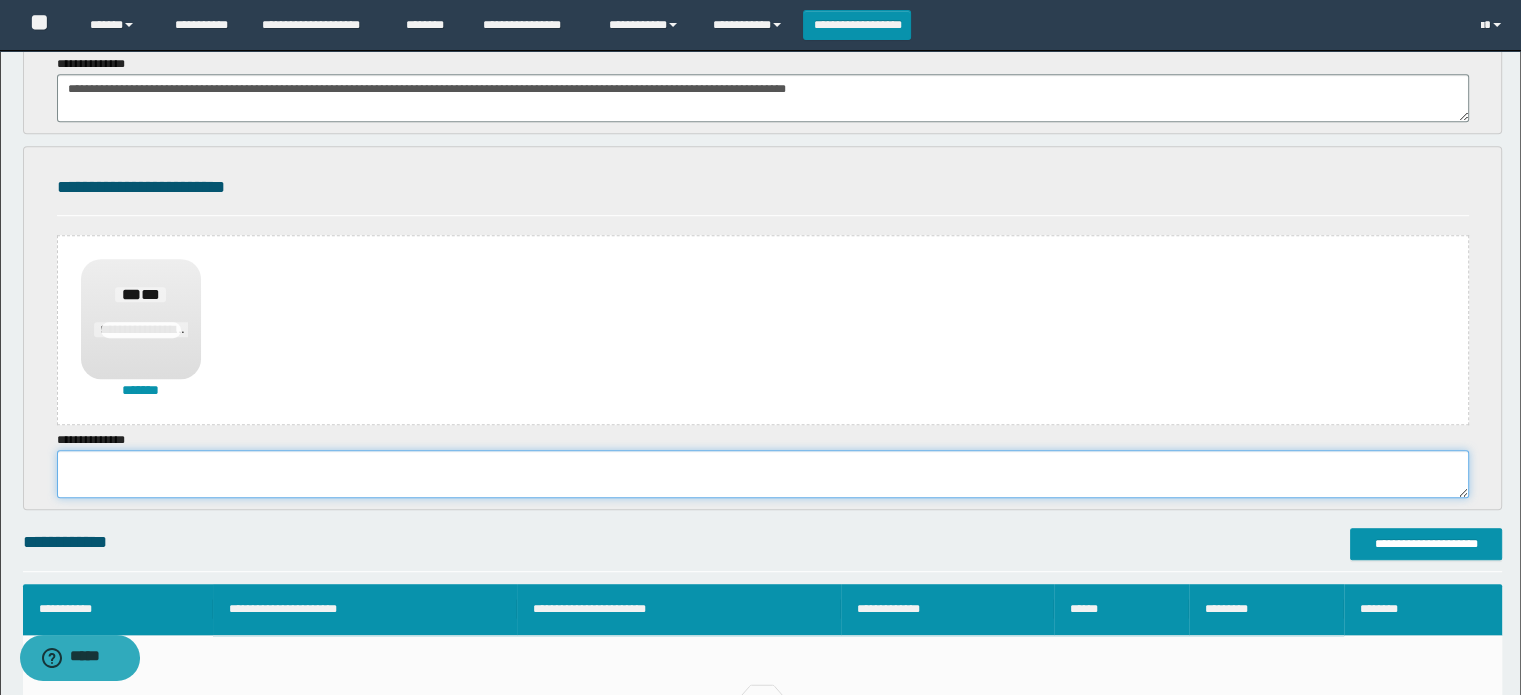 click at bounding box center (763, 474) 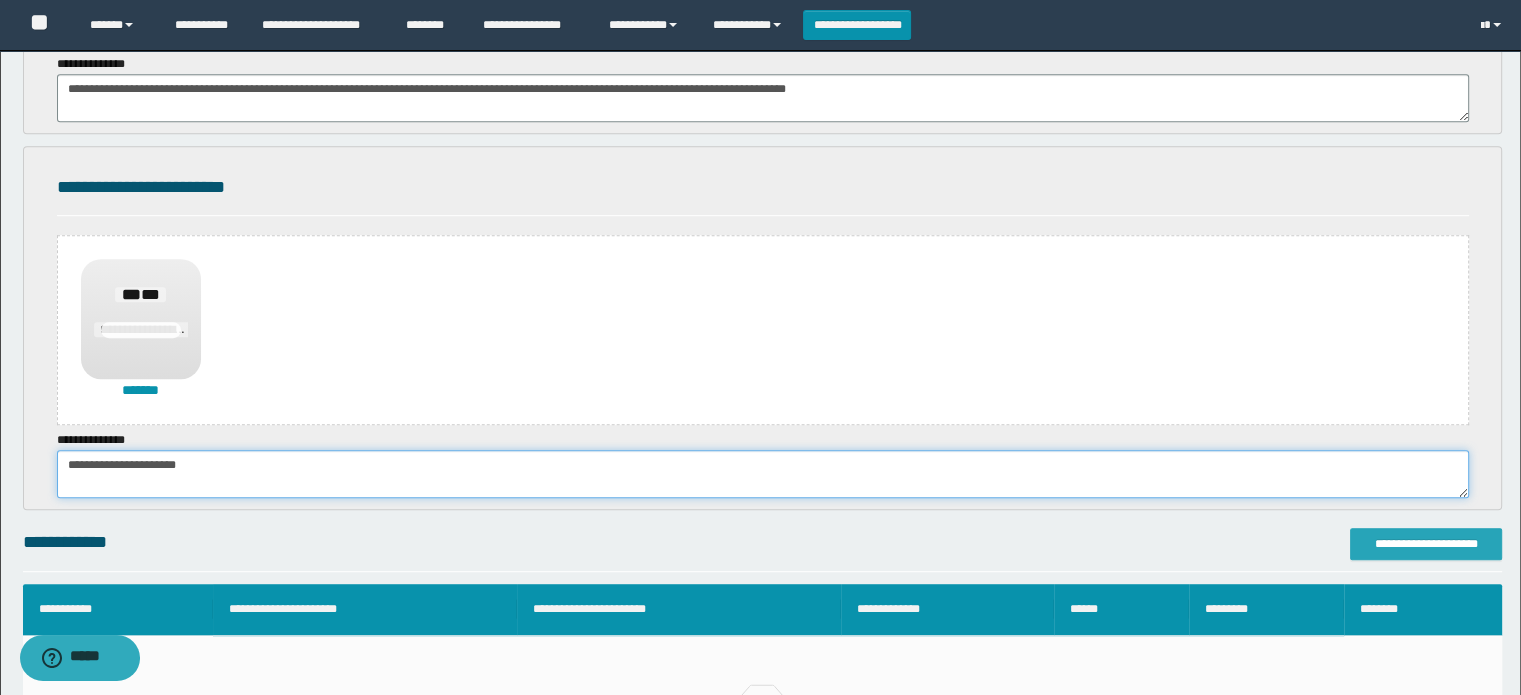 type on "**********" 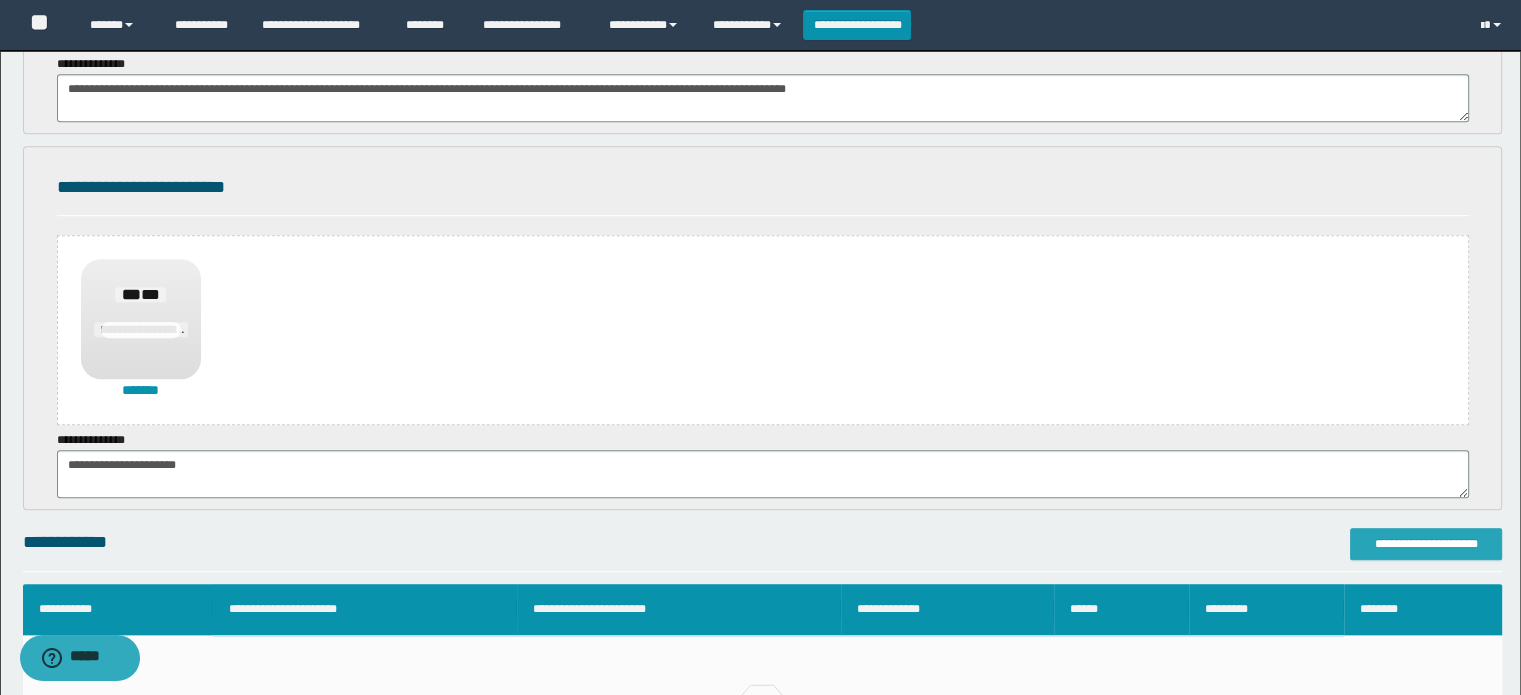 click on "**********" at bounding box center [1426, 544] 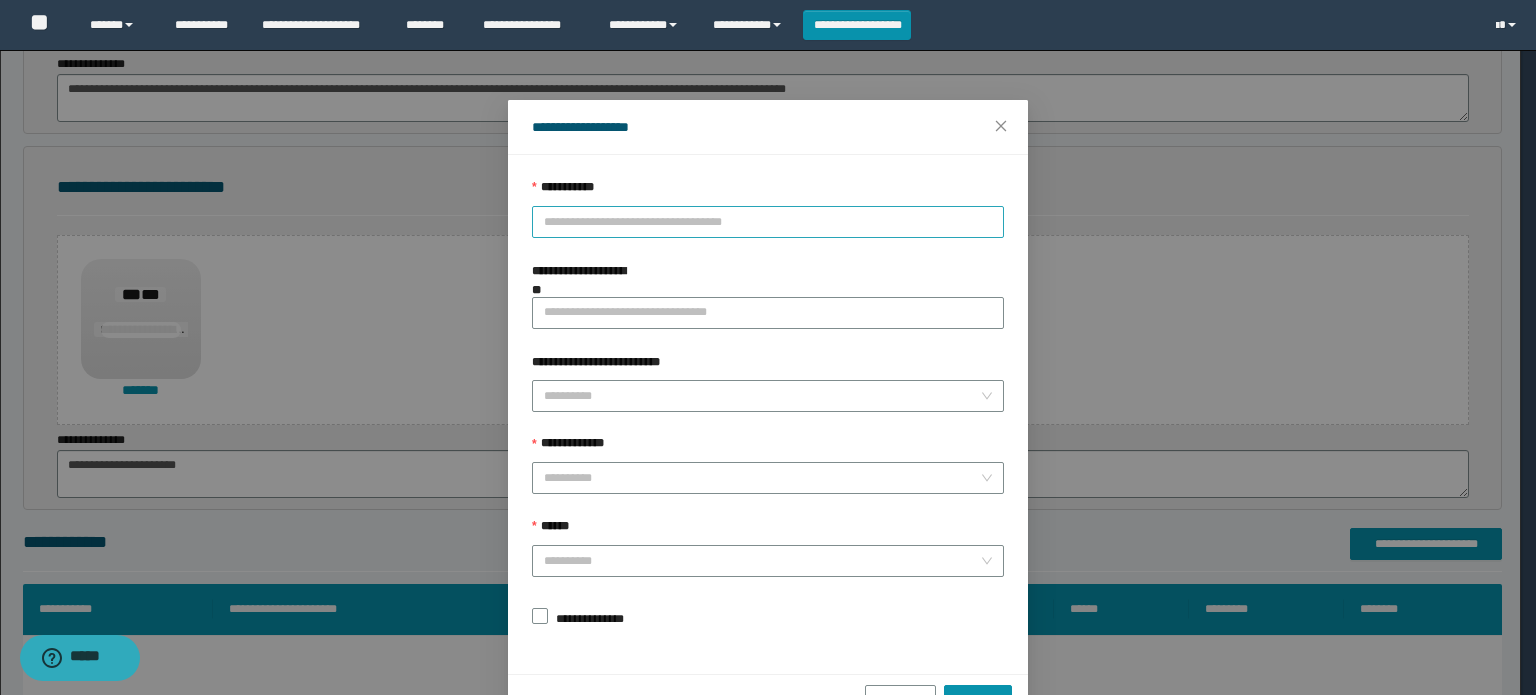 click on "**********" at bounding box center [768, 222] 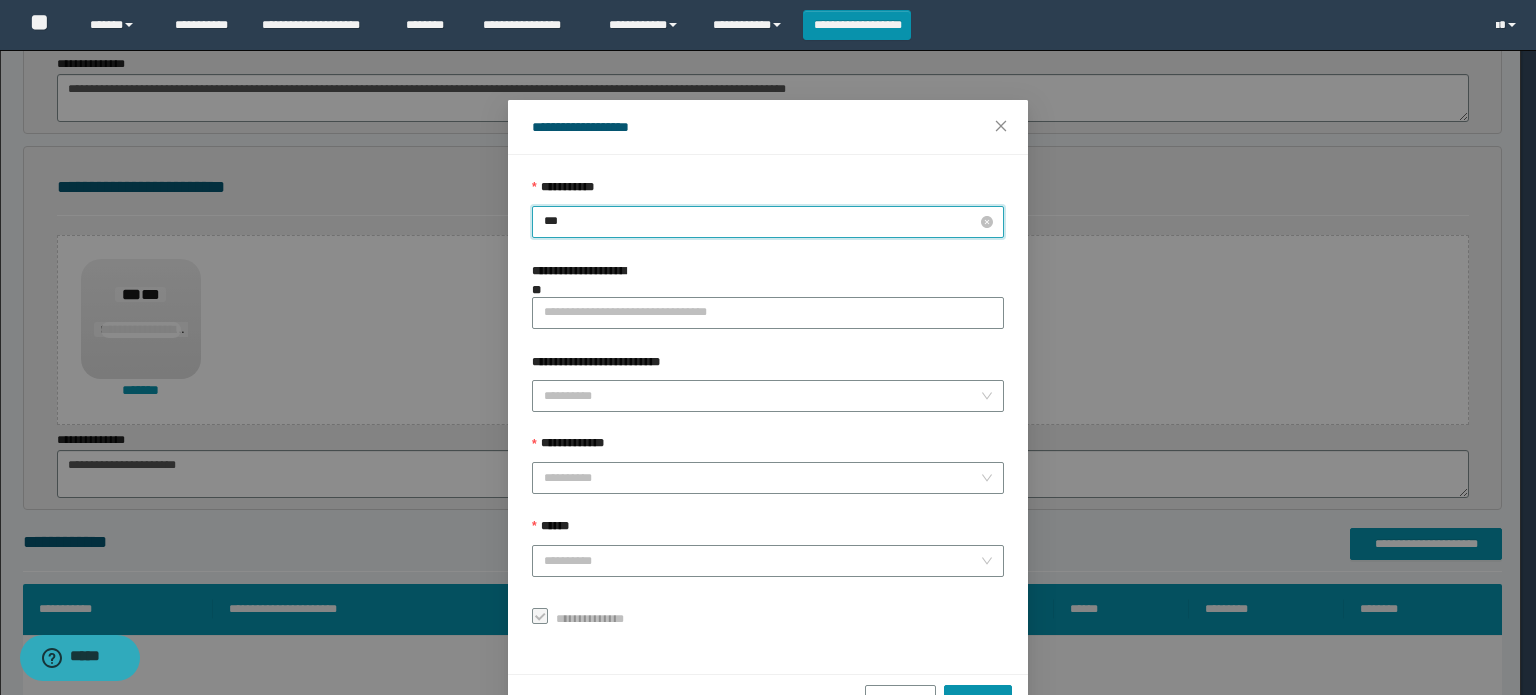 type on "****" 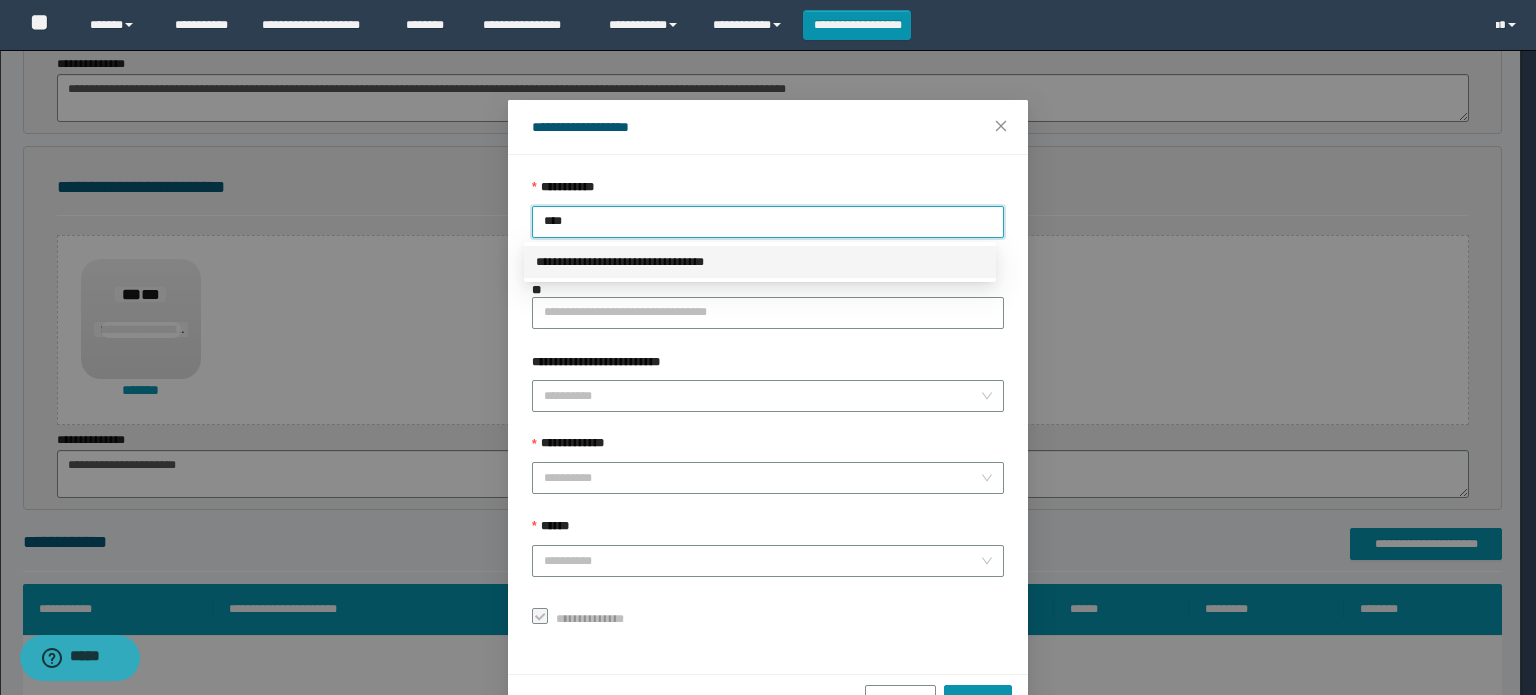 click on "**********" at bounding box center (760, 262) 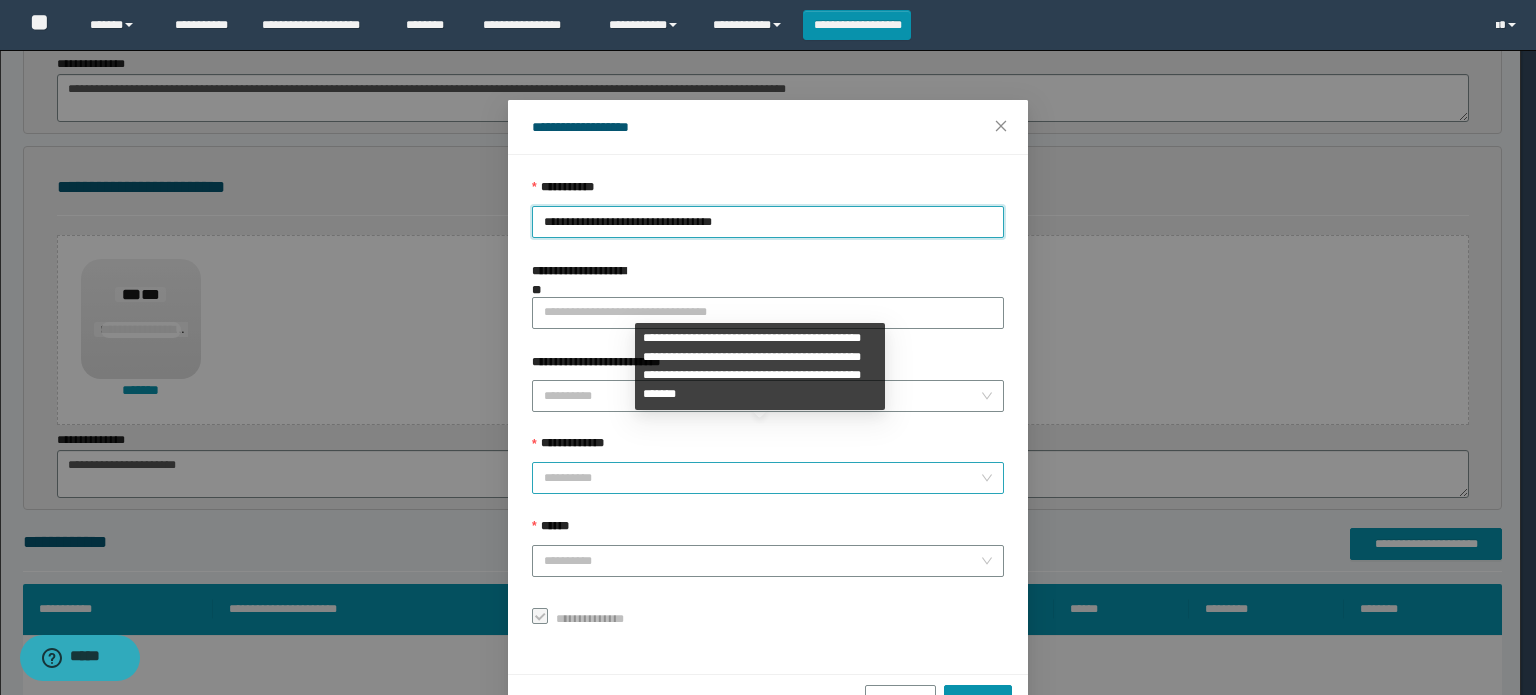 click on "**********" at bounding box center [762, 478] 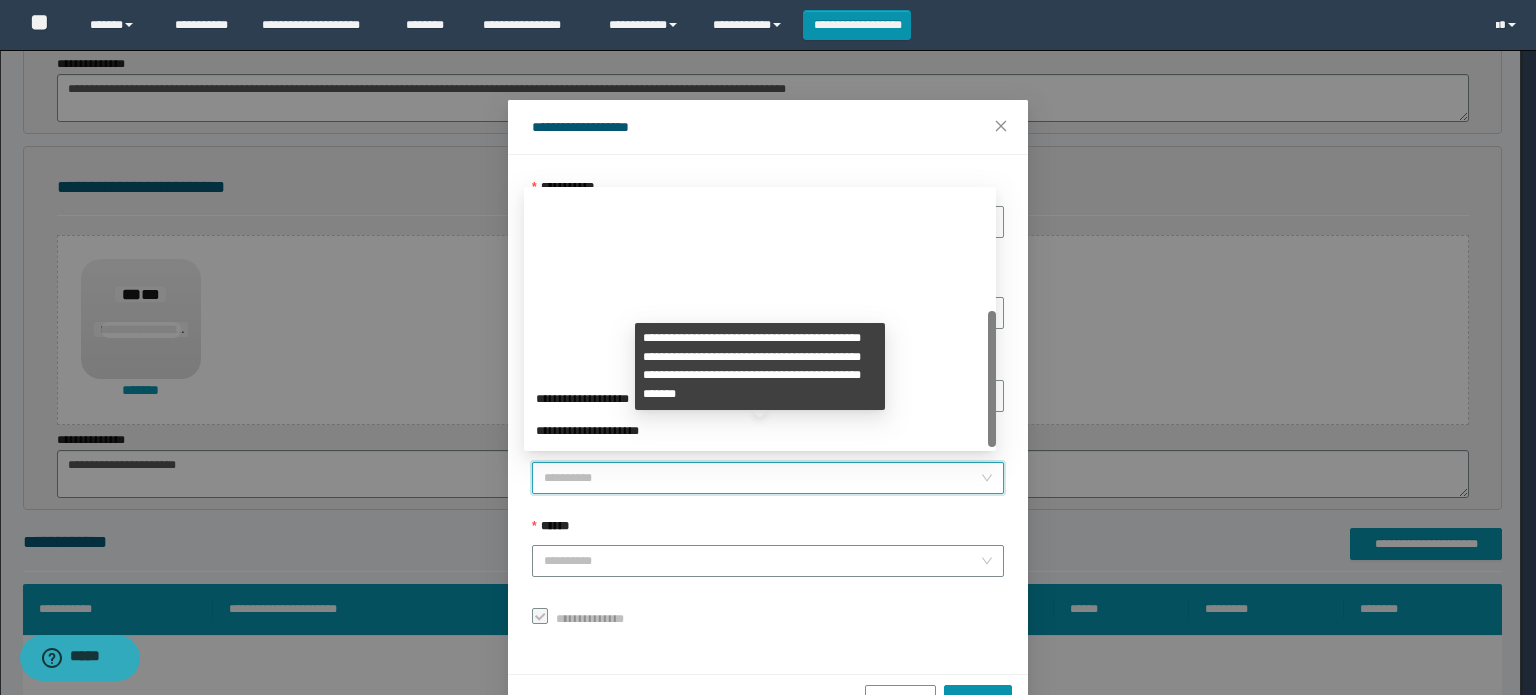 scroll, scrollTop: 224, scrollLeft: 0, axis: vertical 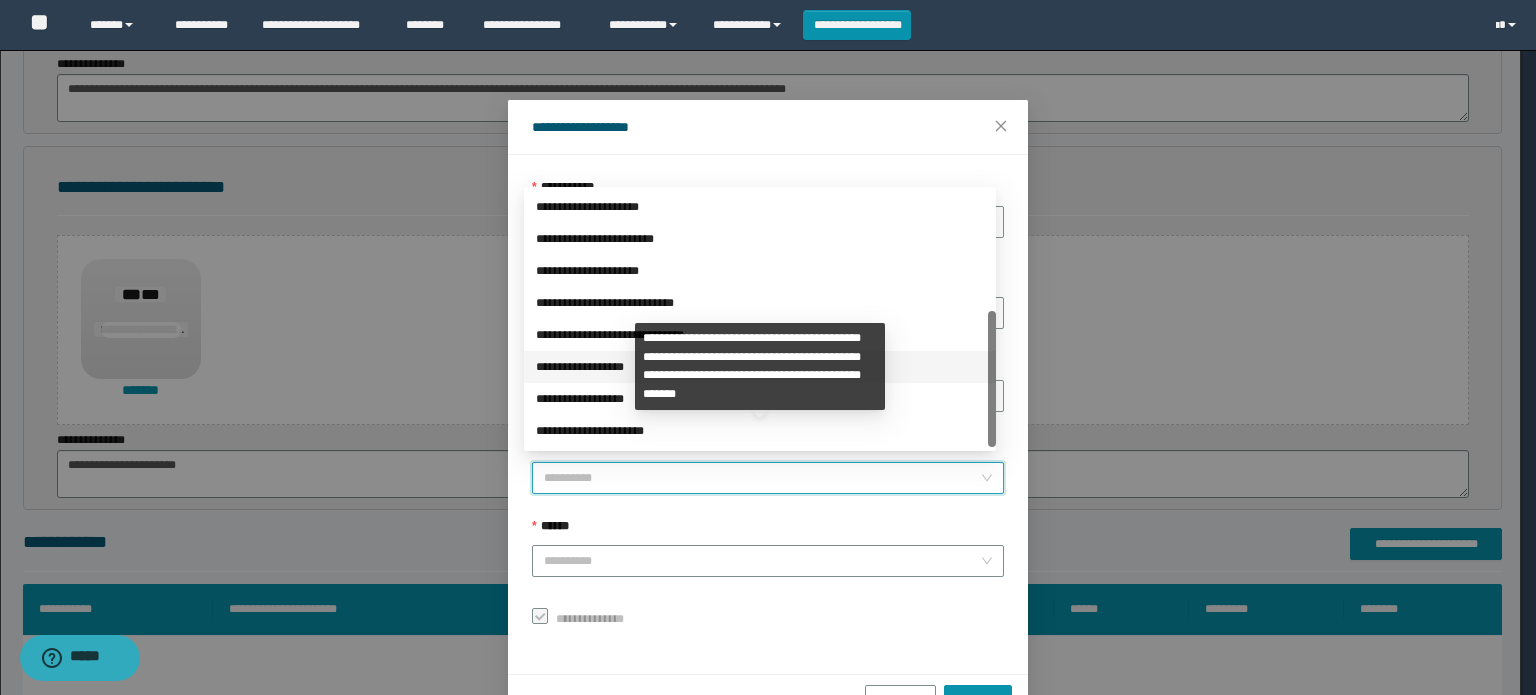 click on "**********" at bounding box center (760, 367) 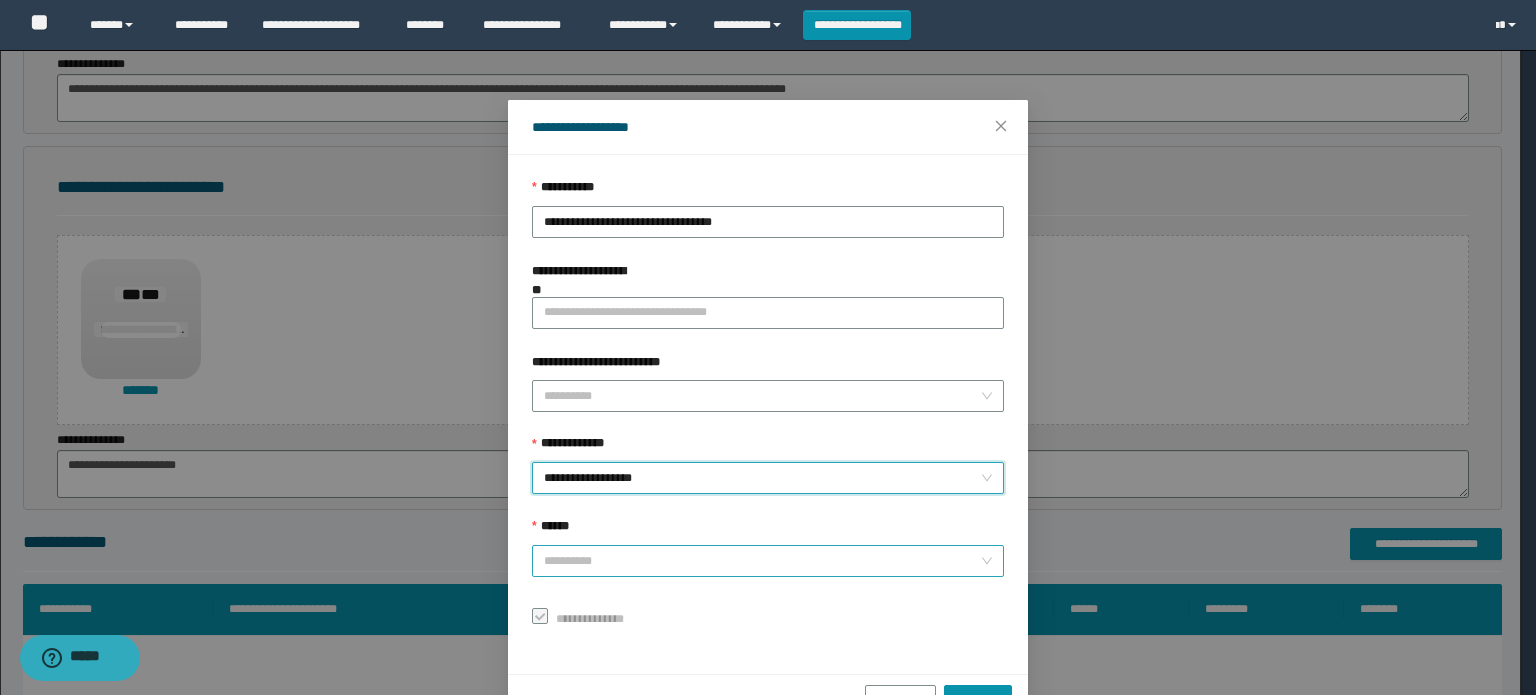 click on "******" at bounding box center (762, 561) 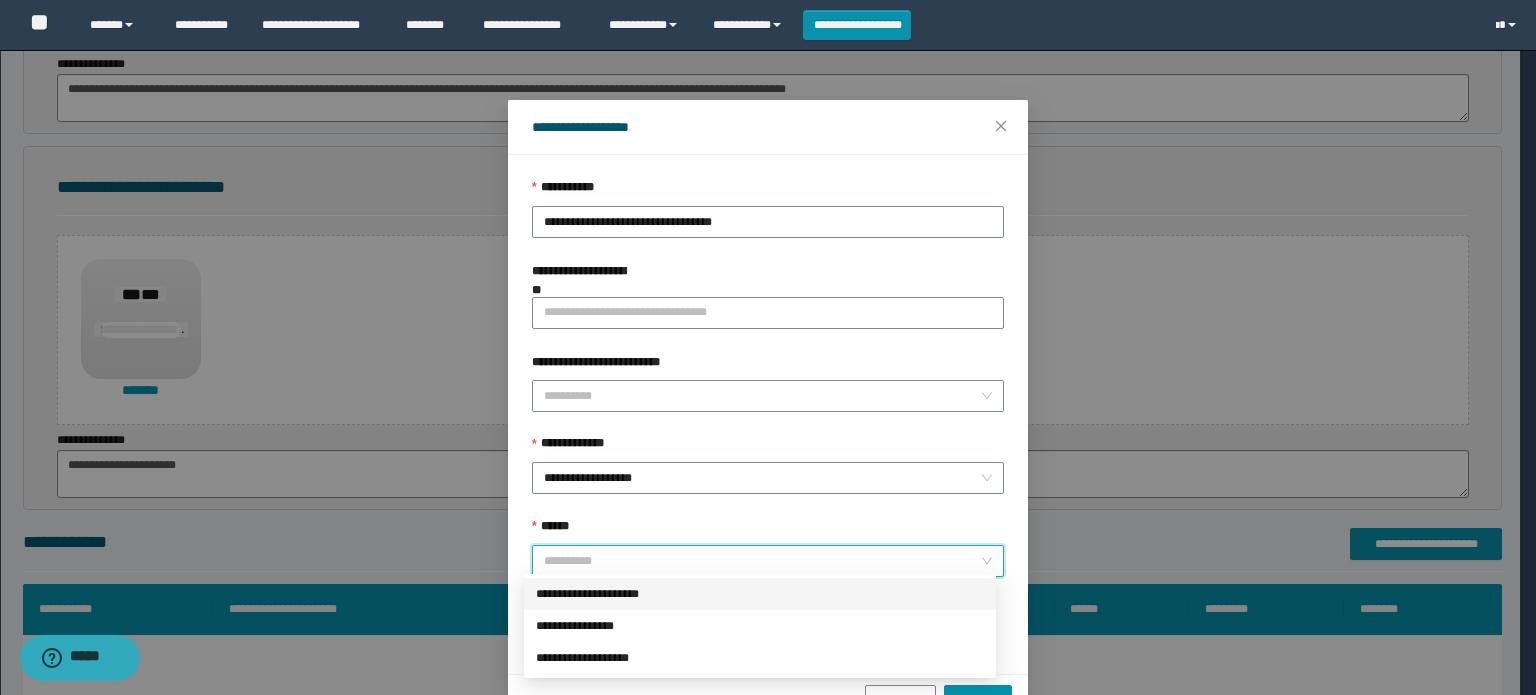 click on "**********" at bounding box center (760, 594) 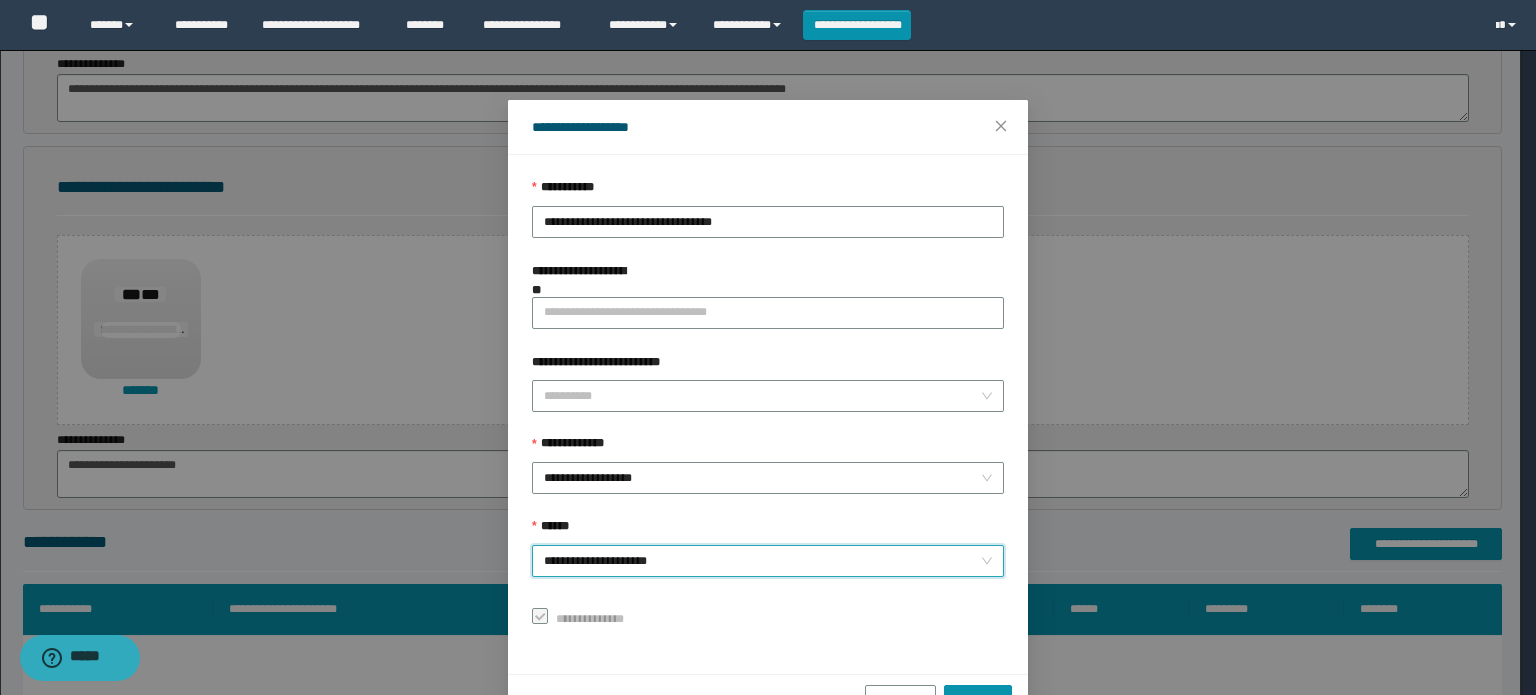 scroll, scrollTop: 55, scrollLeft: 0, axis: vertical 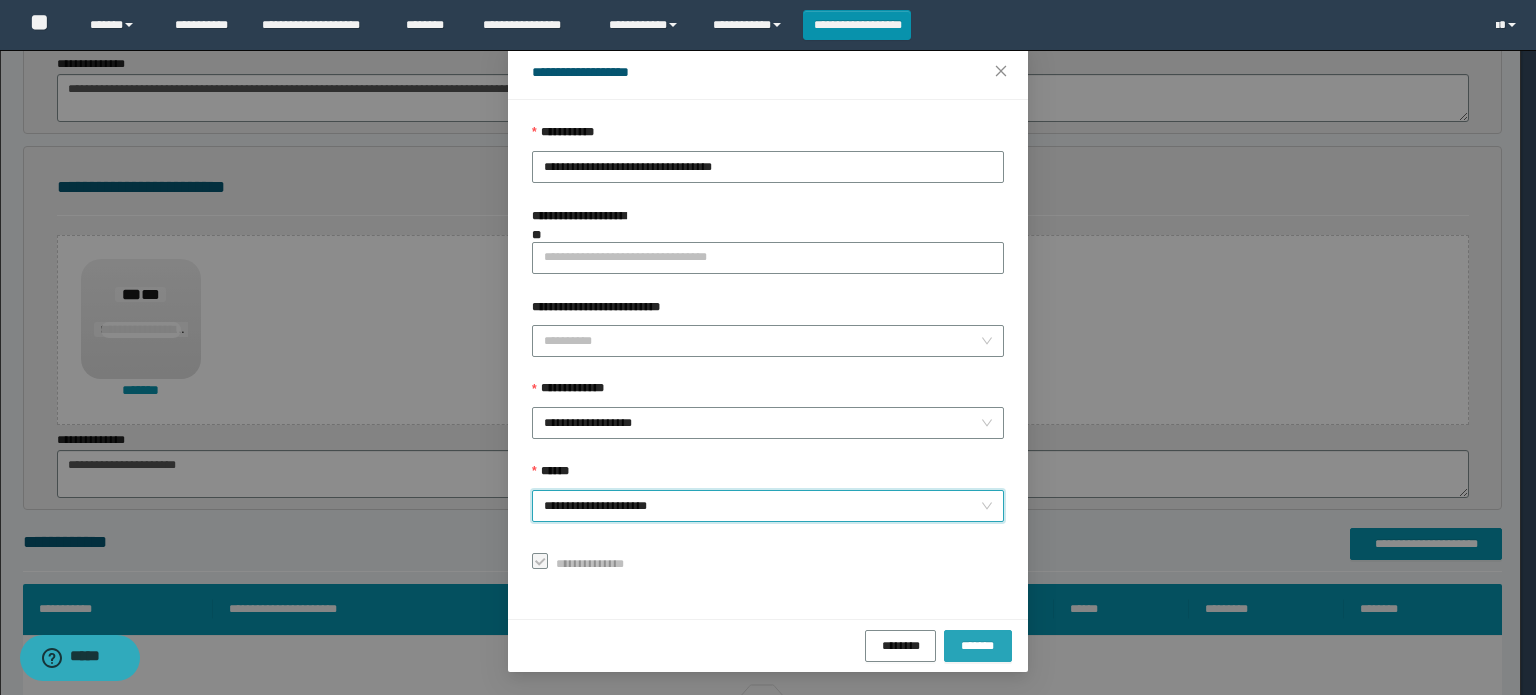 click on "*******" at bounding box center [978, 645] 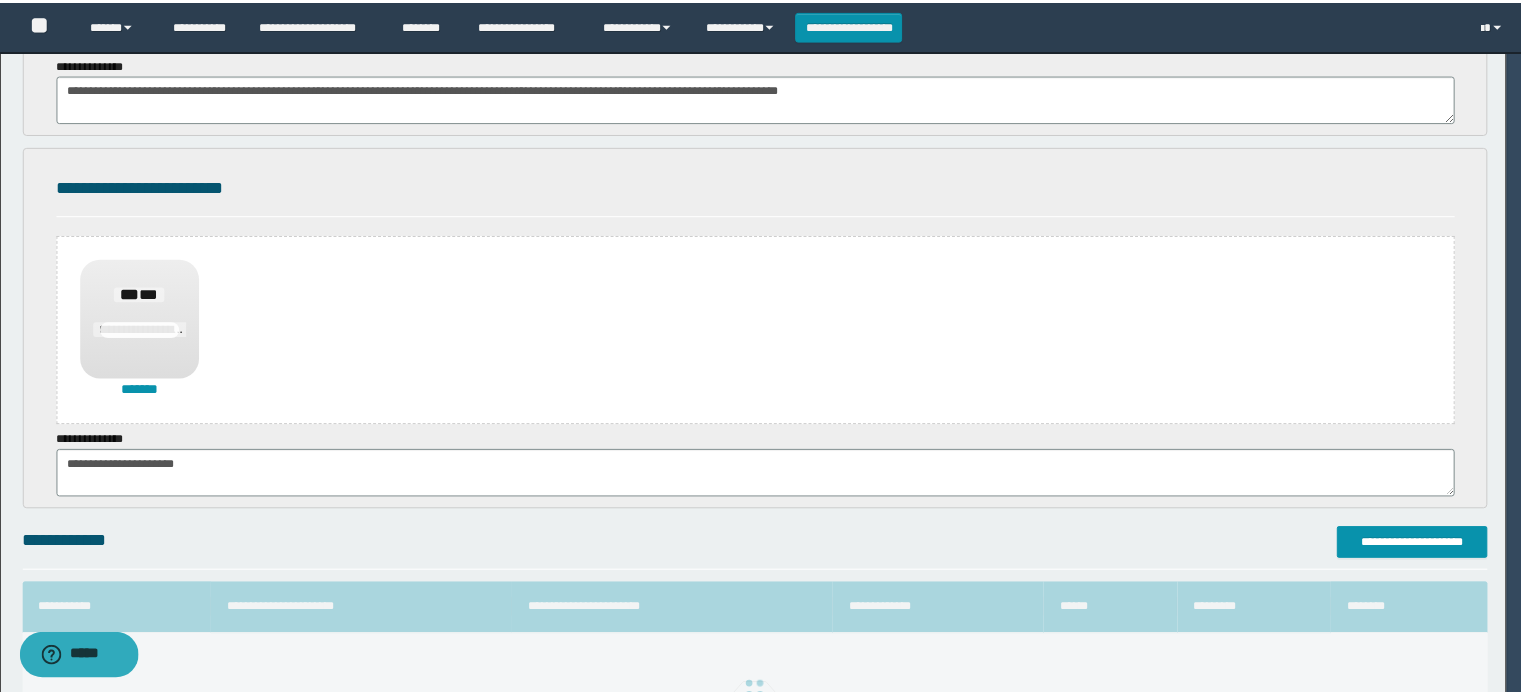 scroll, scrollTop: 8, scrollLeft: 0, axis: vertical 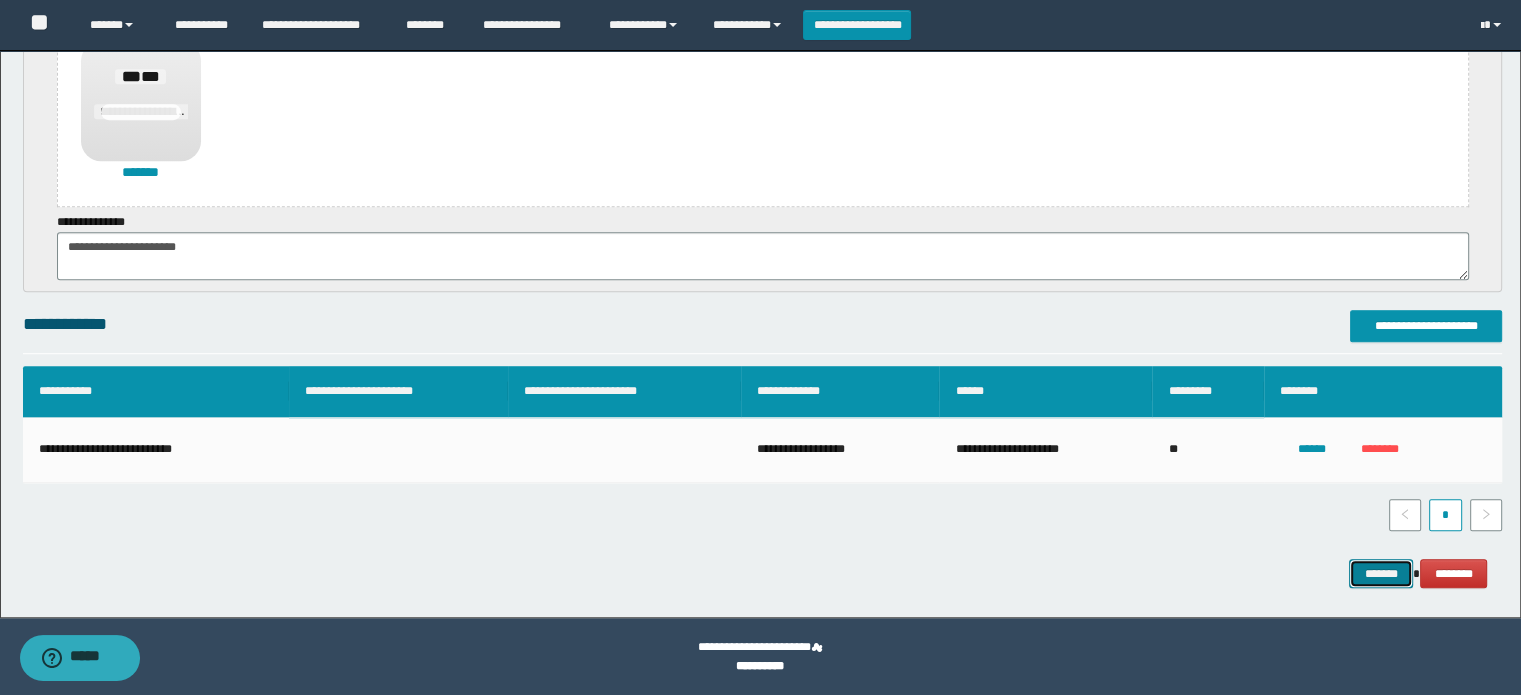 click on "*******" at bounding box center (1381, 574) 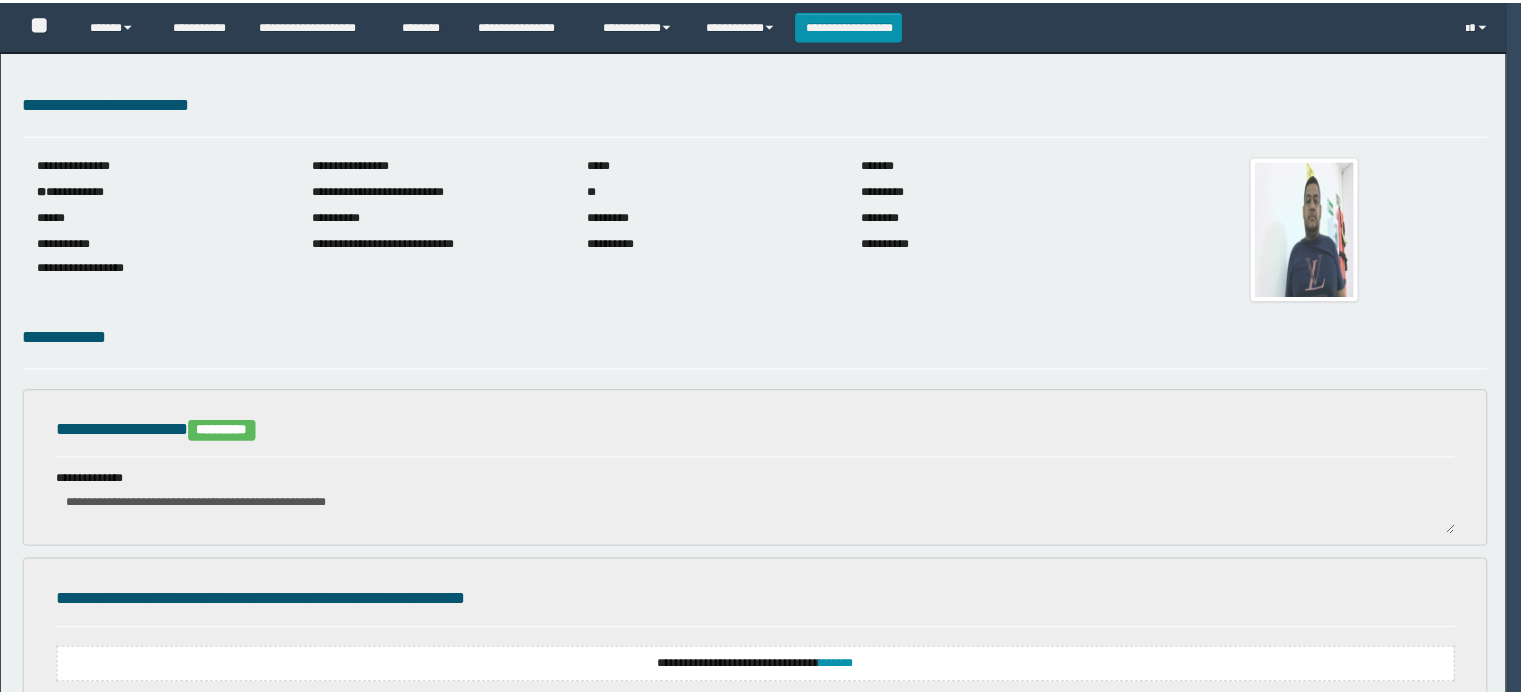 scroll, scrollTop: 114, scrollLeft: 0, axis: vertical 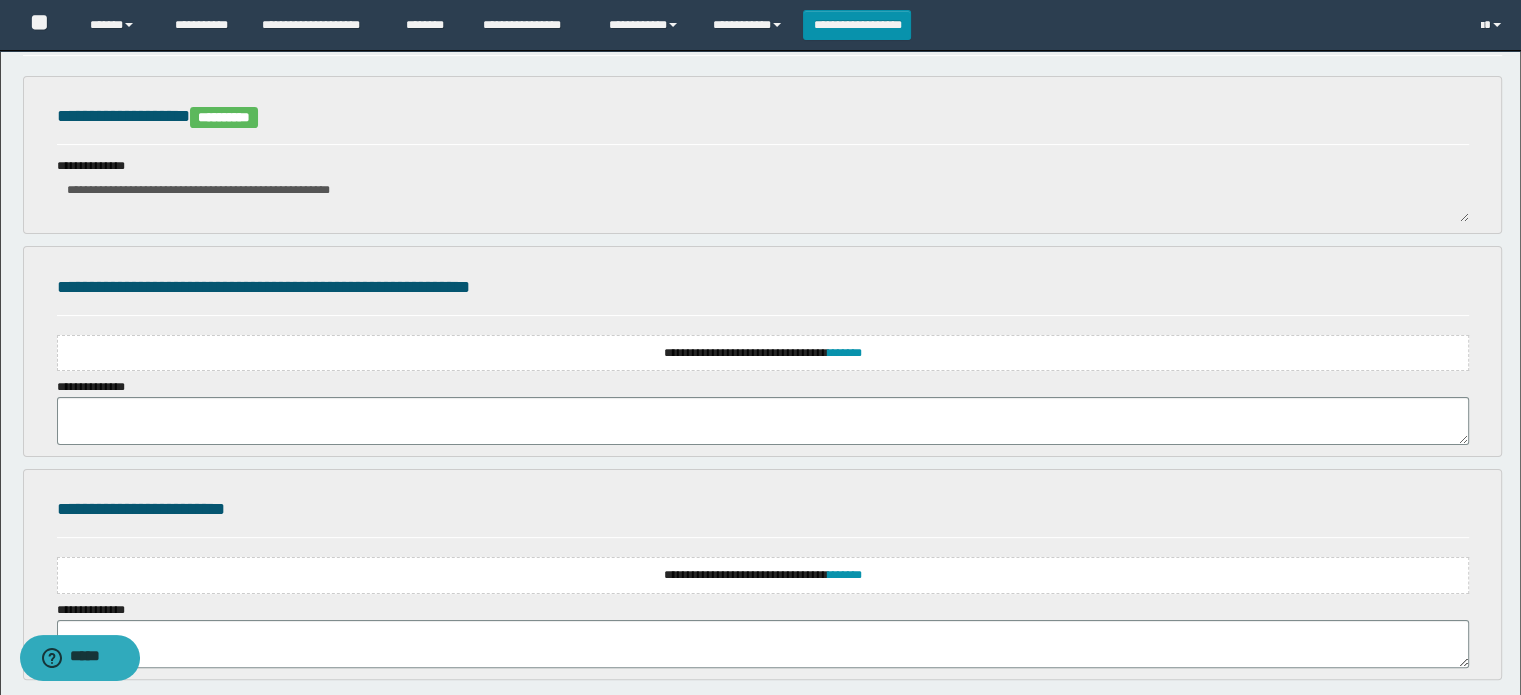 click on "**********" at bounding box center [763, 353] 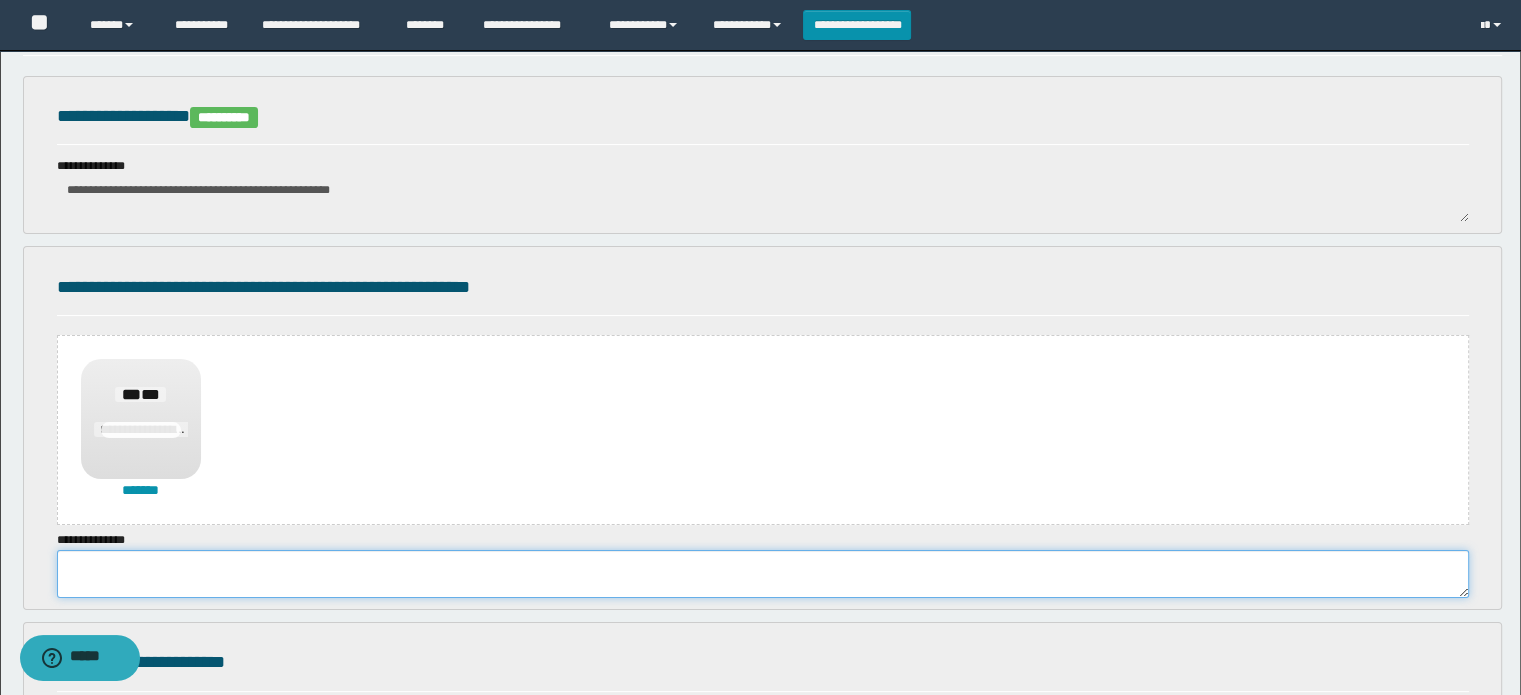 click at bounding box center (763, 574) 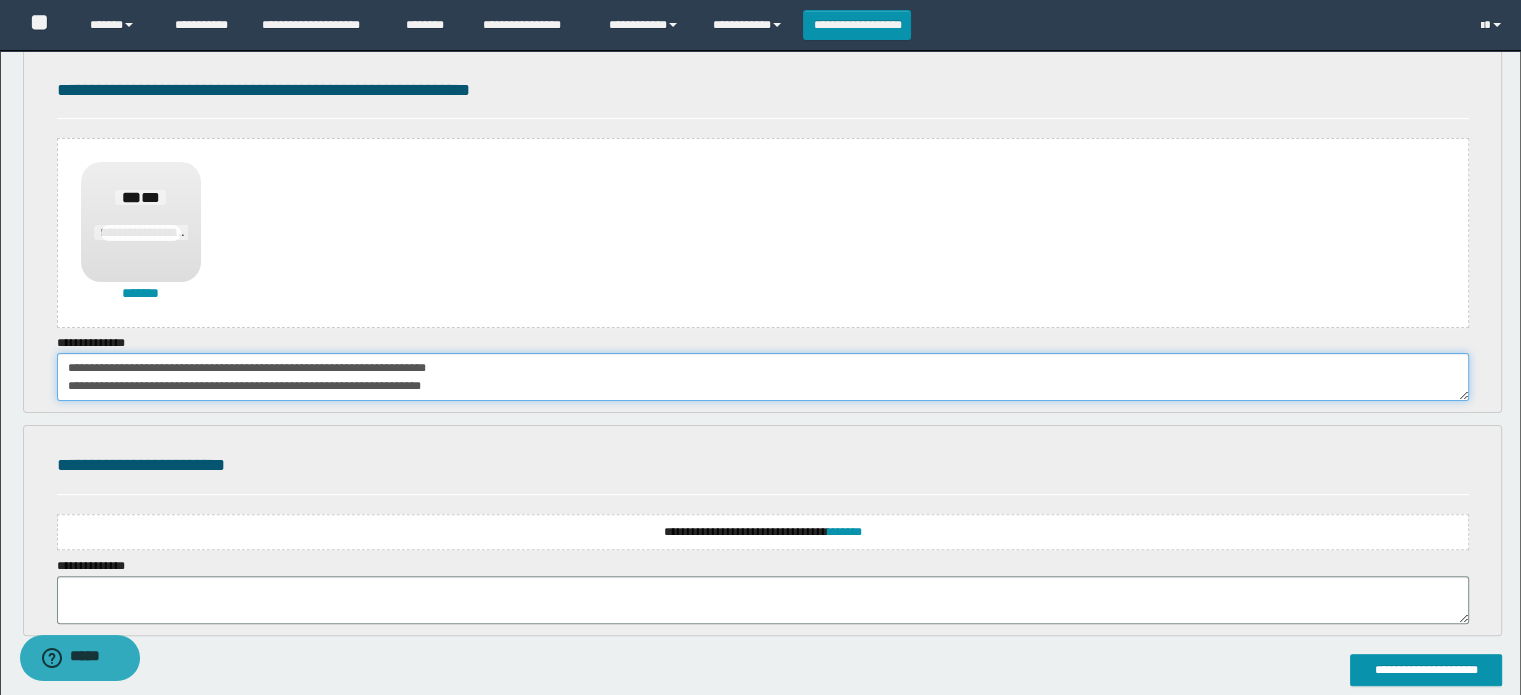 scroll, scrollTop: 514, scrollLeft: 0, axis: vertical 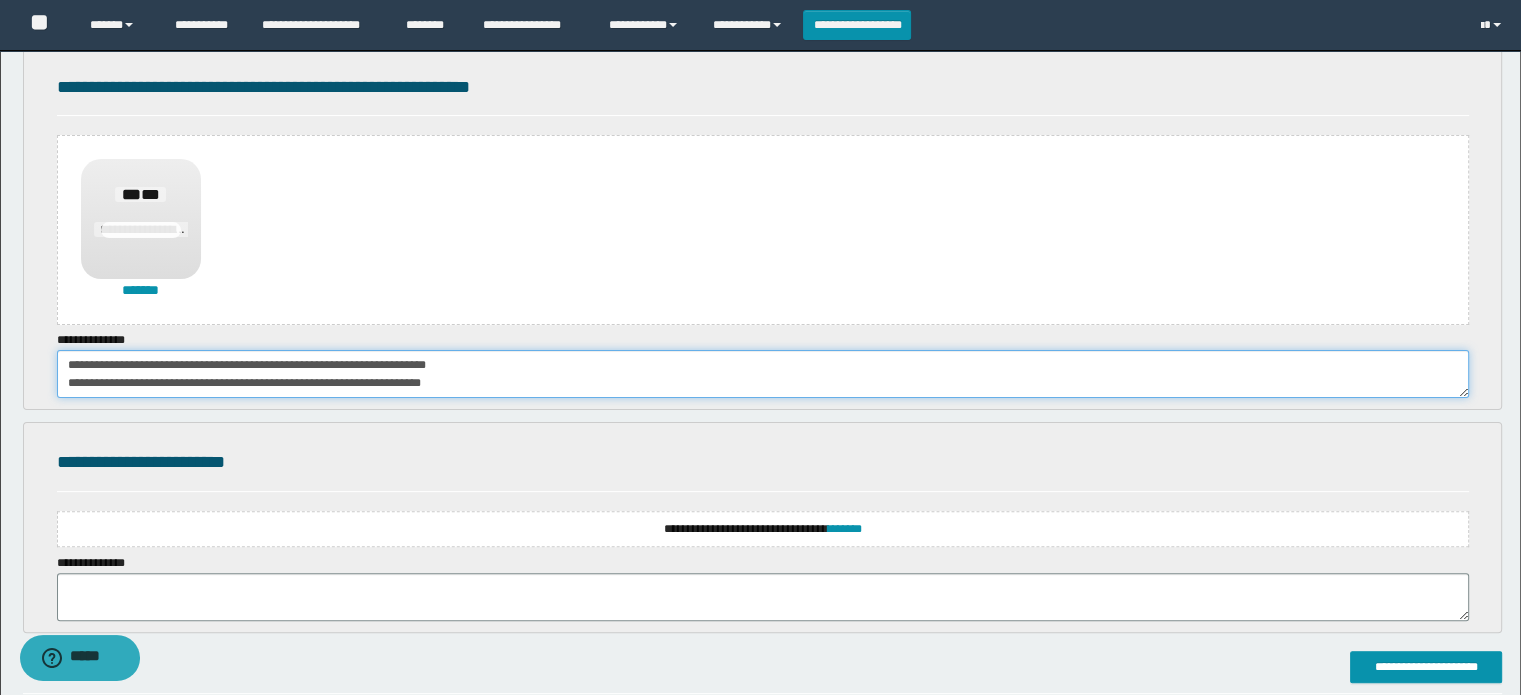 type on "**********" 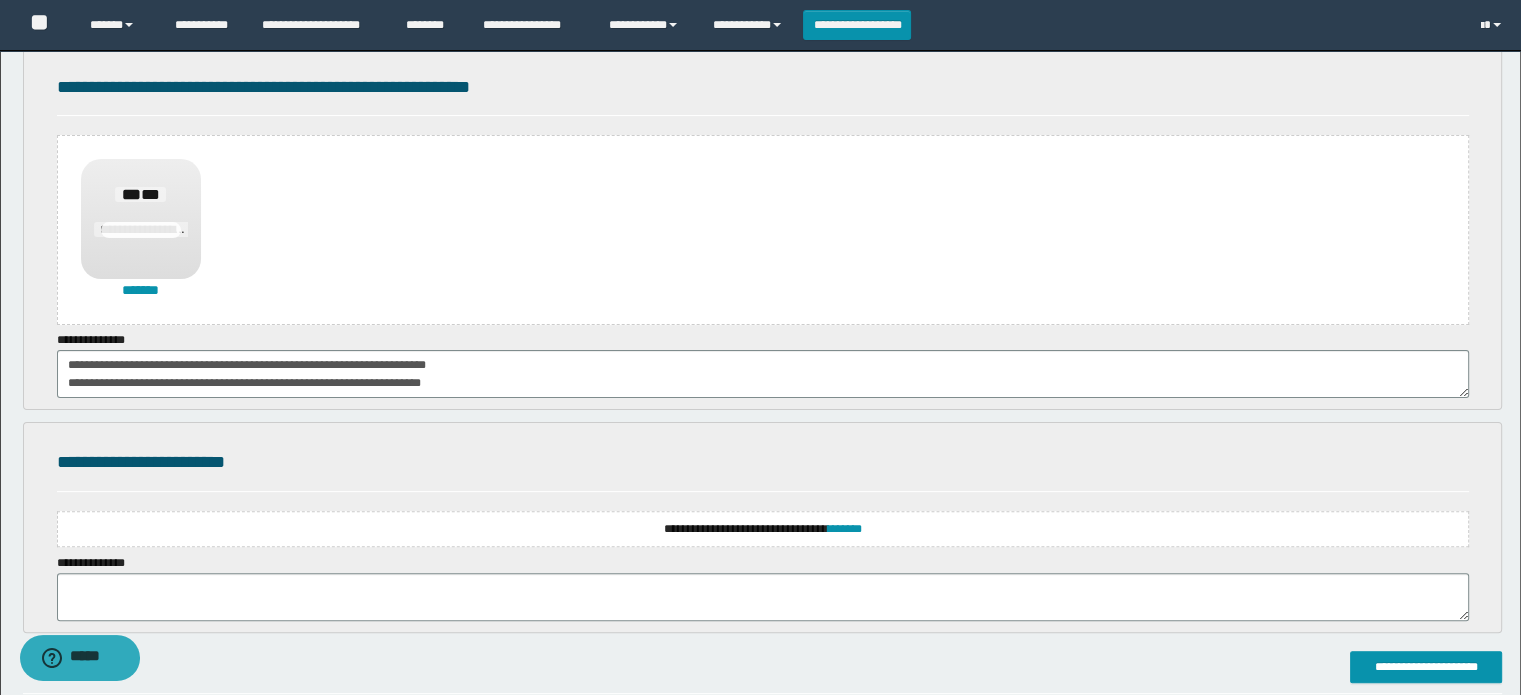 click on "**********" at bounding box center (763, 529) 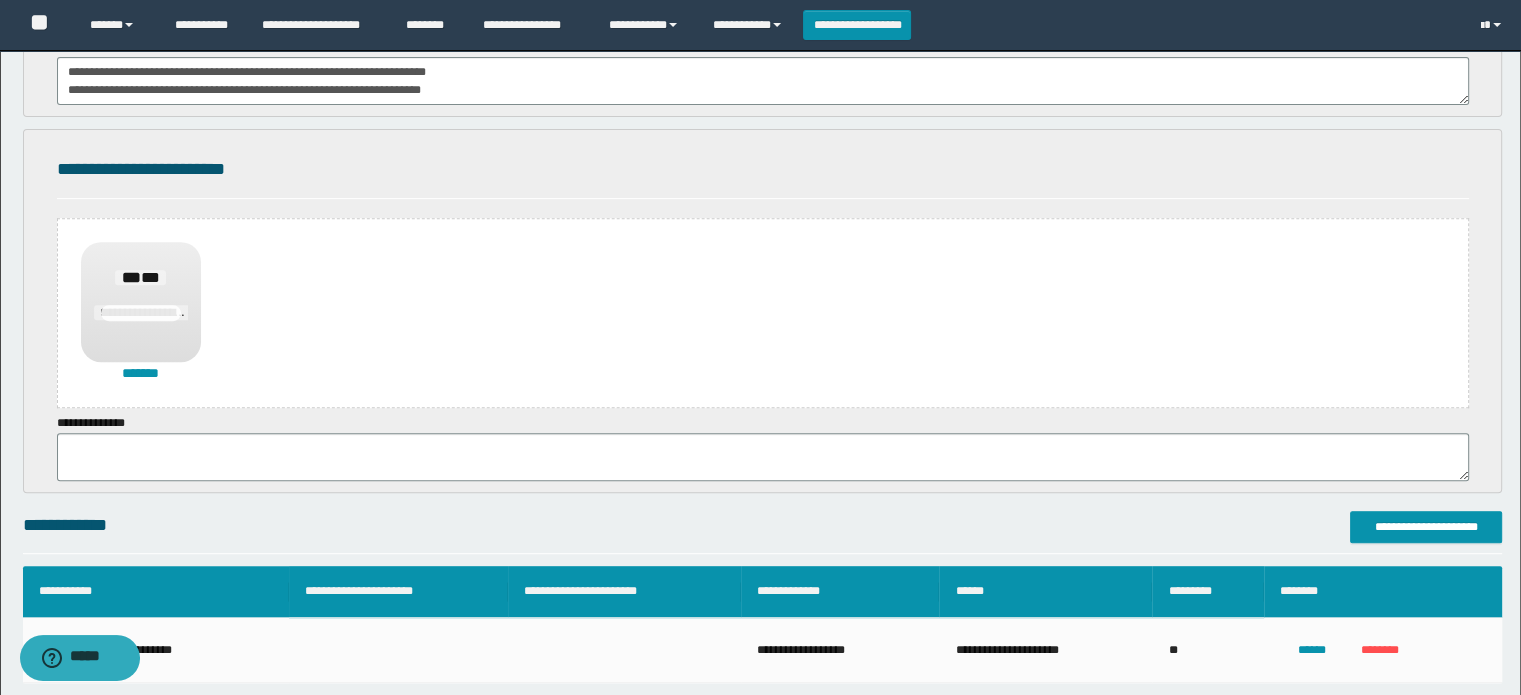 scroll, scrollTop: 814, scrollLeft: 0, axis: vertical 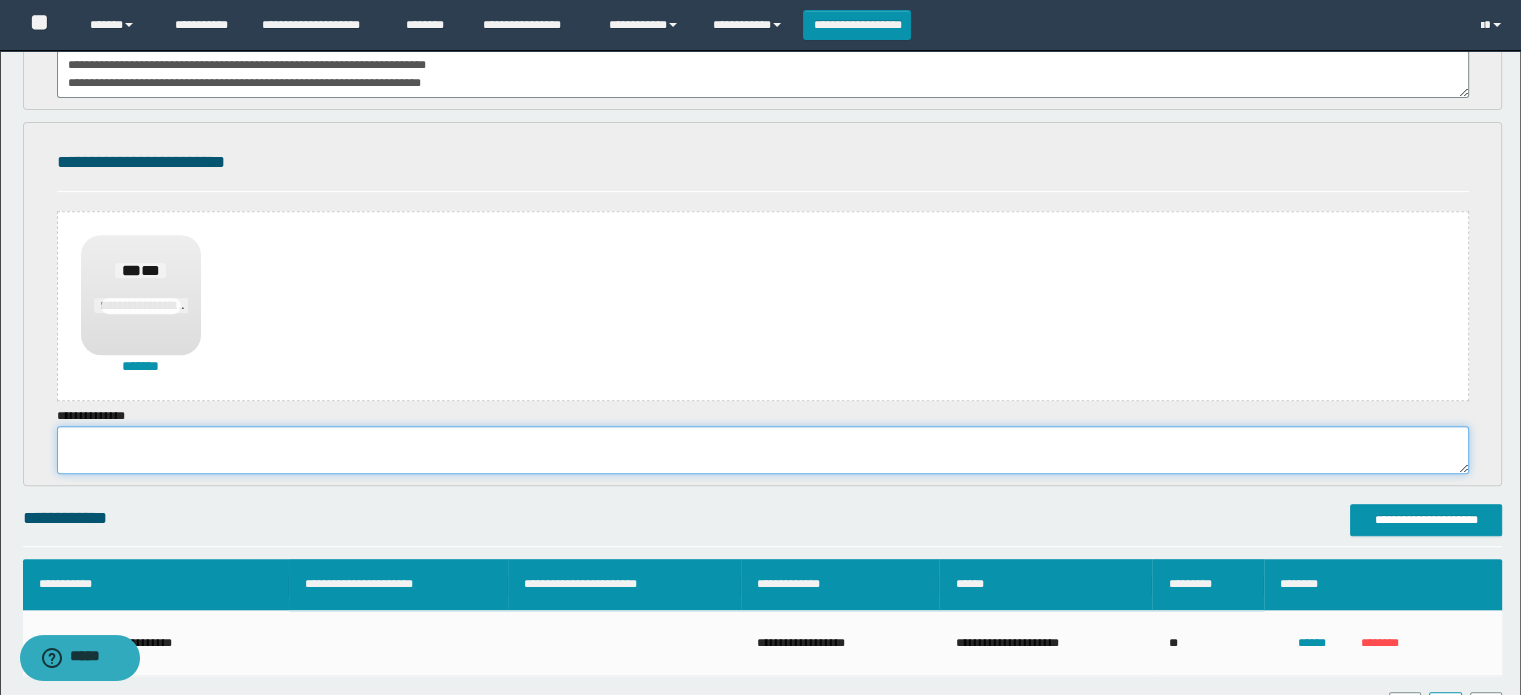 click at bounding box center [763, 450] 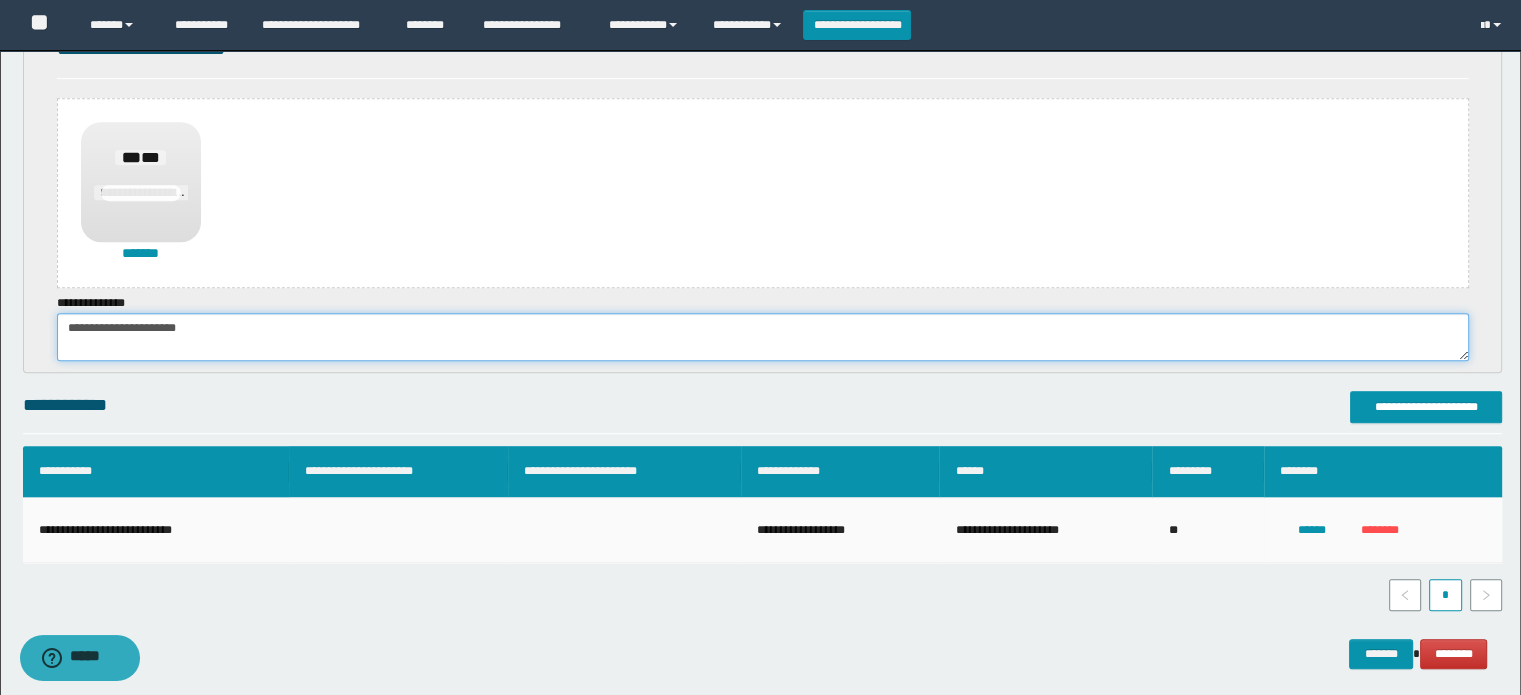 scroll, scrollTop: 1008, scrollLeft: 0, axis: vertical 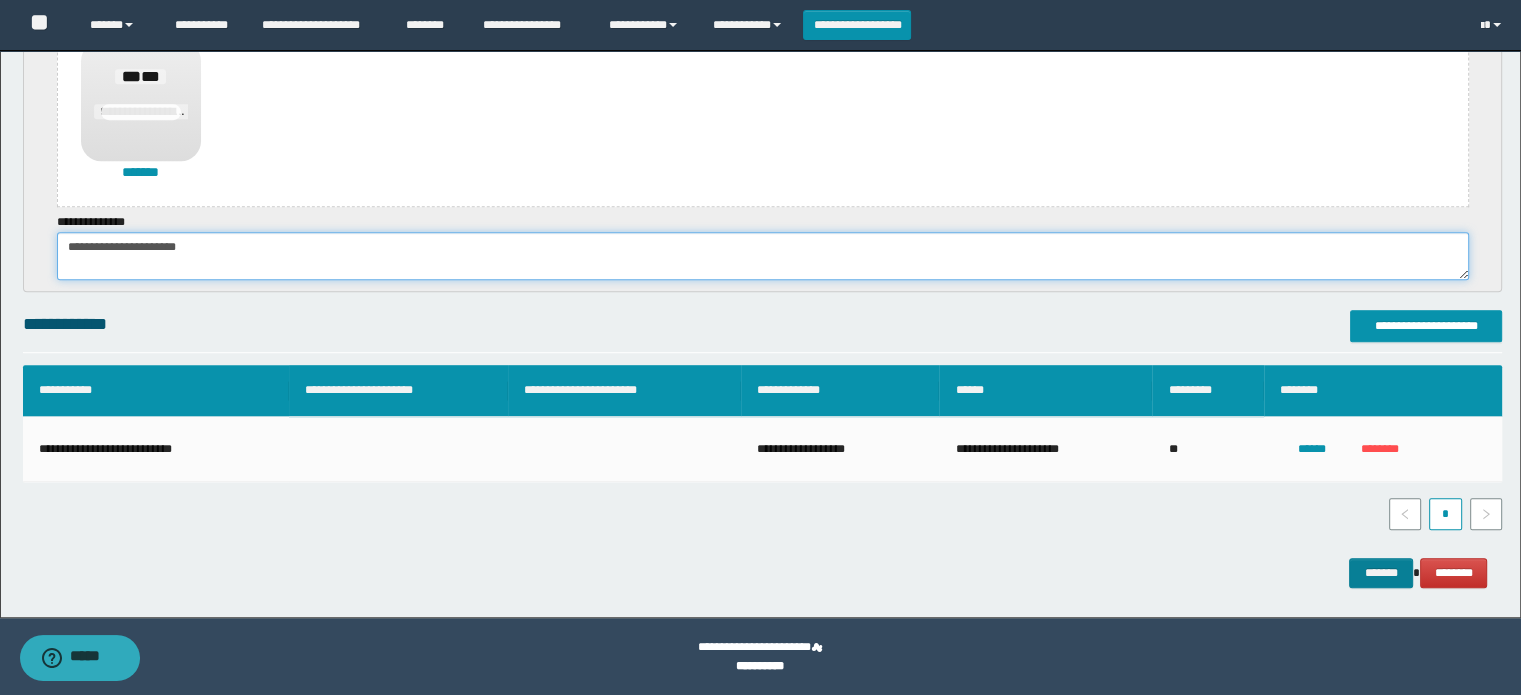 type on "**********" 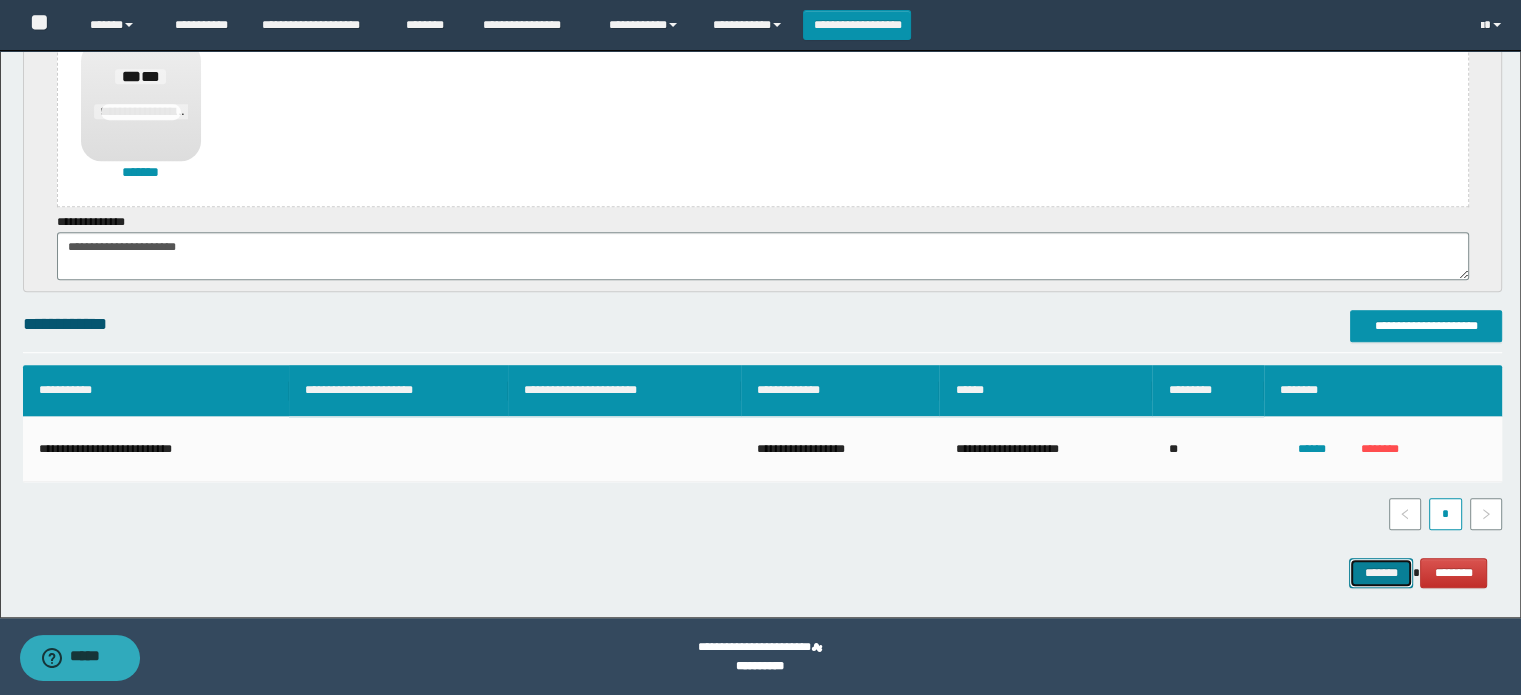 click on "*******" at bounding box center (1381, 573) 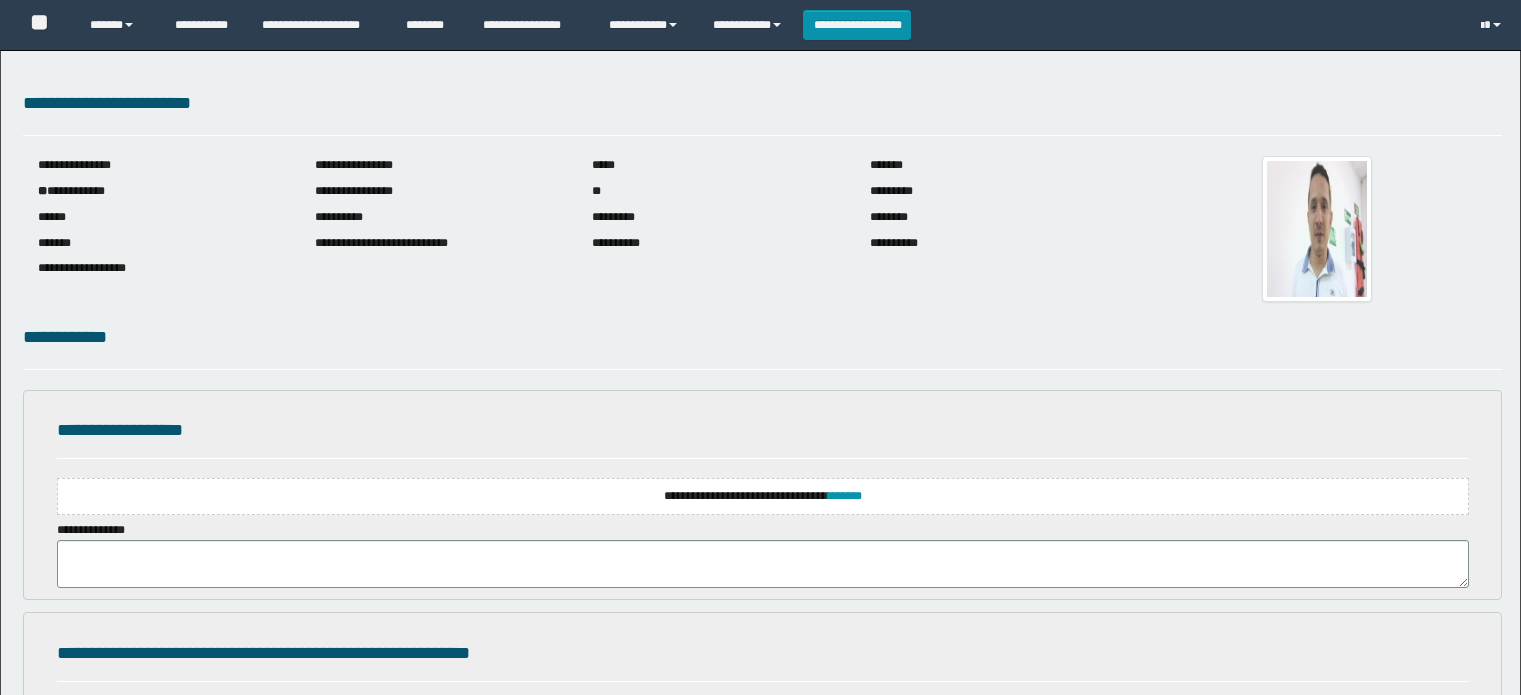 scroll, scrollTop: 0, scrollLeft: 0, axis: both 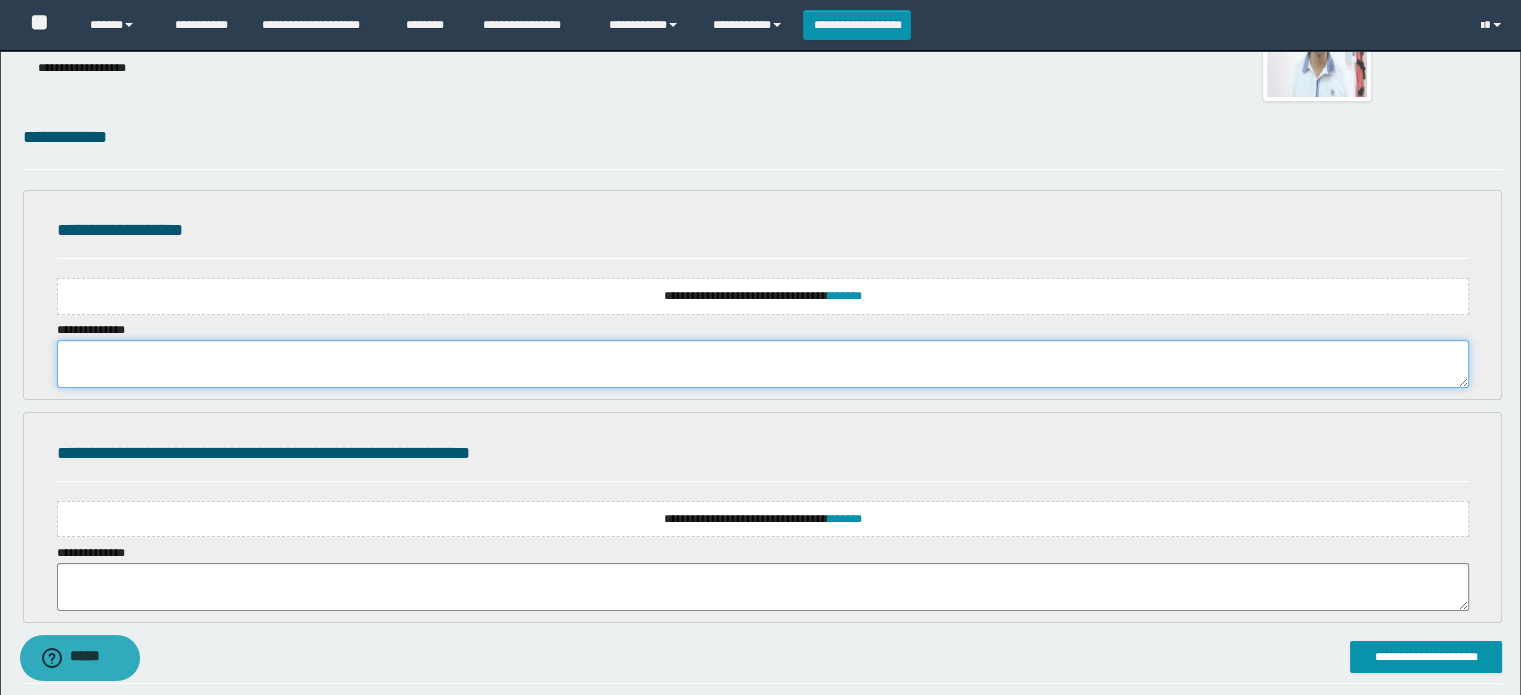 click at bounding box center (763, 364) 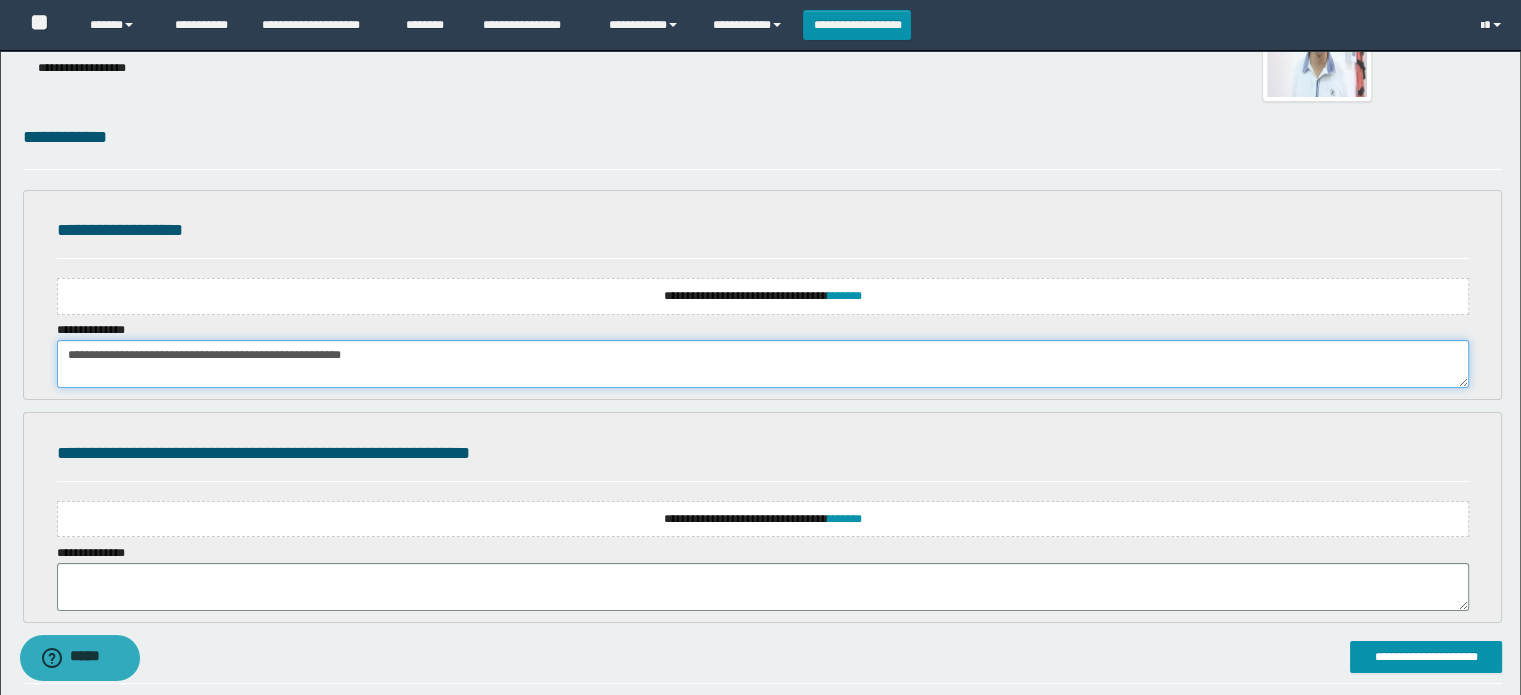 type on "**********" 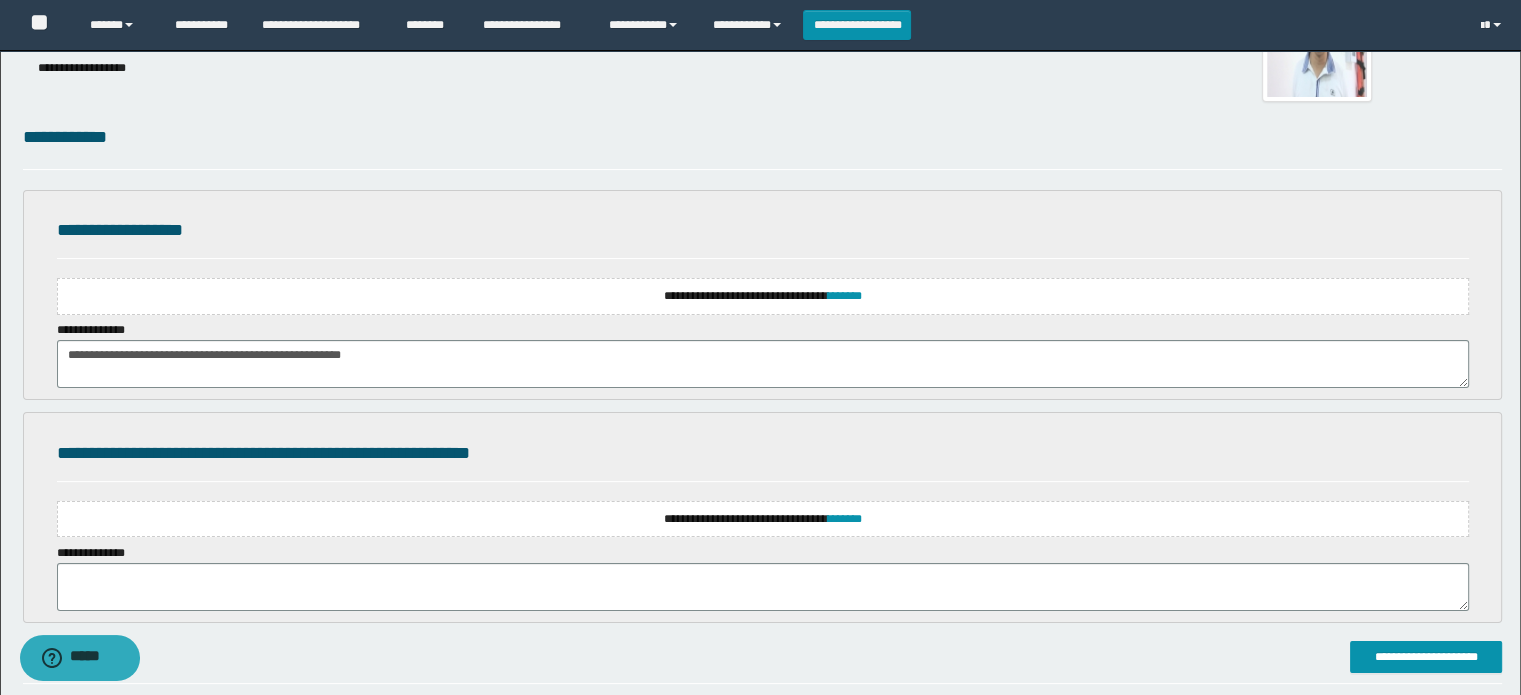 click on "**********" at bounding box center (763, 296) 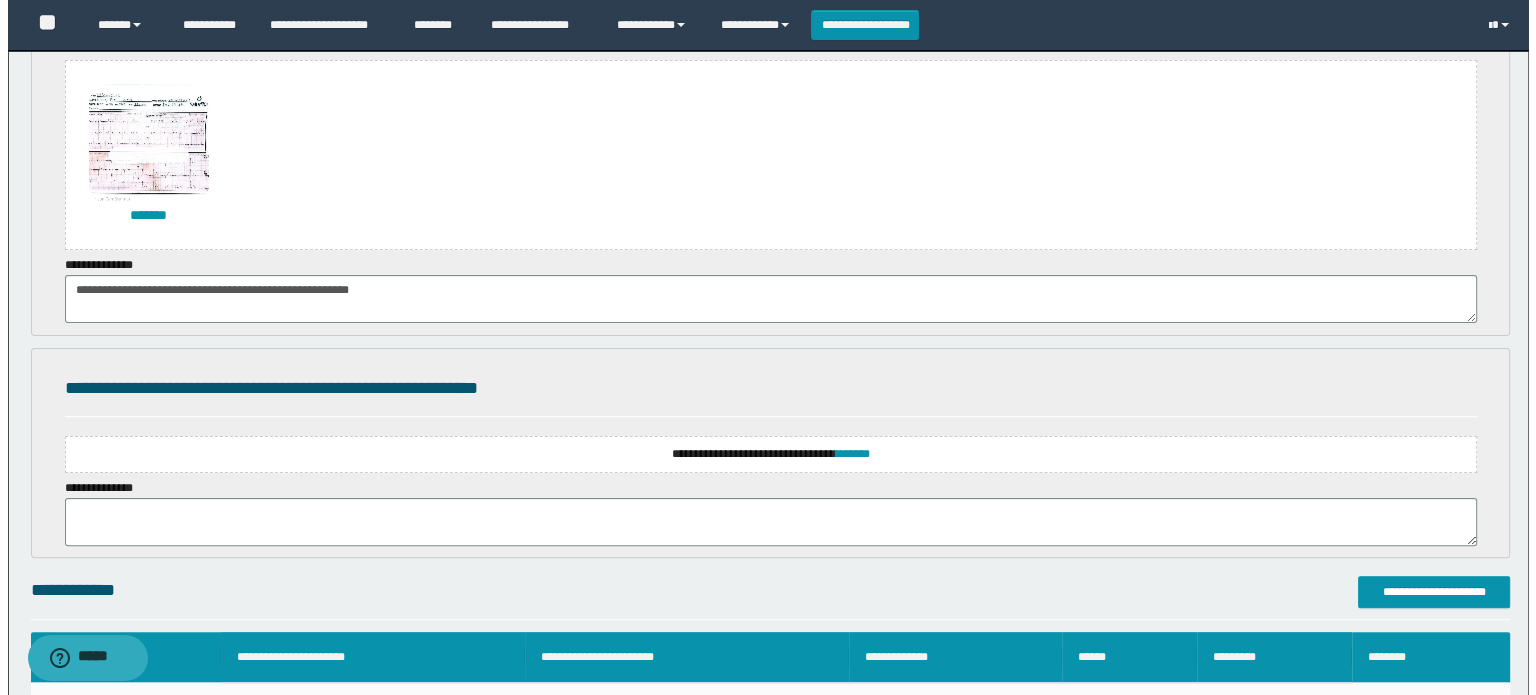 scroll, scrollTop: 600, scrollLeft: 0, axis: vertical 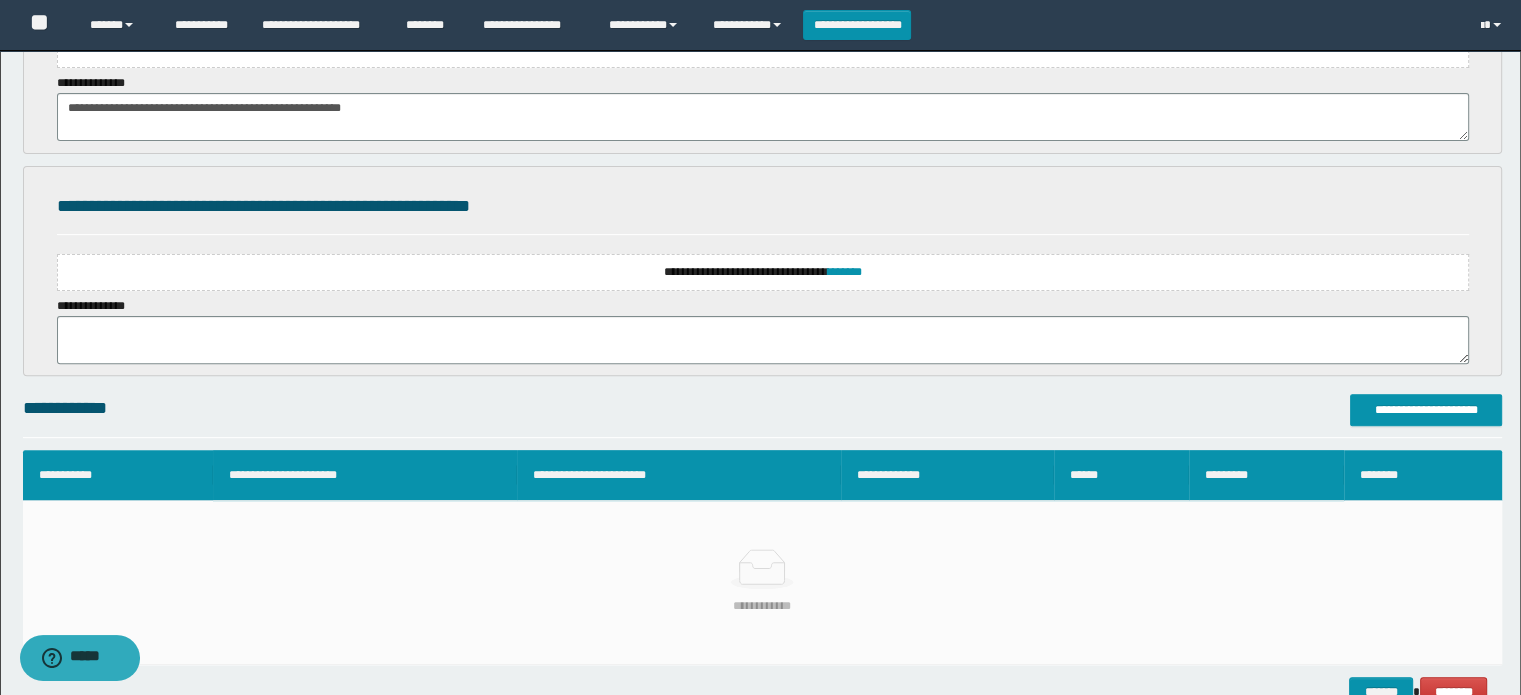 click on "**********" at bounding box center (763, 272) 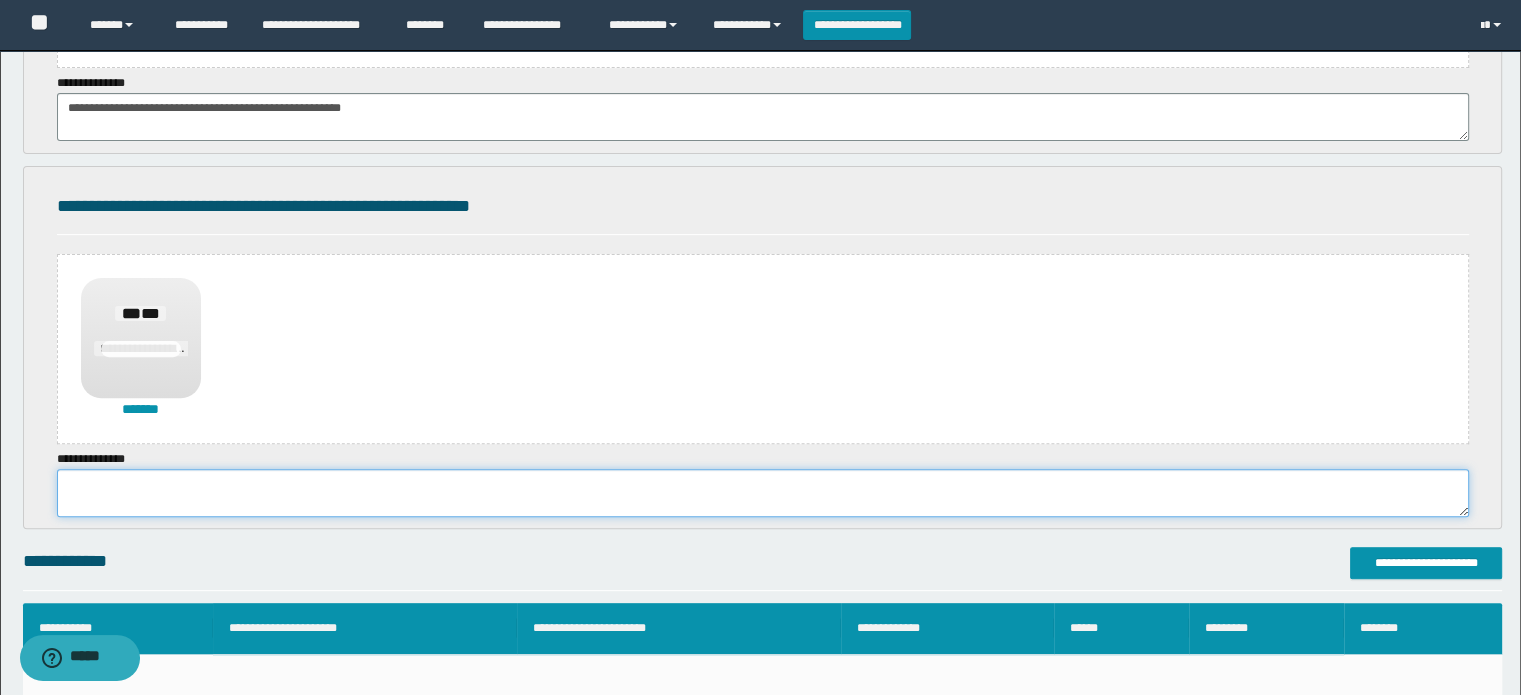 click at bounding box center [763, 493] 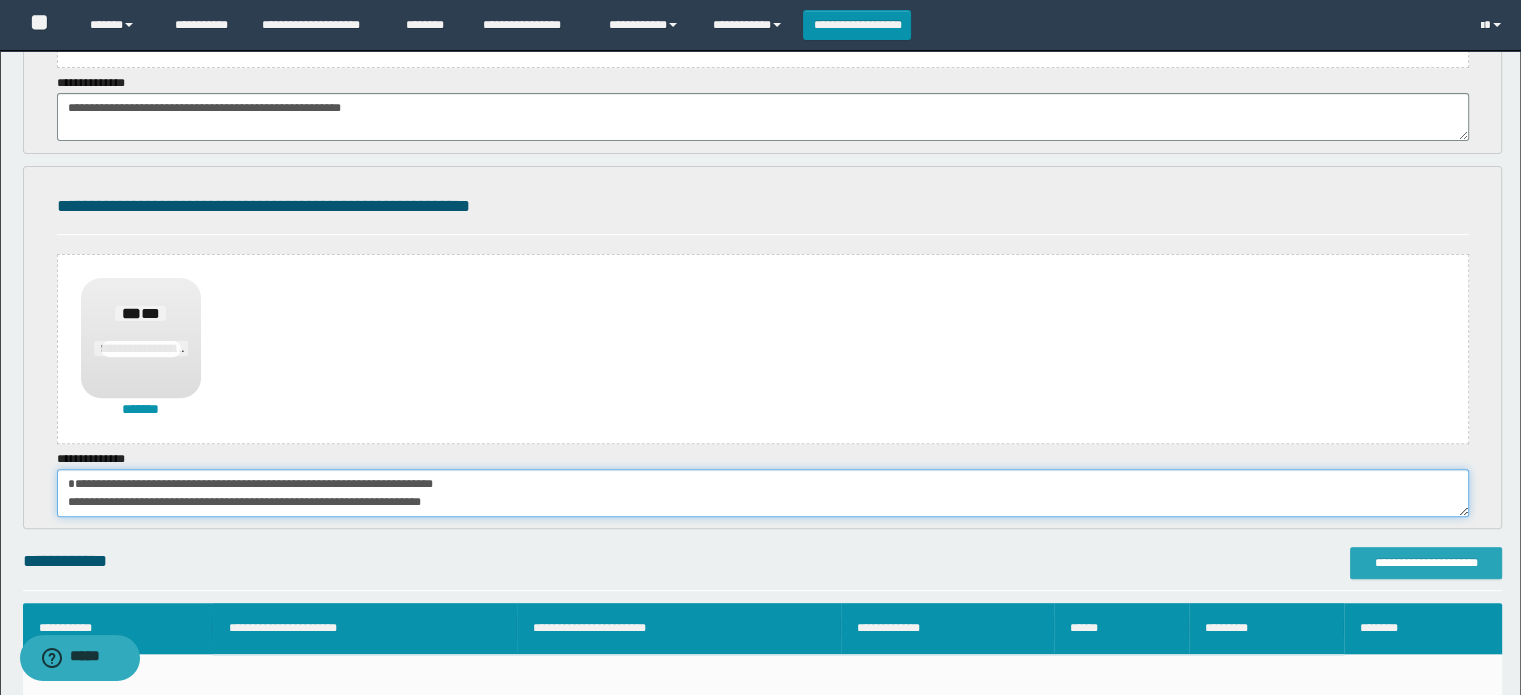type on "**********" 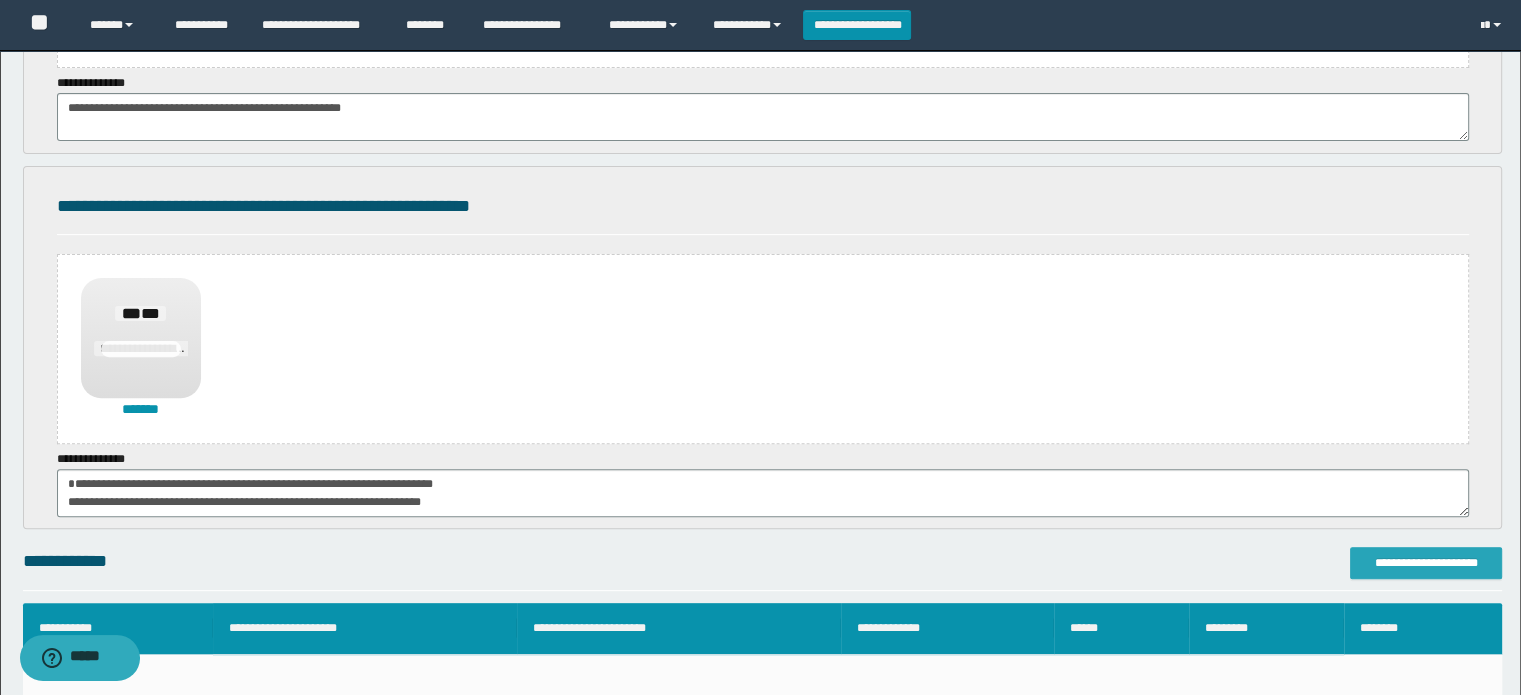 click on "**********" at bounding box center [1426, 563] 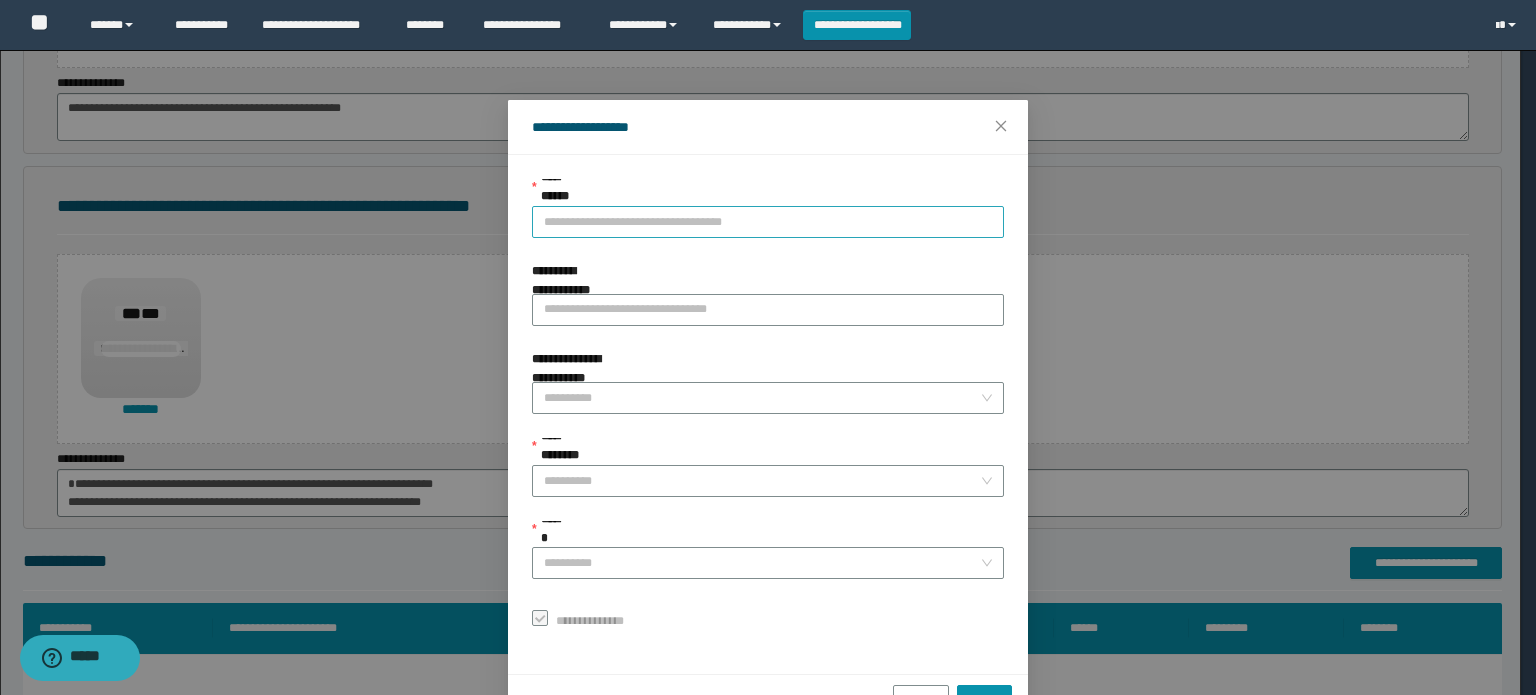 click on "**********" at bounding box center (768, 222) 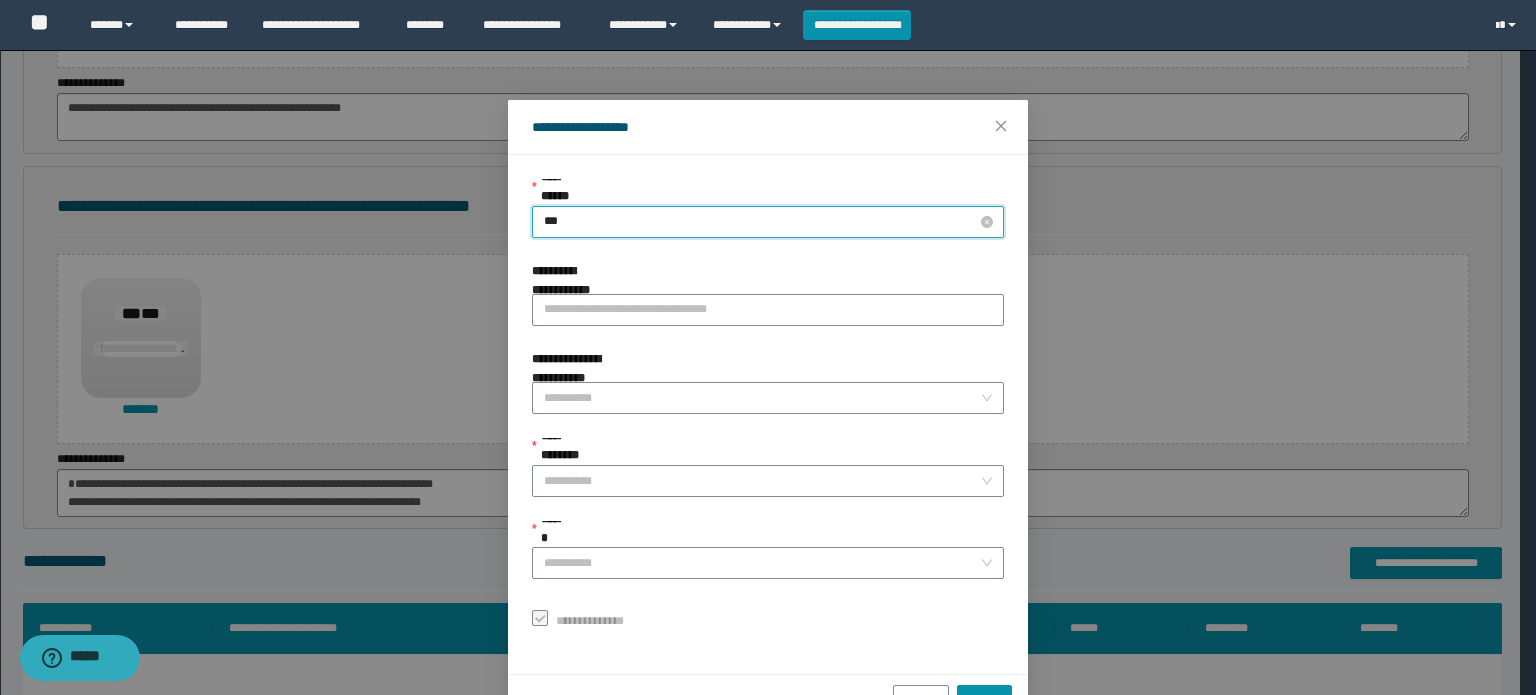 type on "****" 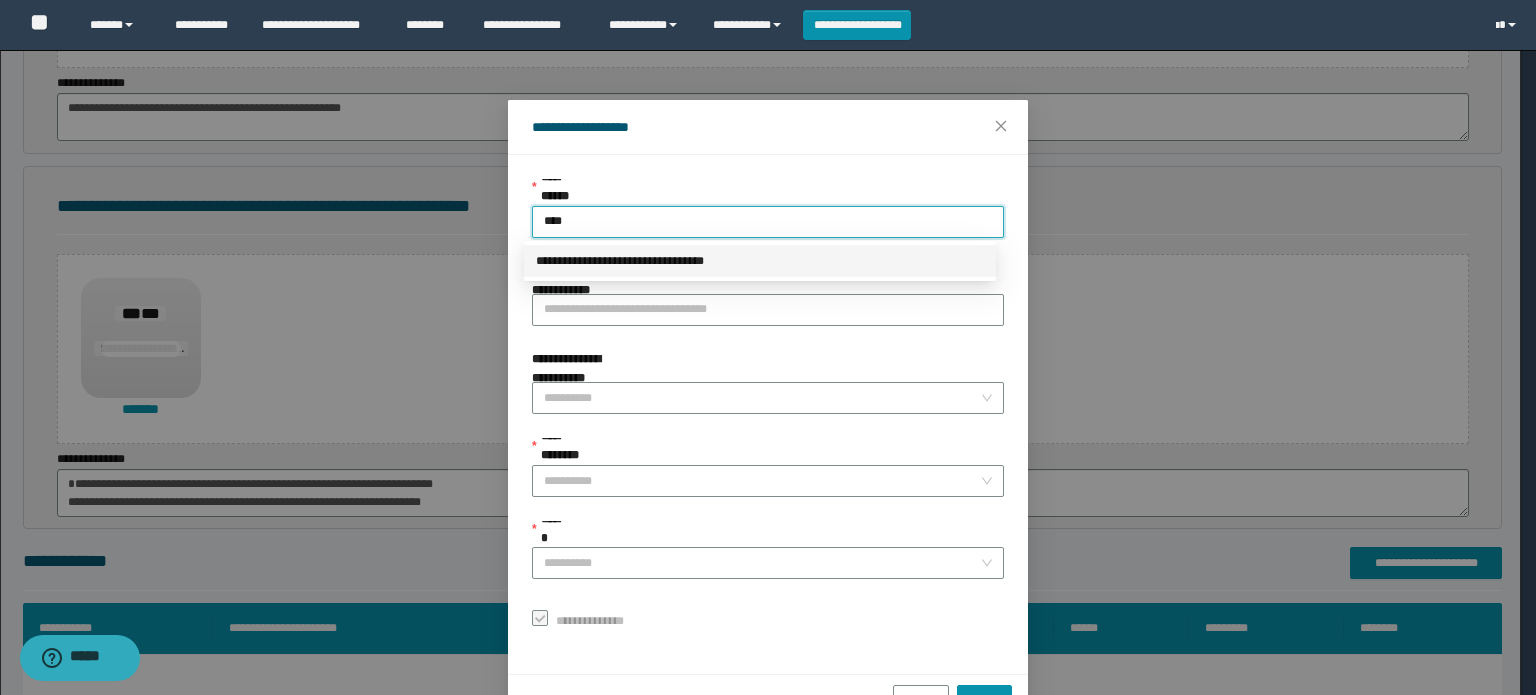 click on "**********" at bounding box center [760, 261] 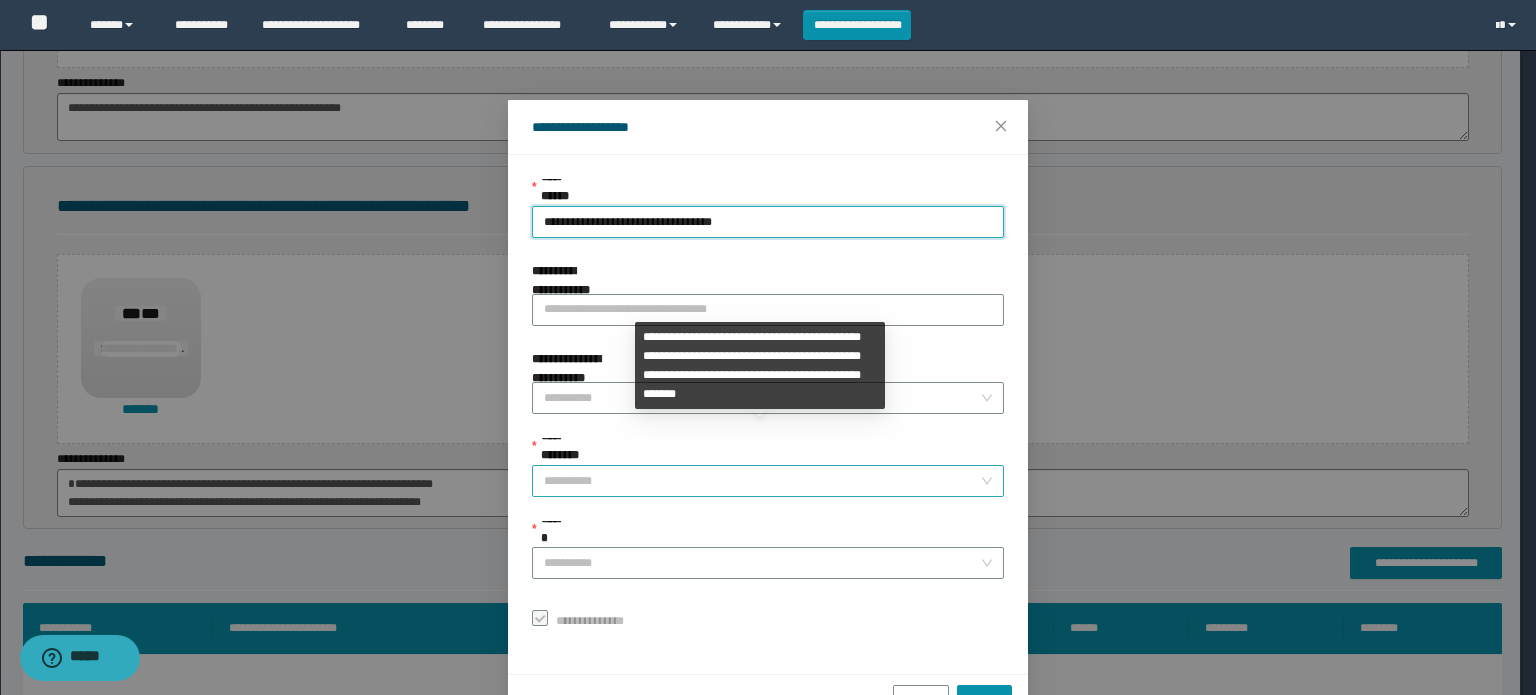 click on "**********" at bounding box center (762, 481) 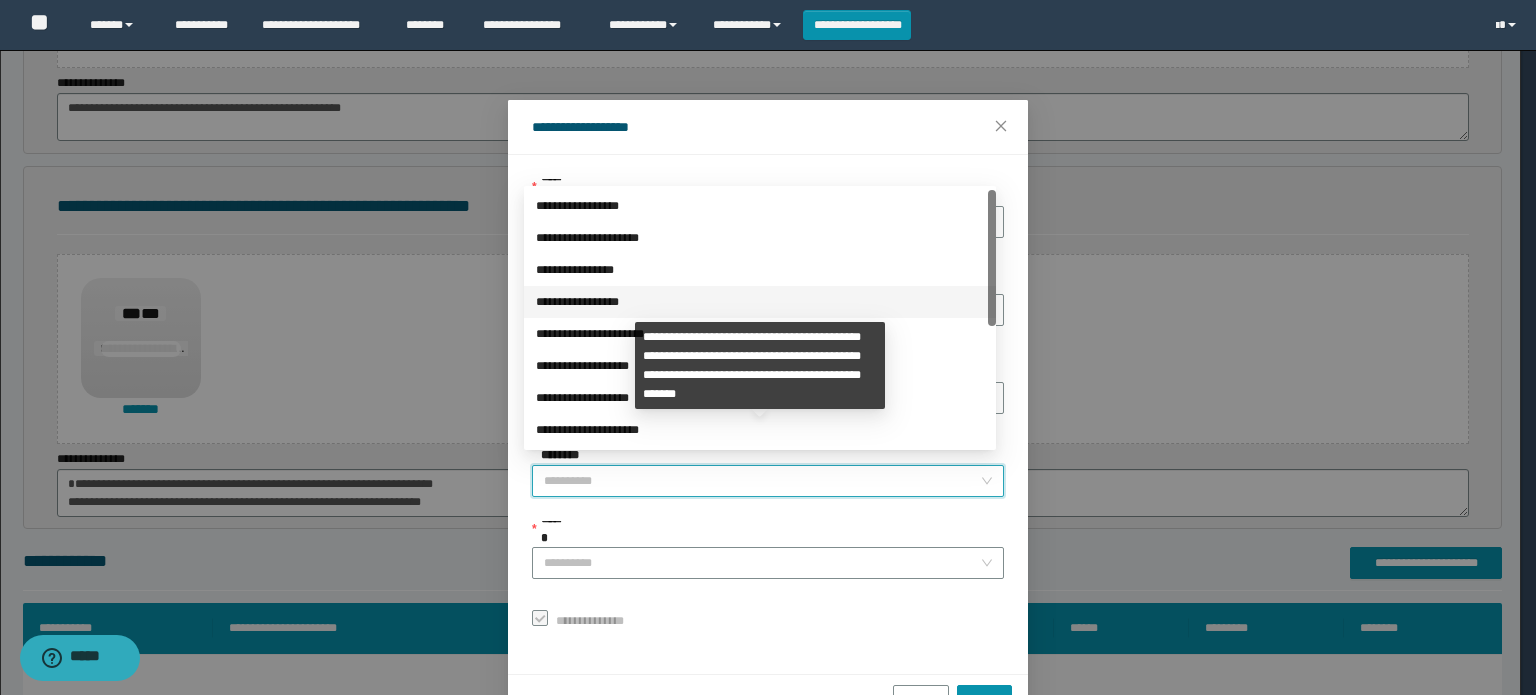 scroll, scrollTop: 224, scrollLeft: 0, axis: vertical 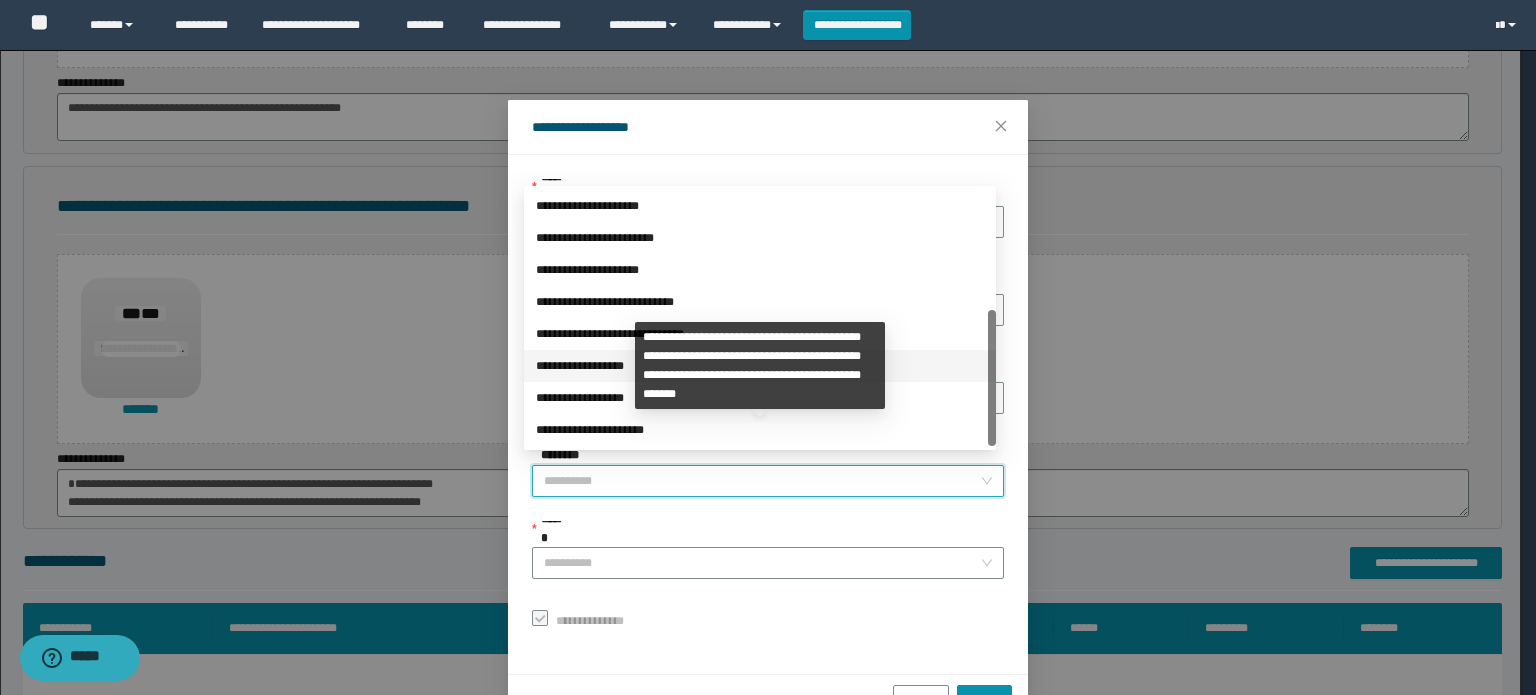 click on "**********" at bounding box center [760, 366] 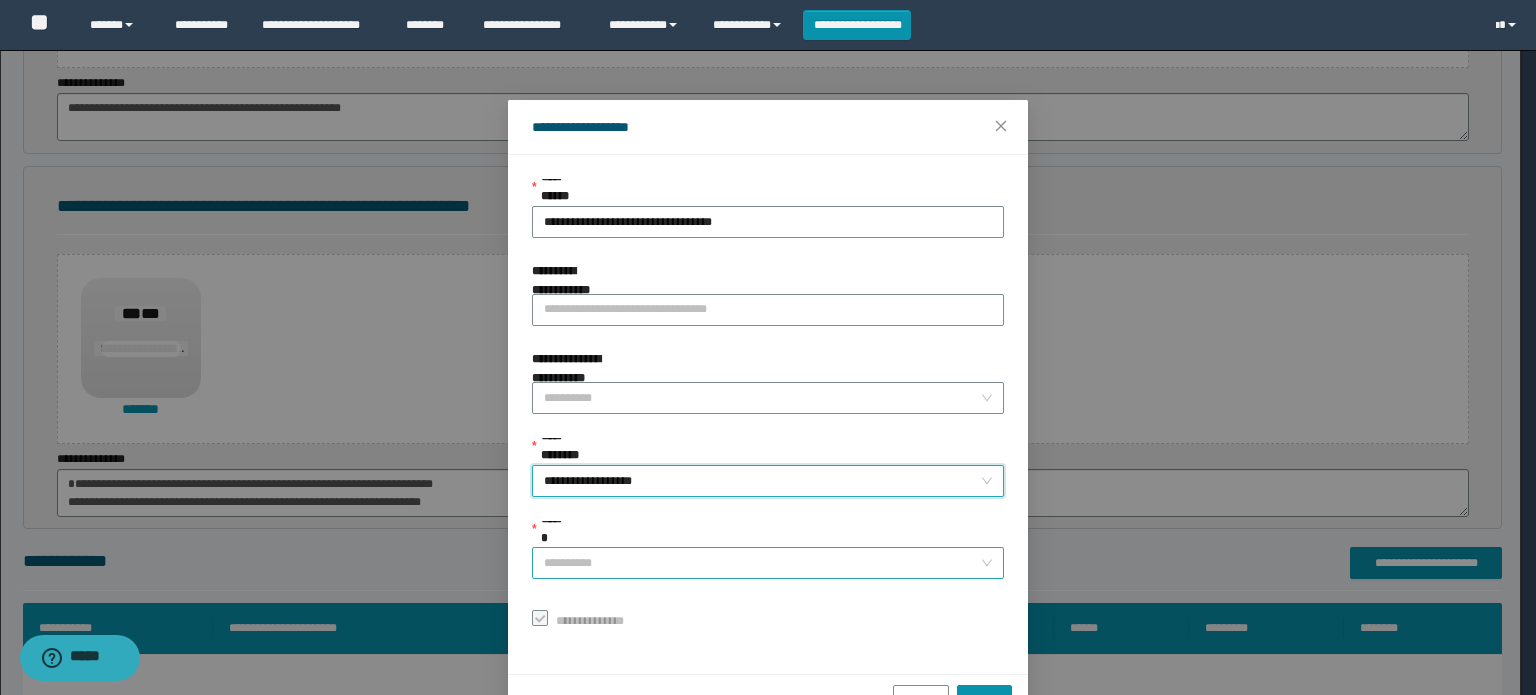 click at bounding box center (762, 563) 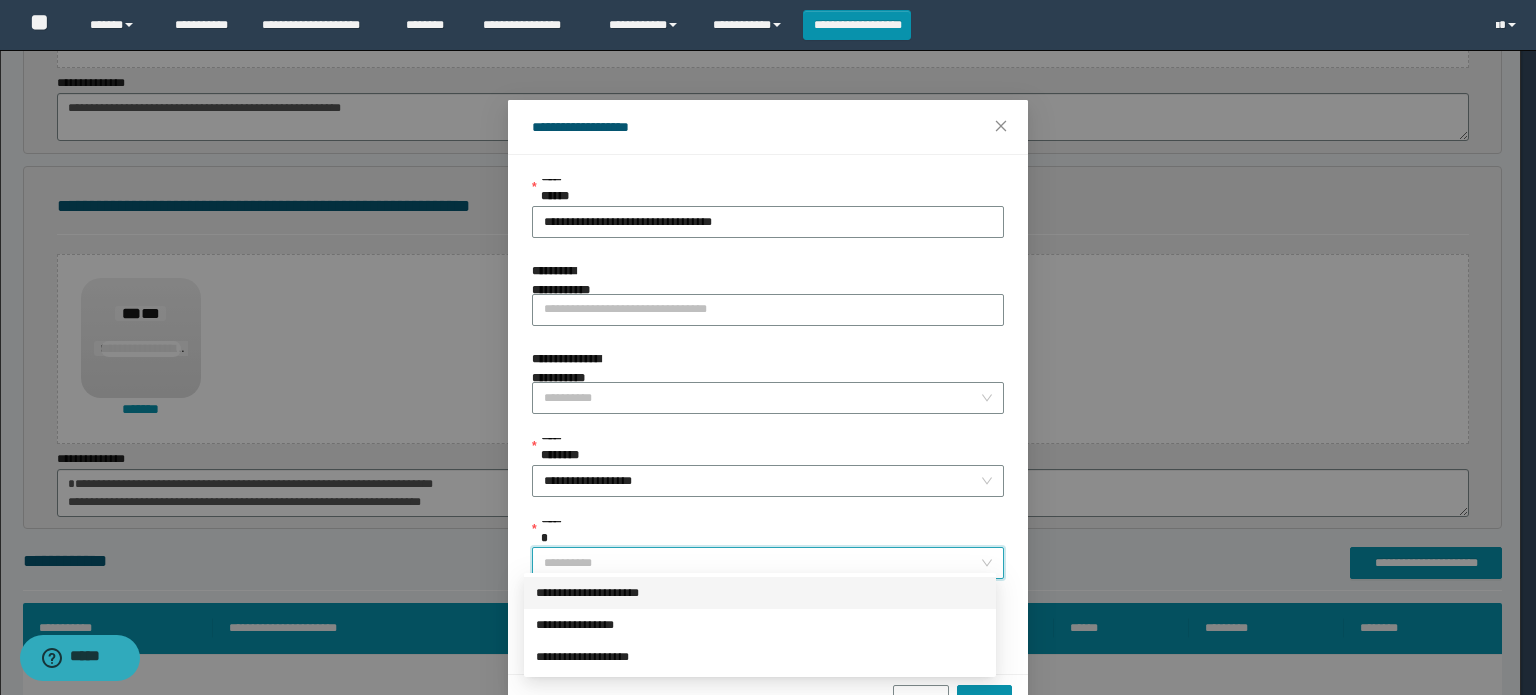 click on "**********" at bounding box center [760, 593] 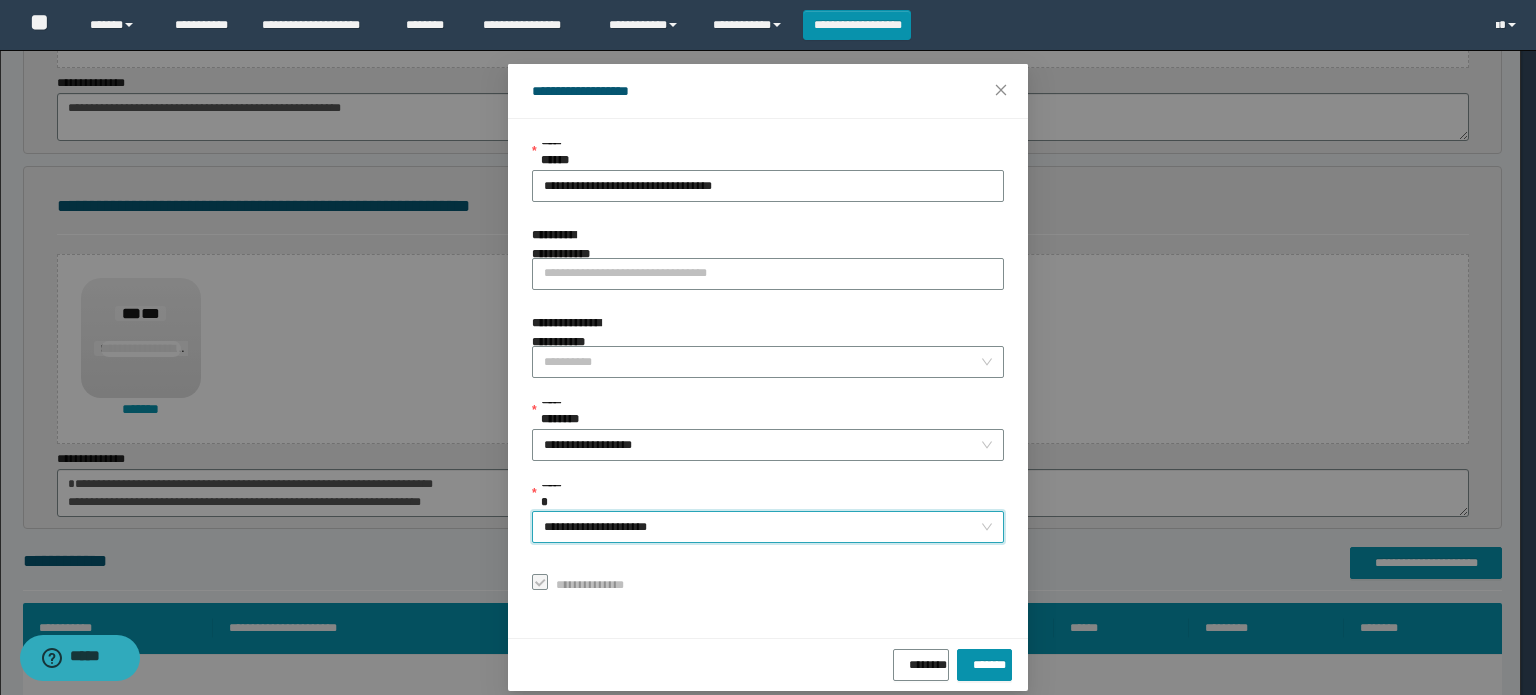scroll, scrollTop: 55, scrollLeft: 0, axis: vertical 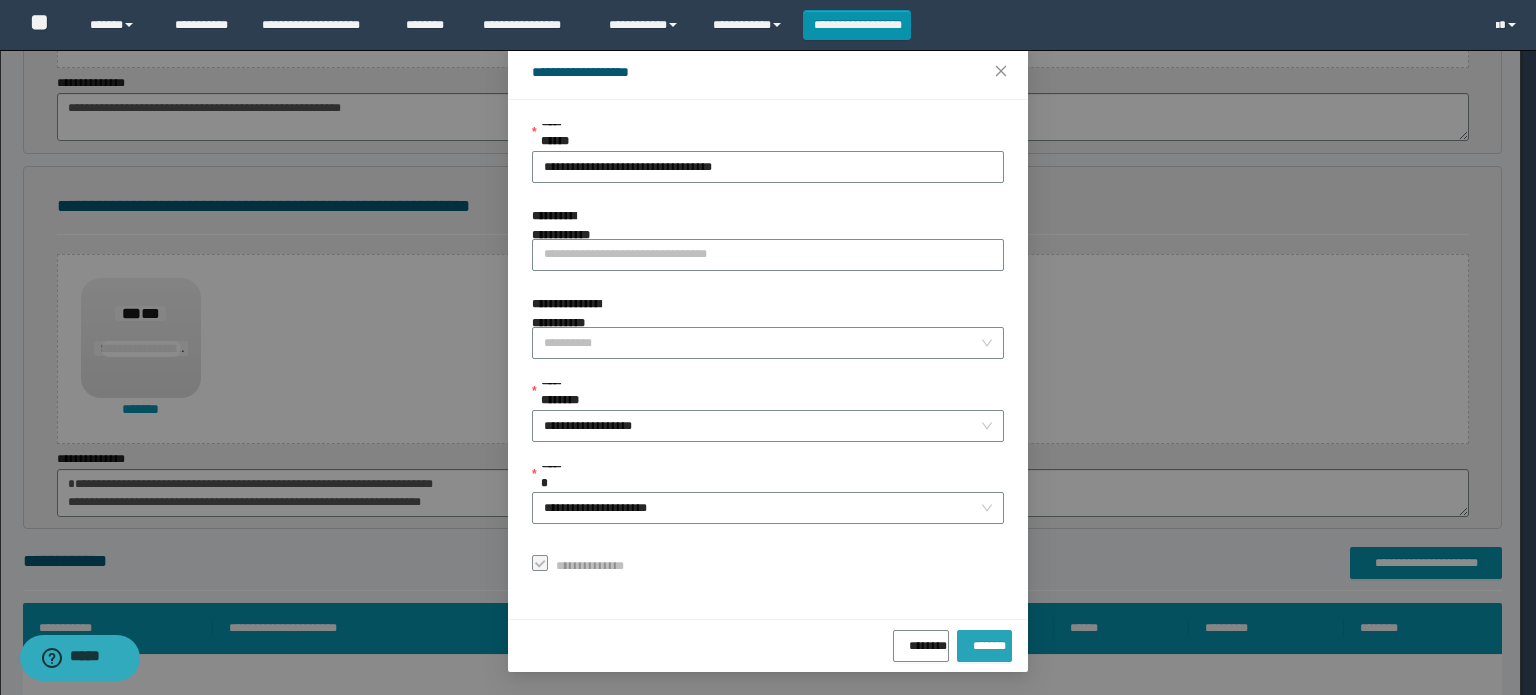 click on "*******" at bounding box center (984, 642) 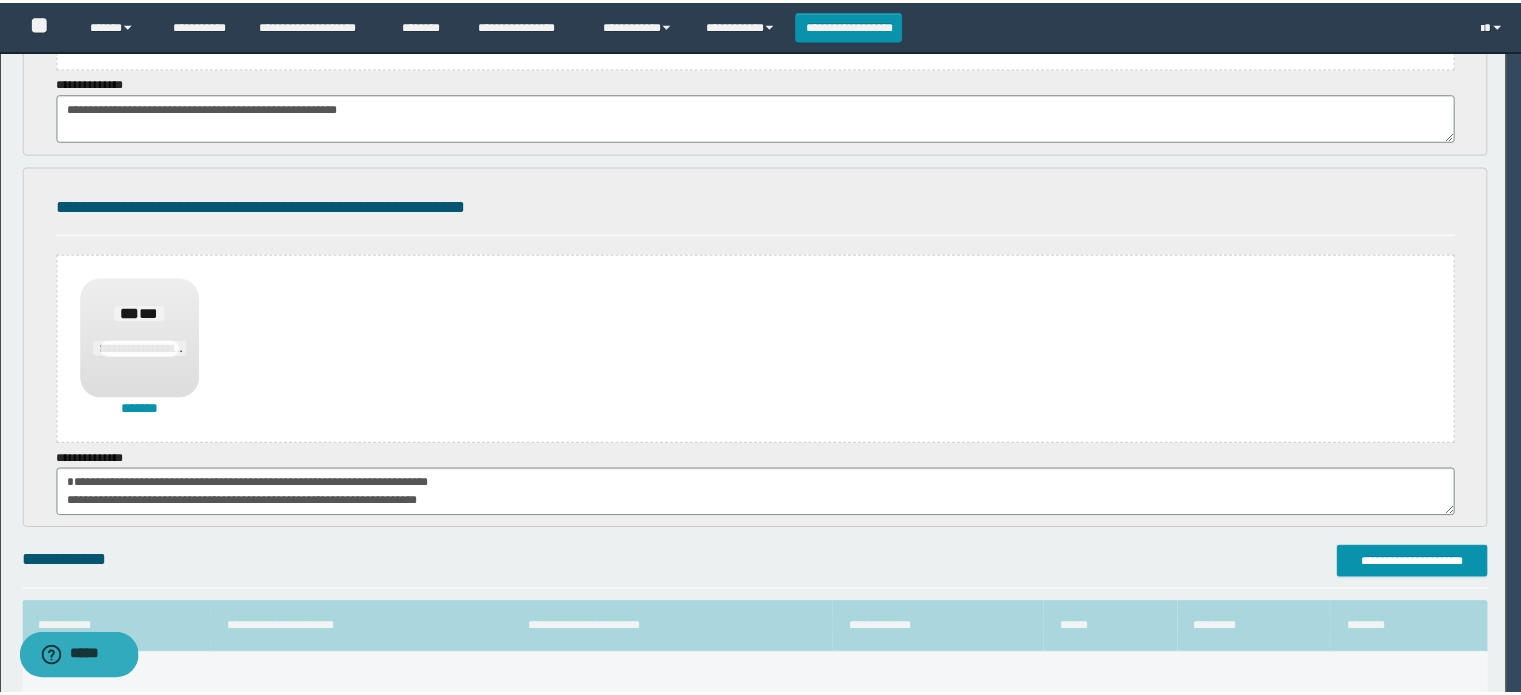 scroll, scrollTop: 8, scrollLeft: 0, axis: vertical 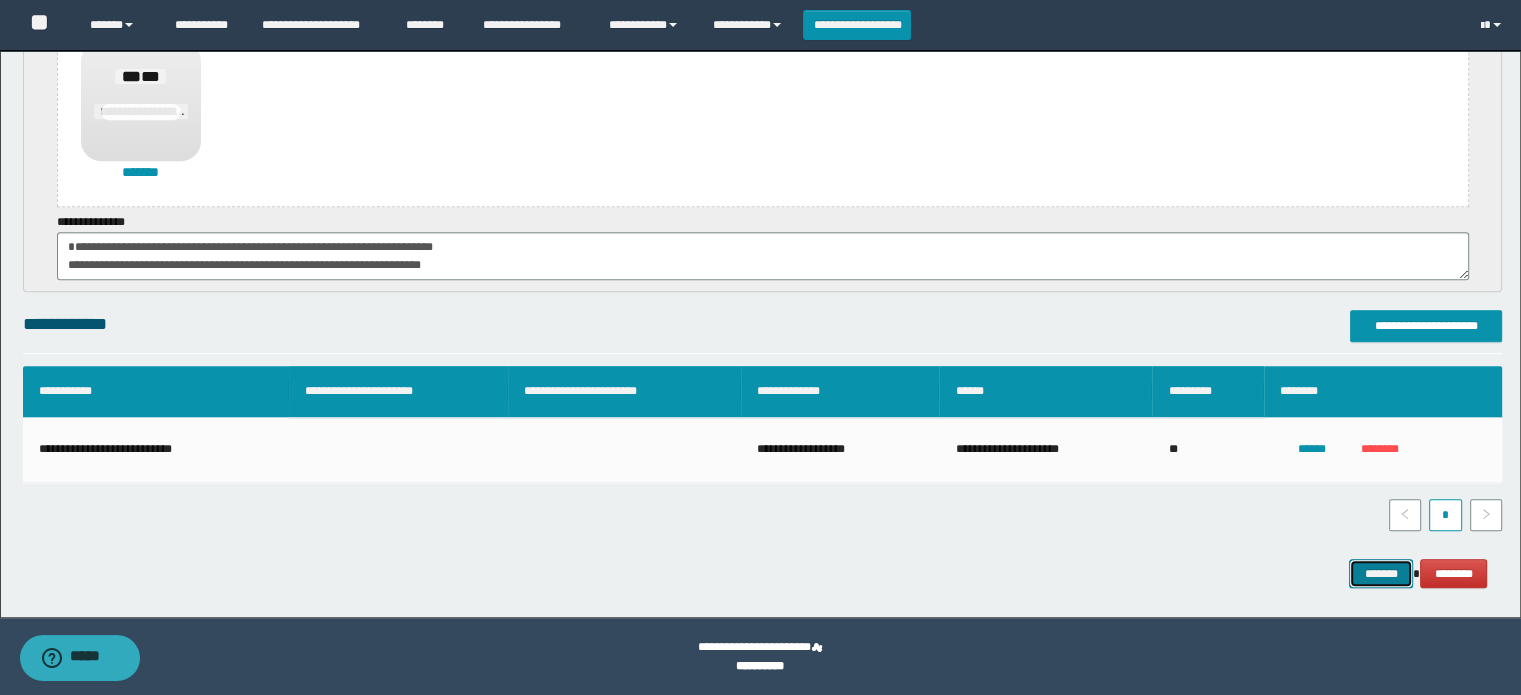 click on "*******" at bounding box center [1381, 574] 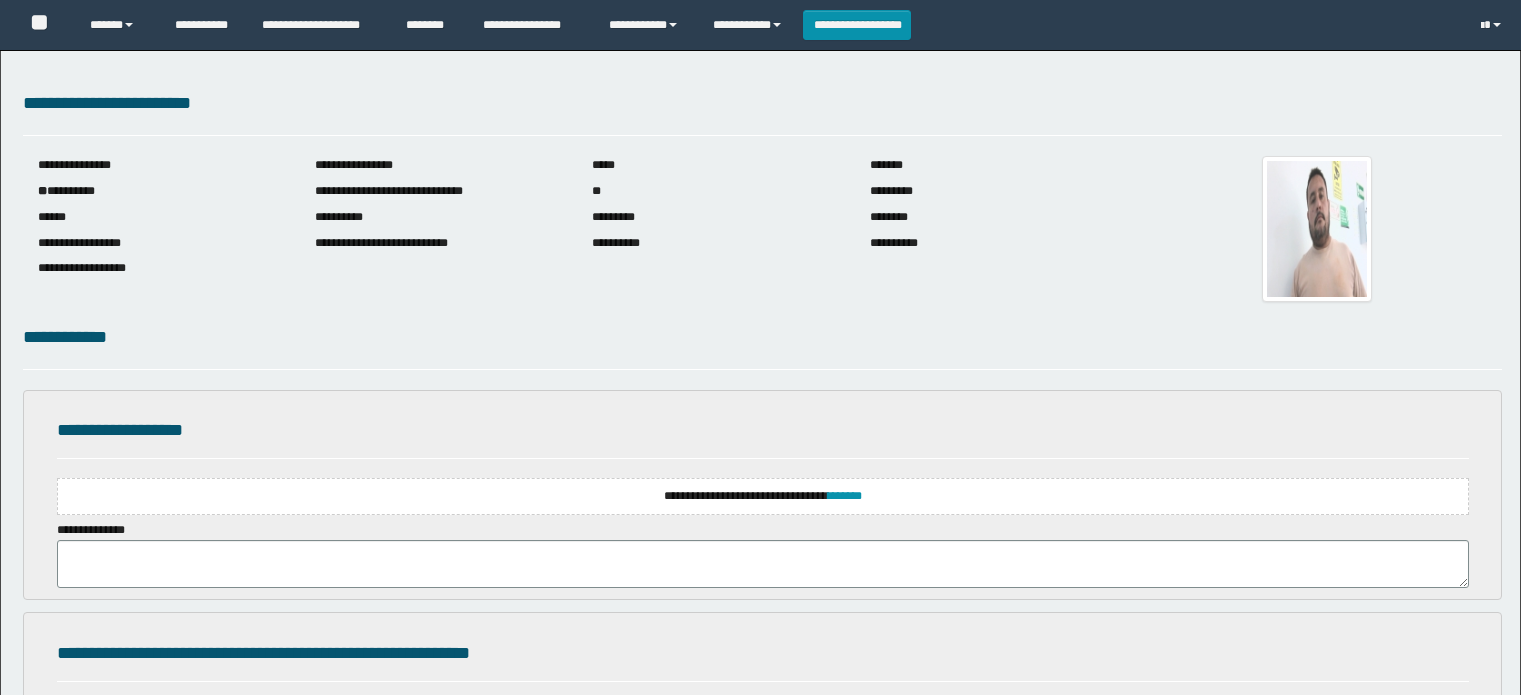 scroll, scrollTop: 0, scrollLeft: 0, axis: both 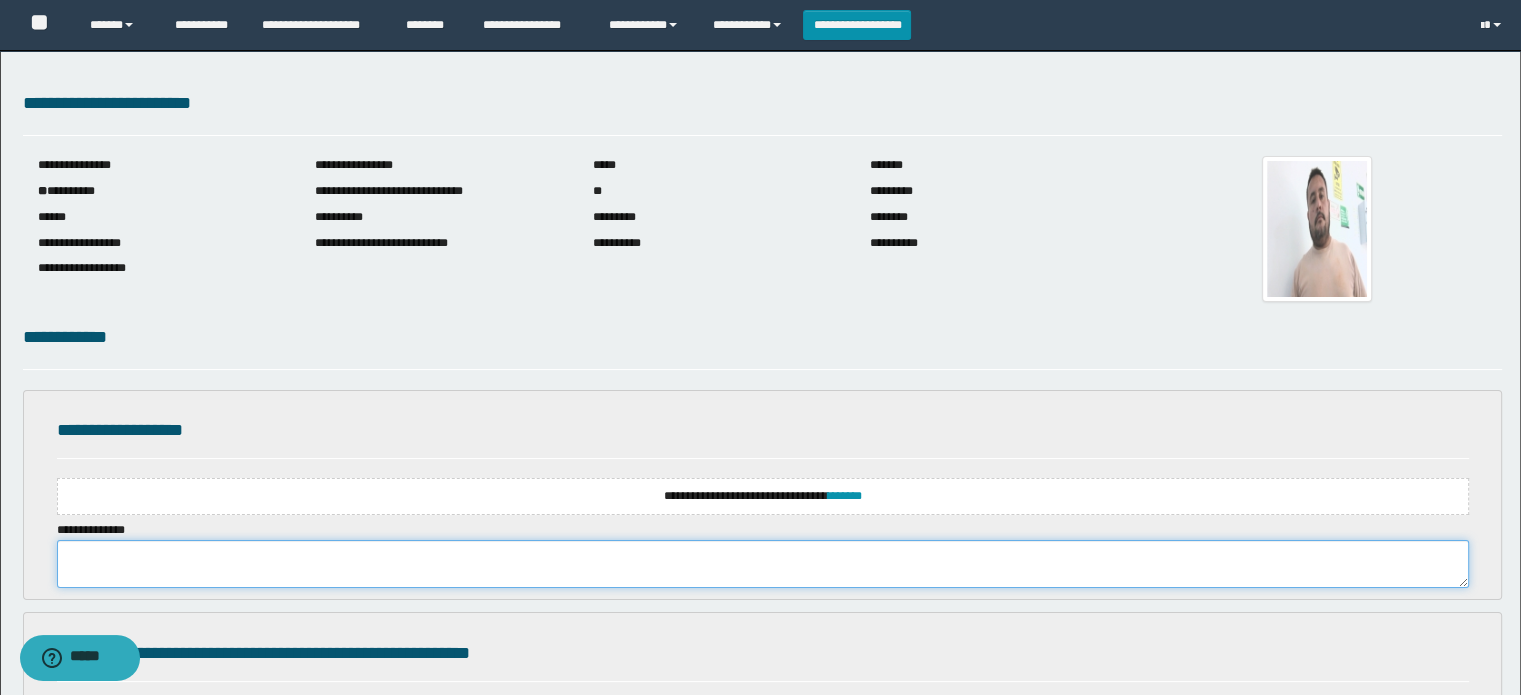 click at bounding box center [763, 564] 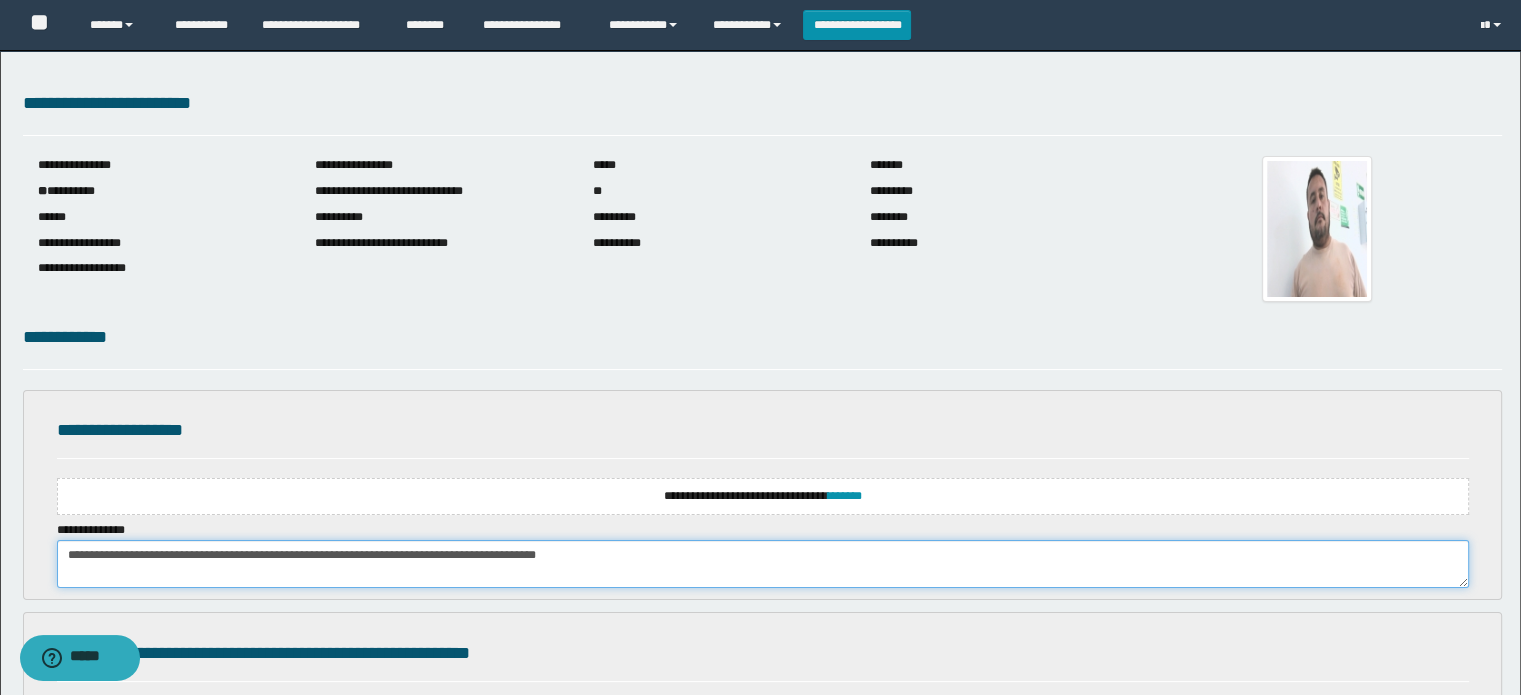 type on "**********" 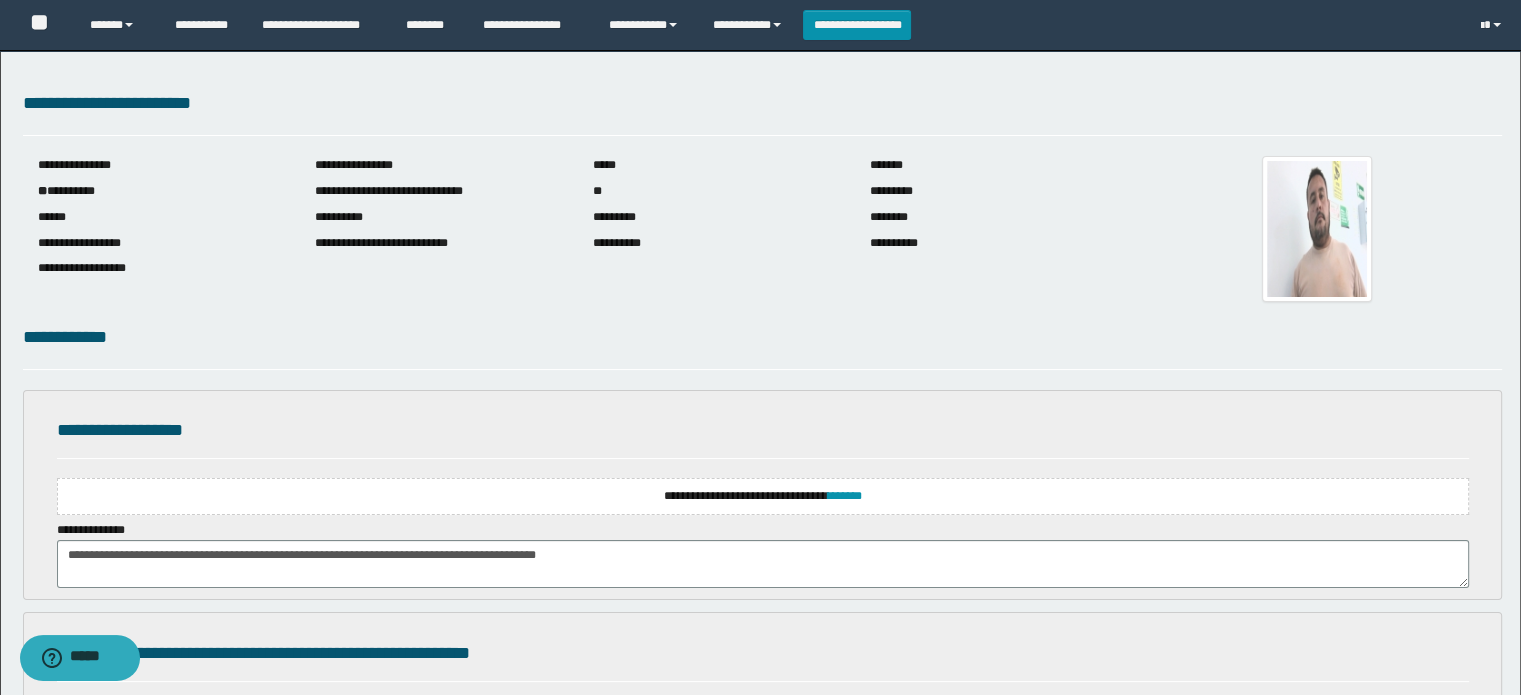 click on "**********" at bounding box center (763, 496) 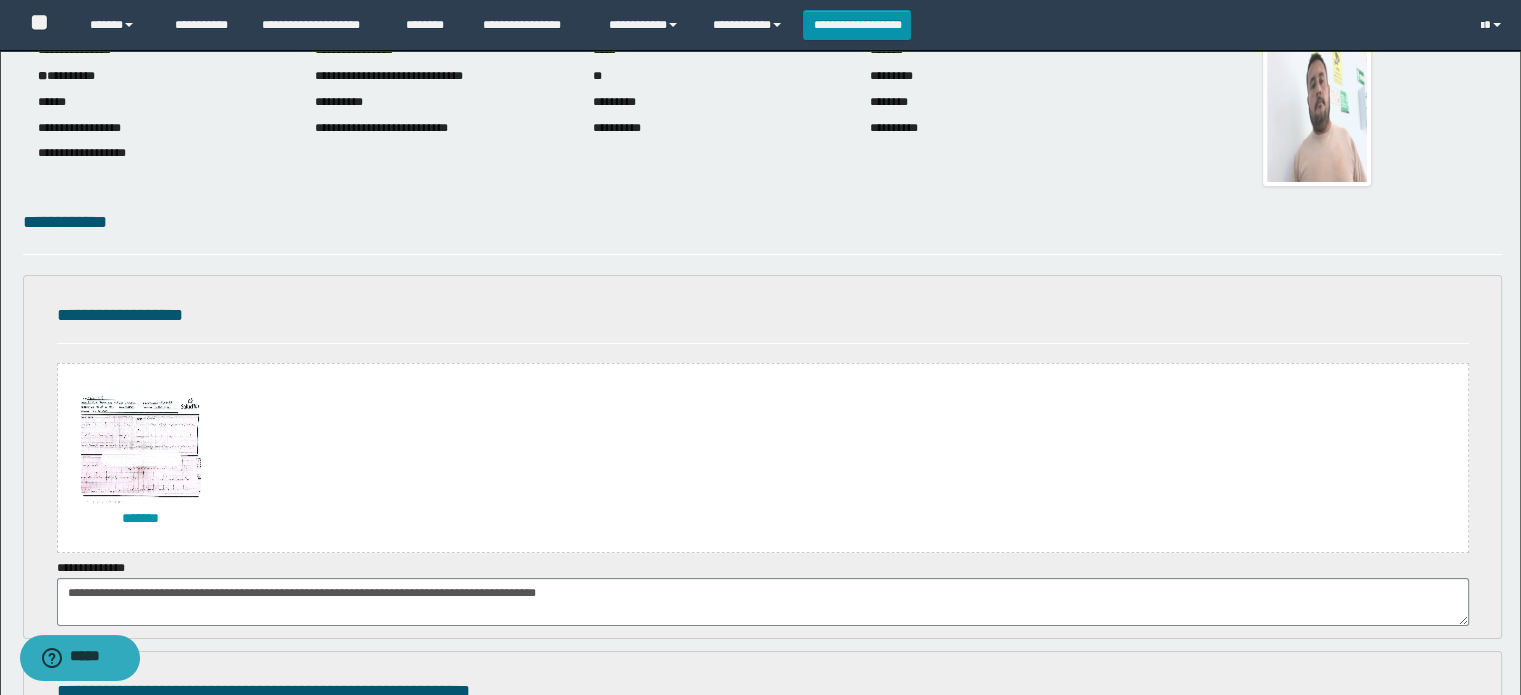 scroll, scrollTop: 700, scrollLeft: 0, axis: vertical 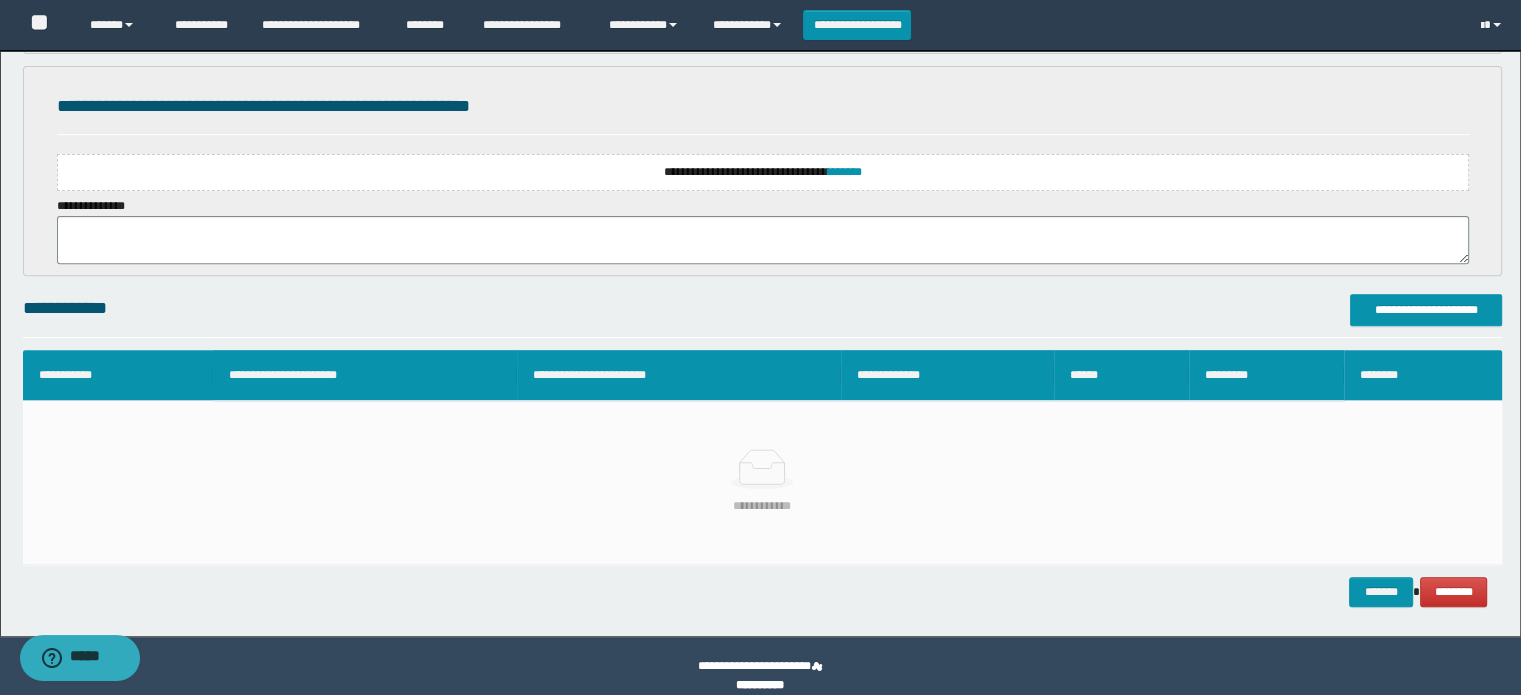 click on "**********" at bounding box center [763, 172] 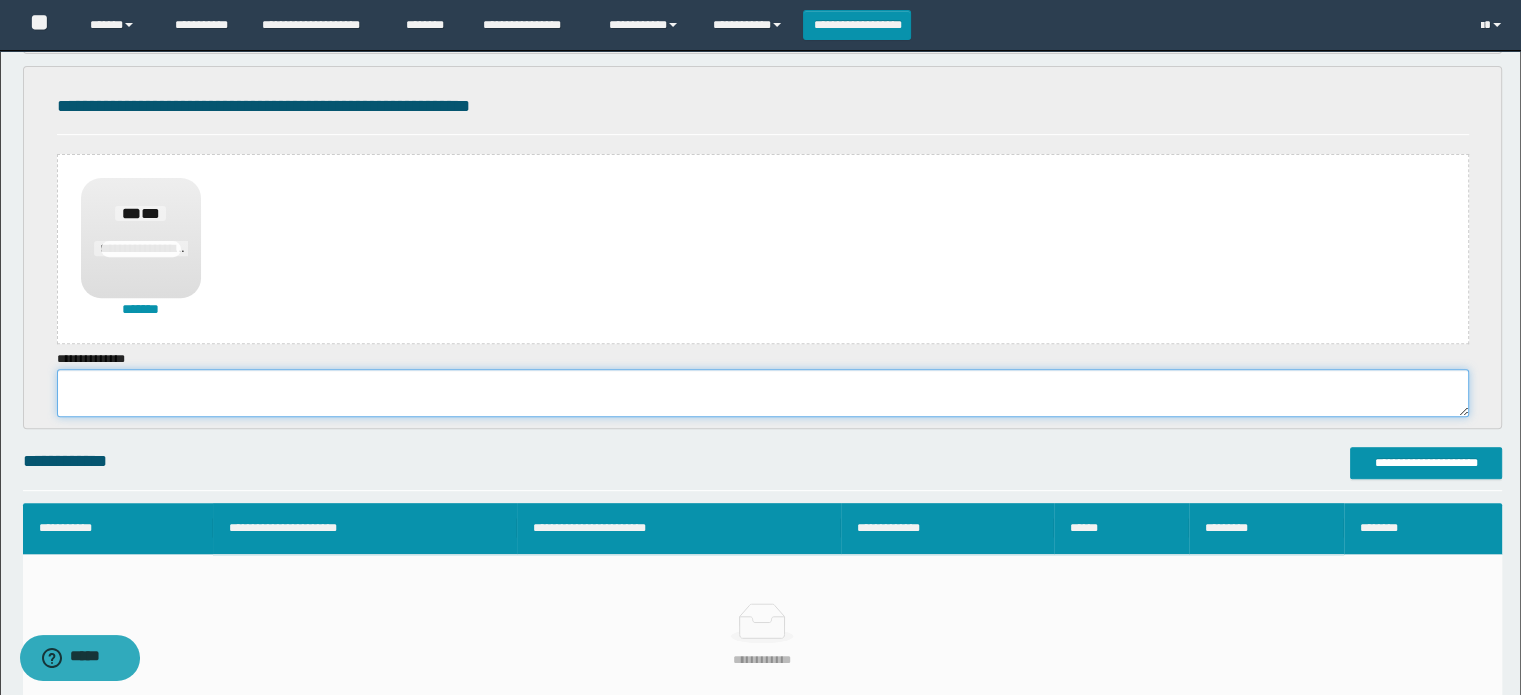 click at bounding box center (763, 393) 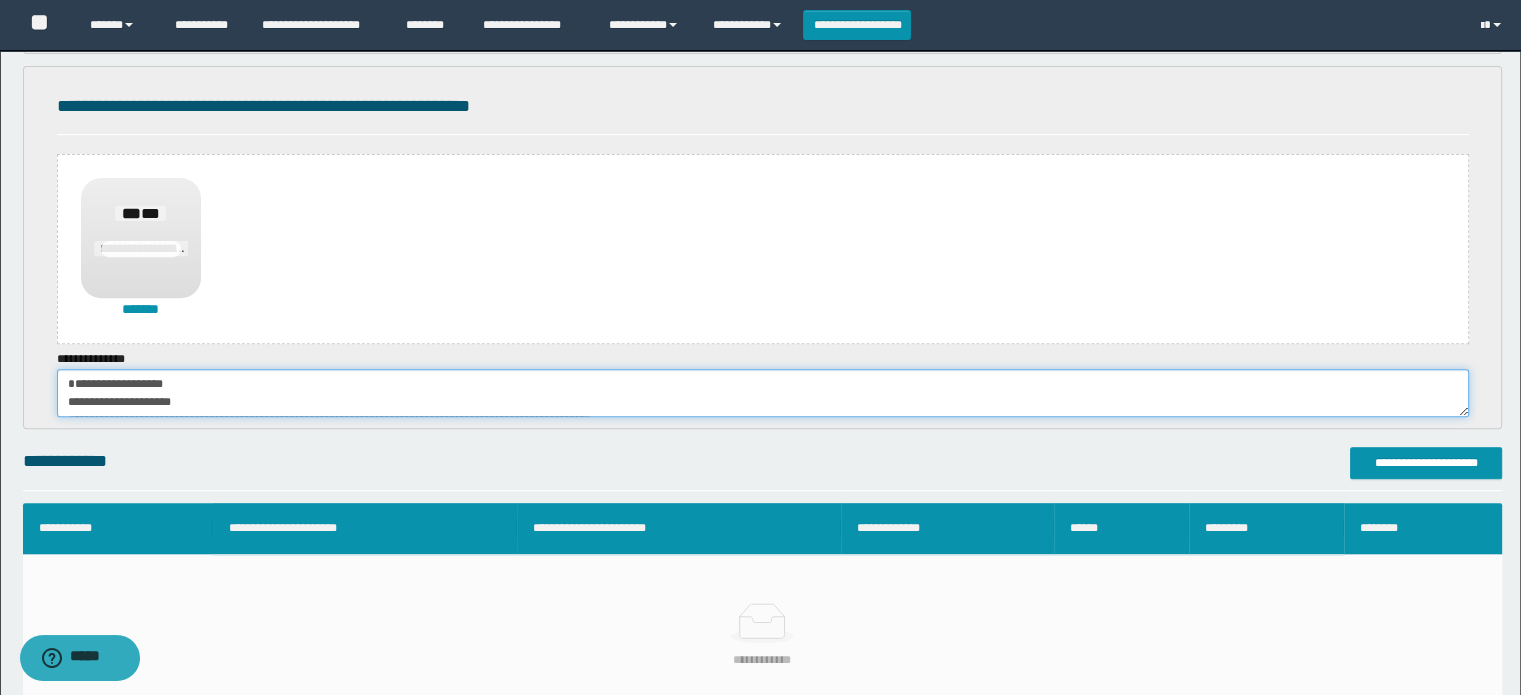 scroll, scrollTop: 12, scrollLeft: 0, axis: vertical 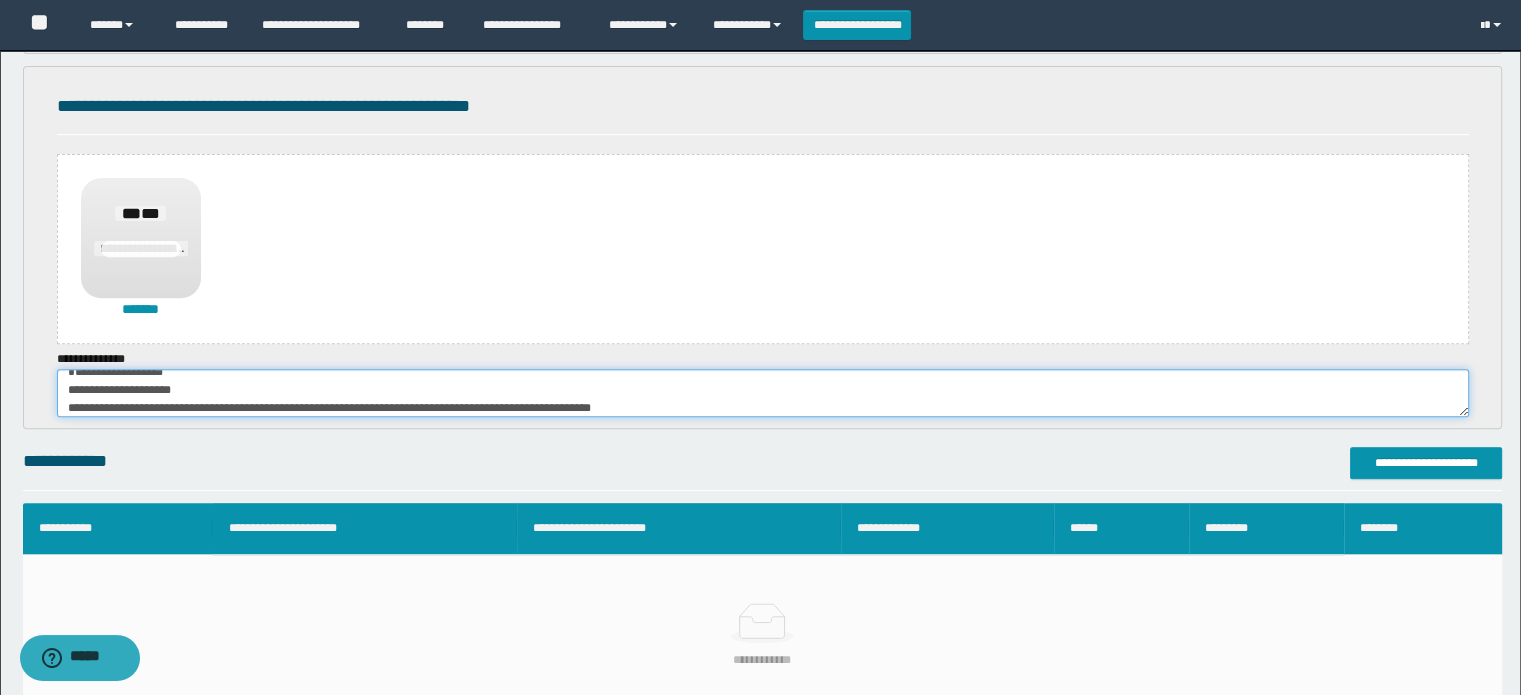 drag, startPoint x: 190, startPoint y: 392, endPoint x: 50, endPoint y: 390, distance: 140.01428 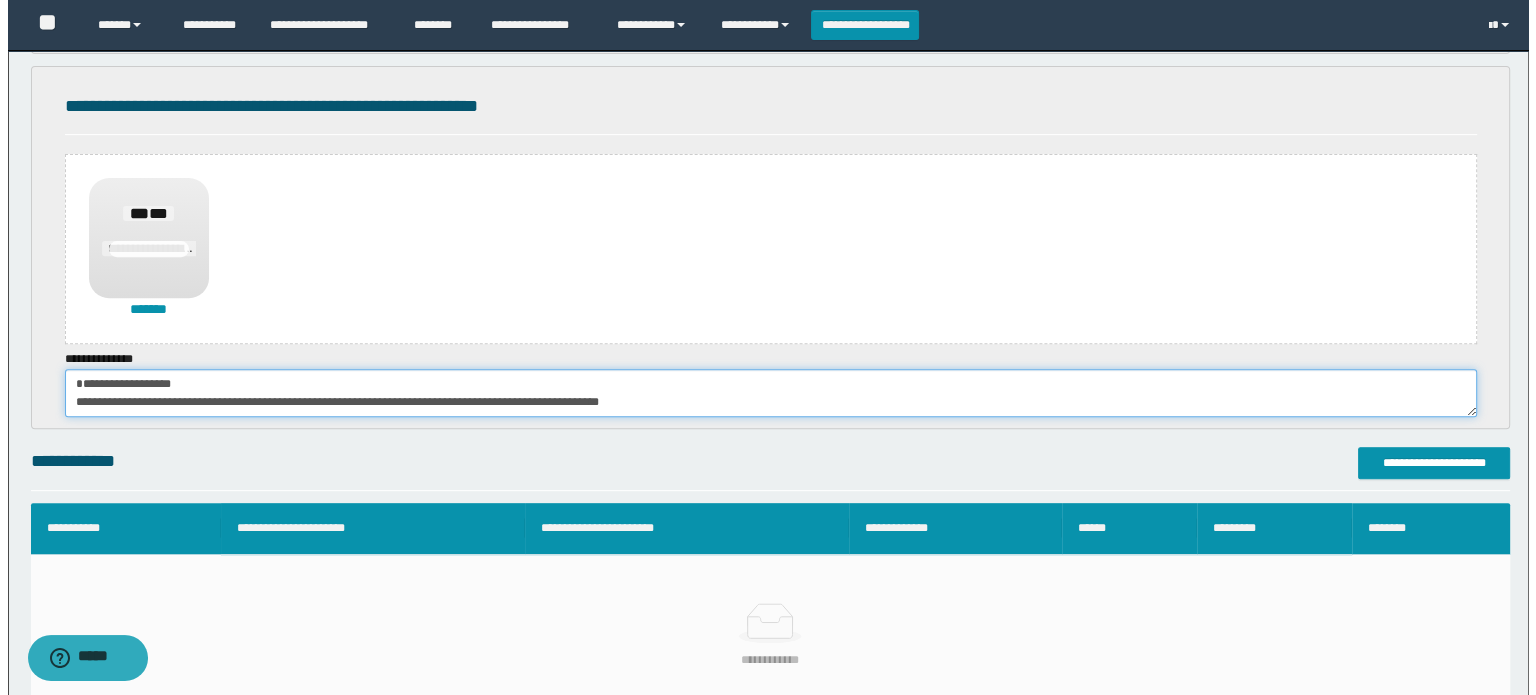 scroll, scrollTop: 0, scrollLeft: 0, axis: both 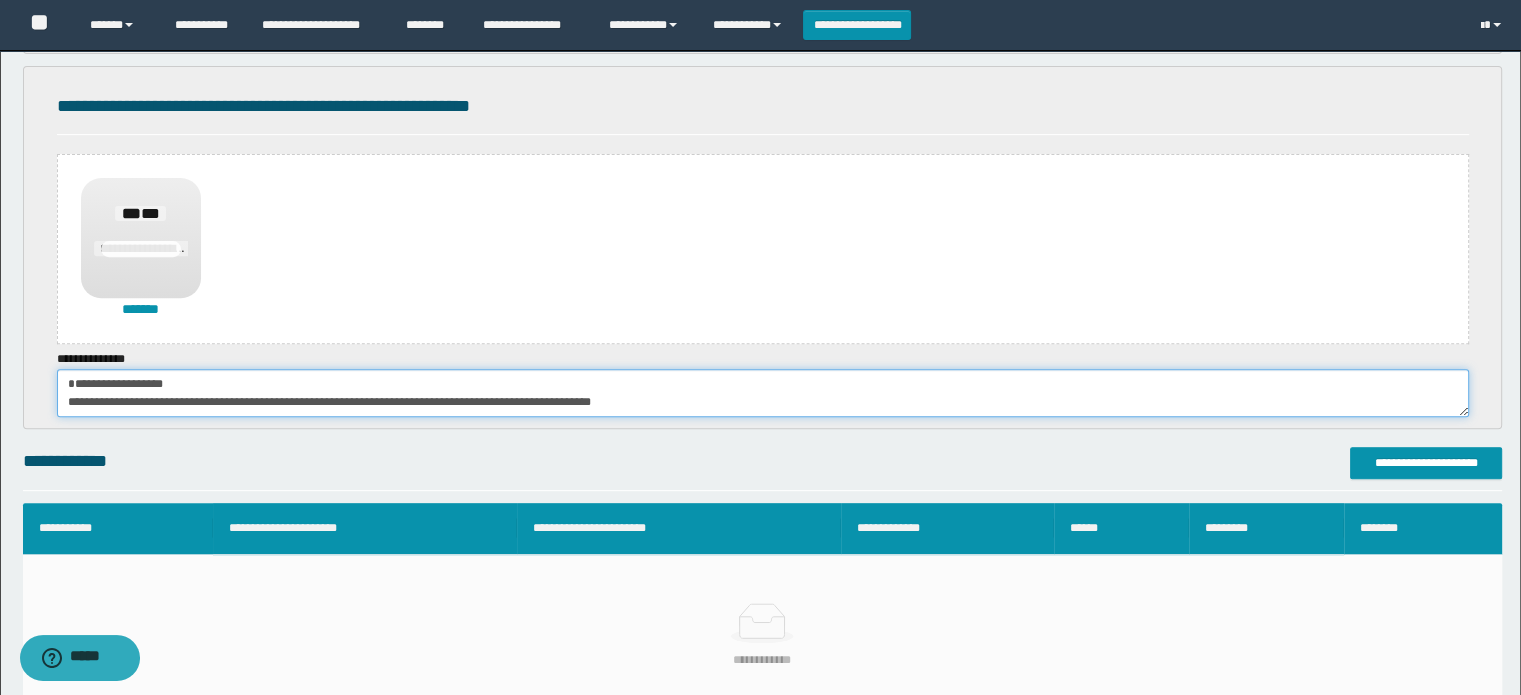 click on "**********" at bounding box center [763, 393] 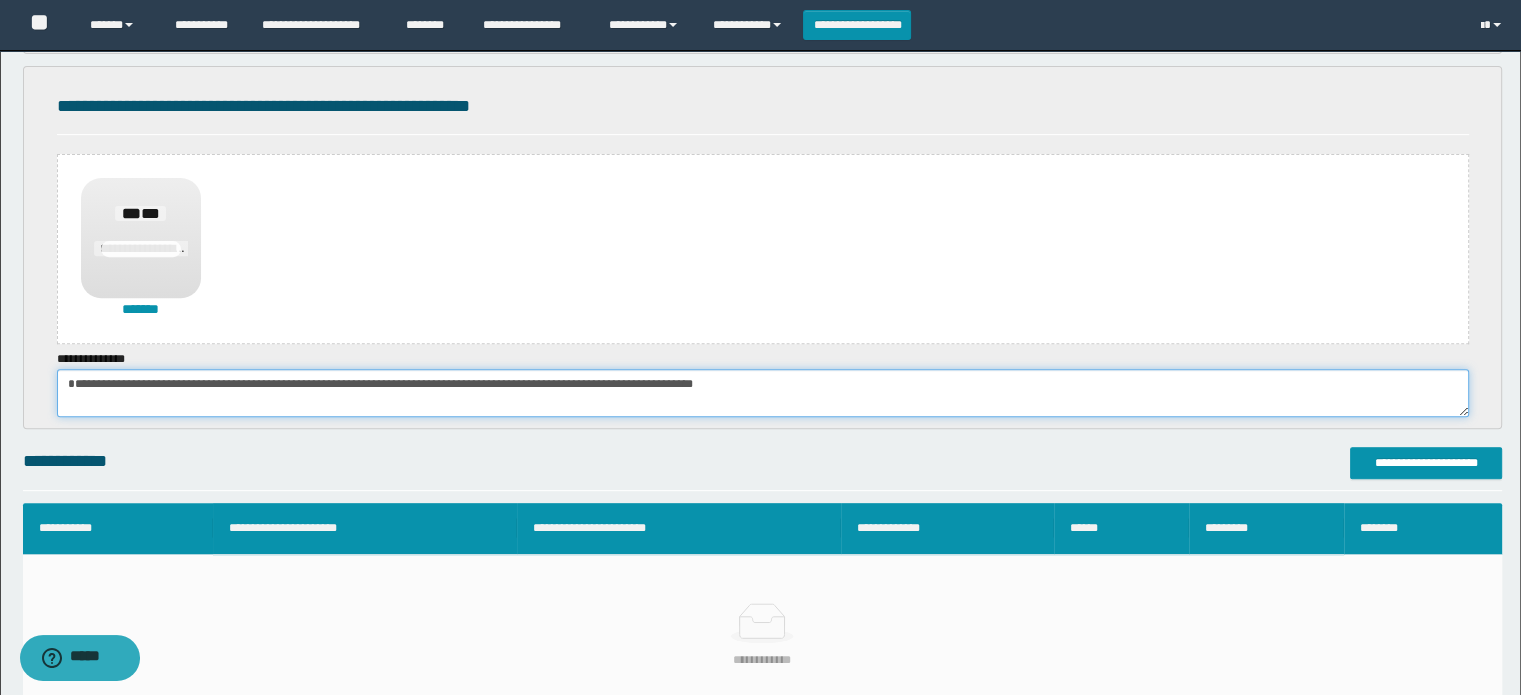 click on "**********" at bounding box center [763, 393] 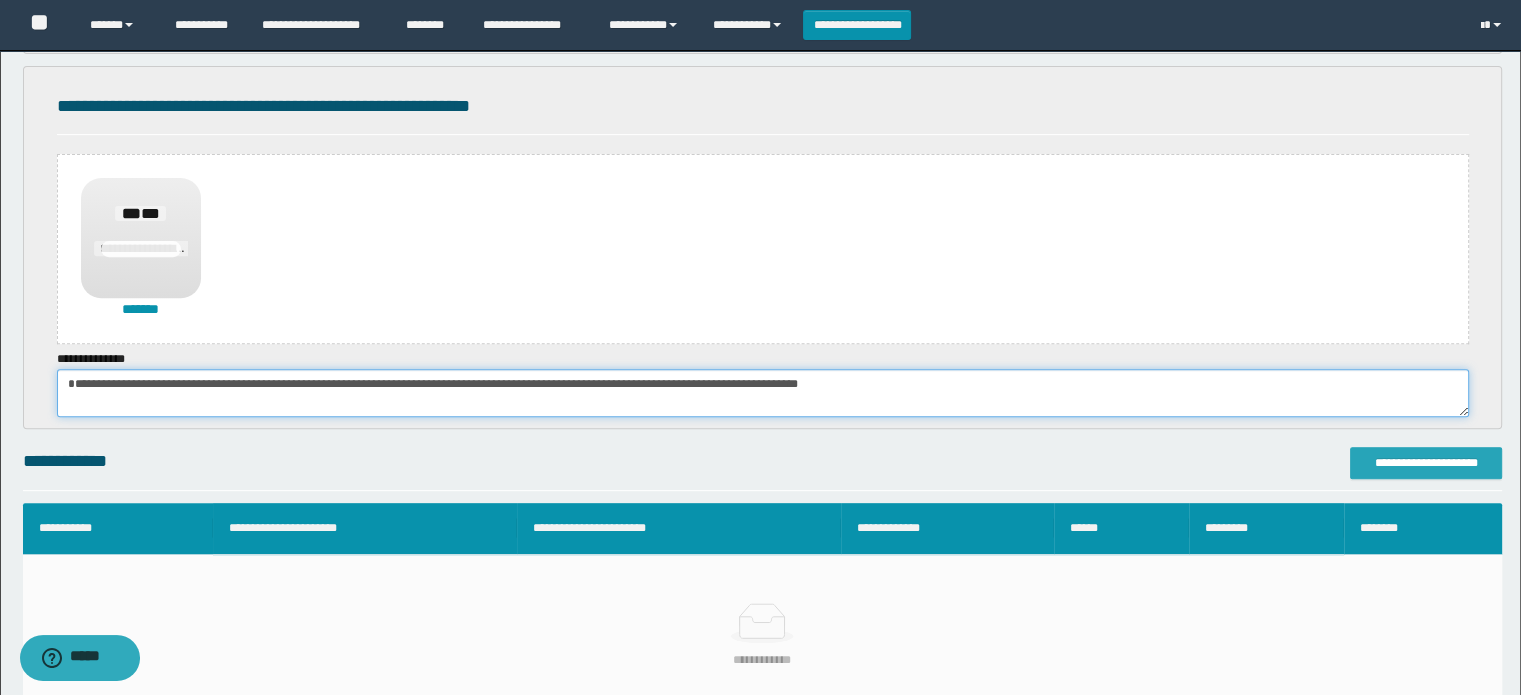 type on "**********" 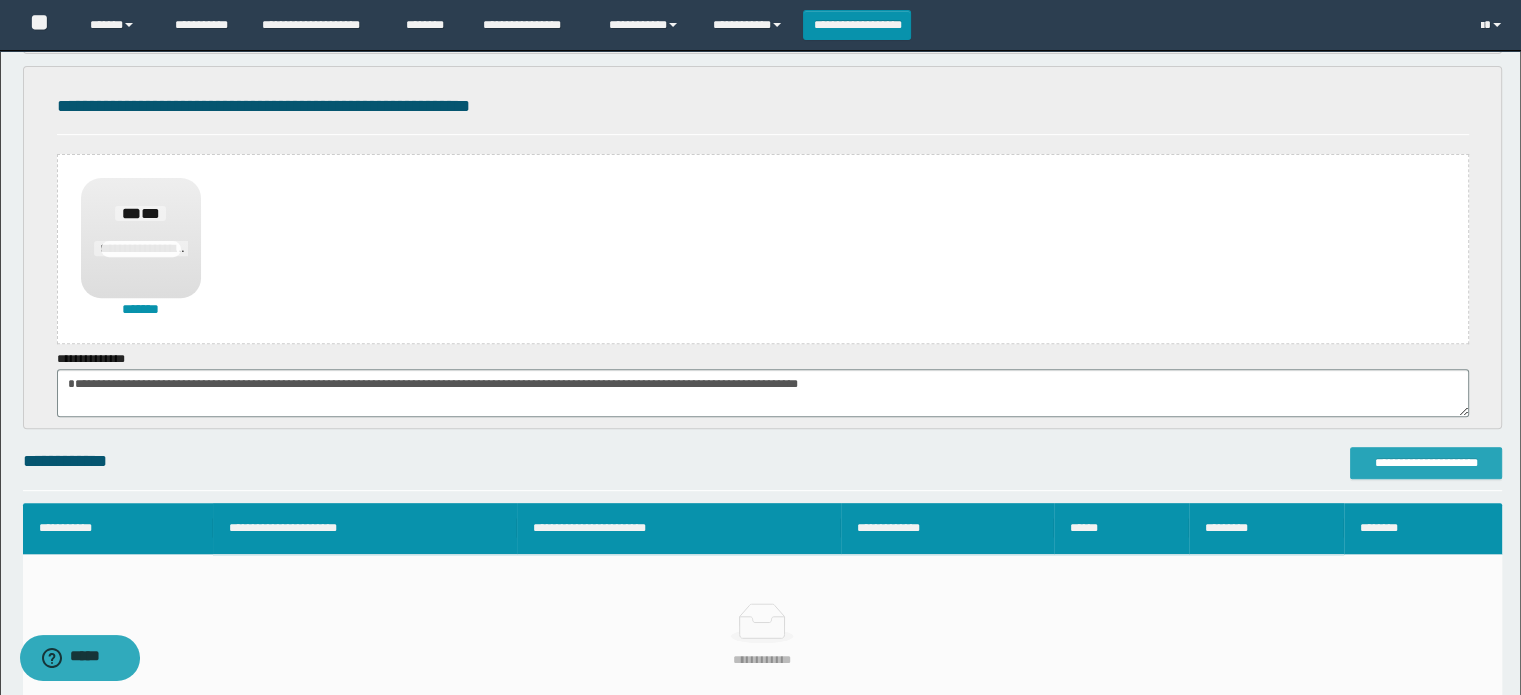 click on "**********" at bounding box center [1426, 463] 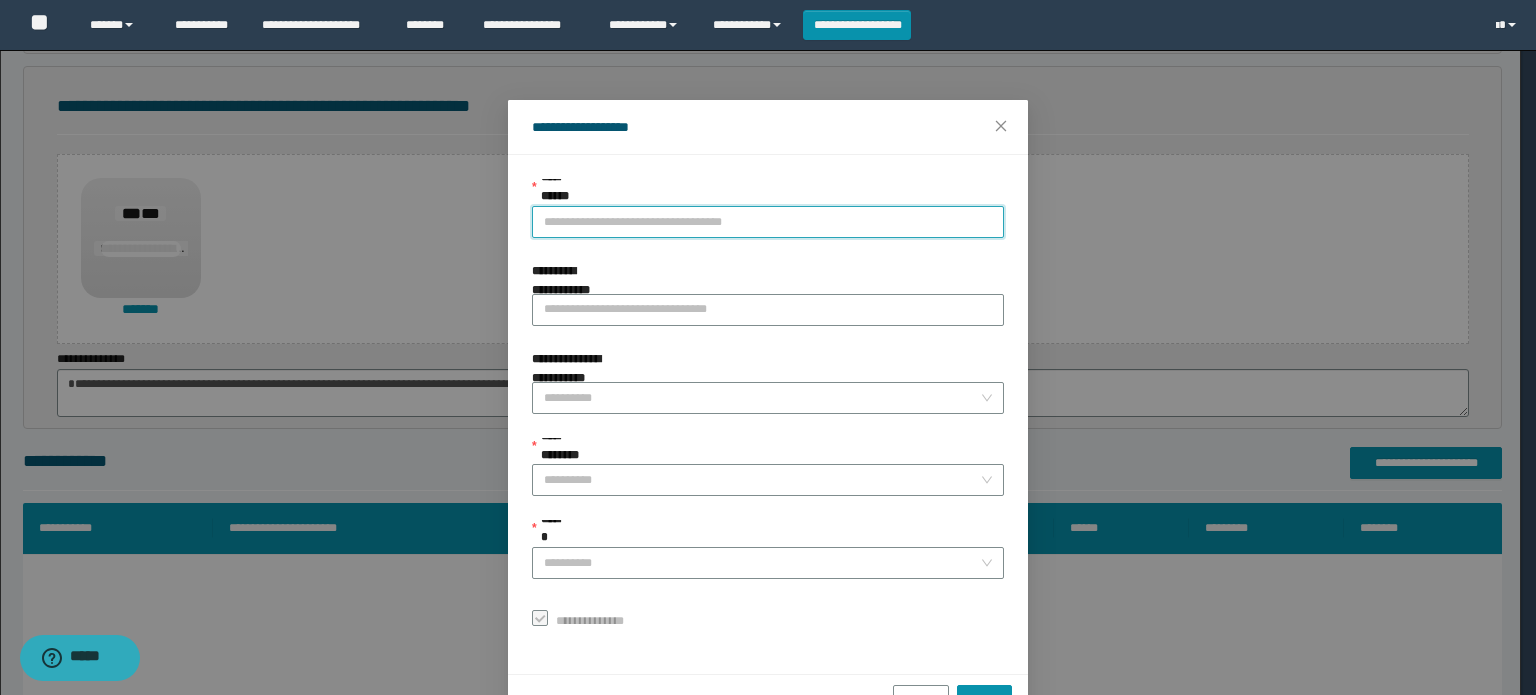 click on "**********" at bounding box center [768, 222] 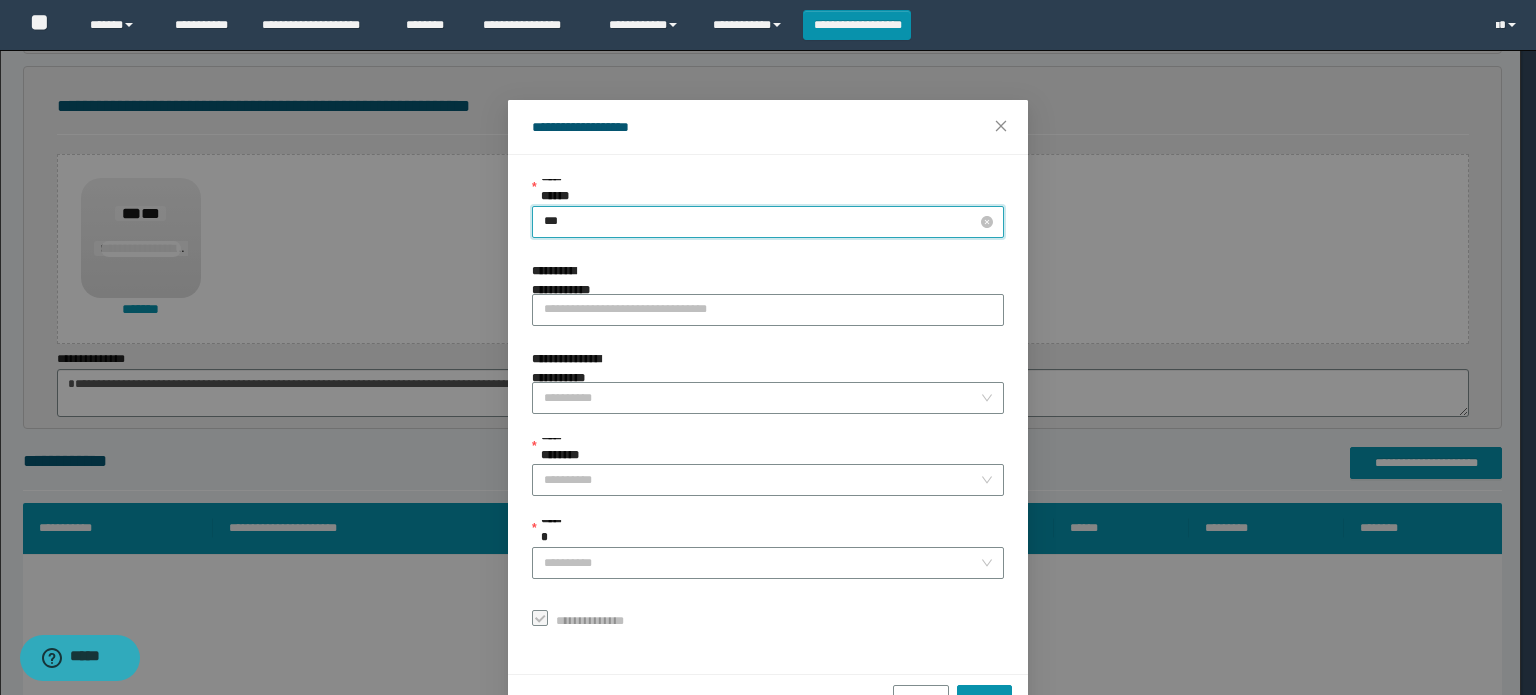 type on "****" 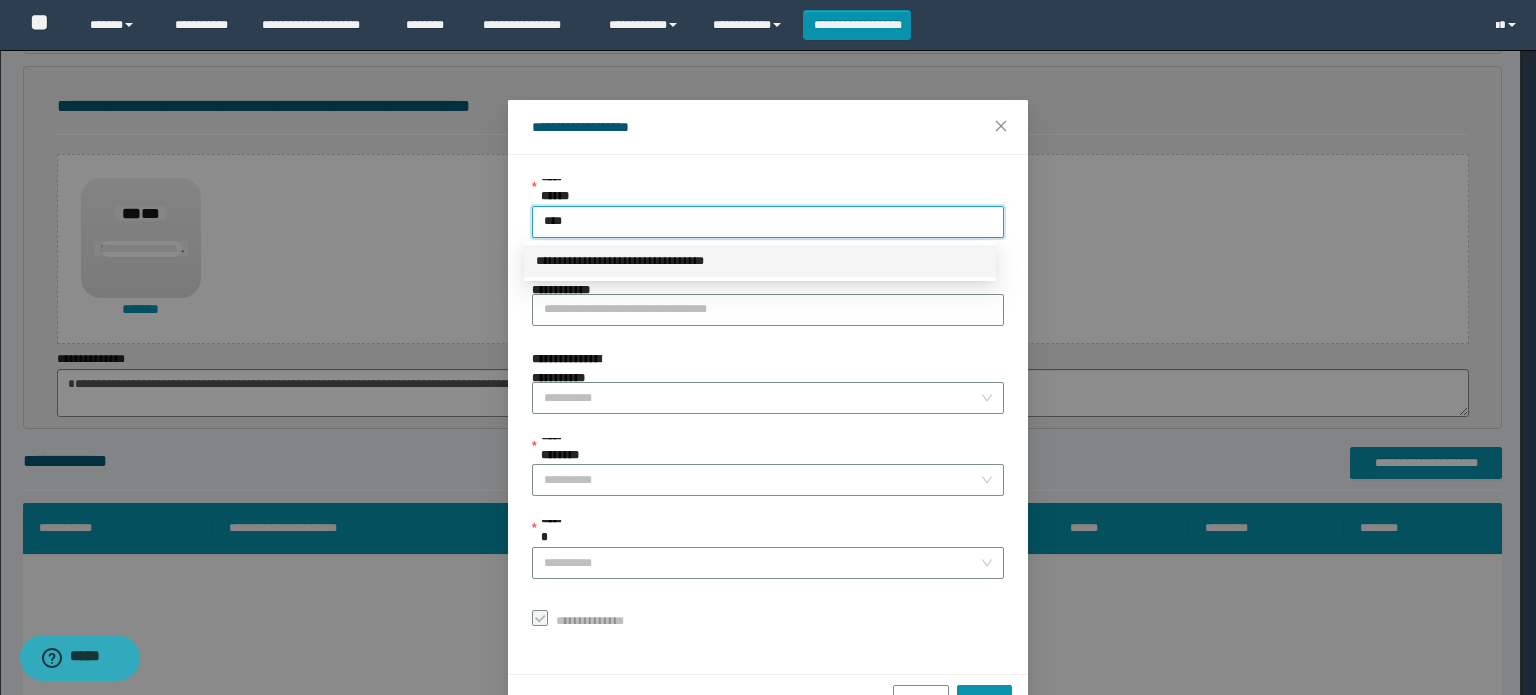 click on "**********" at bounding box center (760, 261) 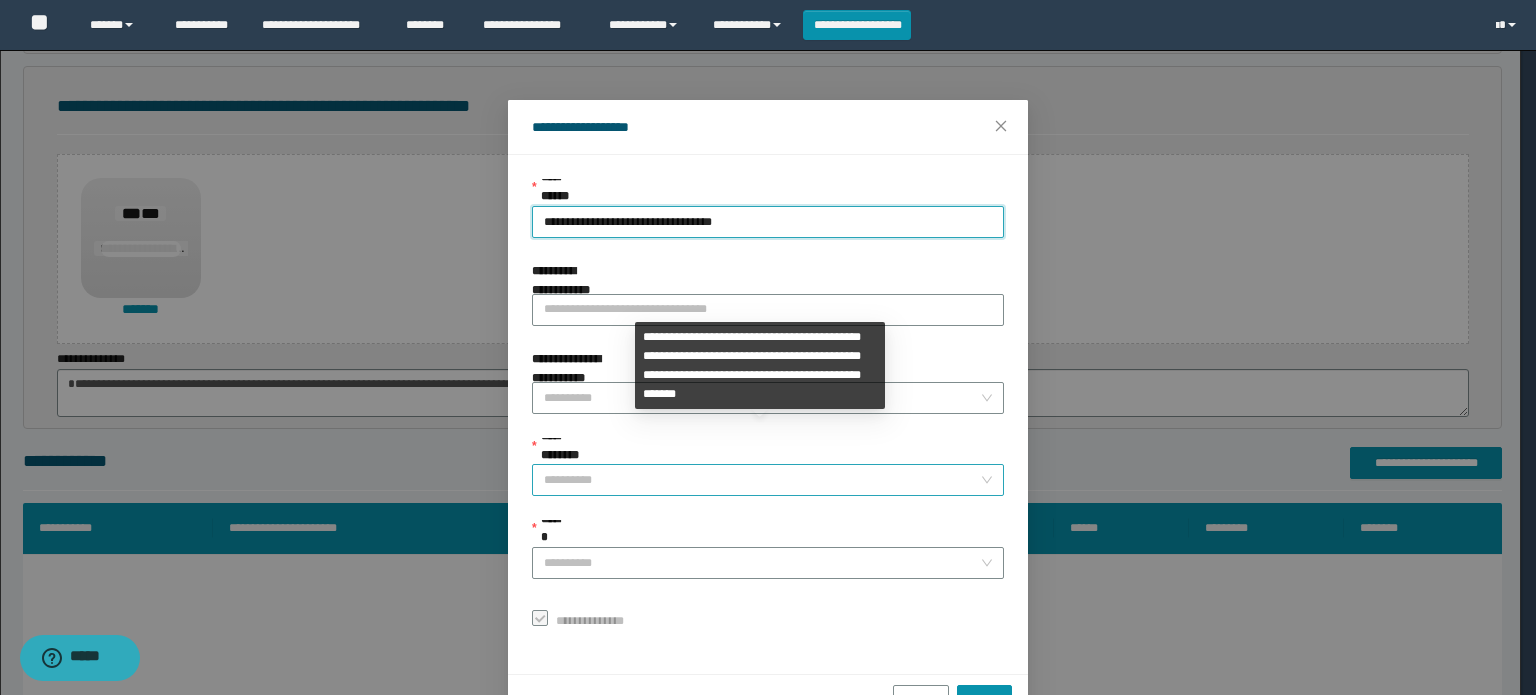 click on "**********" at bounding box center [762, 480] 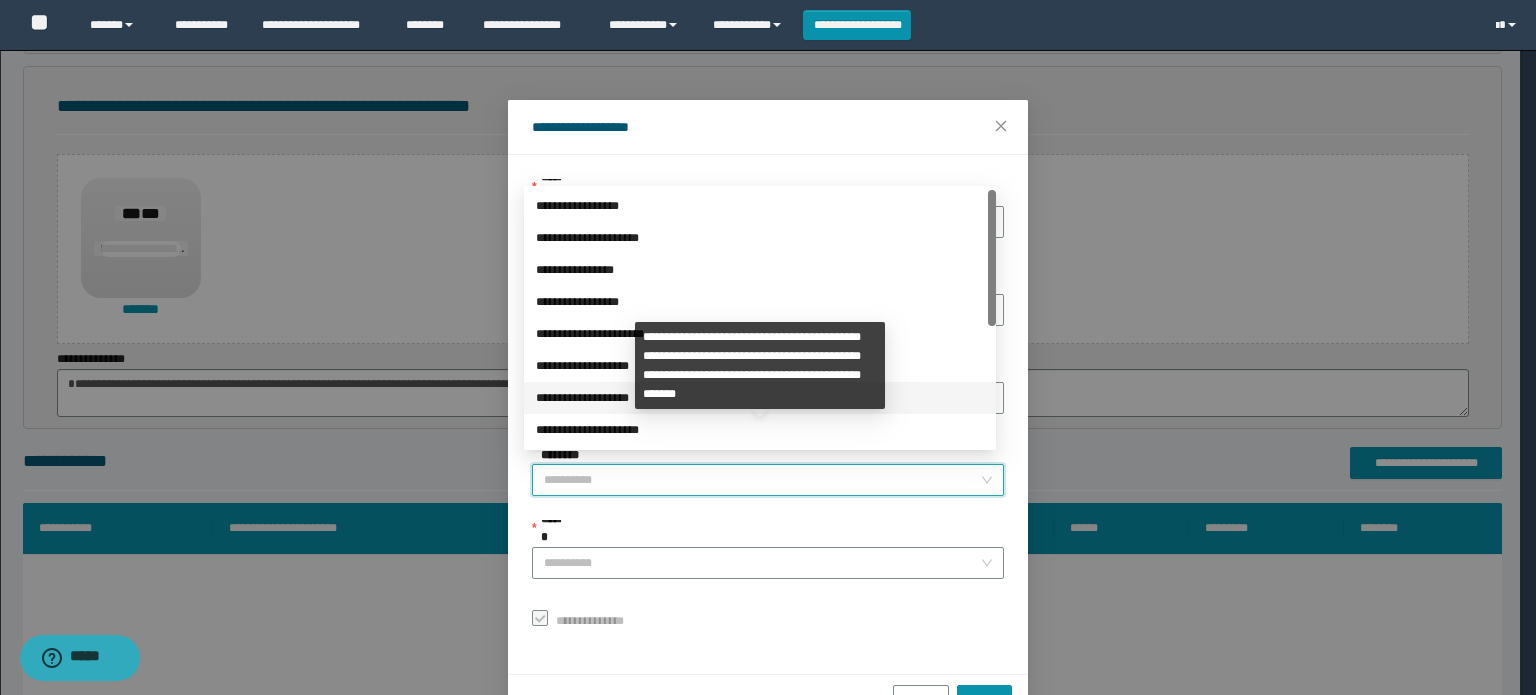 scroll, scrollTop: 224, scrollLeft: 0, axis: vertical 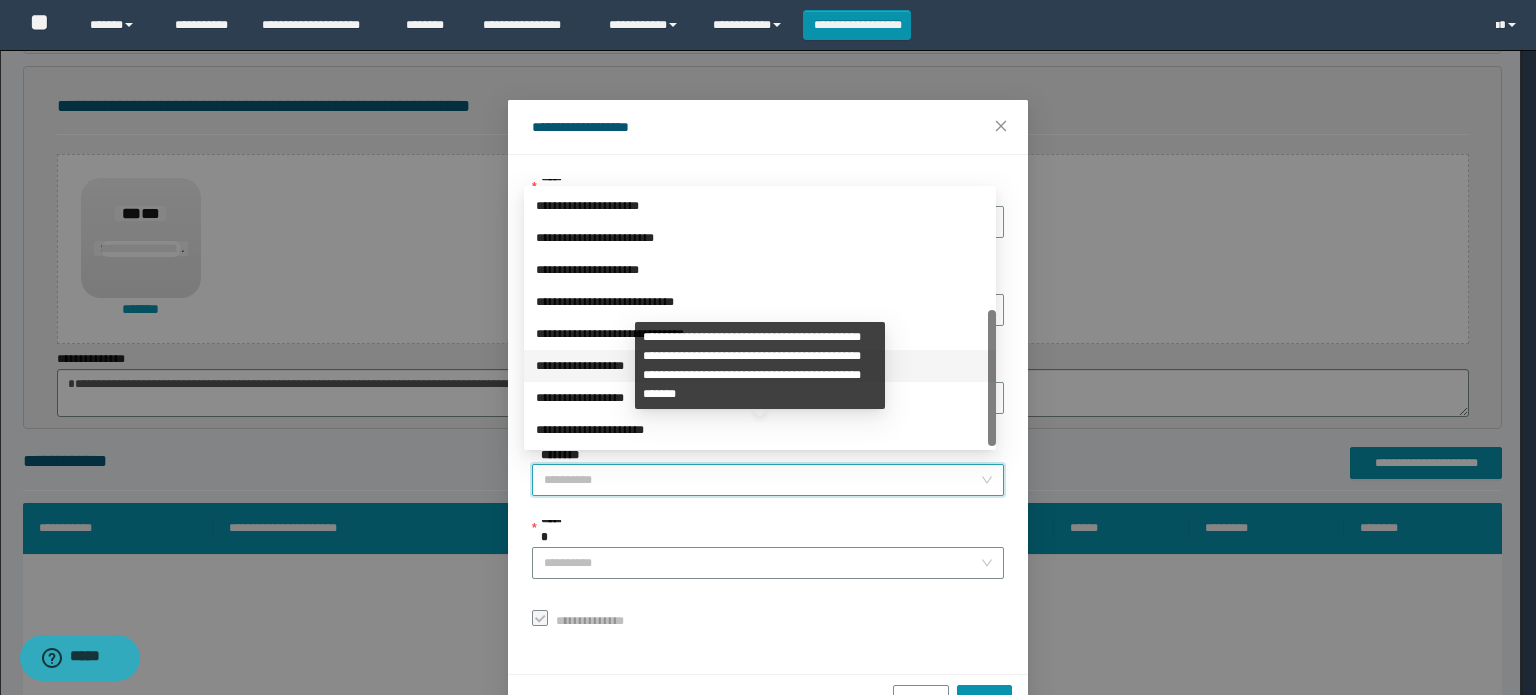 click on "**********" at bounding box center [760, 366] 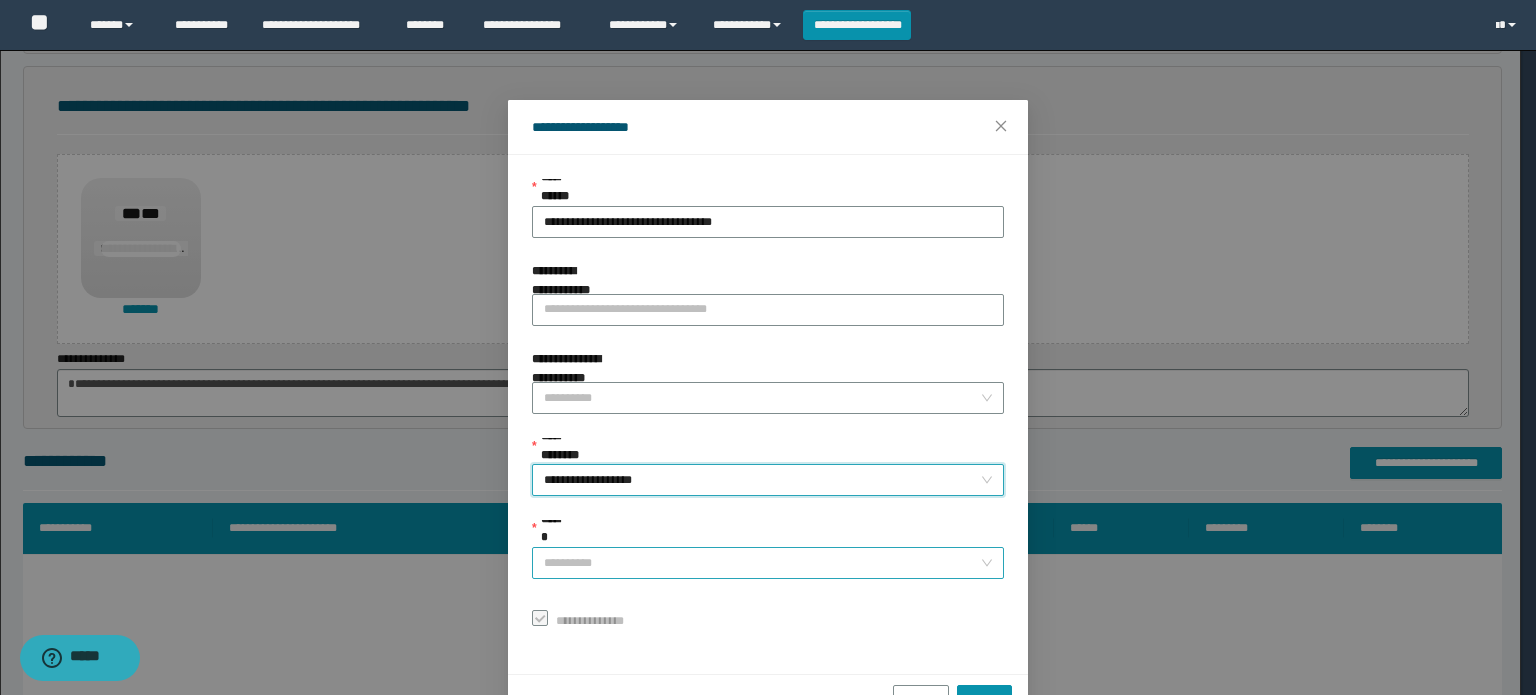 click on "******" at bounding box center (762, 563) 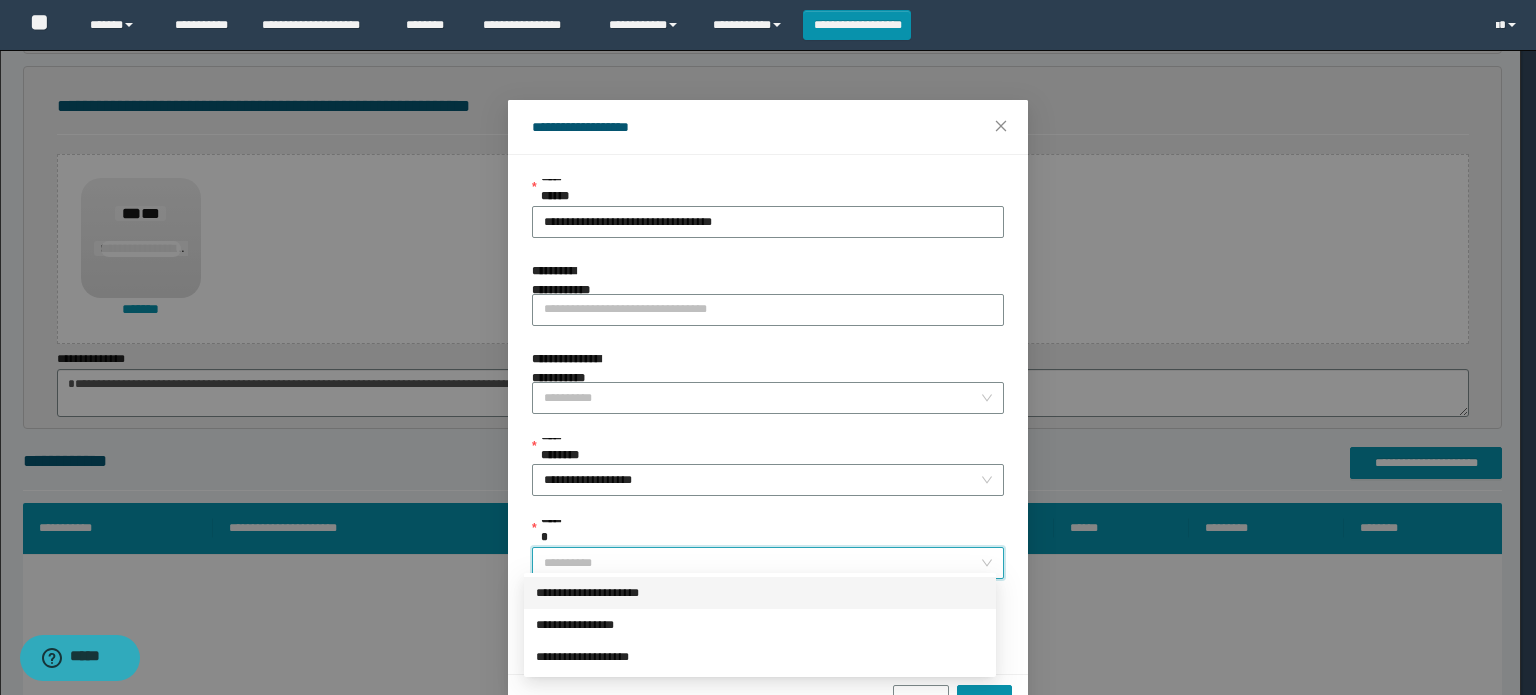 click on "**********" at bounding box center [760, 593] 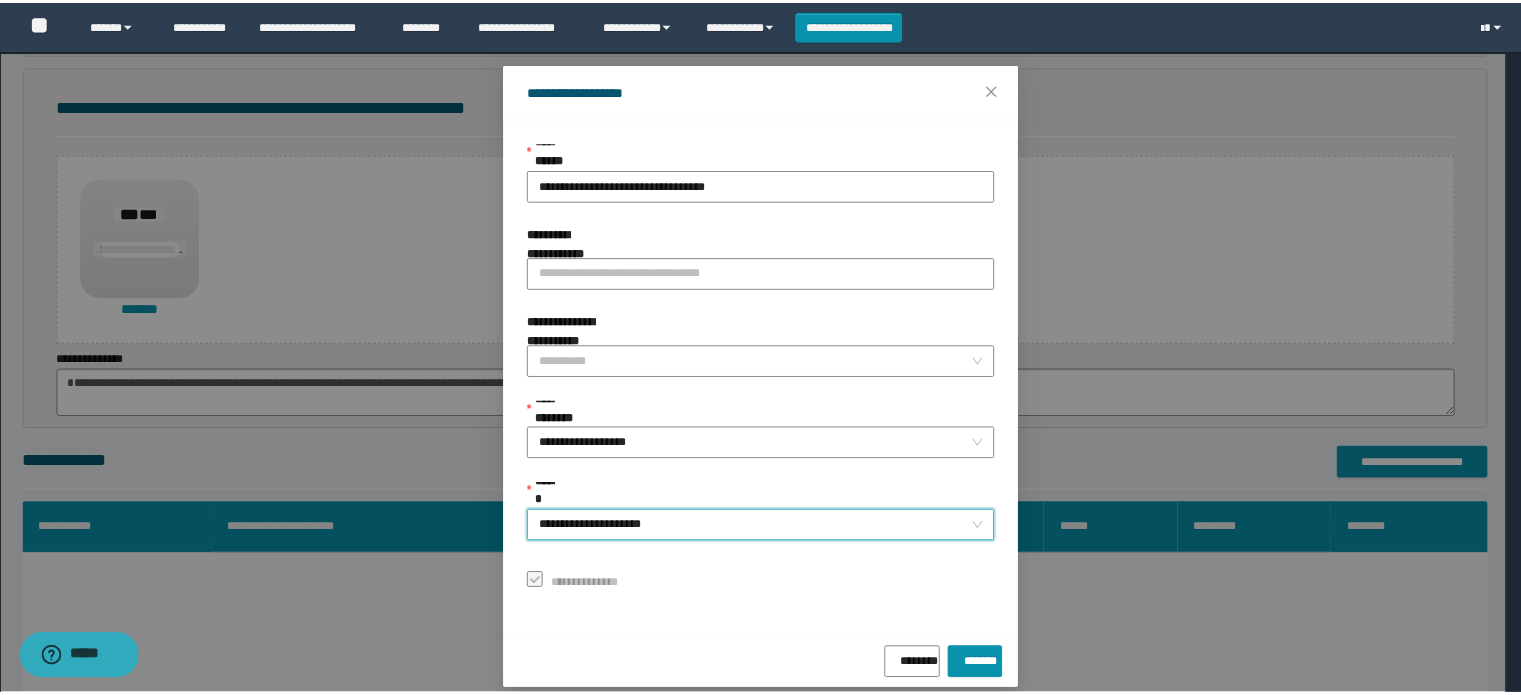 scroll, scrollTop: 55, scrollLeft: 0, axis: vertical 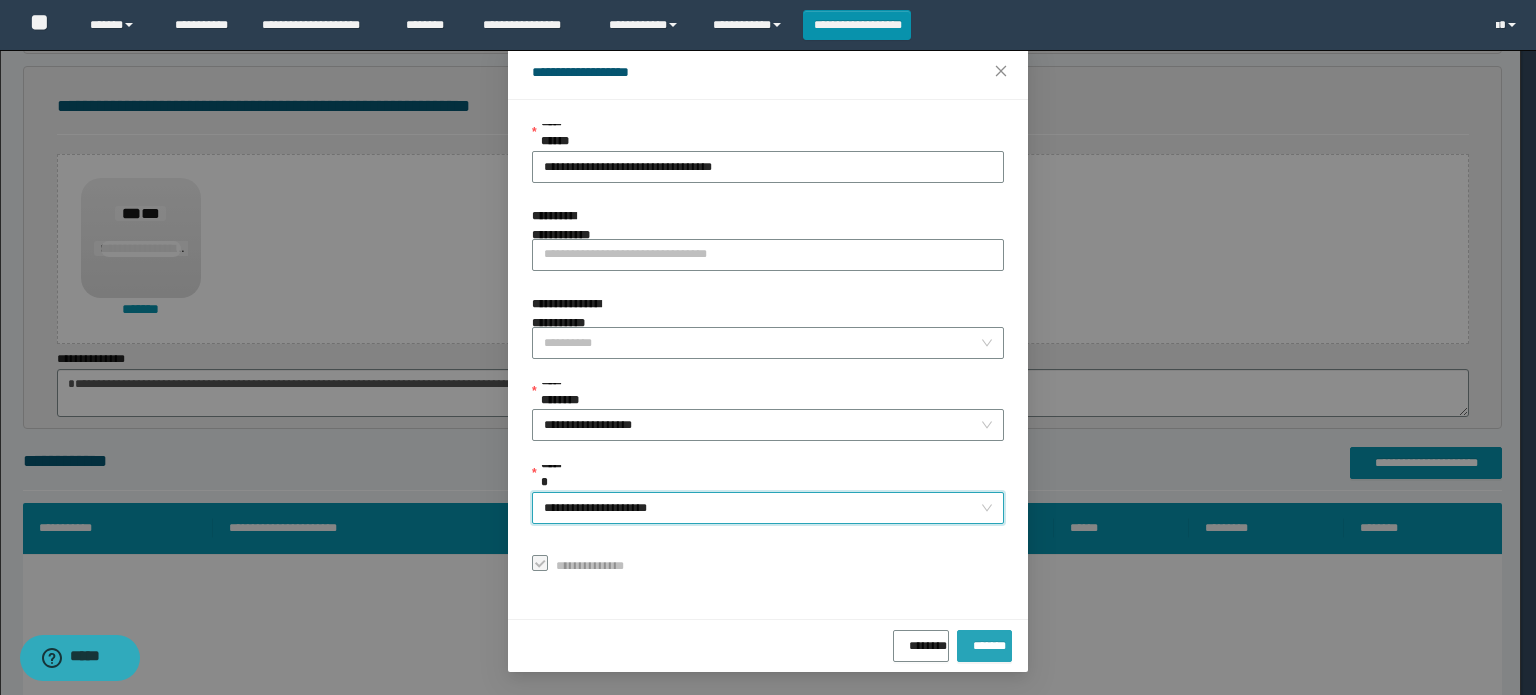 click on "*******" at bounding box center (984, 642) 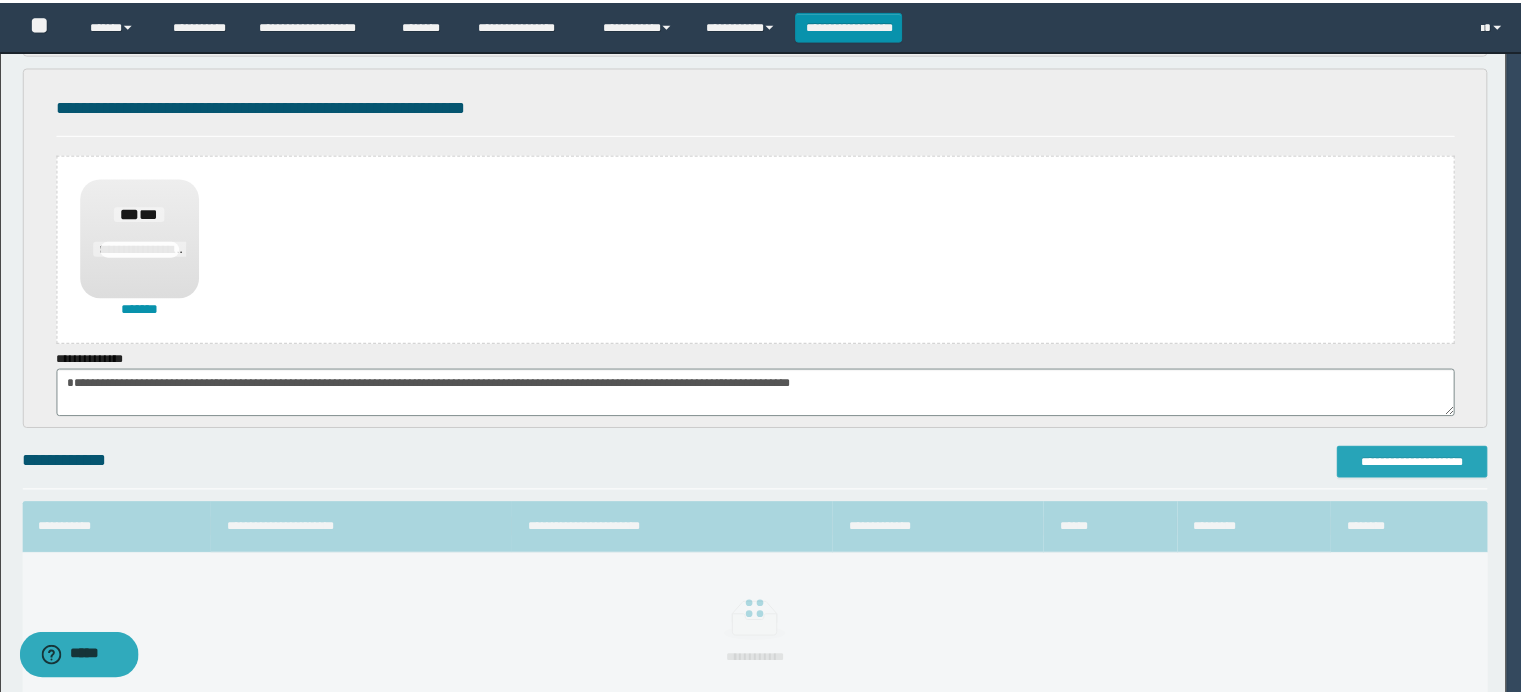 scroll, scrollTop: 0, scrollLeft: 0, axis: both 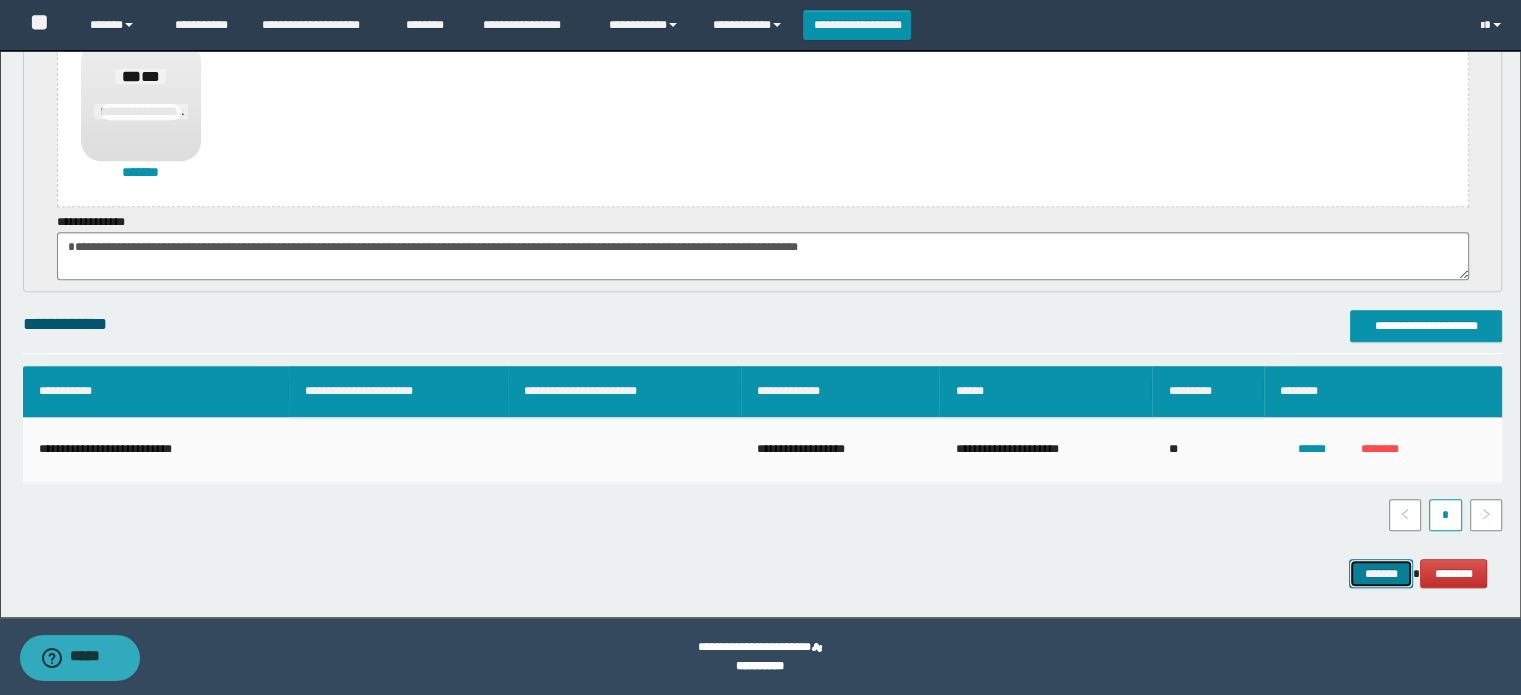 click on "*******" at bounding box center [1381, 574] 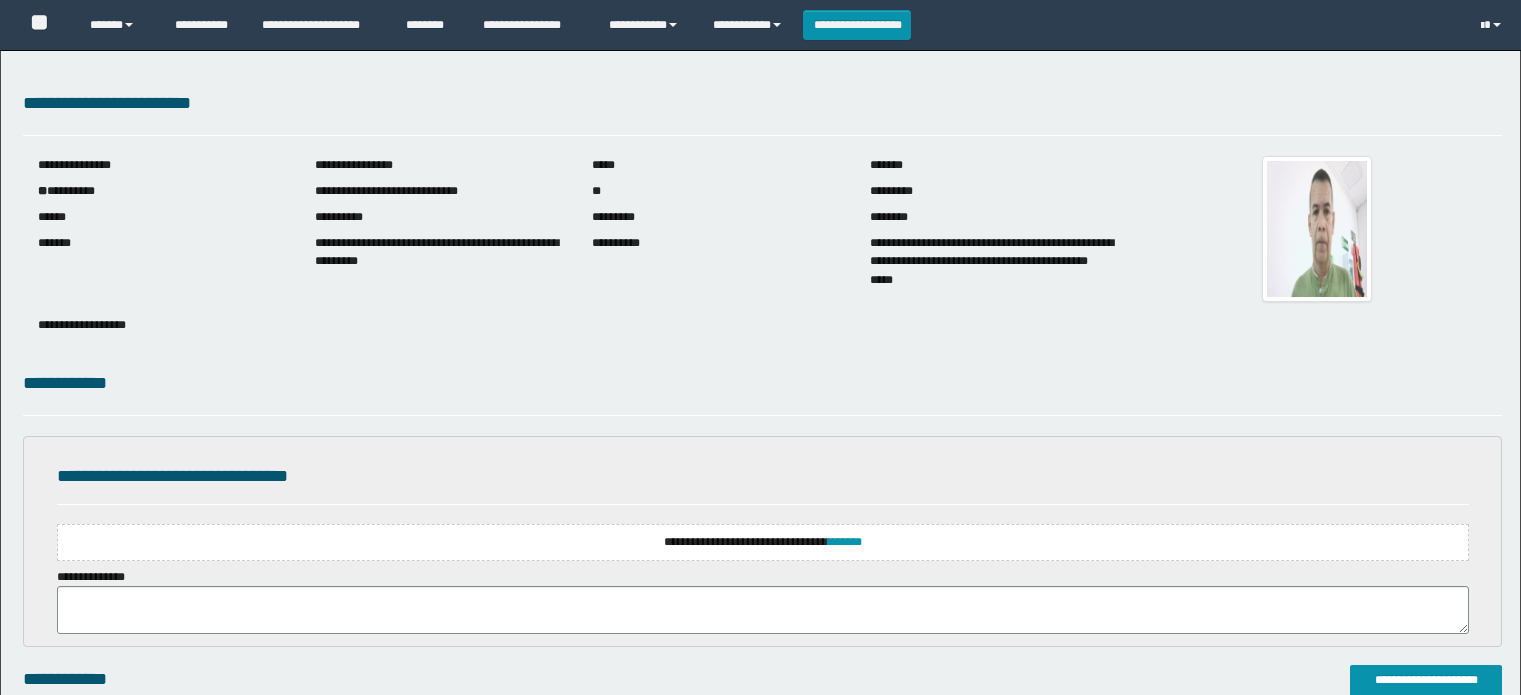 scroll, scrollTop: 0, scrollLeft: 0, axis: both 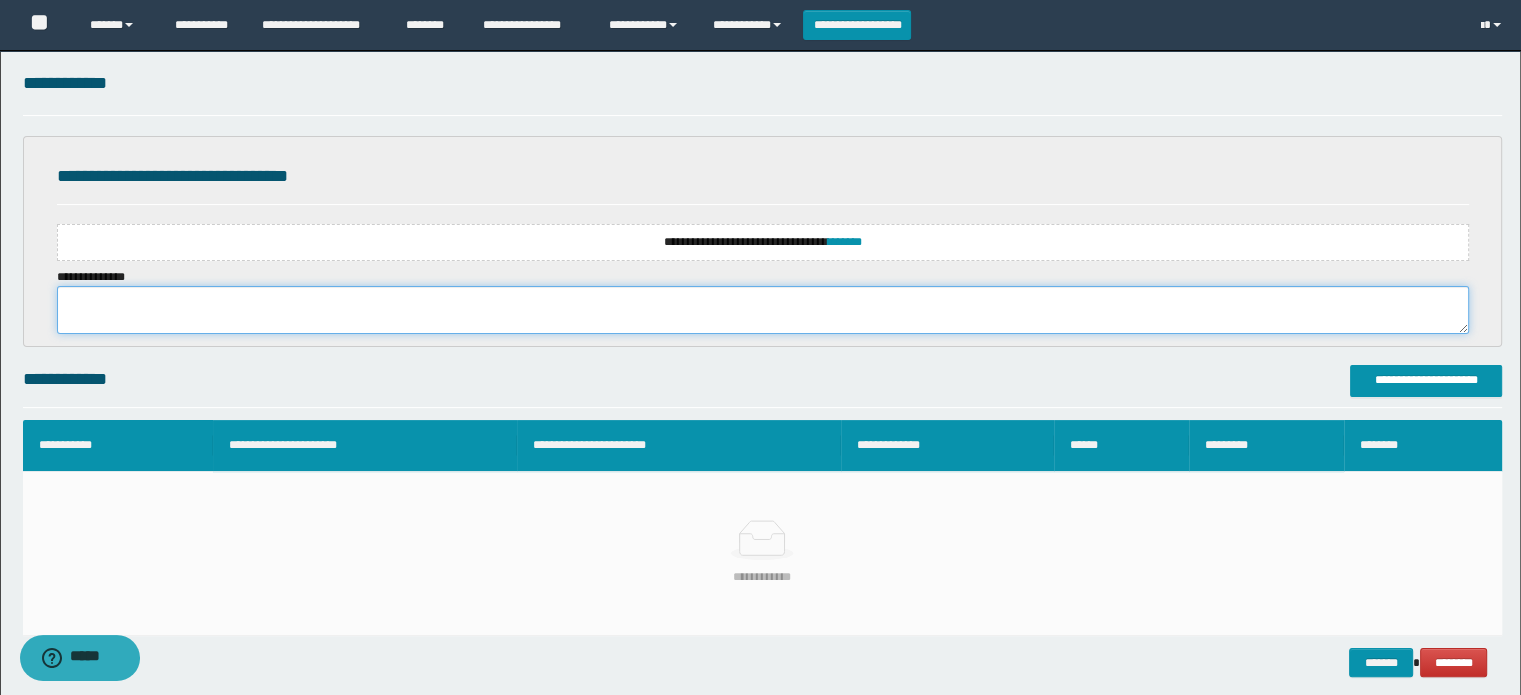click at bounding box center [763, 310] 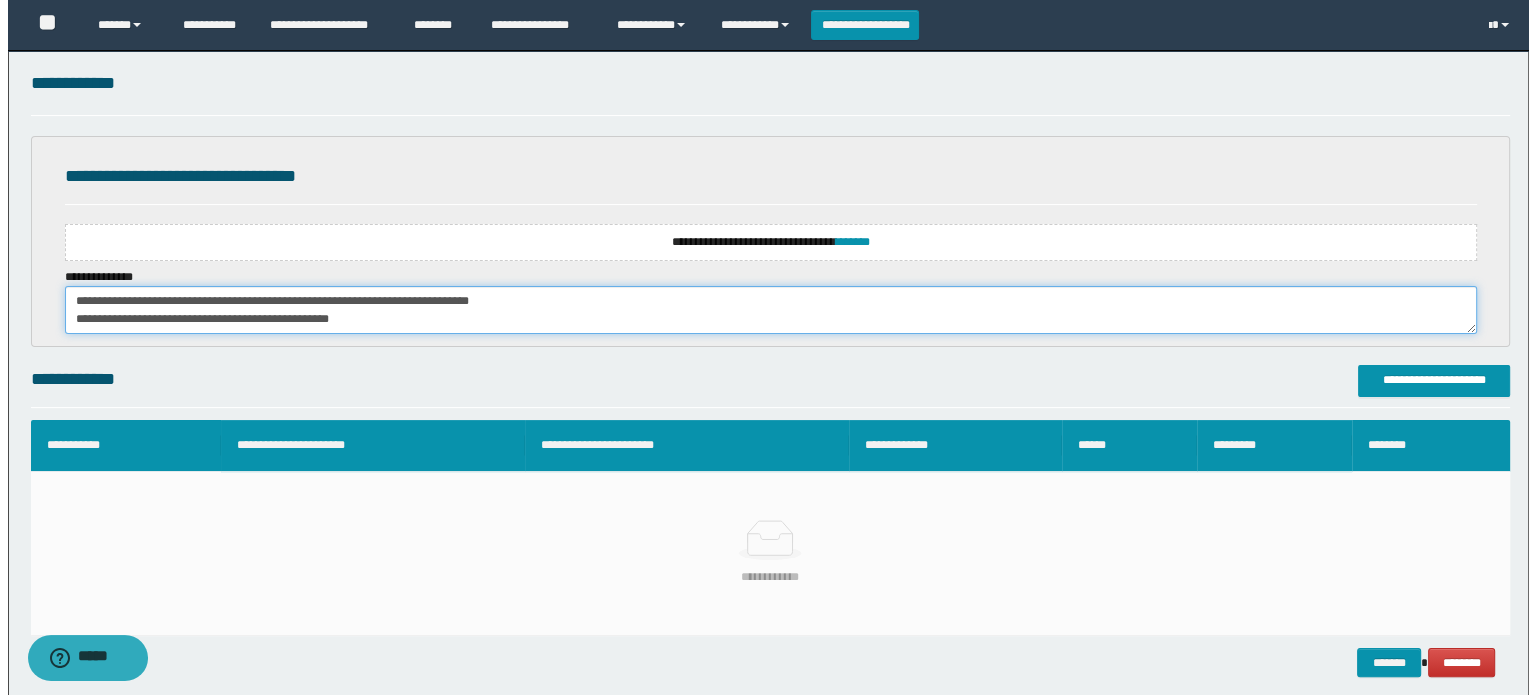 scroll, scrollTop: 156, scrollLeft: 0, axis: vertical 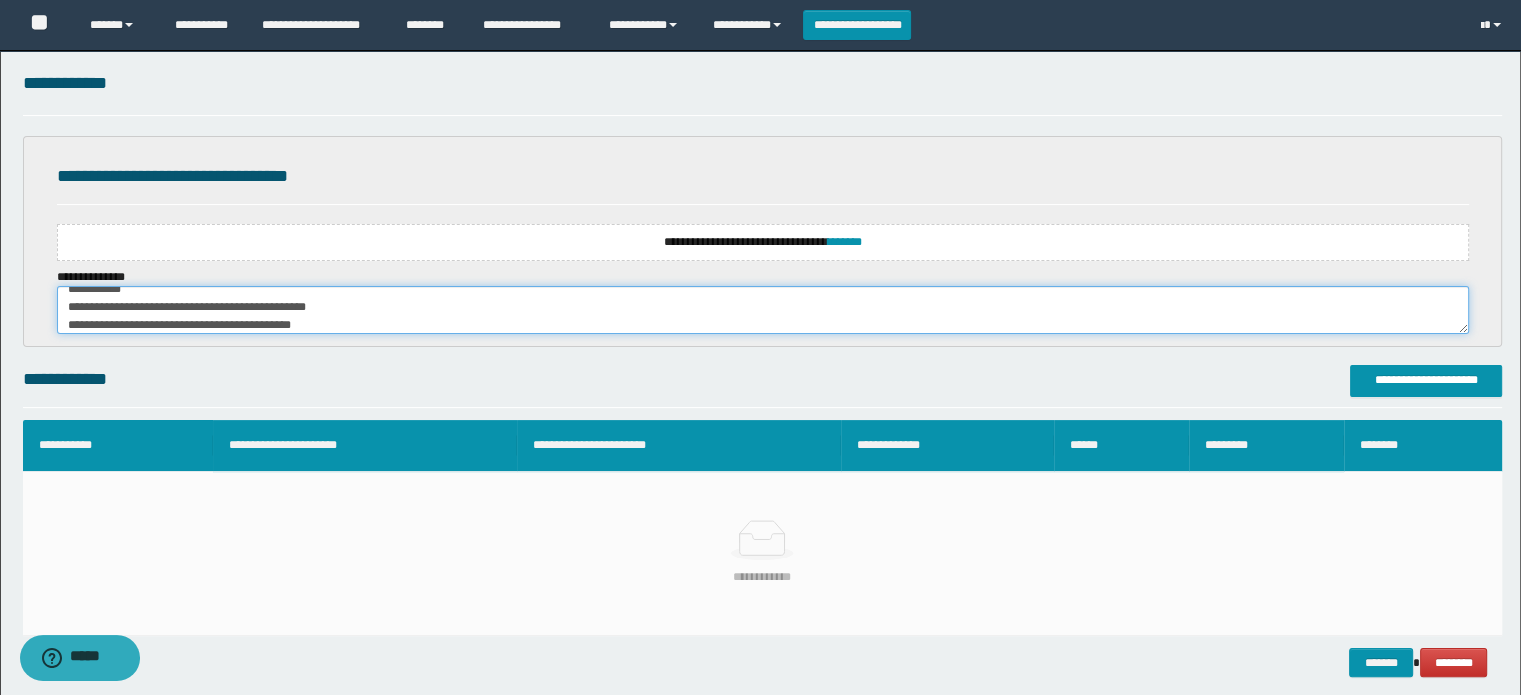 type on "**********" 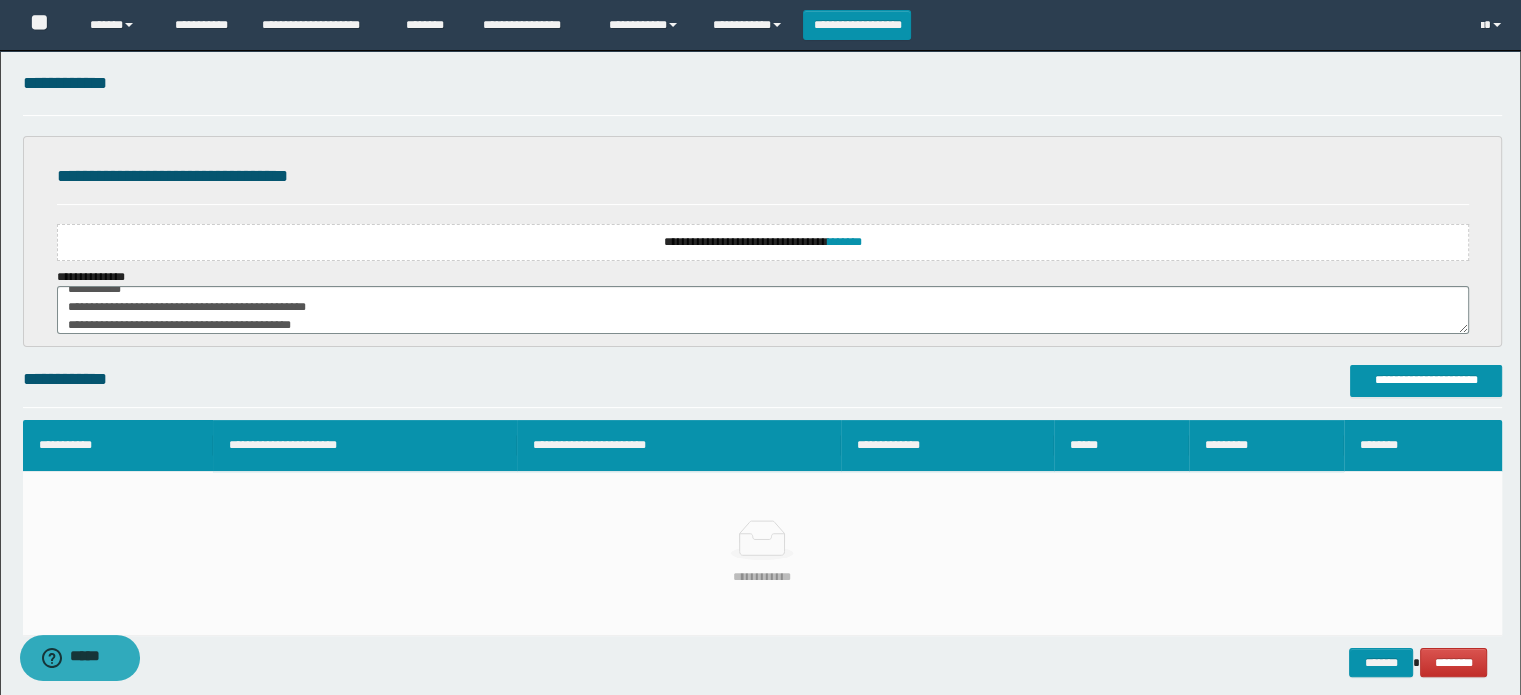 click on "**********" at bounding box center [763, 242] 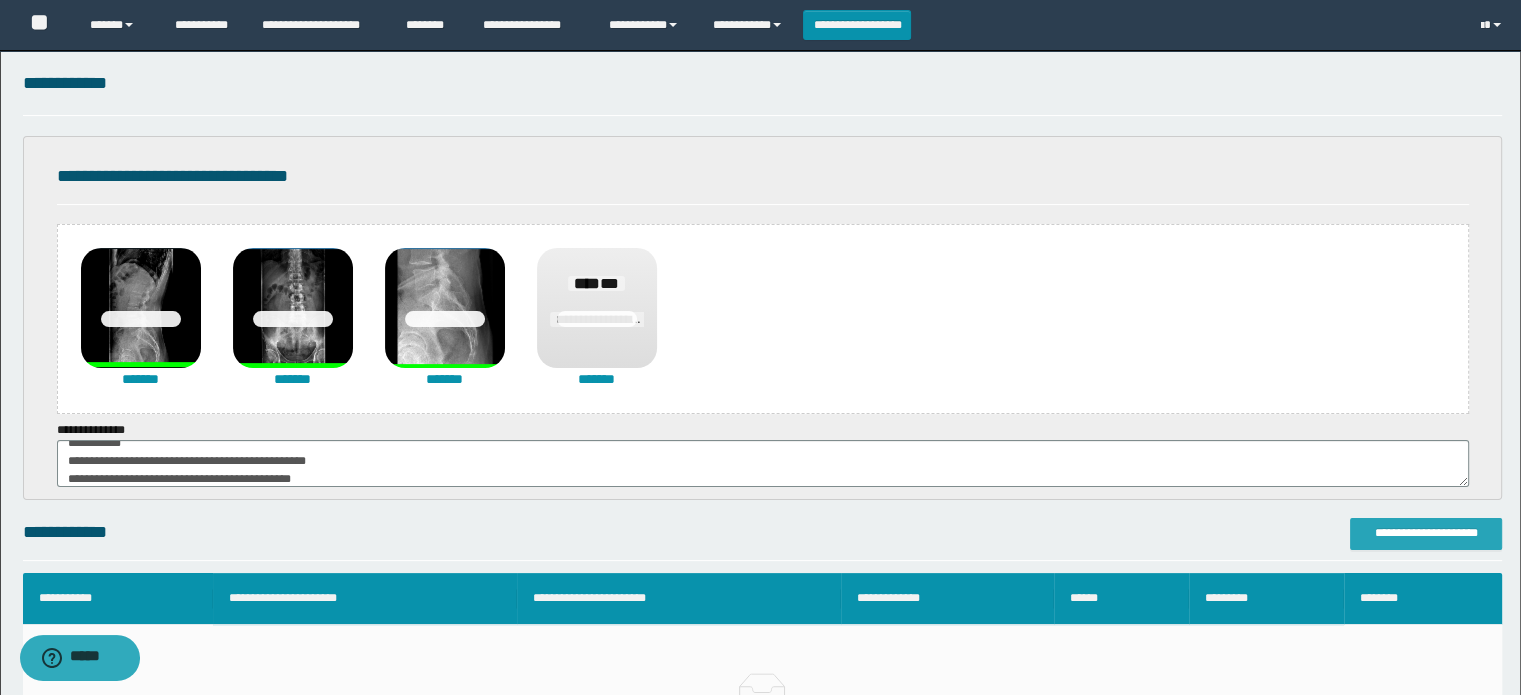 click on "**********" at bounding box center [1426, 533] 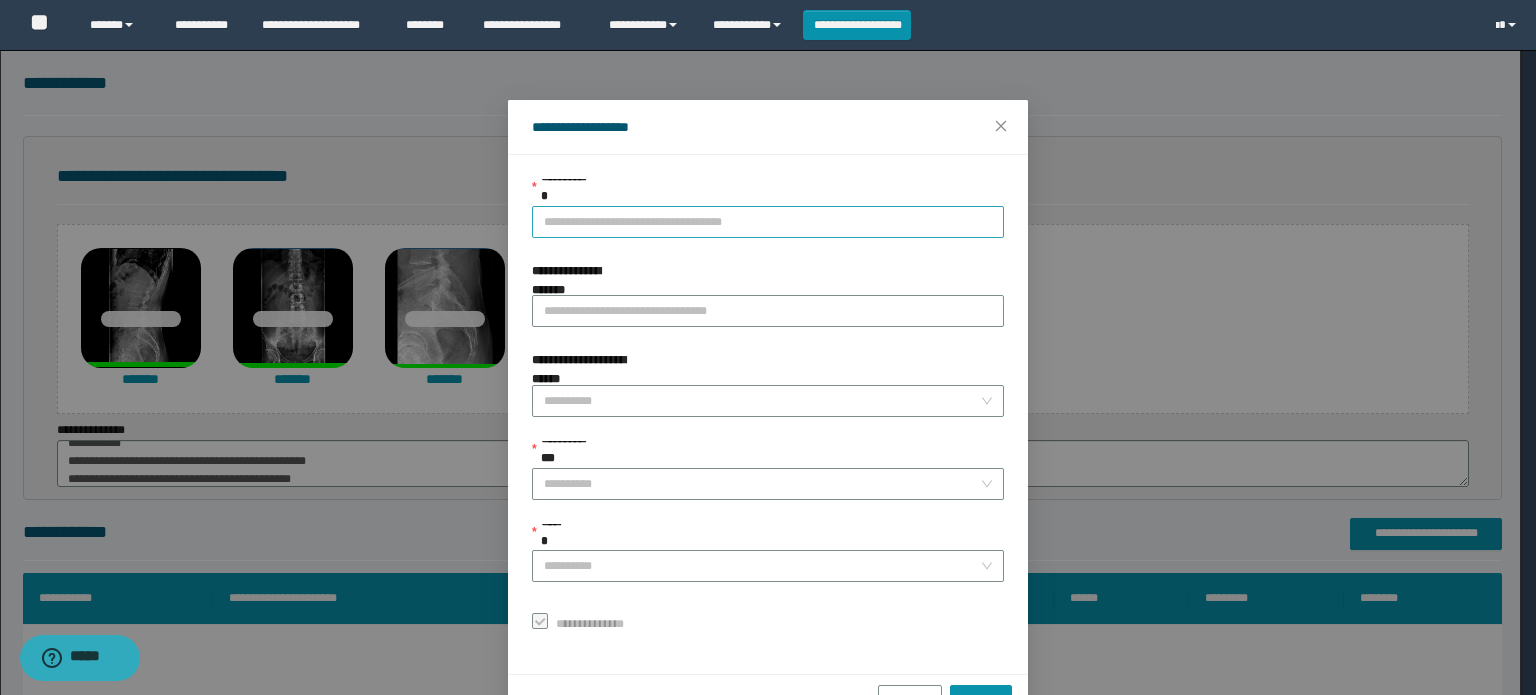 click on "**********" at bounding box center [768, 222] 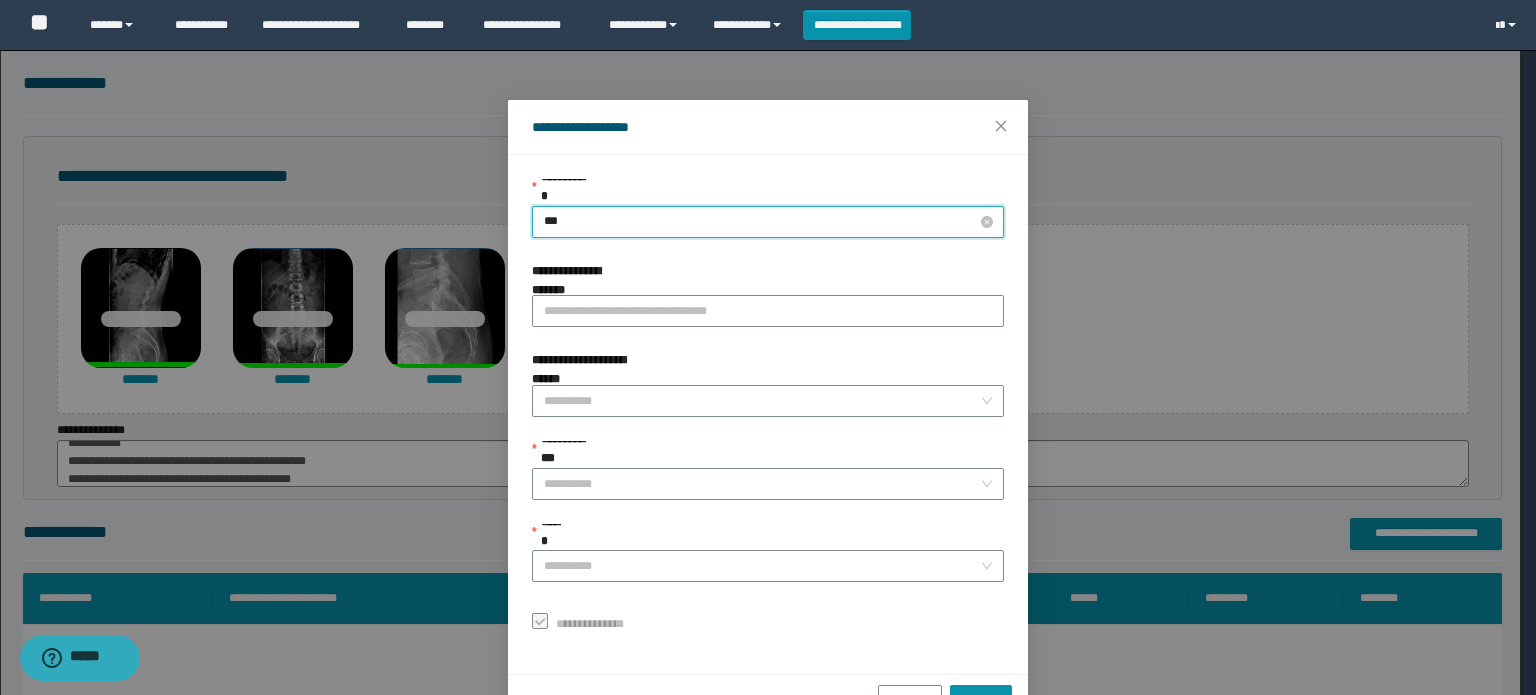 type on "****" 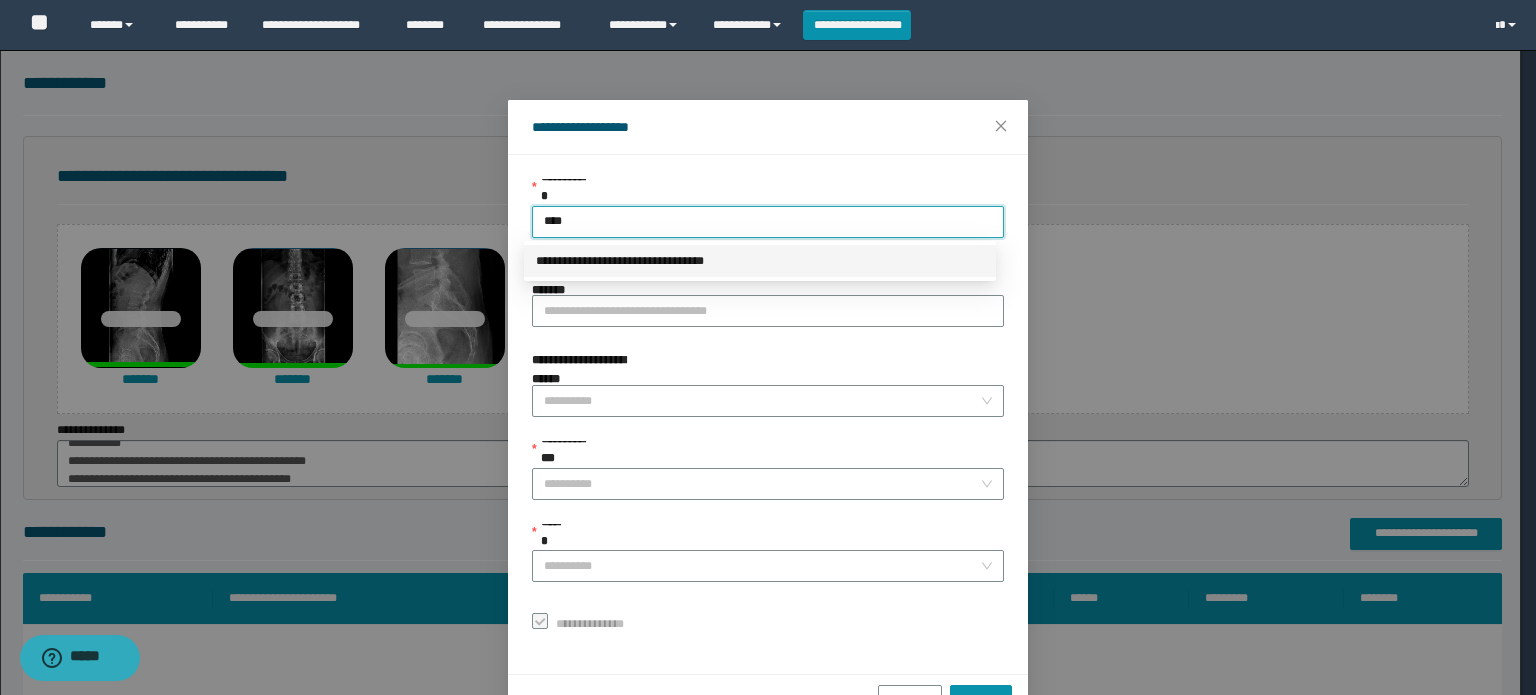 click on "**********" at bounding box center (760, 261) 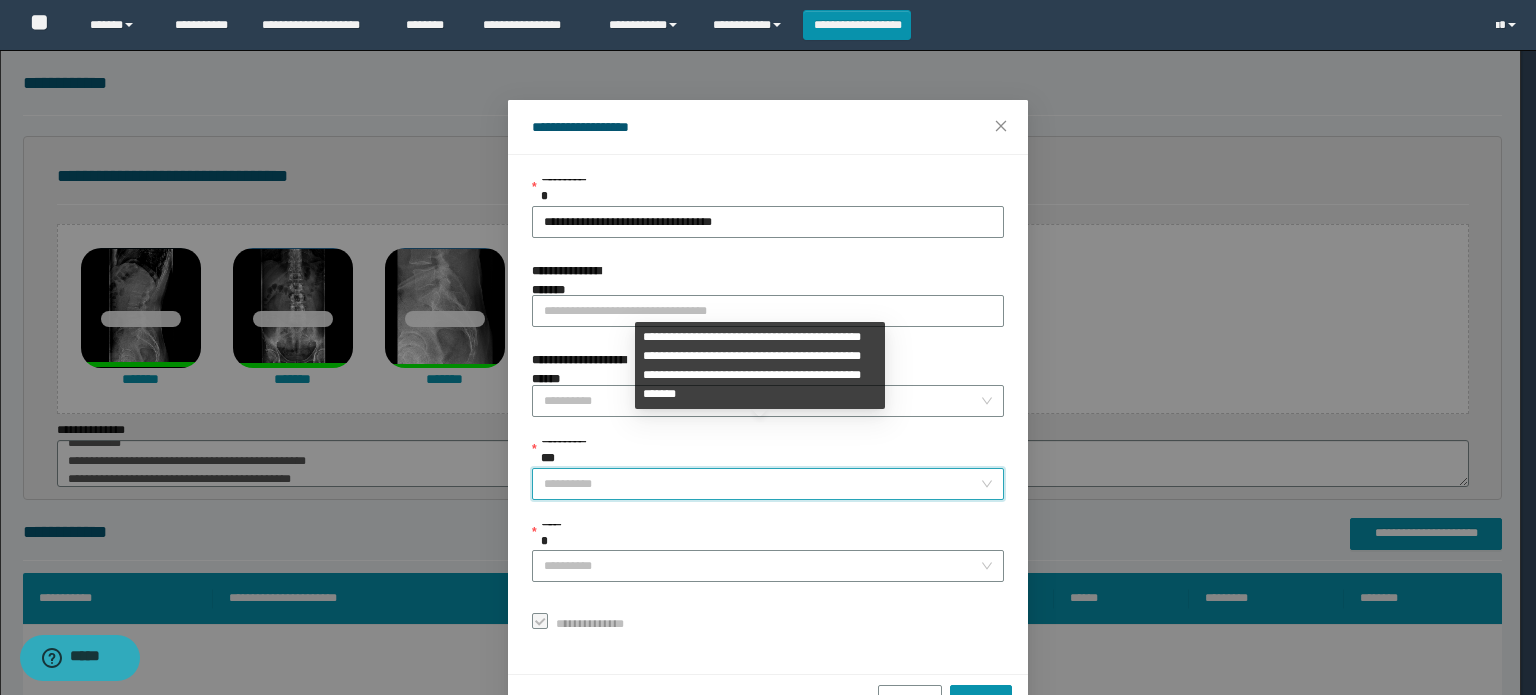 click on "**********" at bounding box center (762, 484) 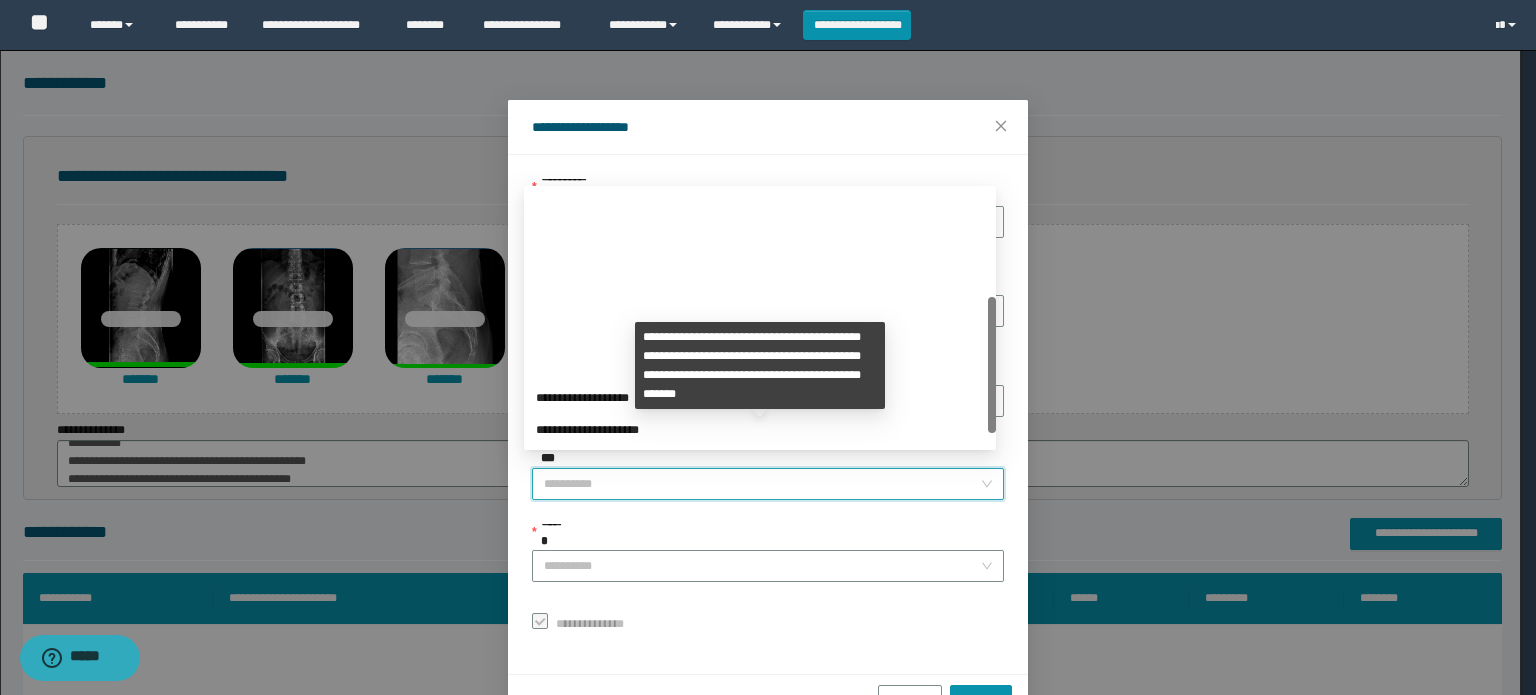 scroll, scrollTop: 100, scrollLeft: 0, axis: vertical 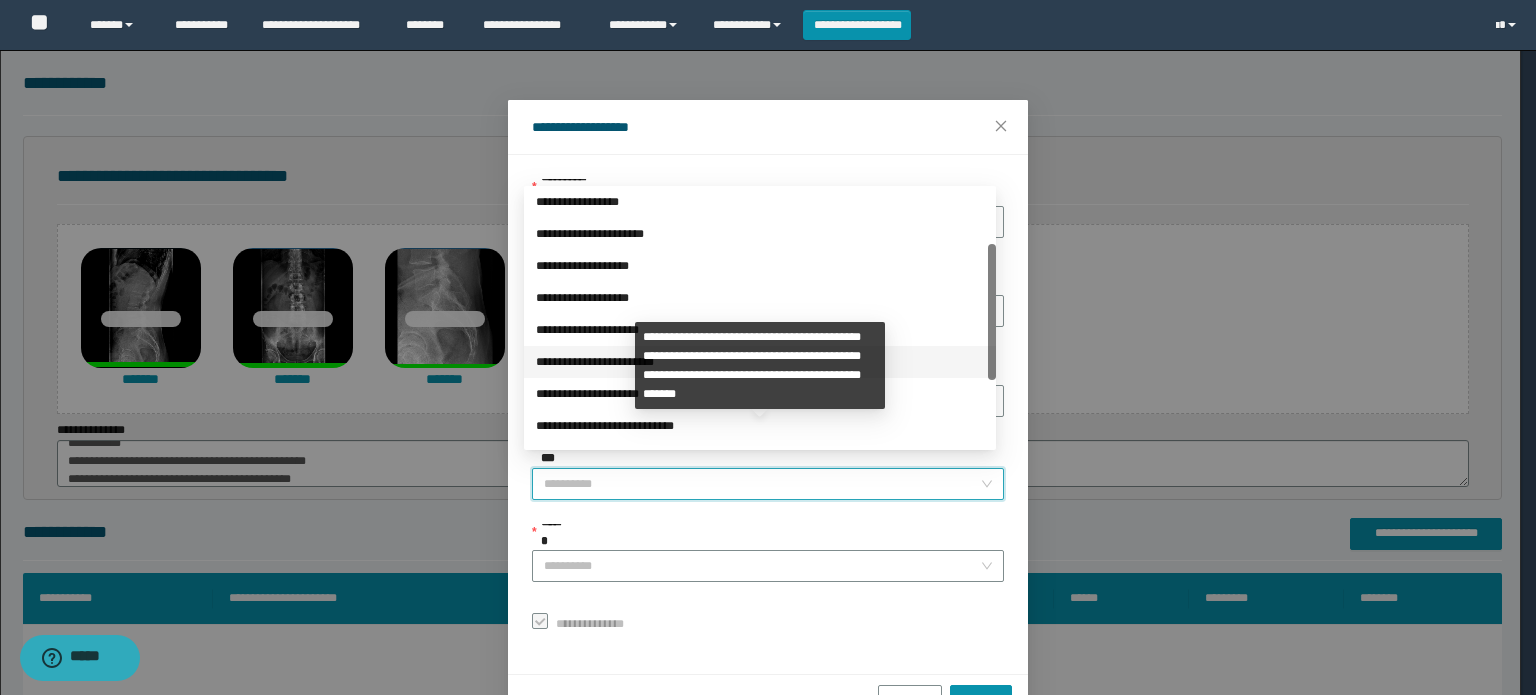 click on "**********" at bounding box center [760, 362] 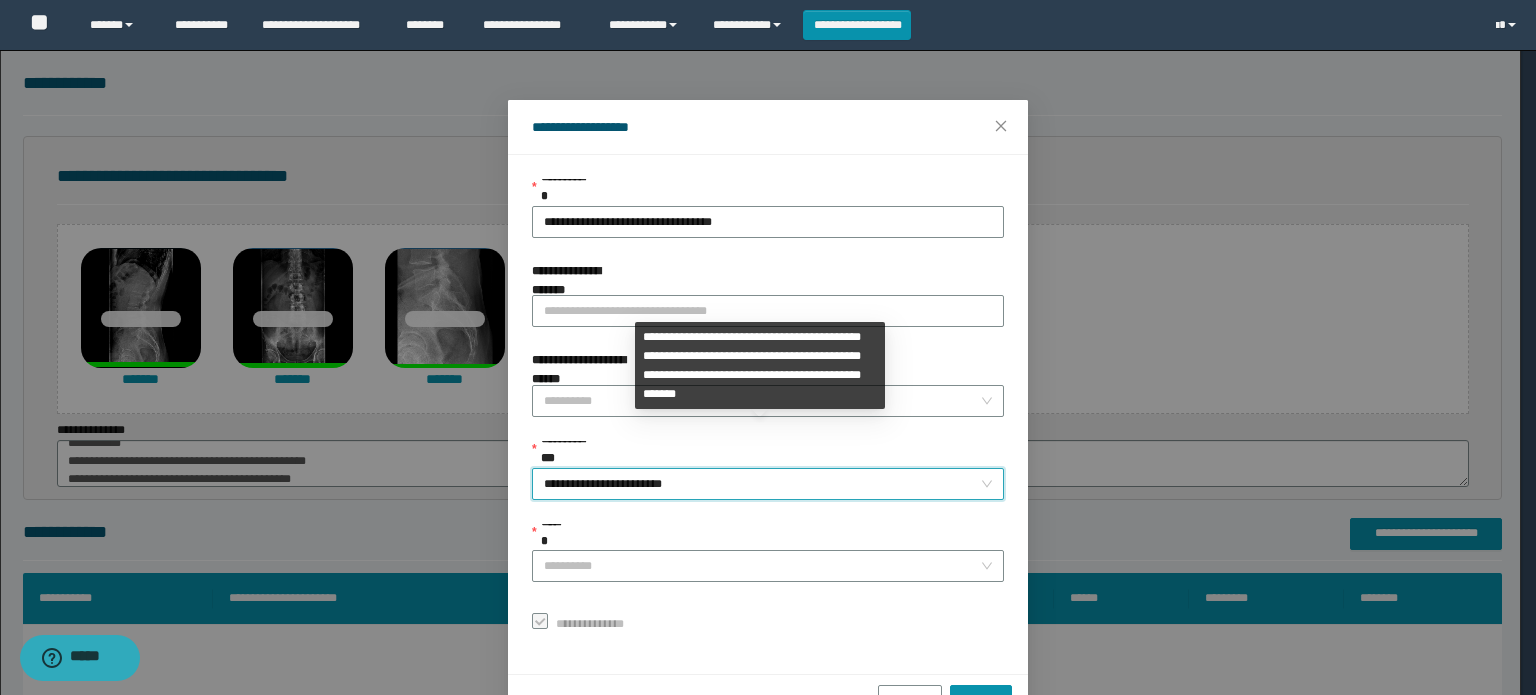 click on "**********" at bounding box center [768, 484] 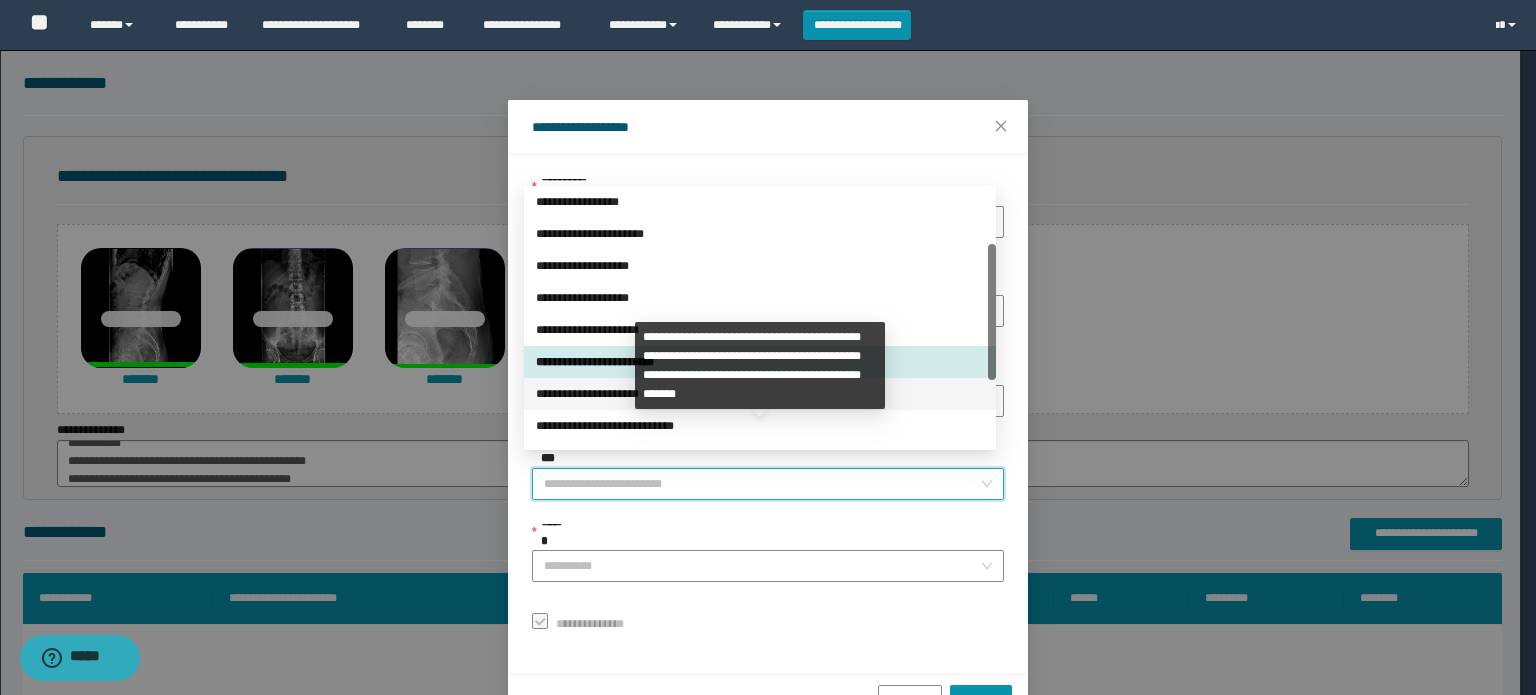 scroll, scrollTop: 224, scrollLeft: 0, axis: vertical 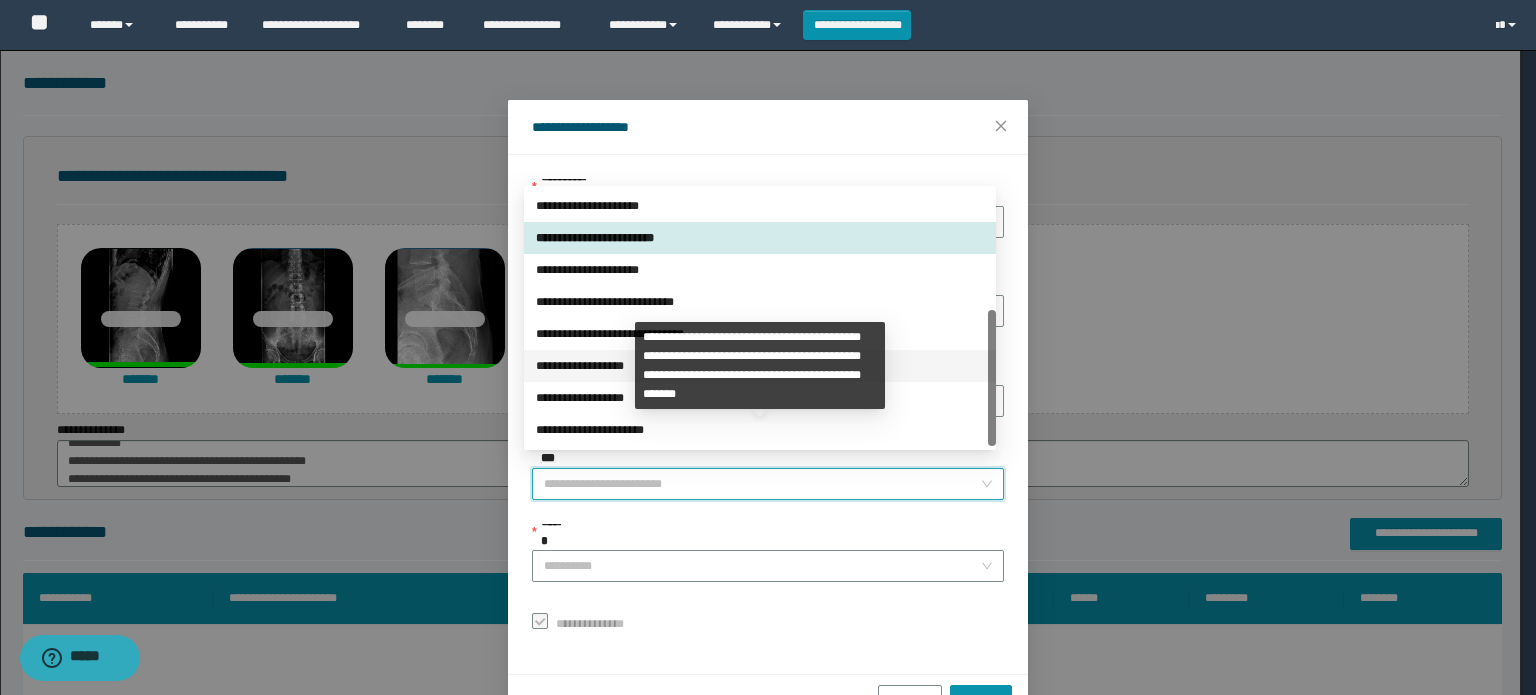 click on "**********" at bounding box center (760, 366) 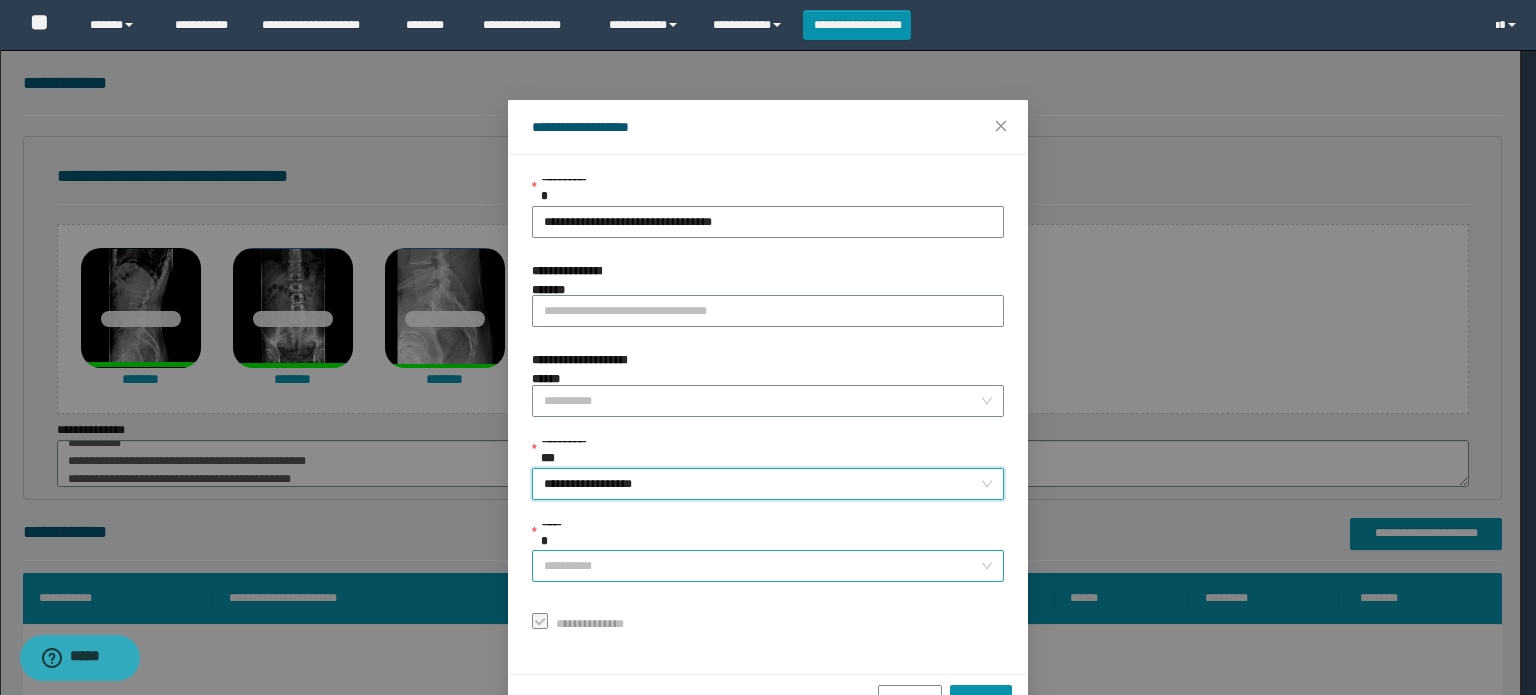 click on "******" at bounding box center (762, 566) 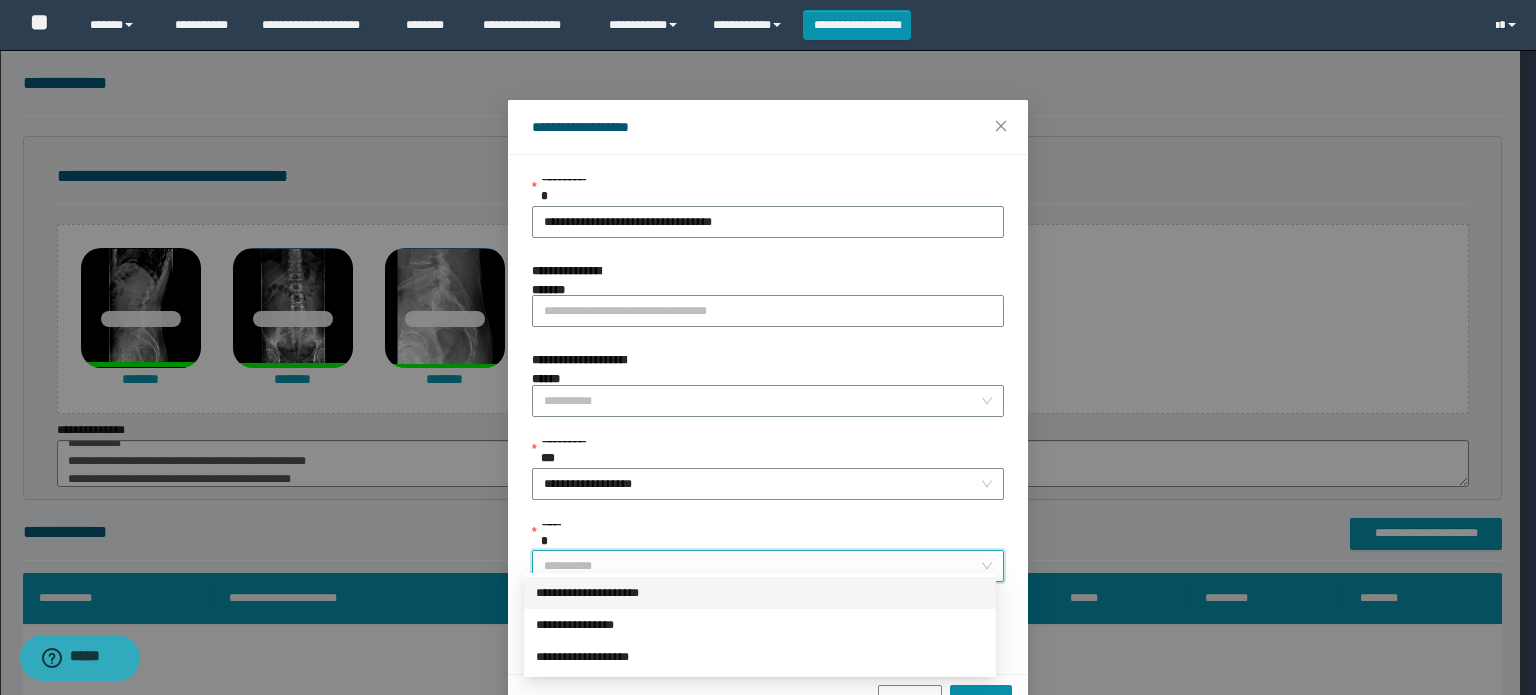 click on "**********" at bounding box center (760, 593) 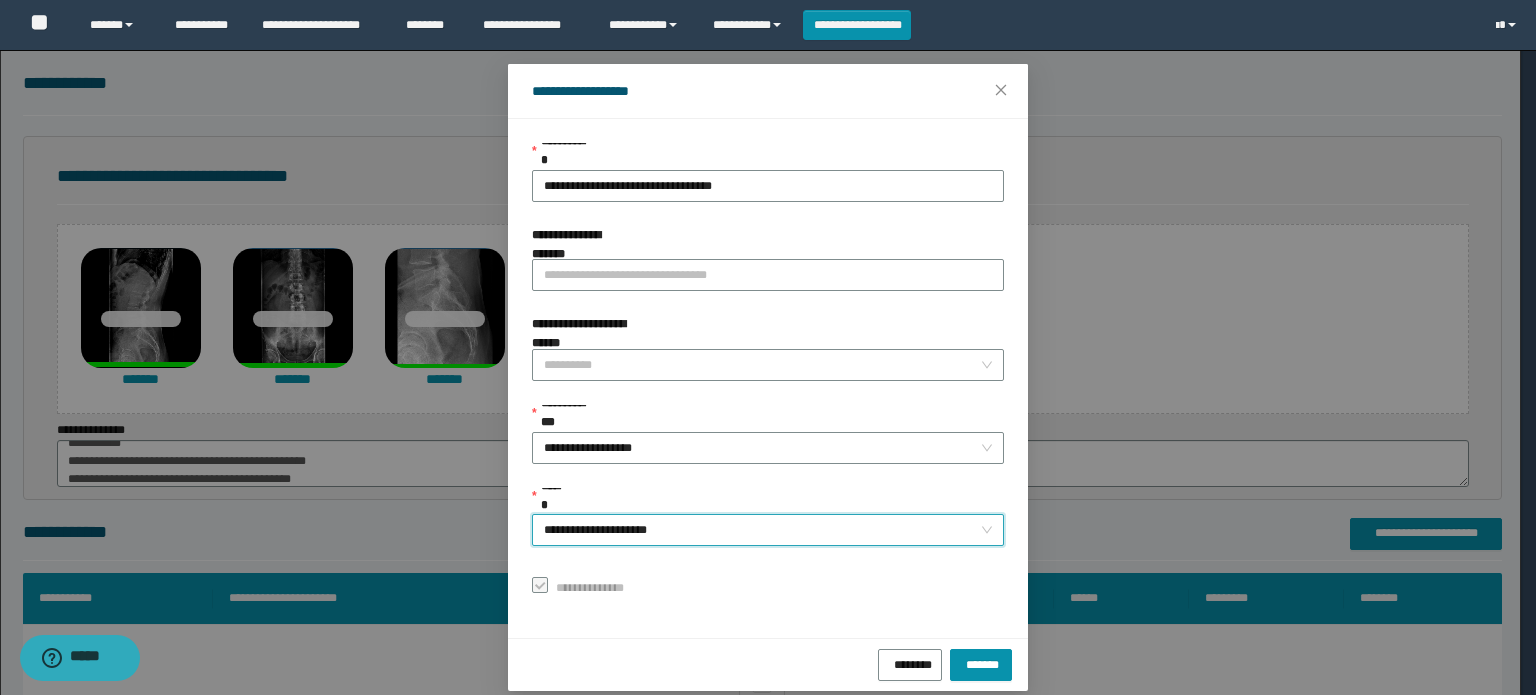 scroll, scrollTop: 55, scrollLeft: 0, axis: vertical 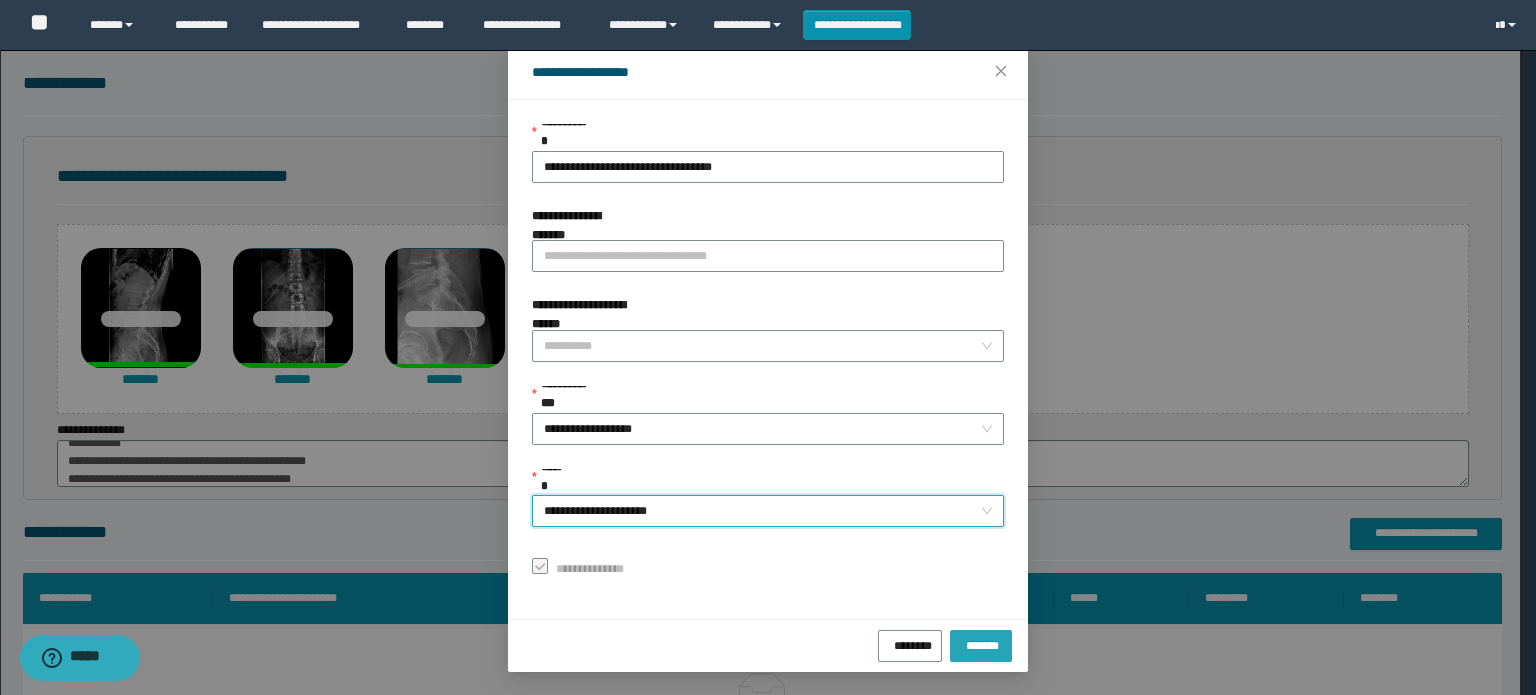 click on "*******" at bounding box center (981, 643) 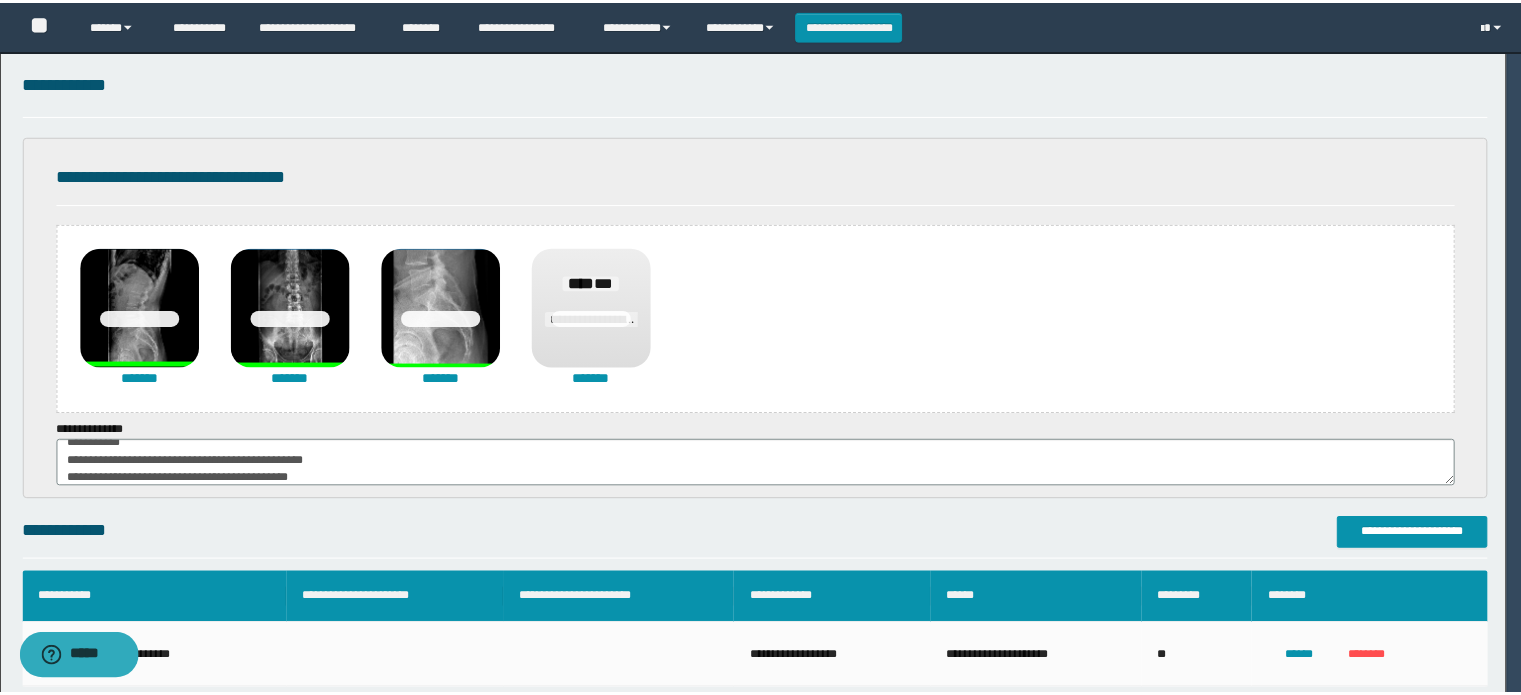 scroll, scrollTop: 8, scrollLeft: 0, axis: vertical 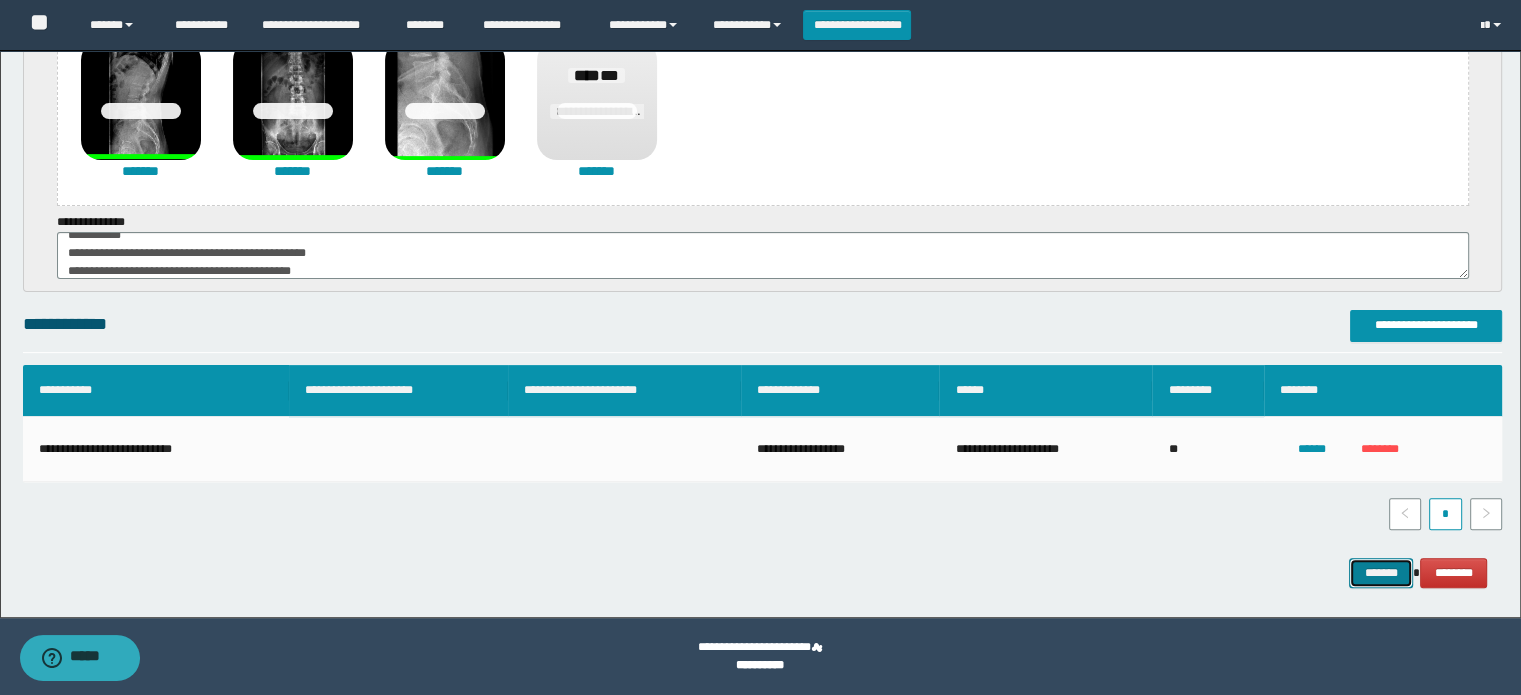 click on "*******" at bounding box center [1381, 573] 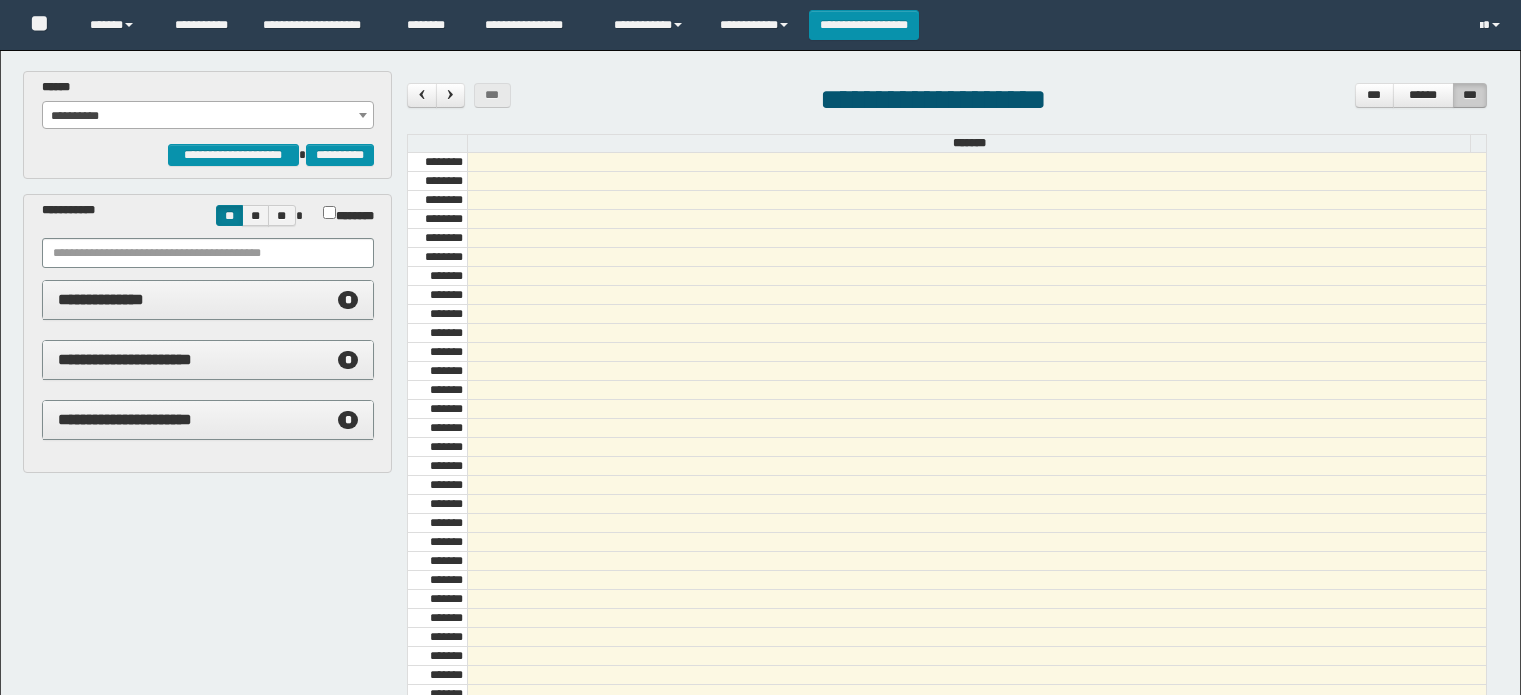 scroll, scrollTop: 0, scrollLeft: 0, axis: both 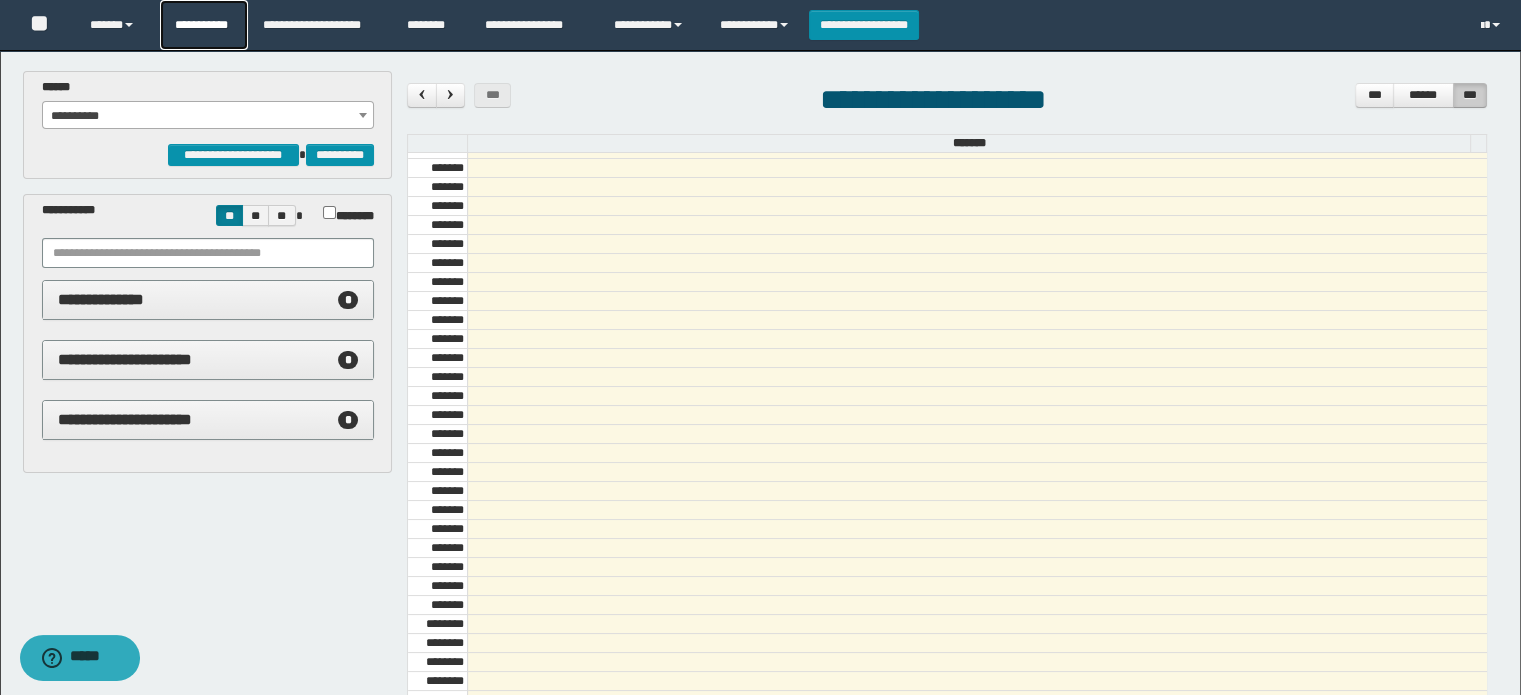 click on "**********" at bounding box center [204, 25] 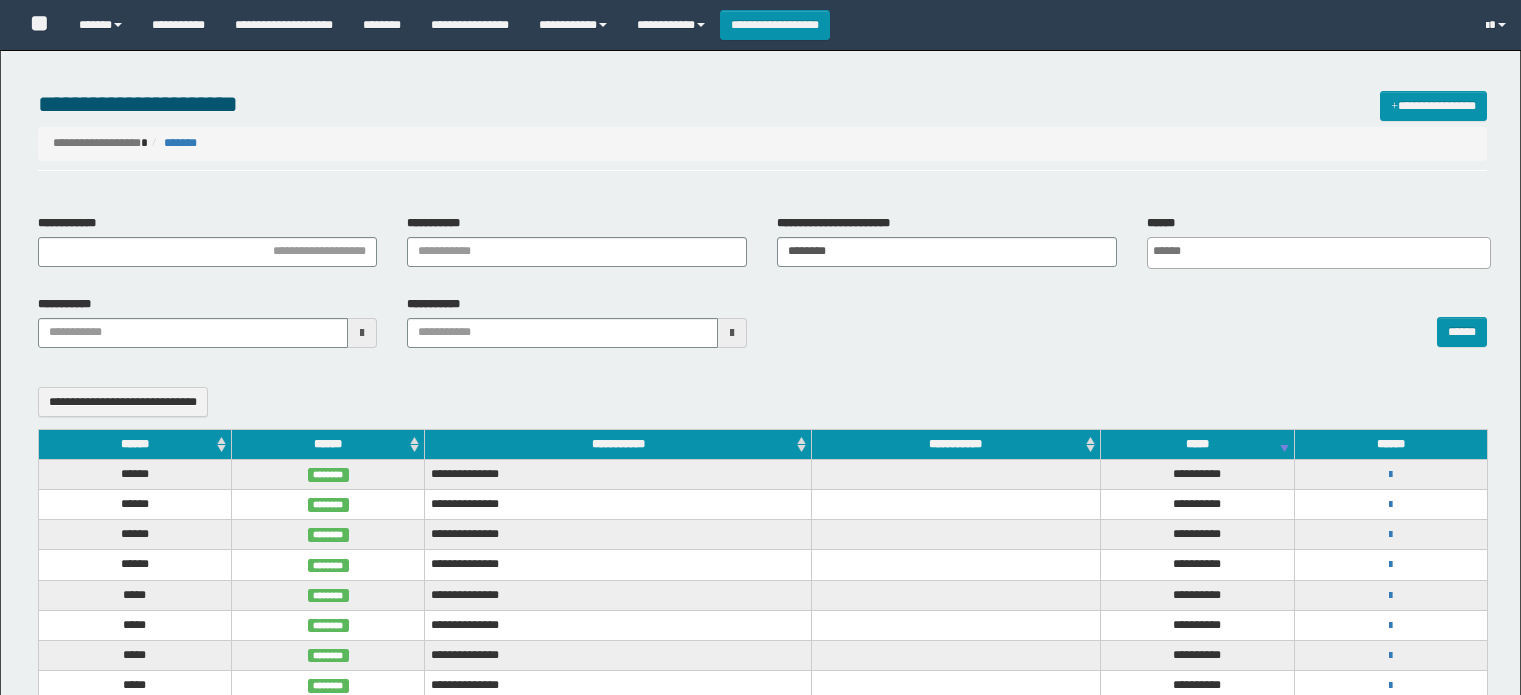 select 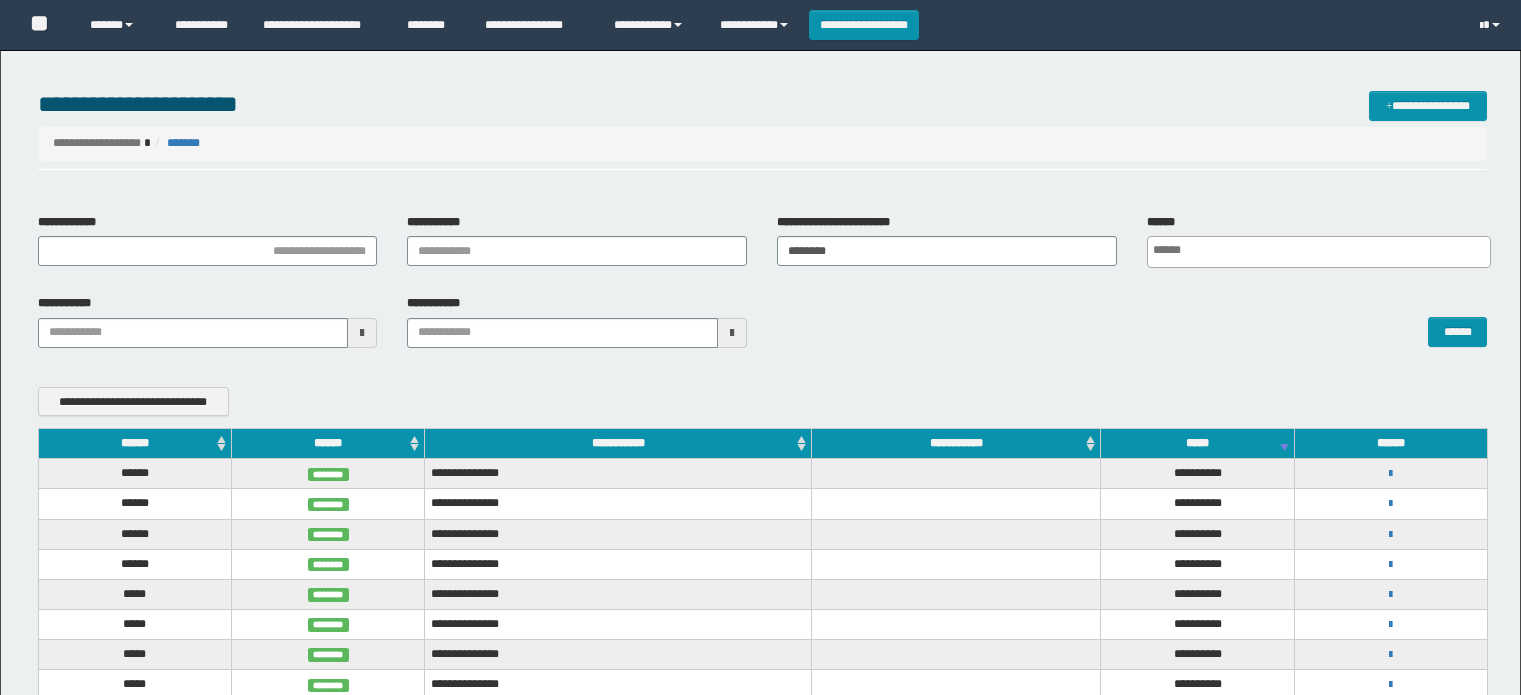 scroll, scrollTop: 0, scrollLeft: 0, axis: both 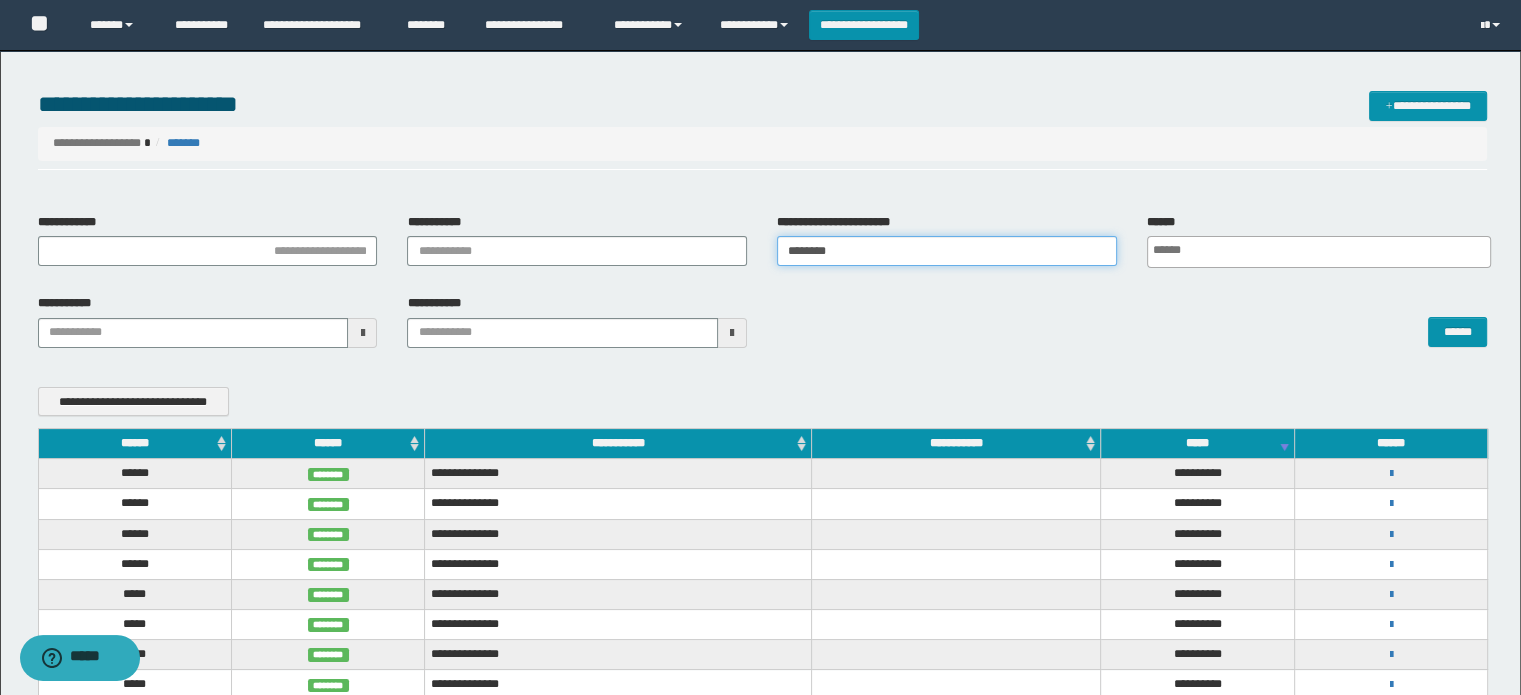 drag, startPoint x: 862, startPoint y: 247, endPoint x: 700, endPoint y: 251, distance: 162.04938 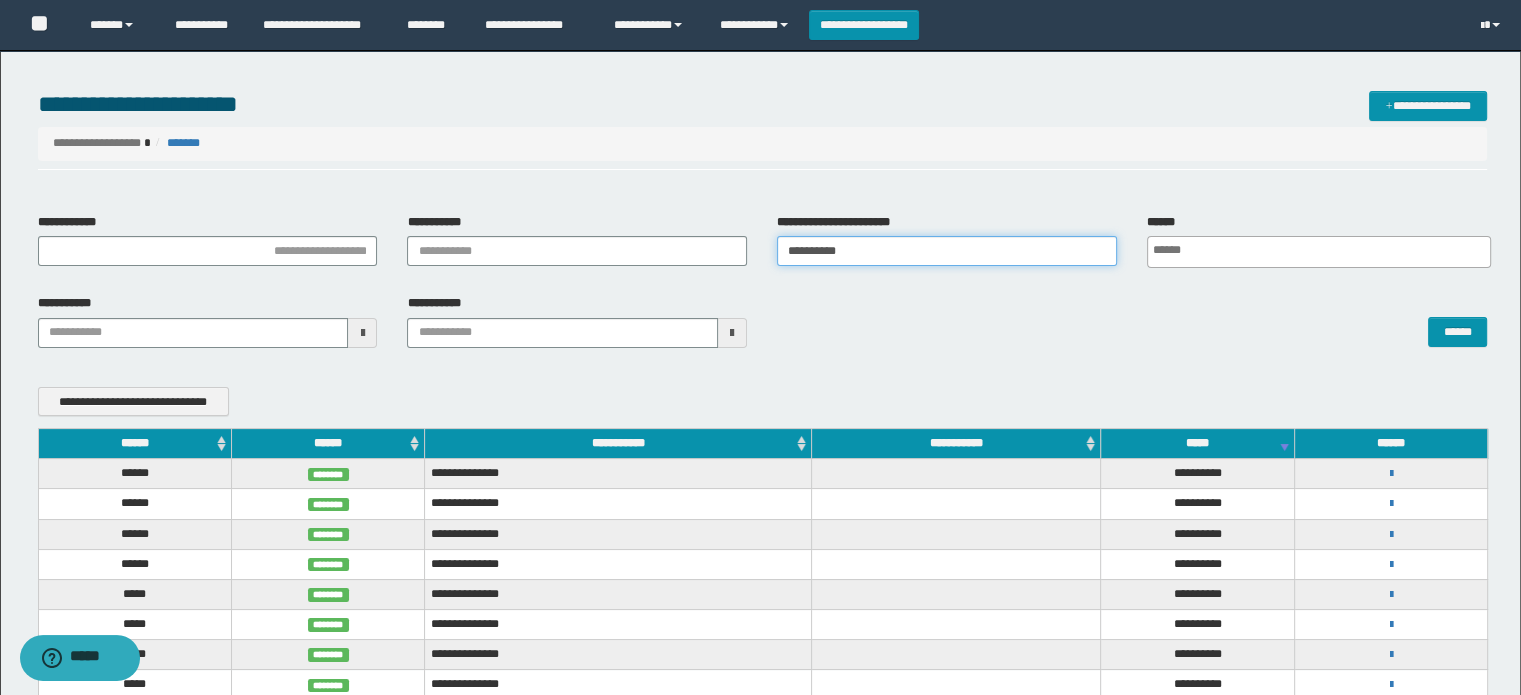 type on "**********" 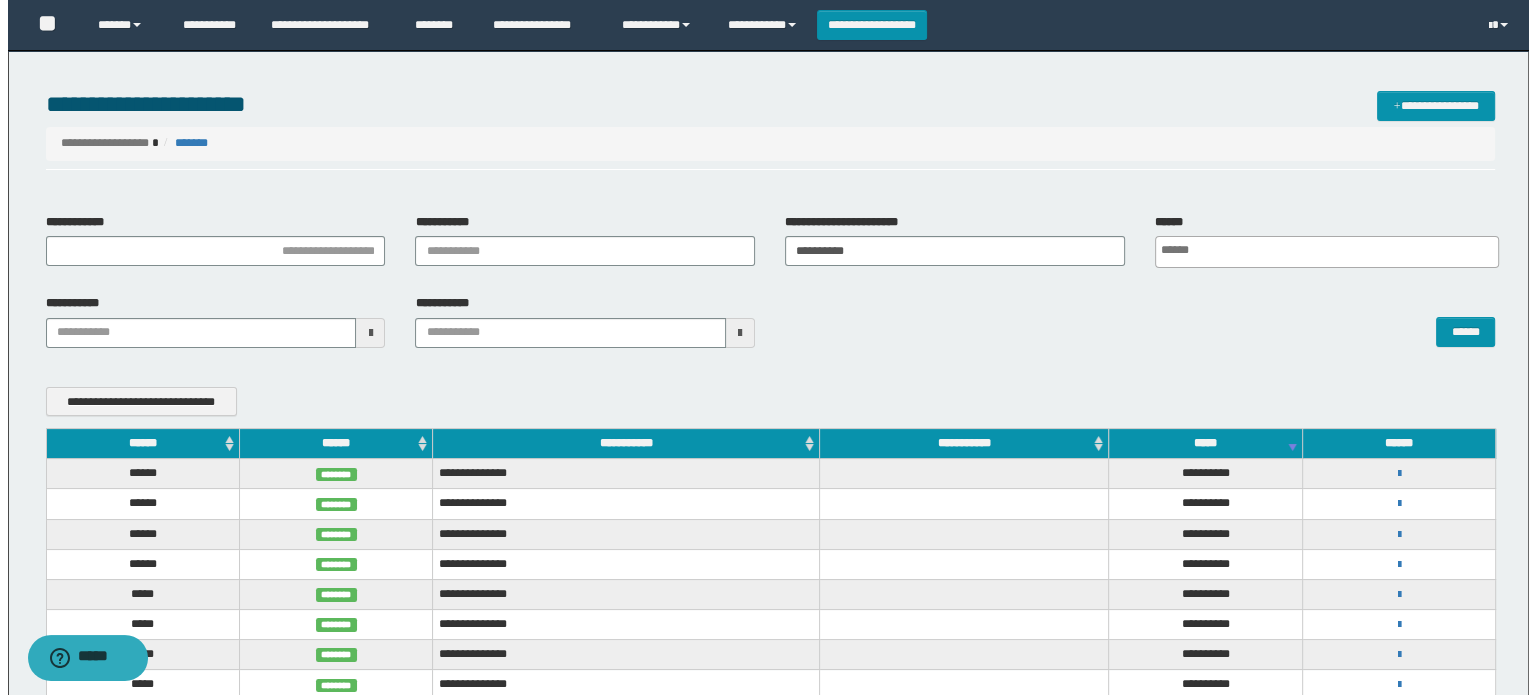 scroll, scrollTop: 0, scrollLeft: 4, axis: horizontal 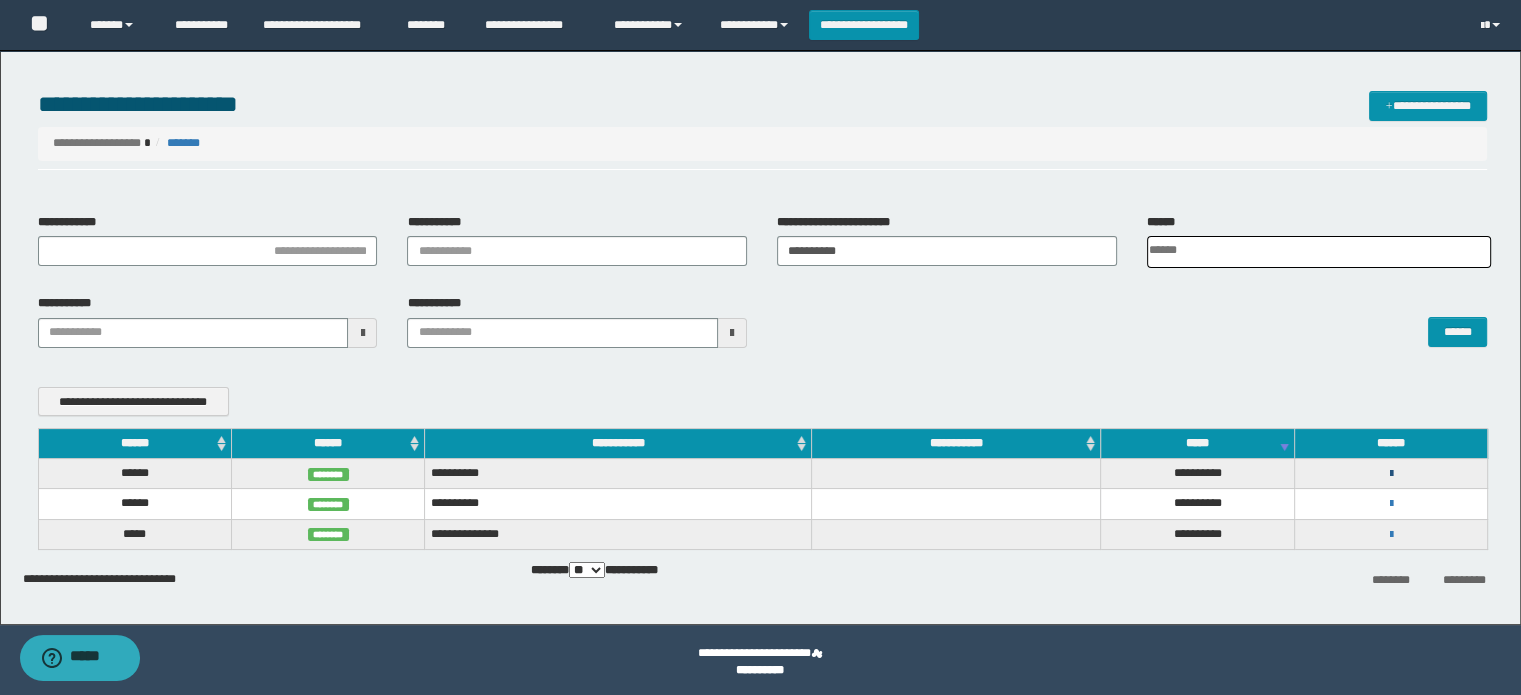 click at bounding box center (1390, 474) 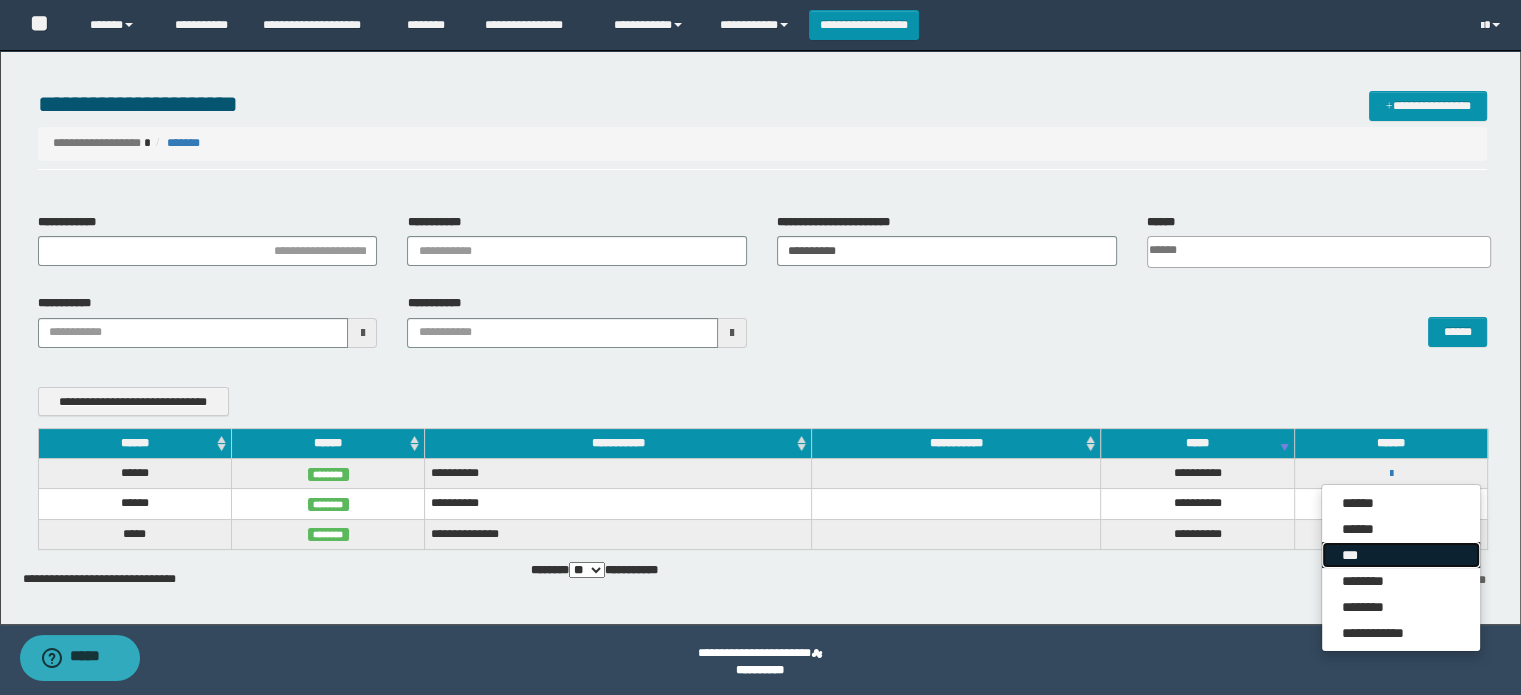 click on "***" at bounding box center (1401, 555) 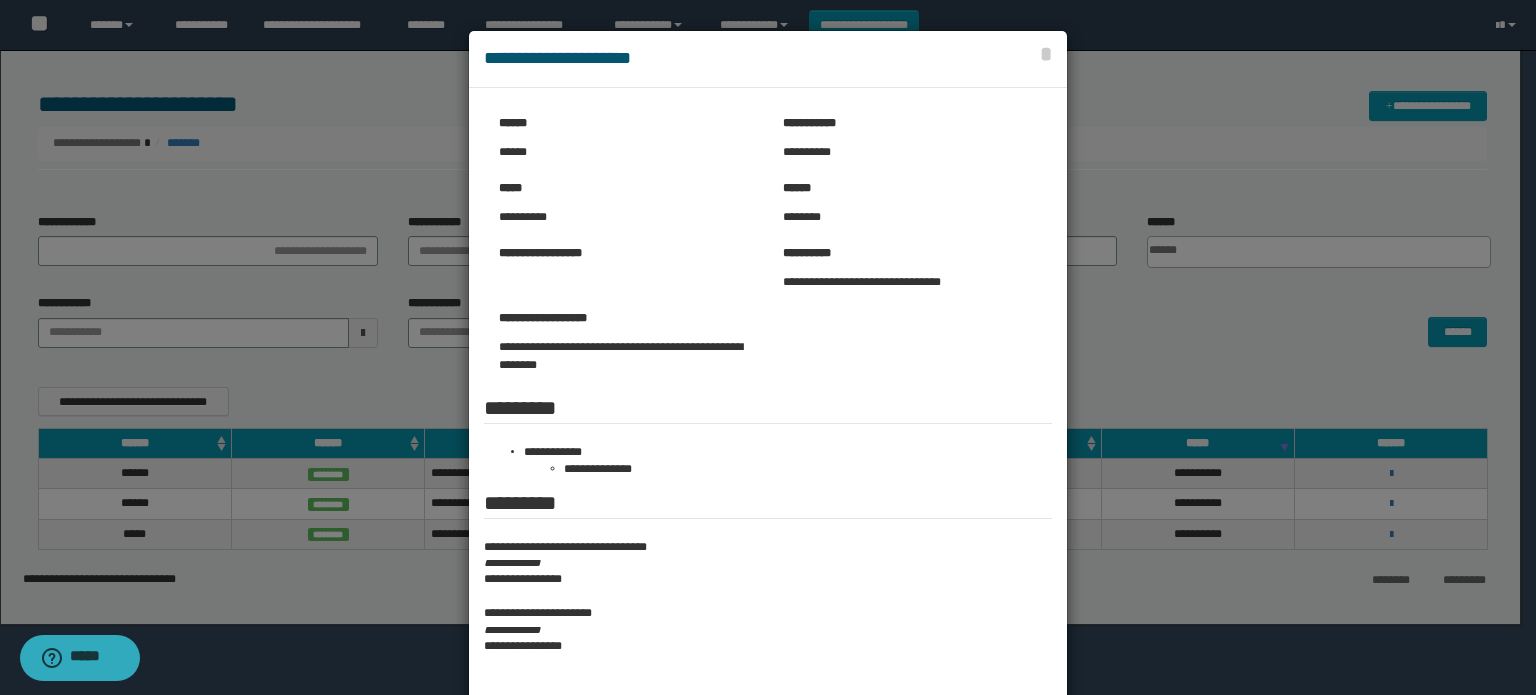 drag, startPoint x: 1226, startPoint y: 375, endPoint x: 1248, endPoint y: 395, distance: 29.732138 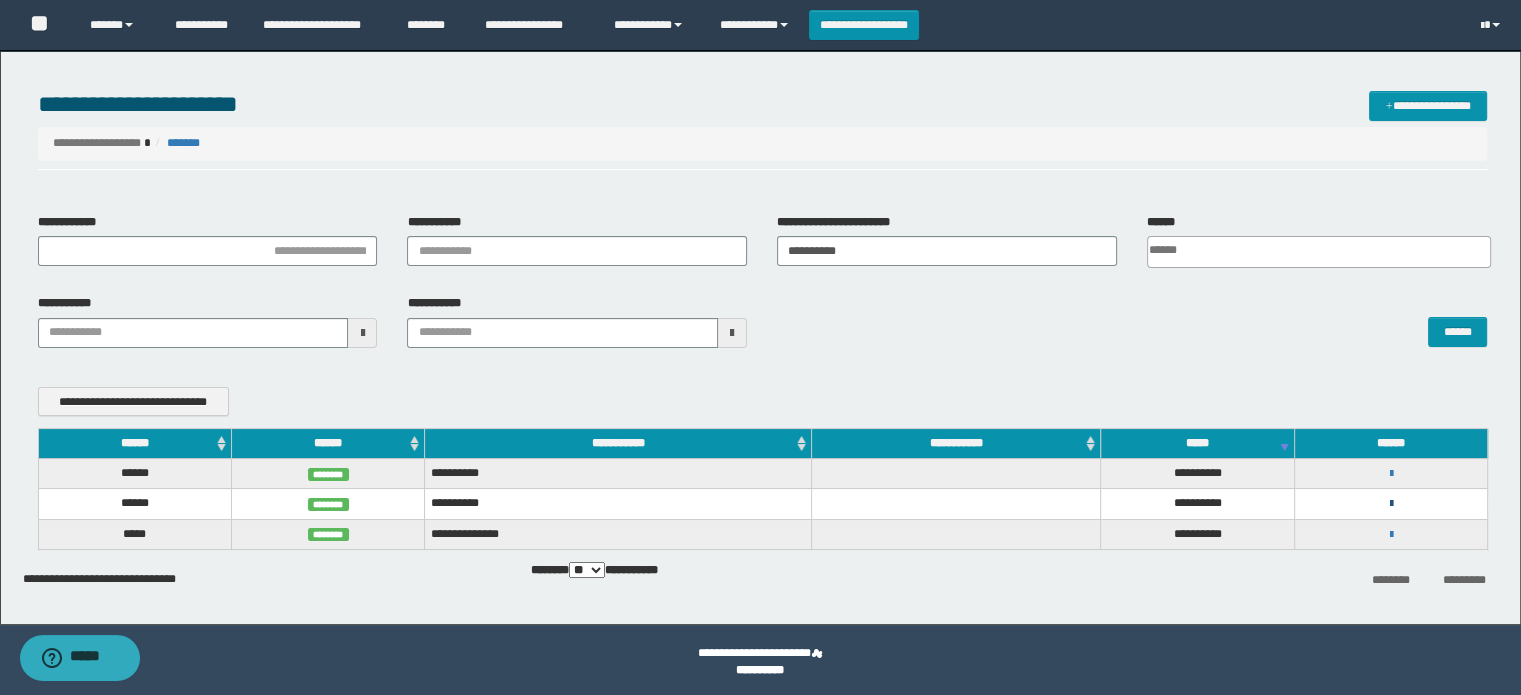 click at bounding box center [1390, 504] 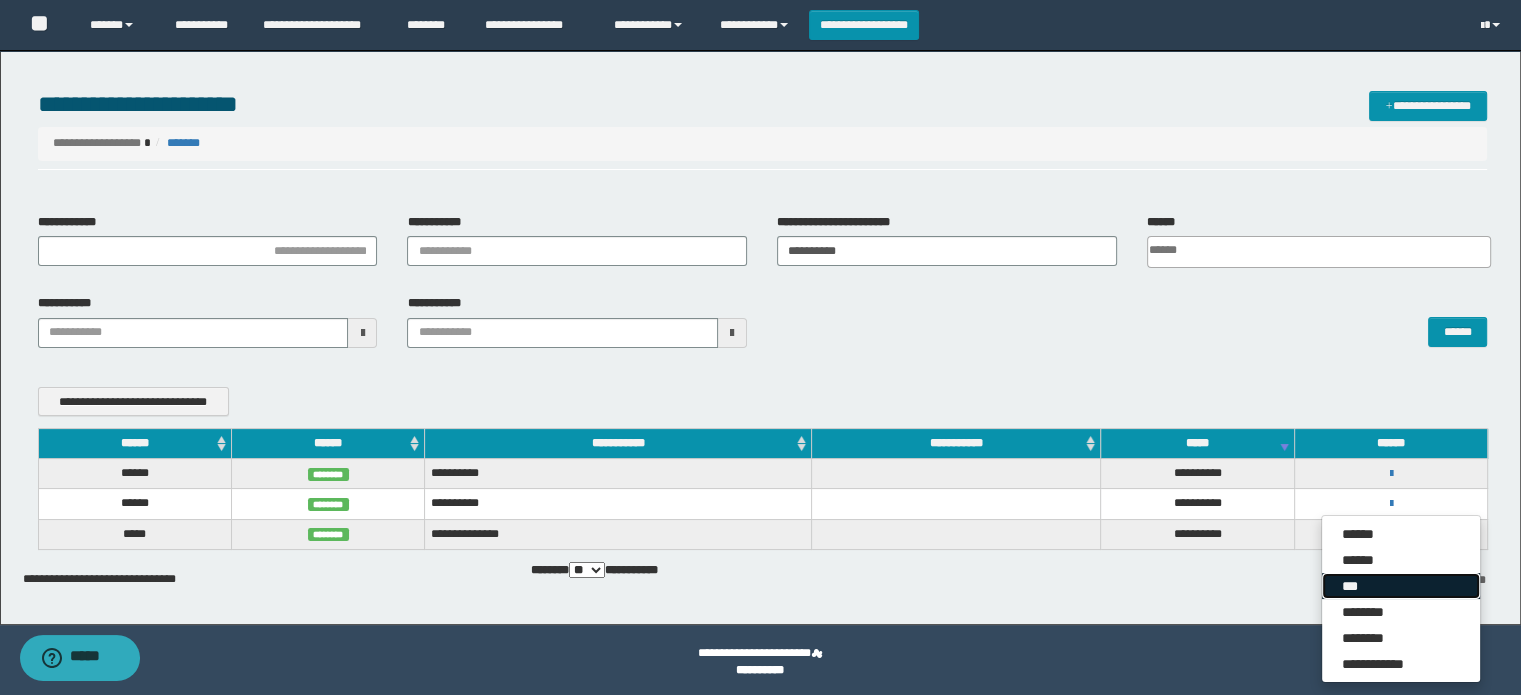 click on "***" at bounding box center (1401, 586) 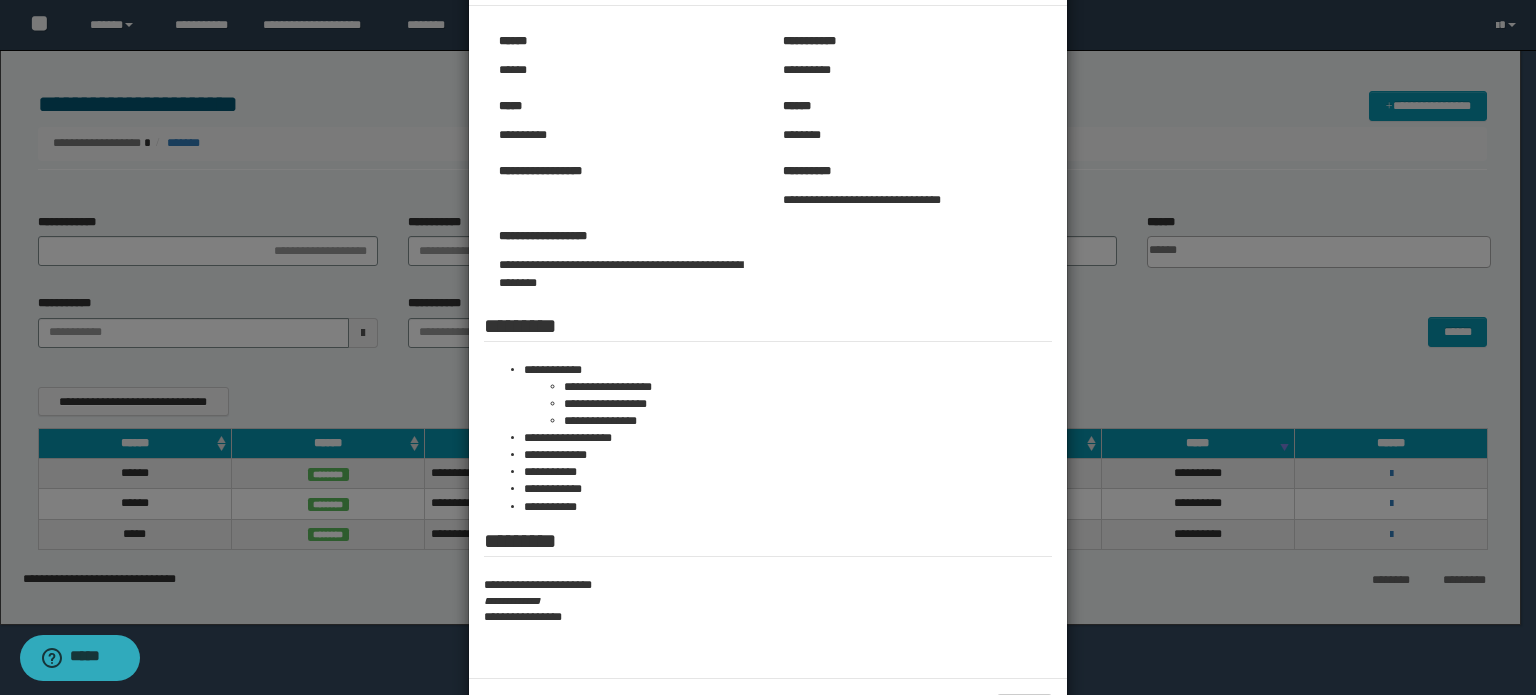 scroll, scrollTop: 156, scrollLeft: 0, axis: vertical 